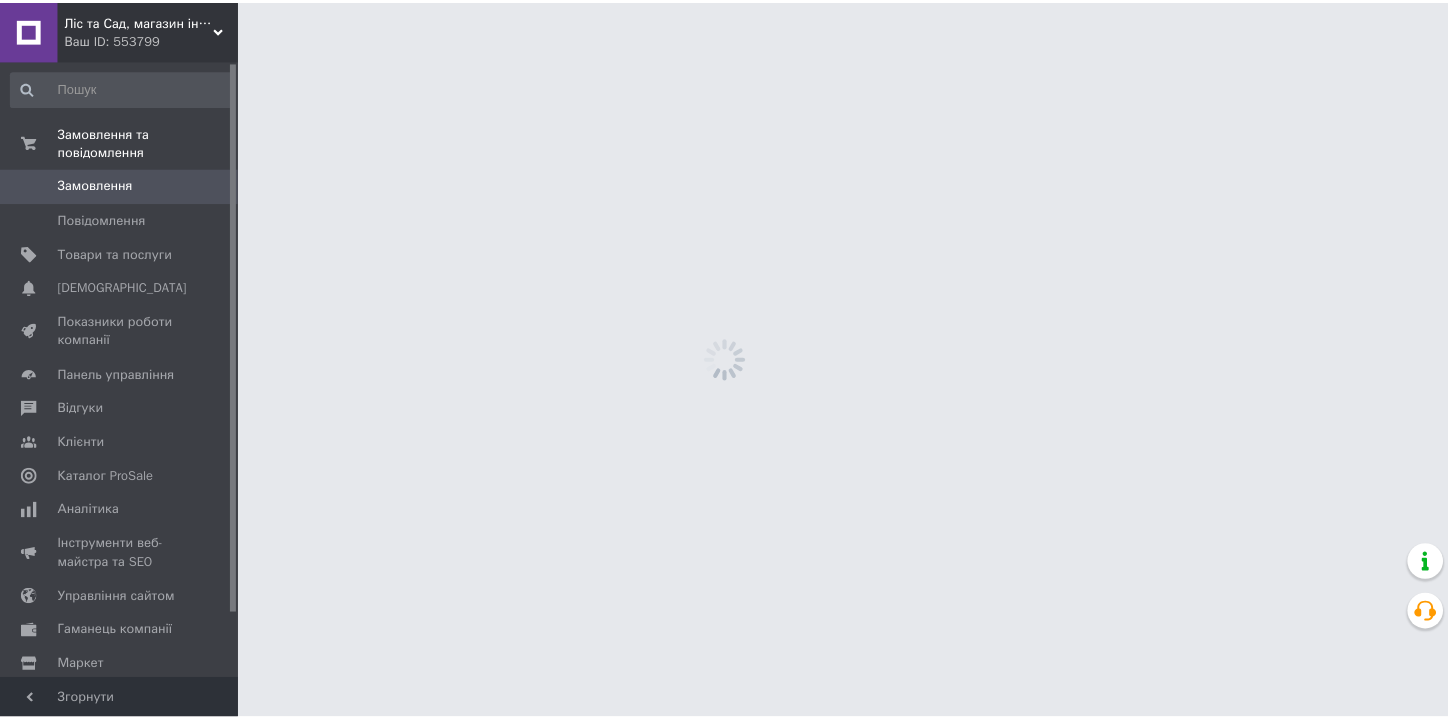 scroll, scrollTop: 0, scrollLeft: 0, axis: both 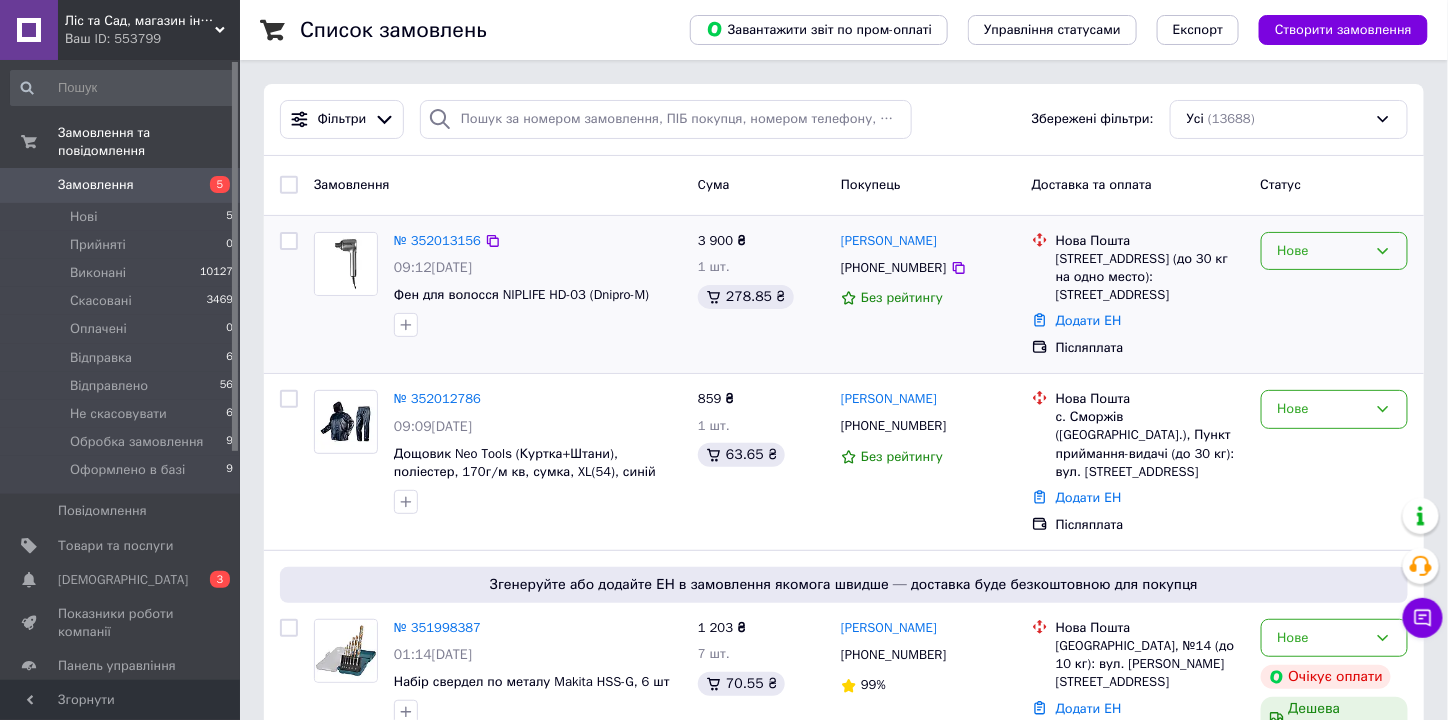click on "Нове" at bounding box center (1322, 251) 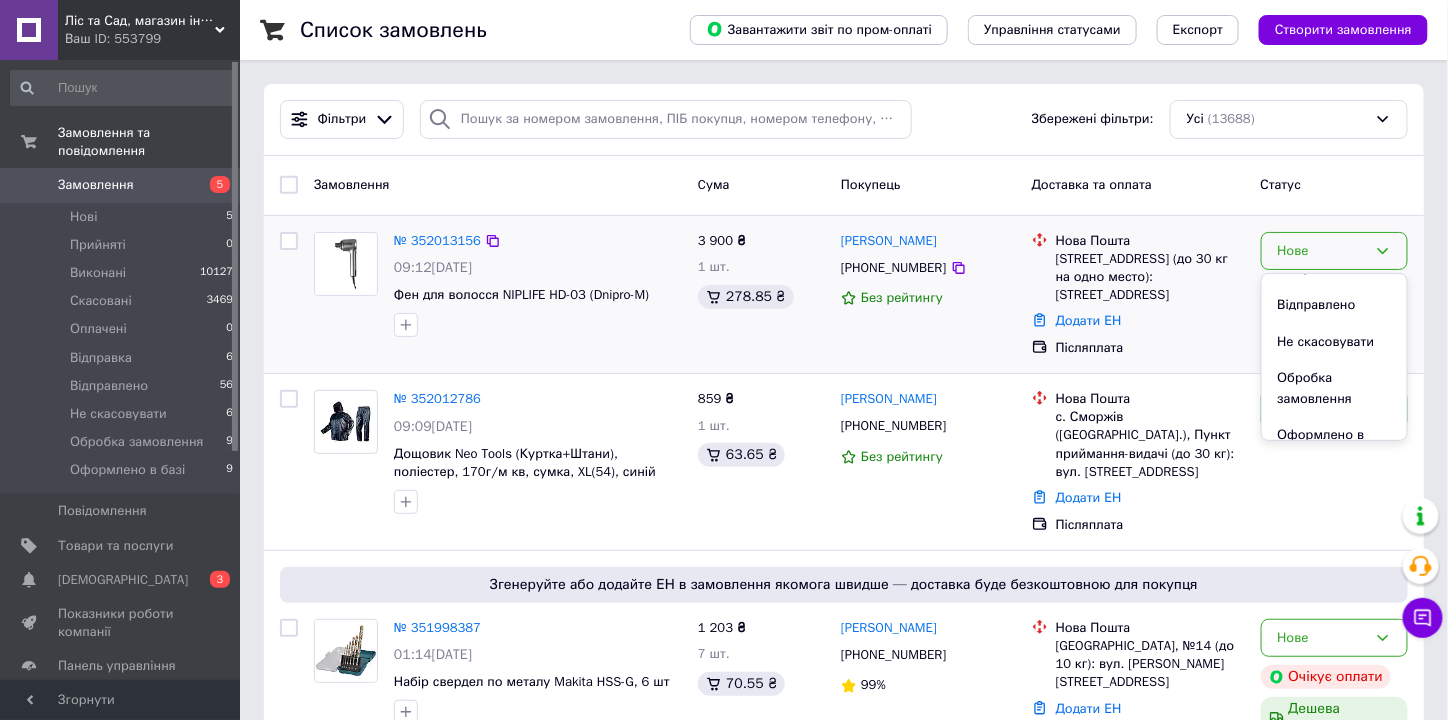 scroll, scrollTop: 184, scrollLeft: 0, axis: vertical 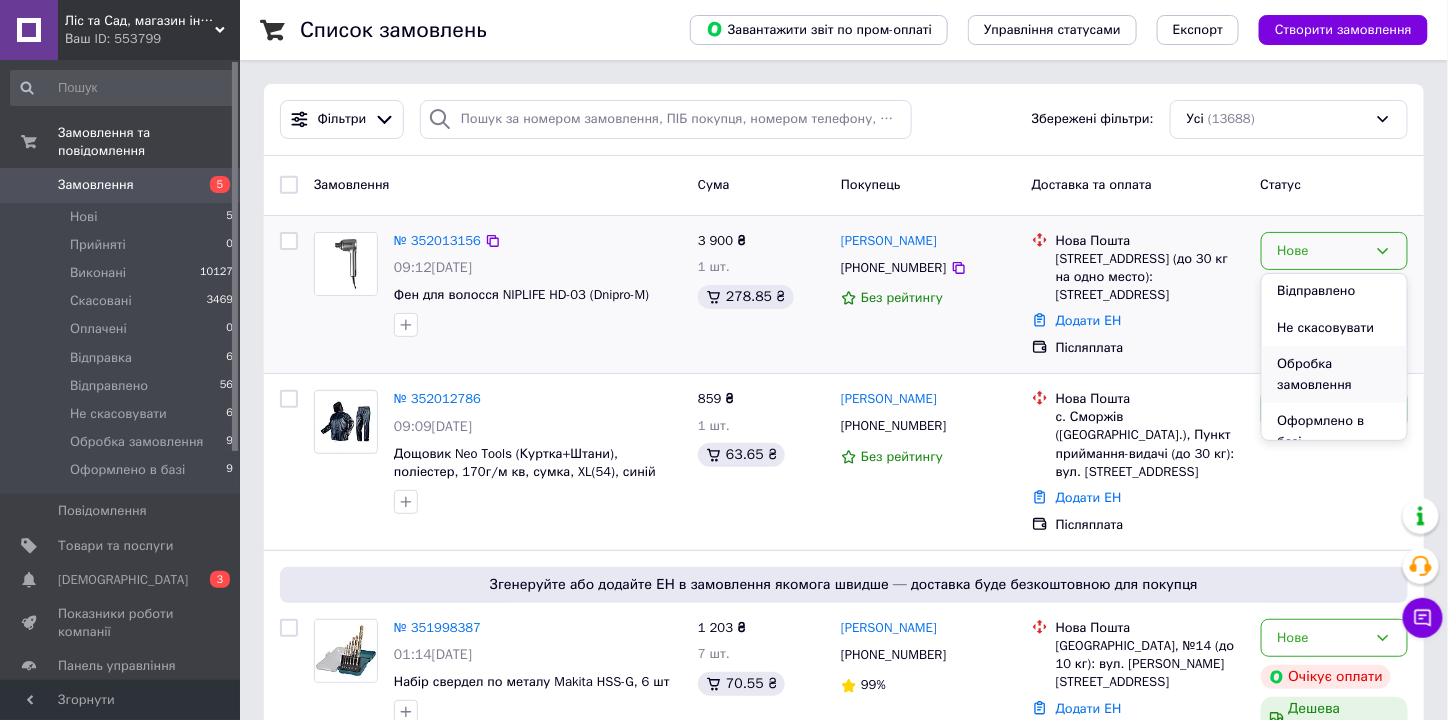 click on "Обробка замовлення" at bounding box center [1334, 374] 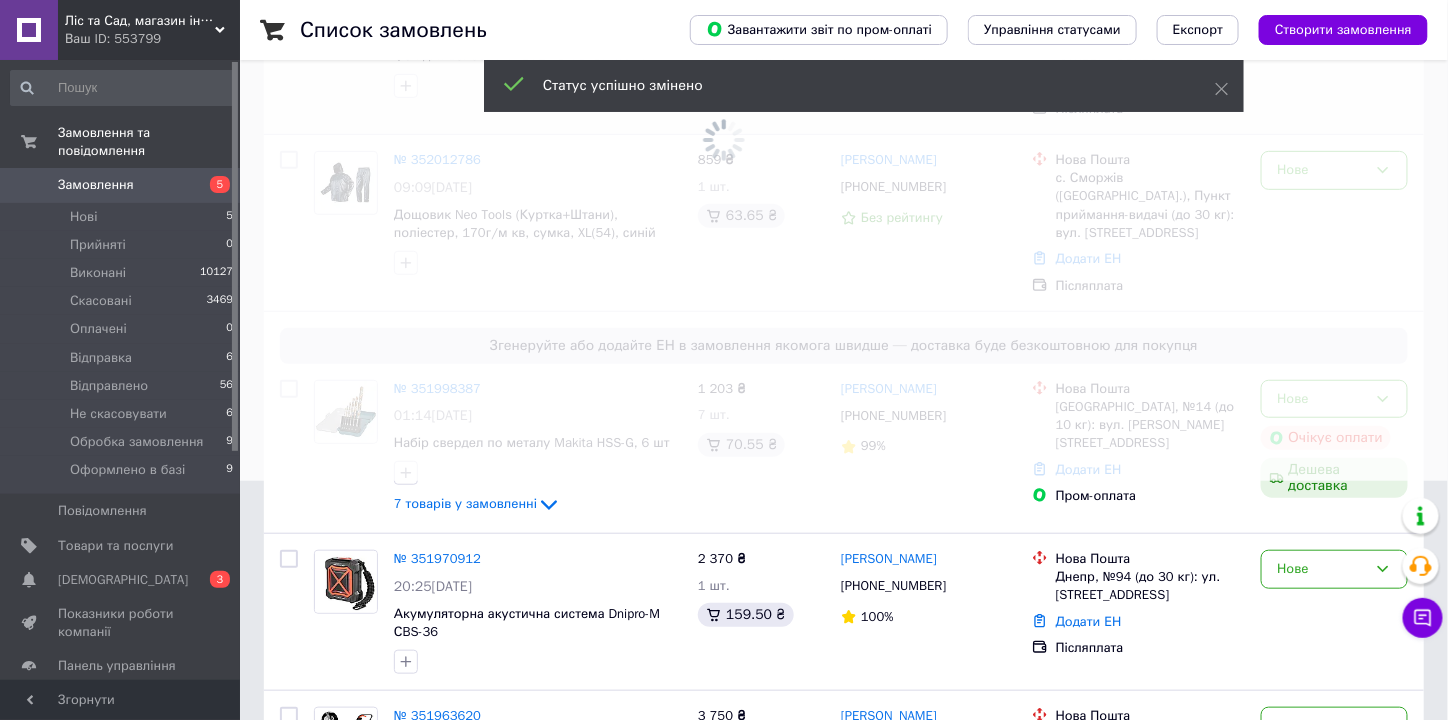 scroll, scrollTop: 240, scrollLeft: 0, axis: vertical 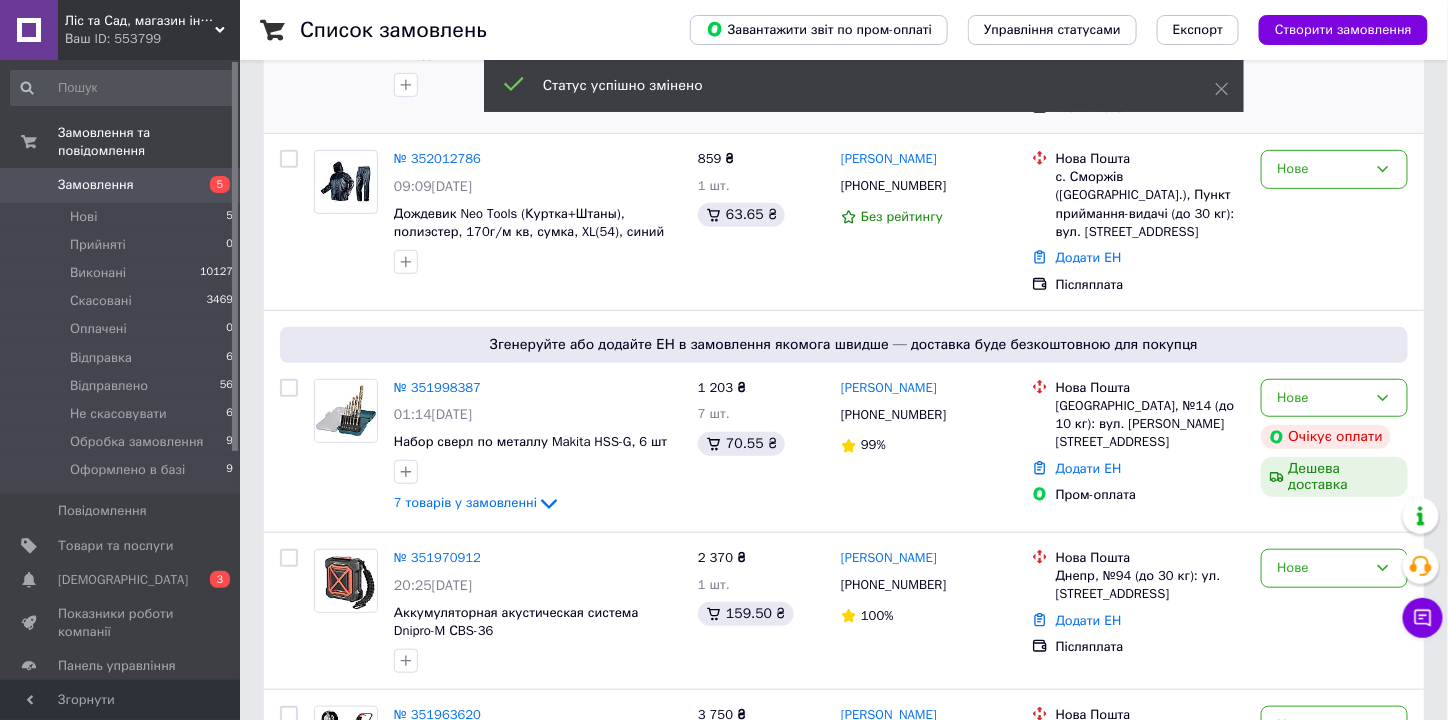 click on "Нове" at bounding box center (1322, 169) 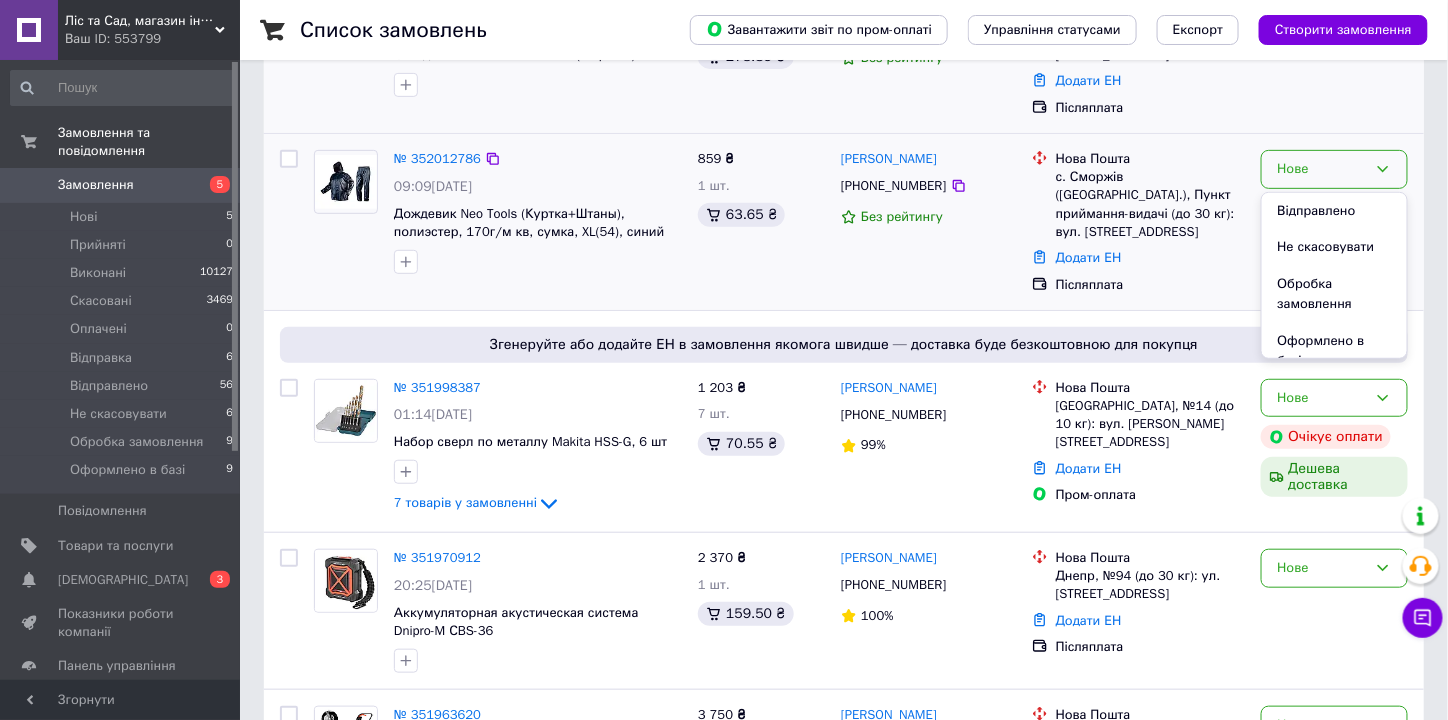 scroll, scrollTop: 184, scrollLeft: 0, axis: vertical 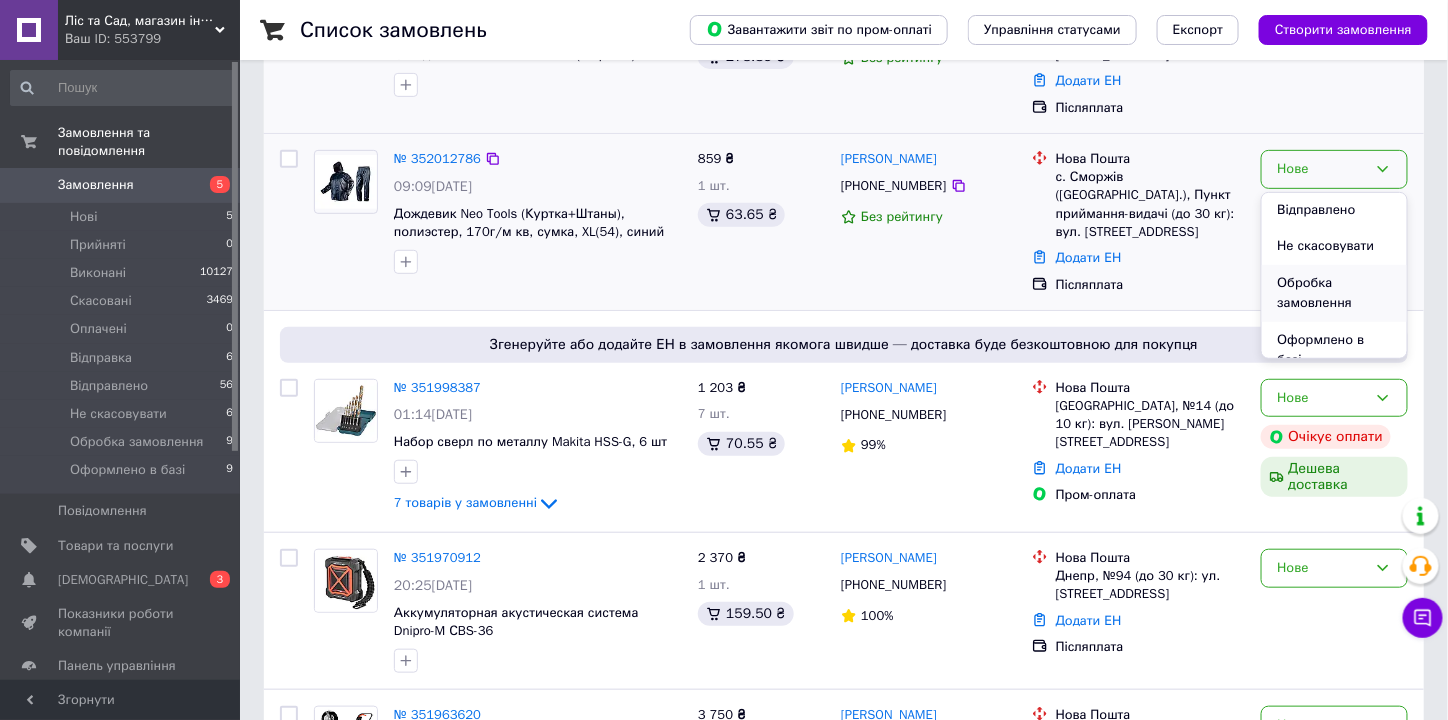 click on "Обробка замовлення" at bounding box center [1334, 293] 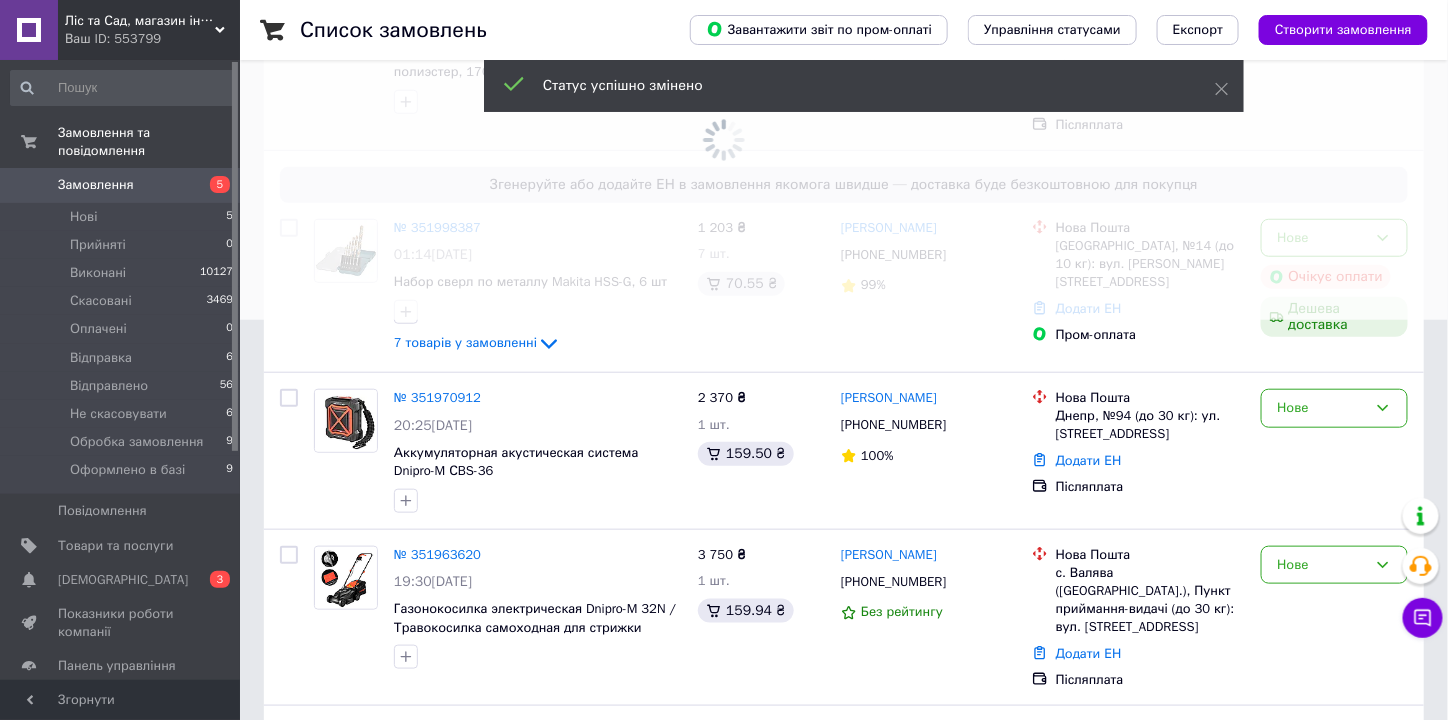 scroll, scrollTop: 479, scrollLeft: 0, axis: vertical 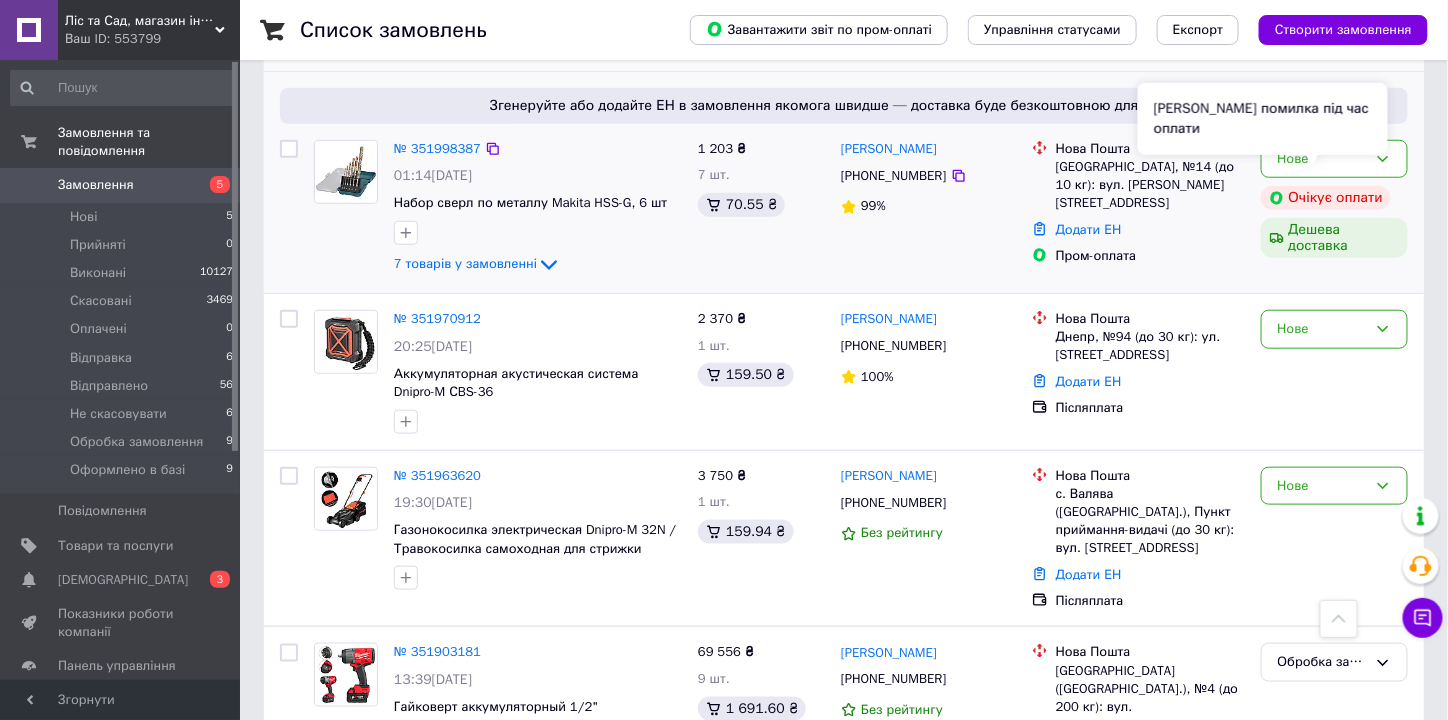 click on "Нове Очікує оплати Дешева доставка" at bounding box center (1334, 208) 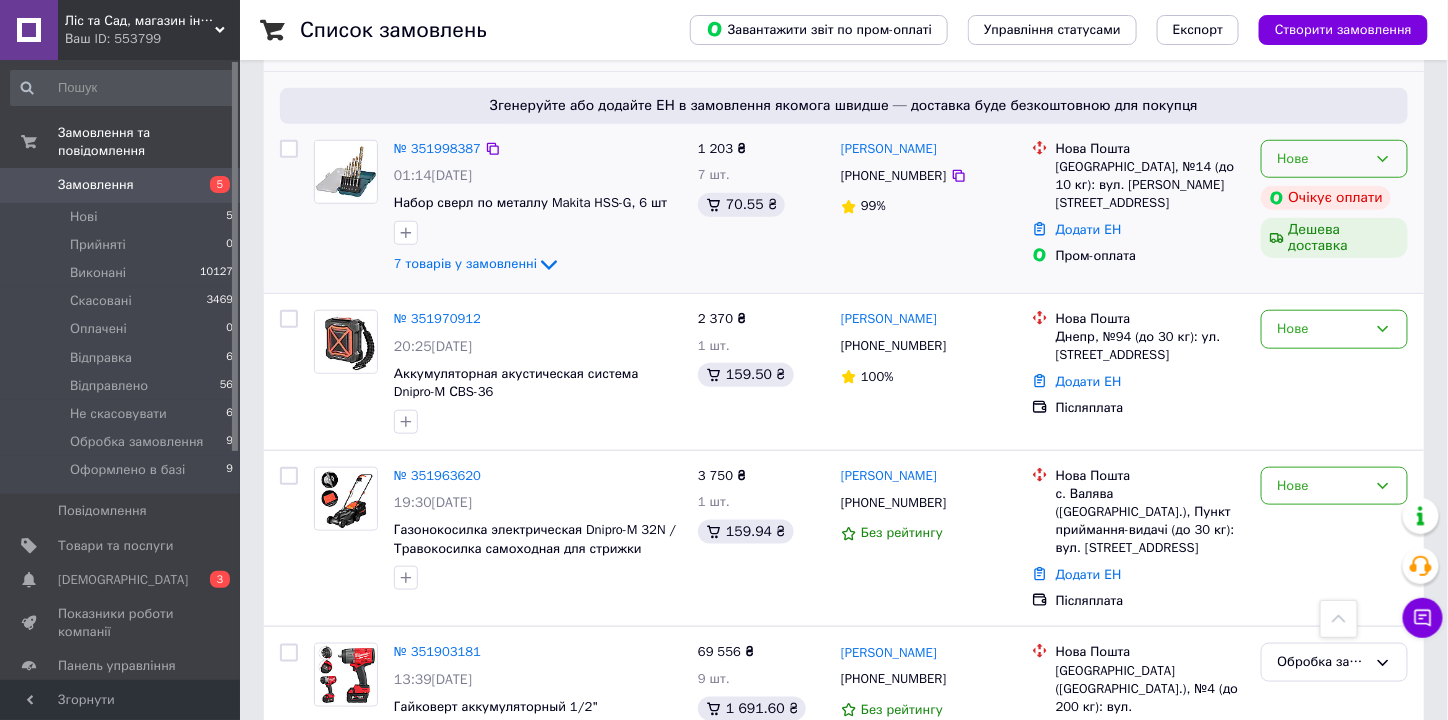 click on "Нове" at bounding box center (1334, 159) 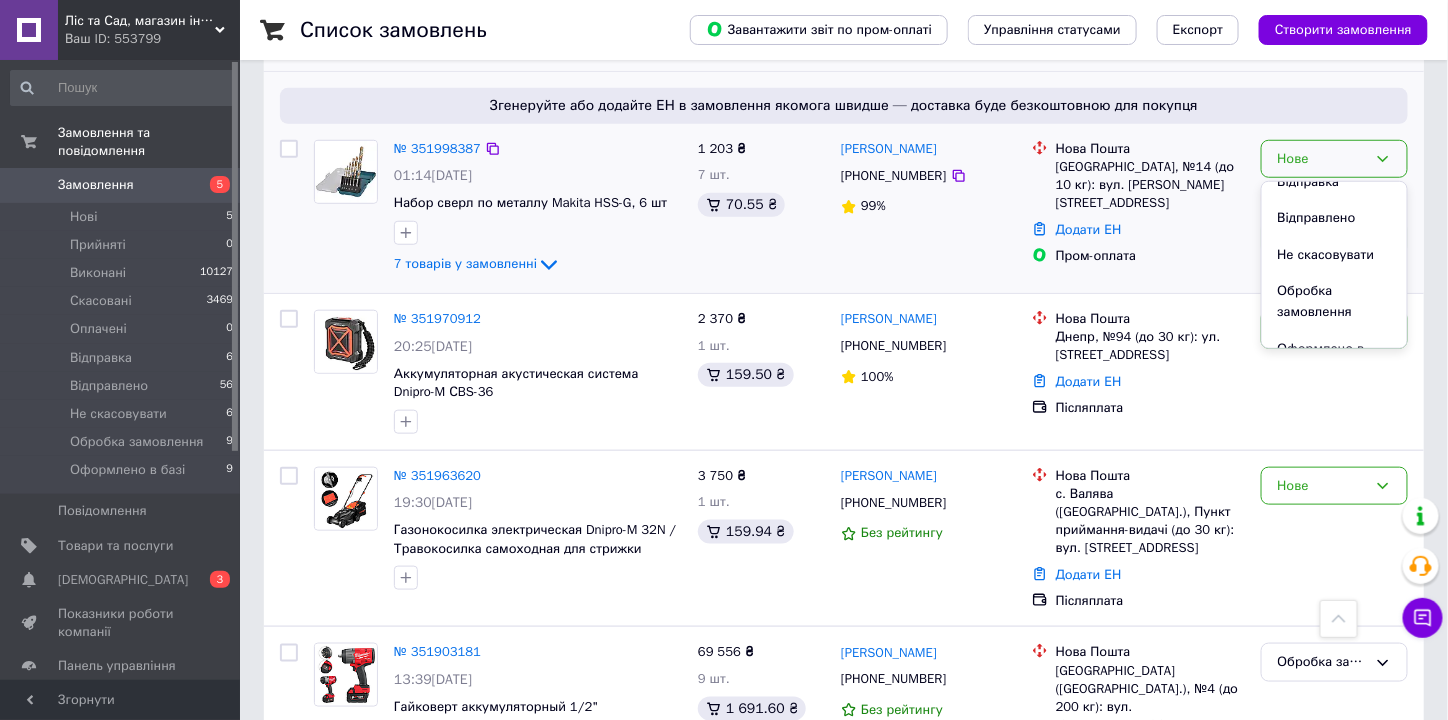 scroll, scrollTop: 184, scrollLeft: 0, axis: vertical 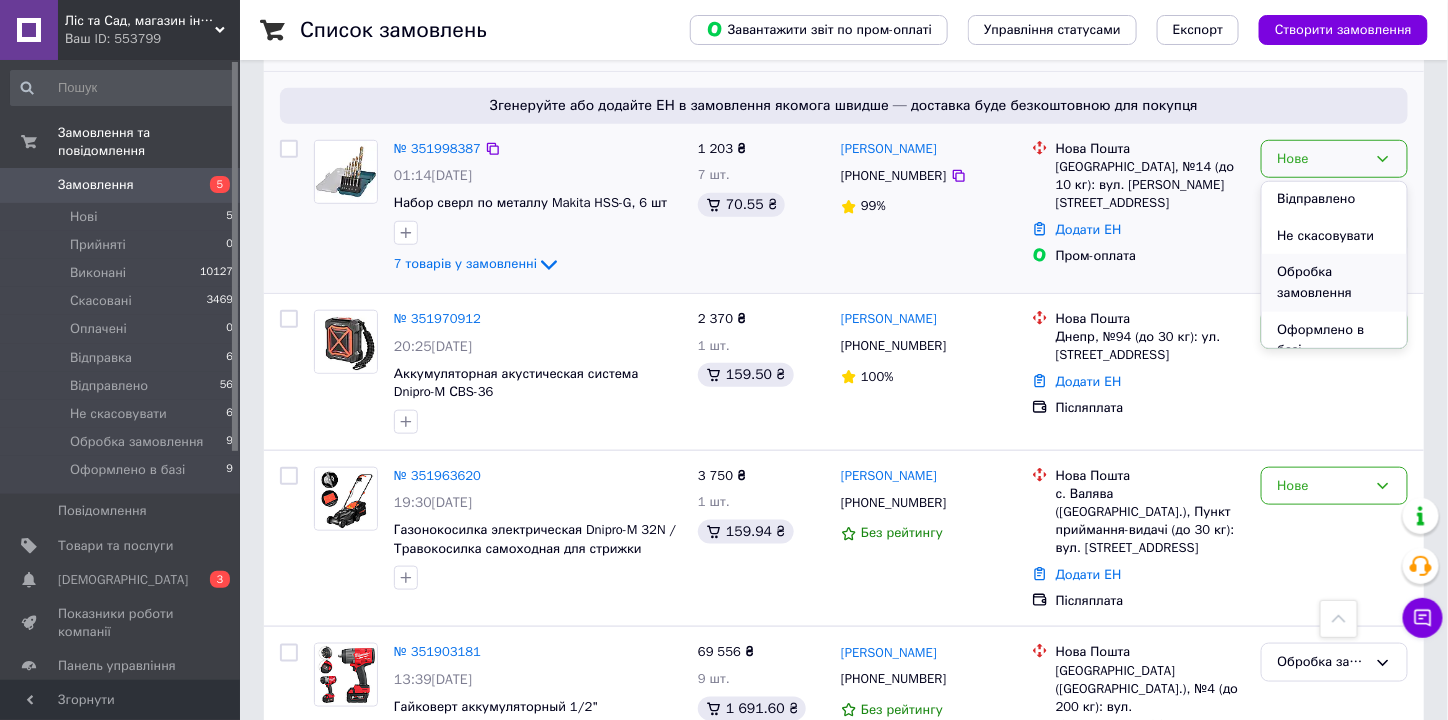 click on "Обробка замовлення" at bounding box center (1334, 282) 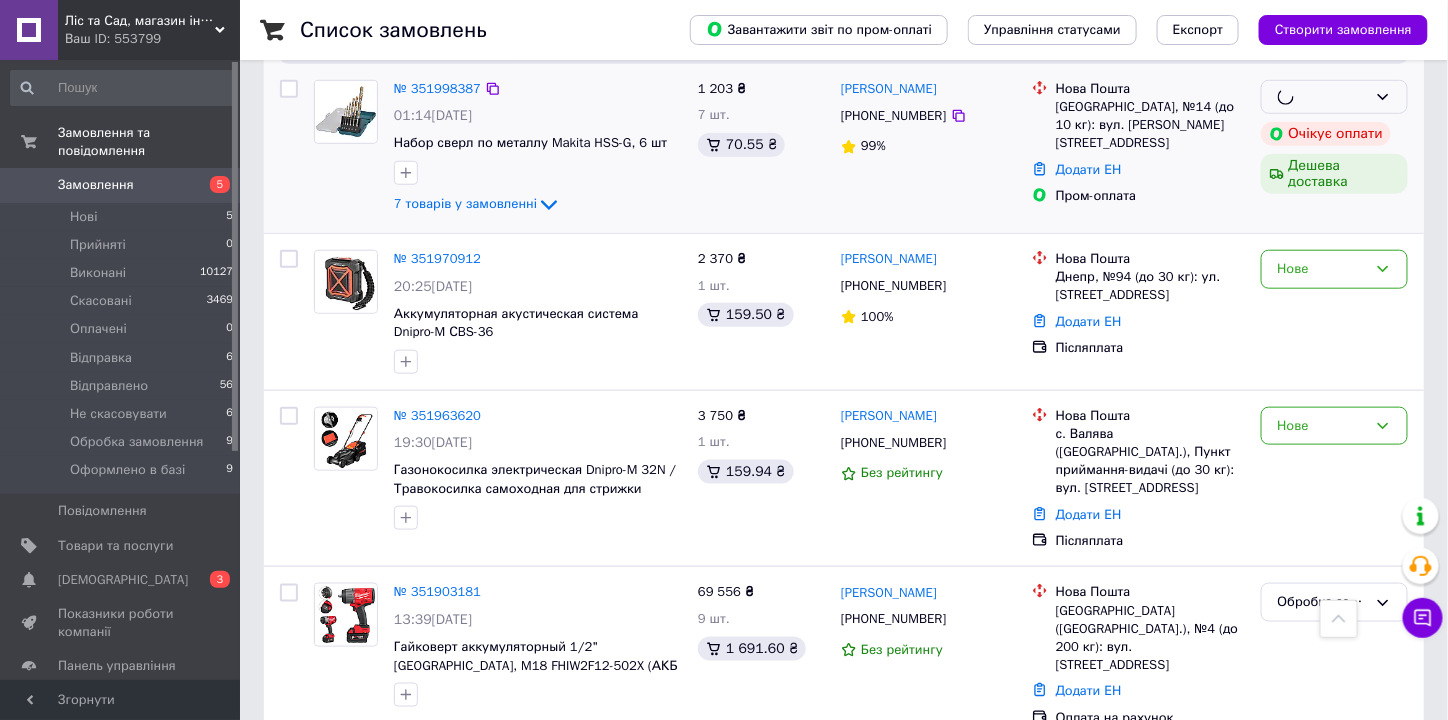 scroll, scrollTop: 640, scrollLeft: 0, axis: vertical 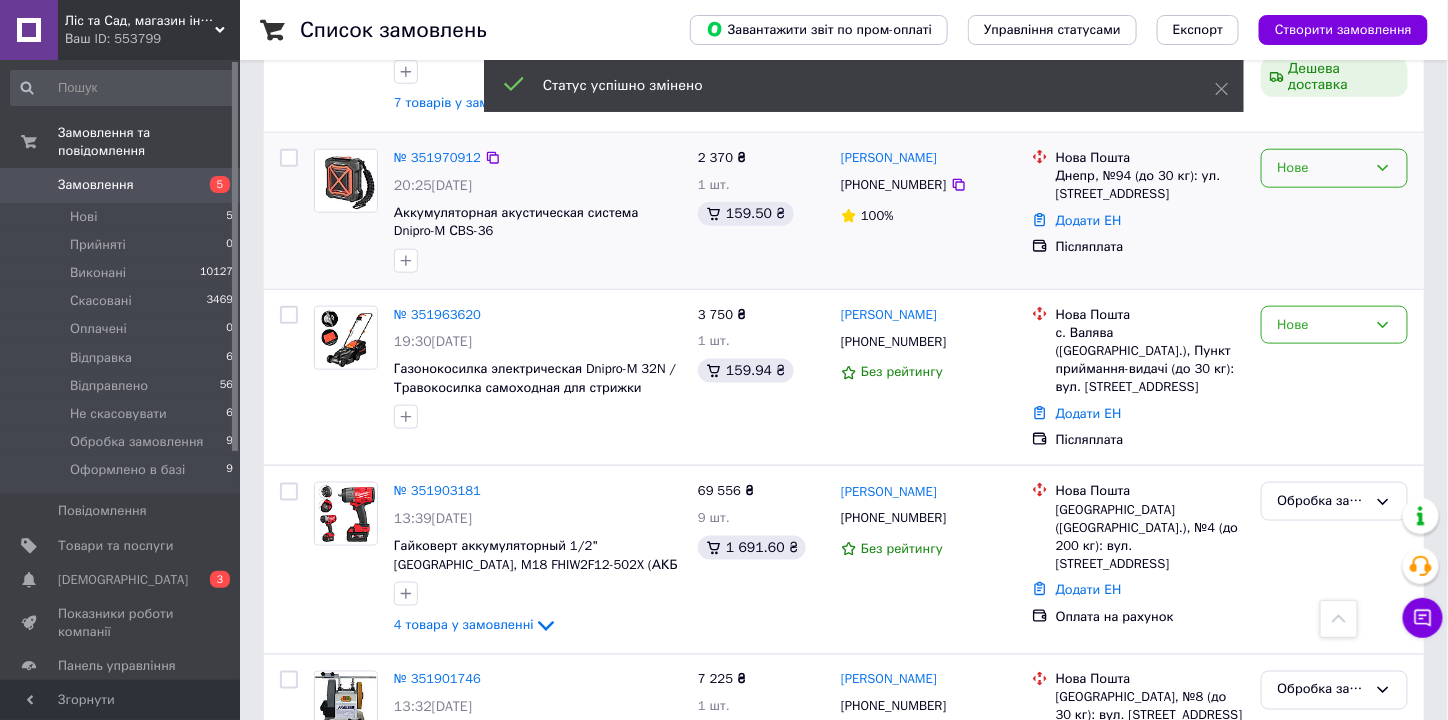 click on "Нове" at bounding box center [1322, 168] 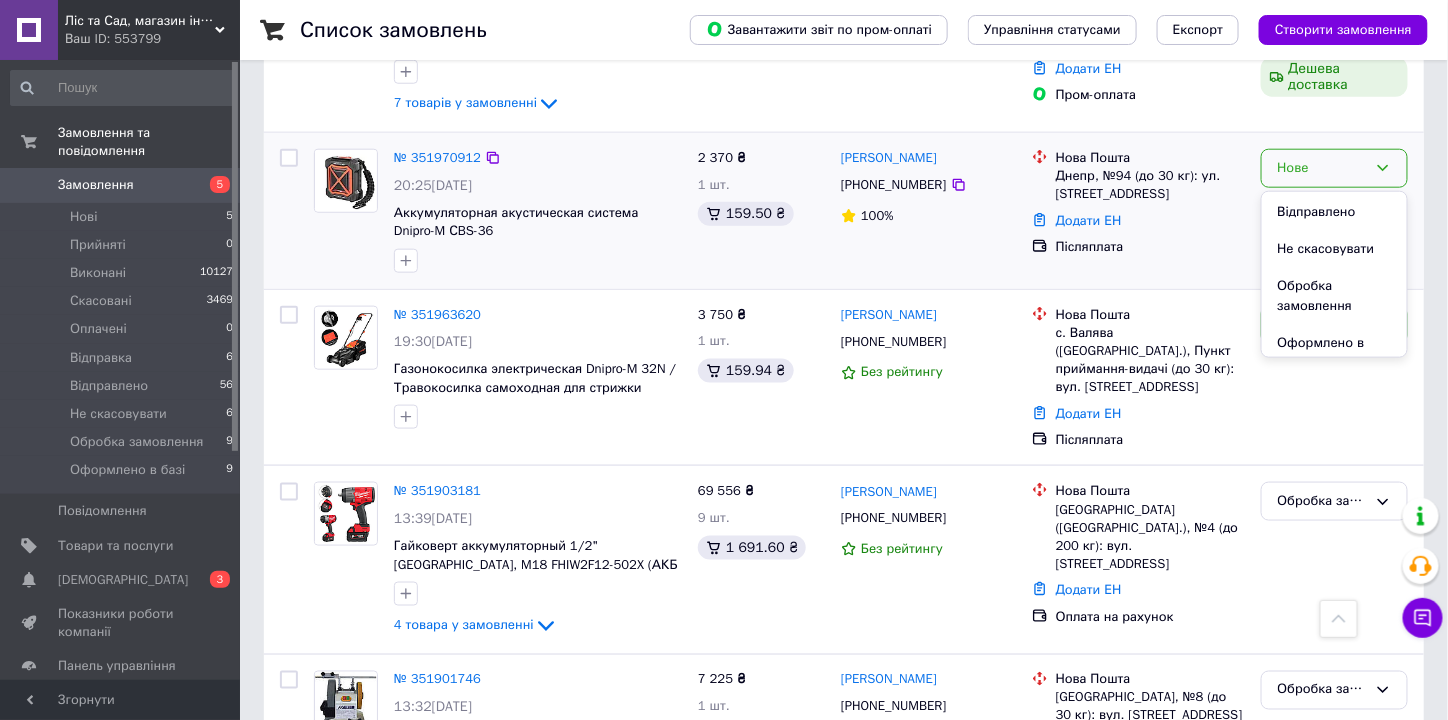 scroll, scrollTop: 184, scrollLeft: 0, axis: vertical 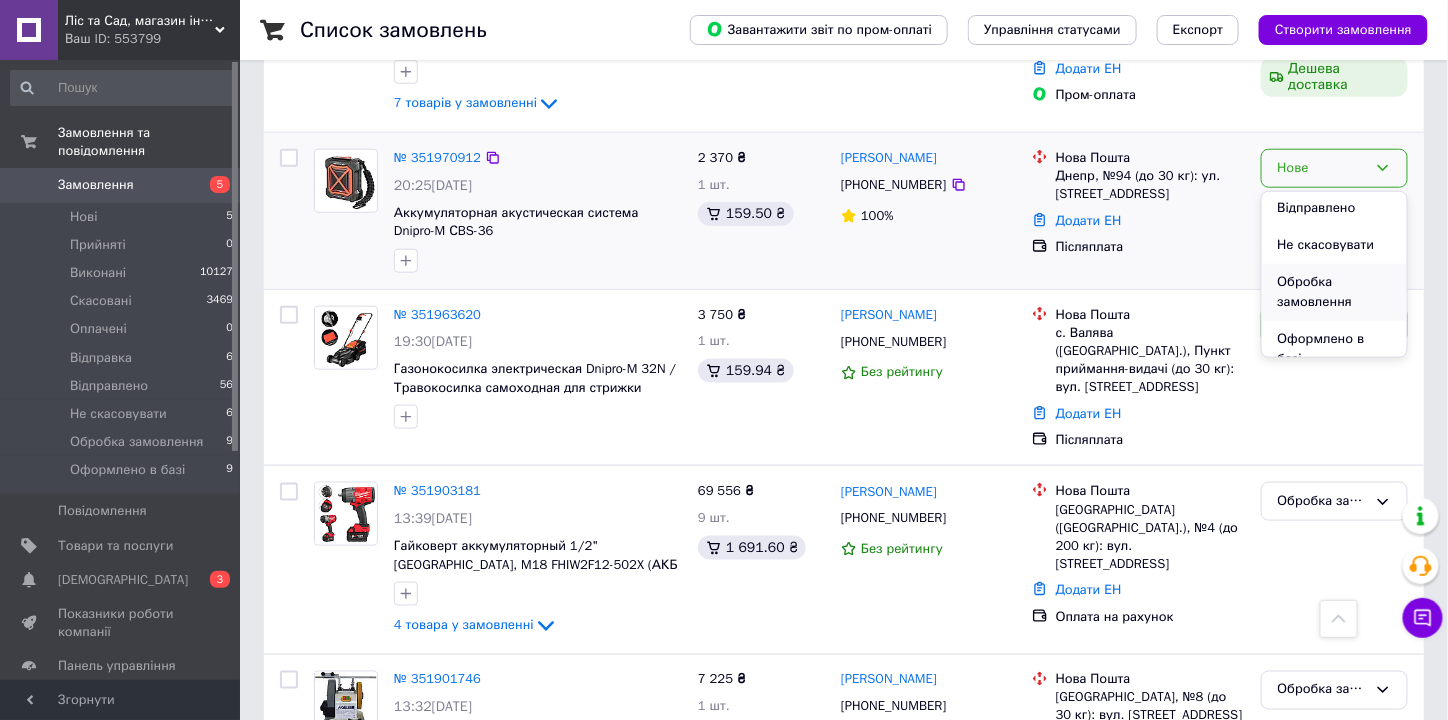 click on "Обробка замовлення" at bounding box center [1334, 292] 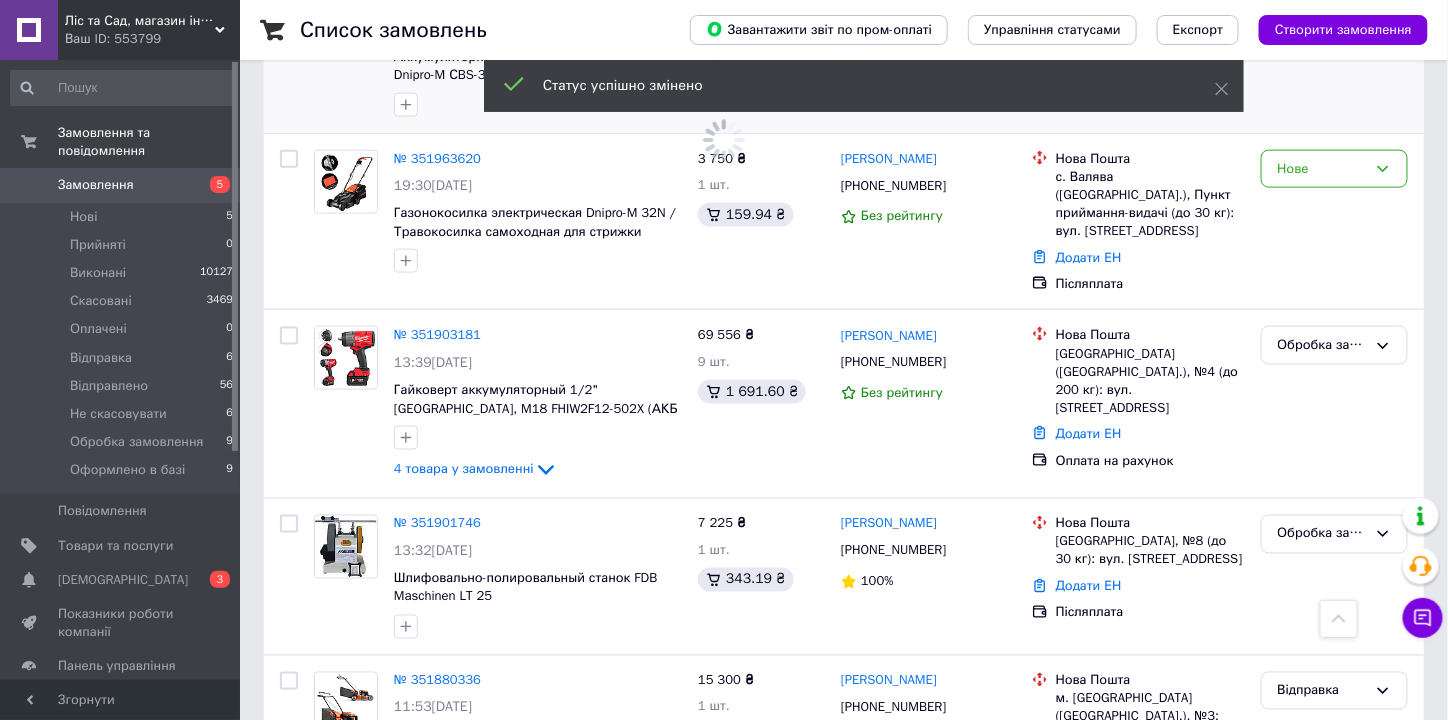 scroll, scrollTop: 799, scrollLeft: 0, axis: vertical 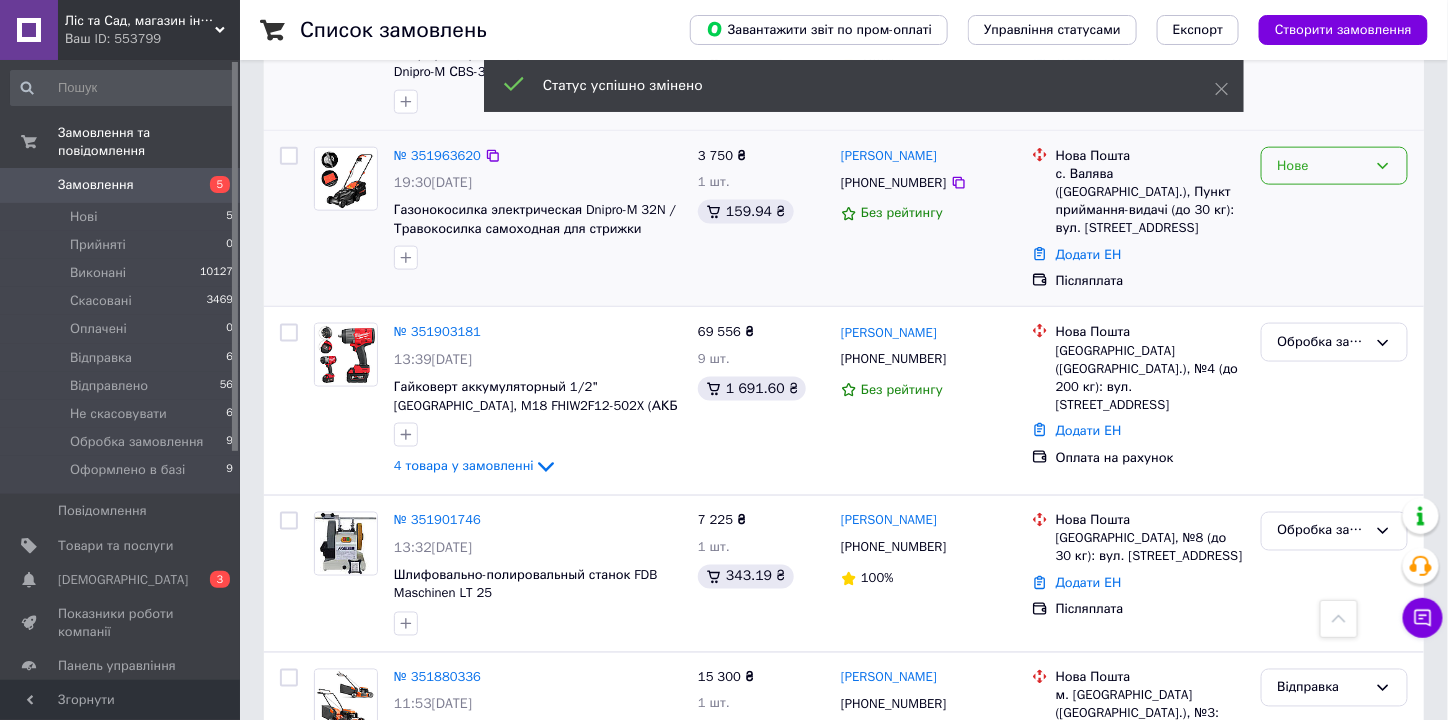 drag, startPoint x: 1345, startPoint y: 145, endPoint x: 1344, endPoint y: 156, distance: 11.045361 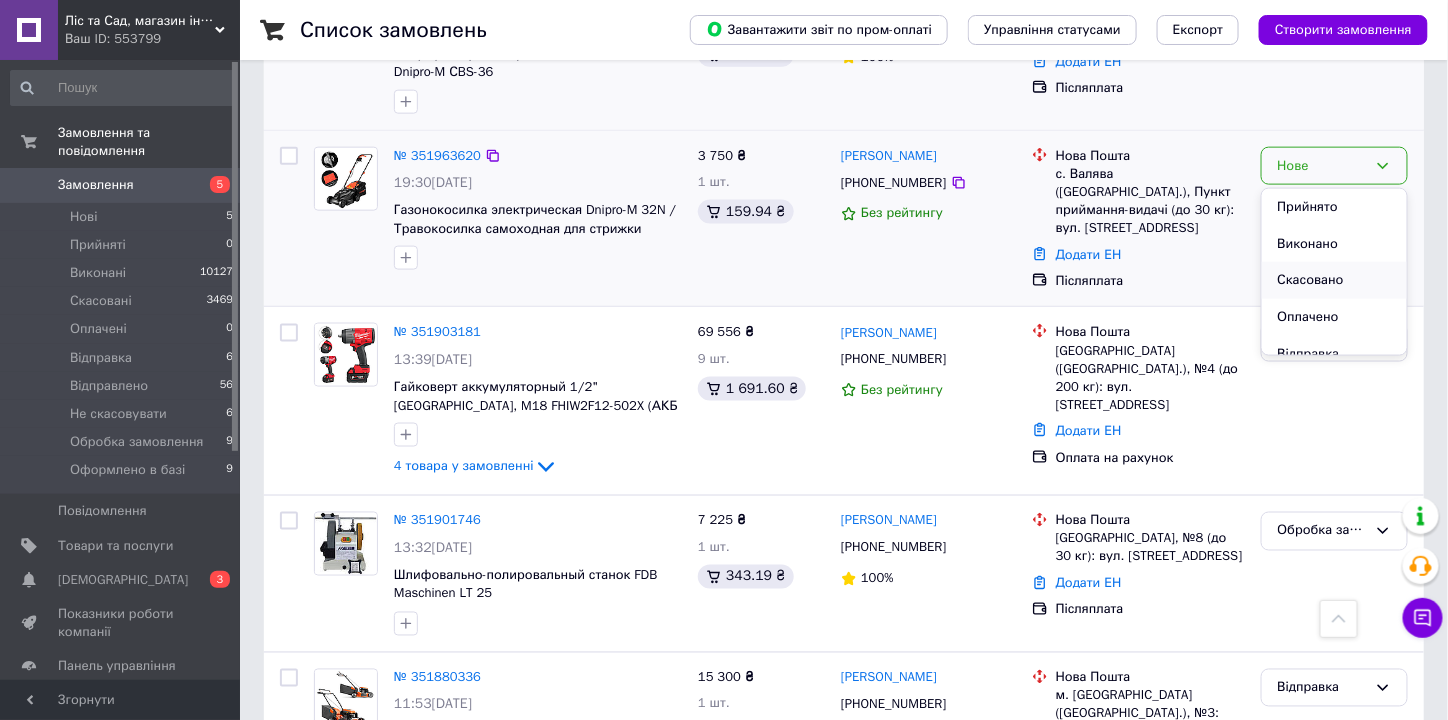 scroll, scrollTop: 184, scrollLeft: 0, axis: vertical 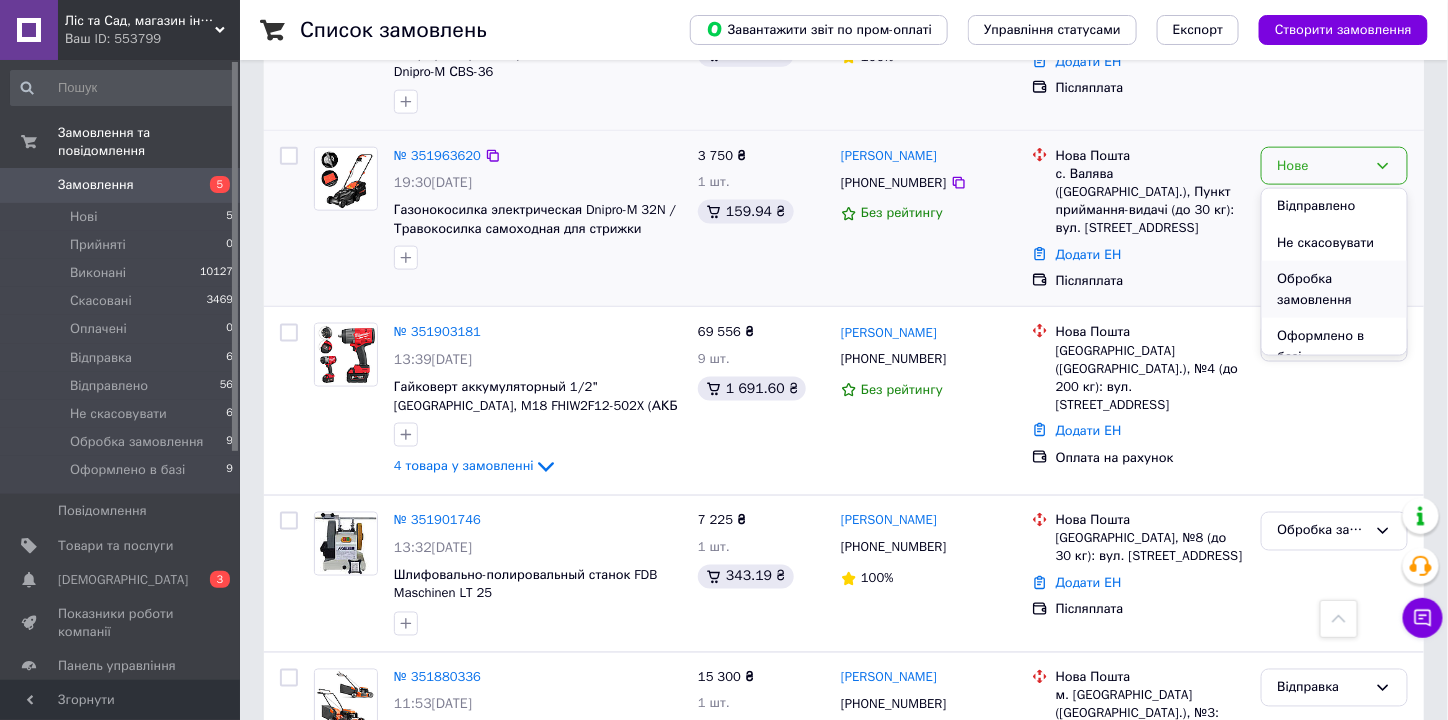 click on "Обробка замовлення" at bounding box center (1334, 289) 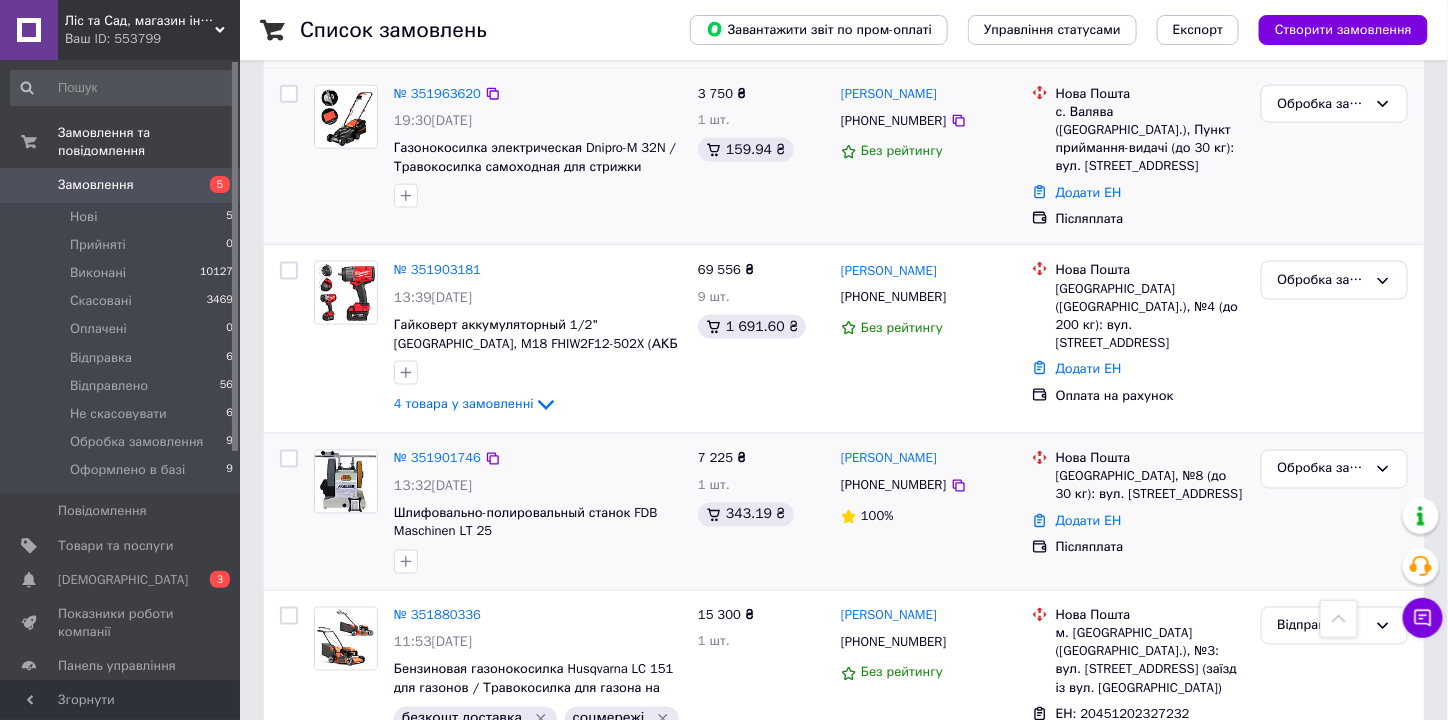 scroll, scrollTop: 879, scrollLeft: 0, axis: vertical 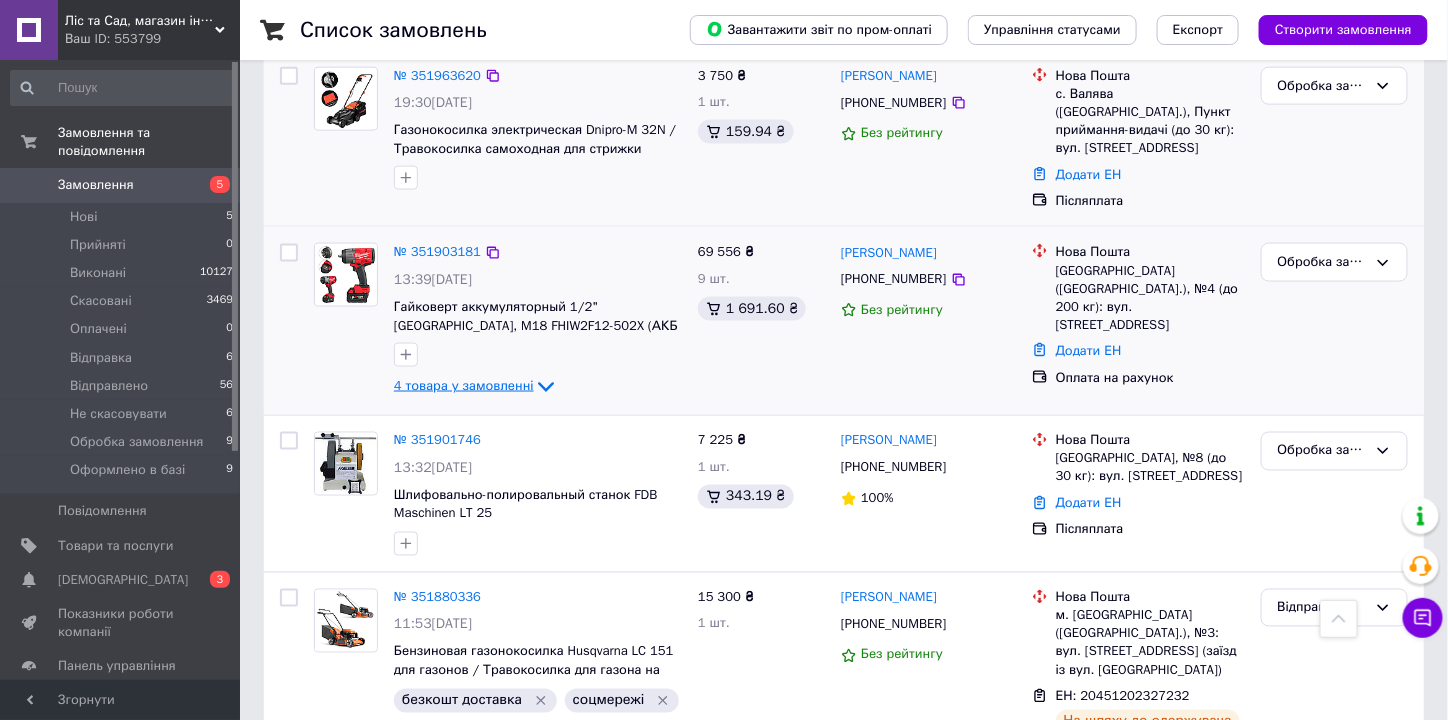 click 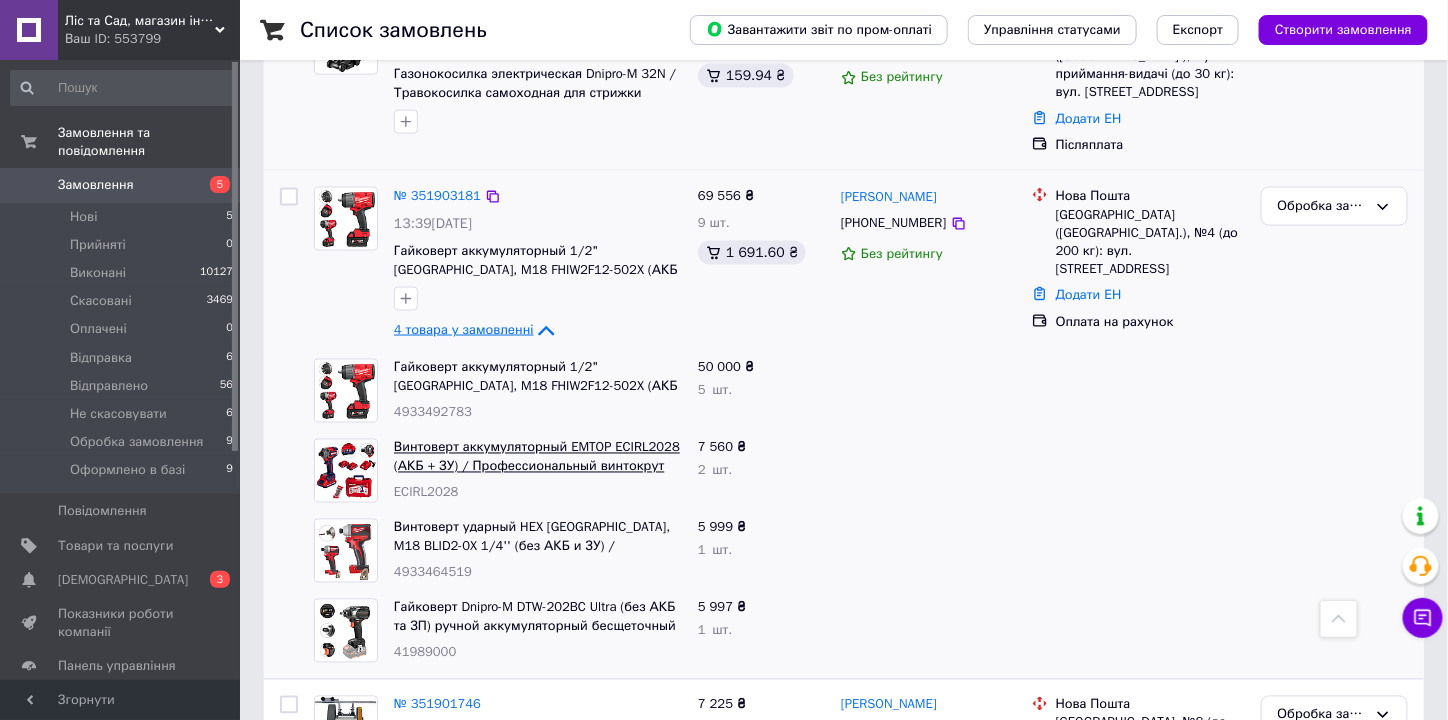 scroll, scrollTop: 960, scrollLeft: 0, axis: vertical 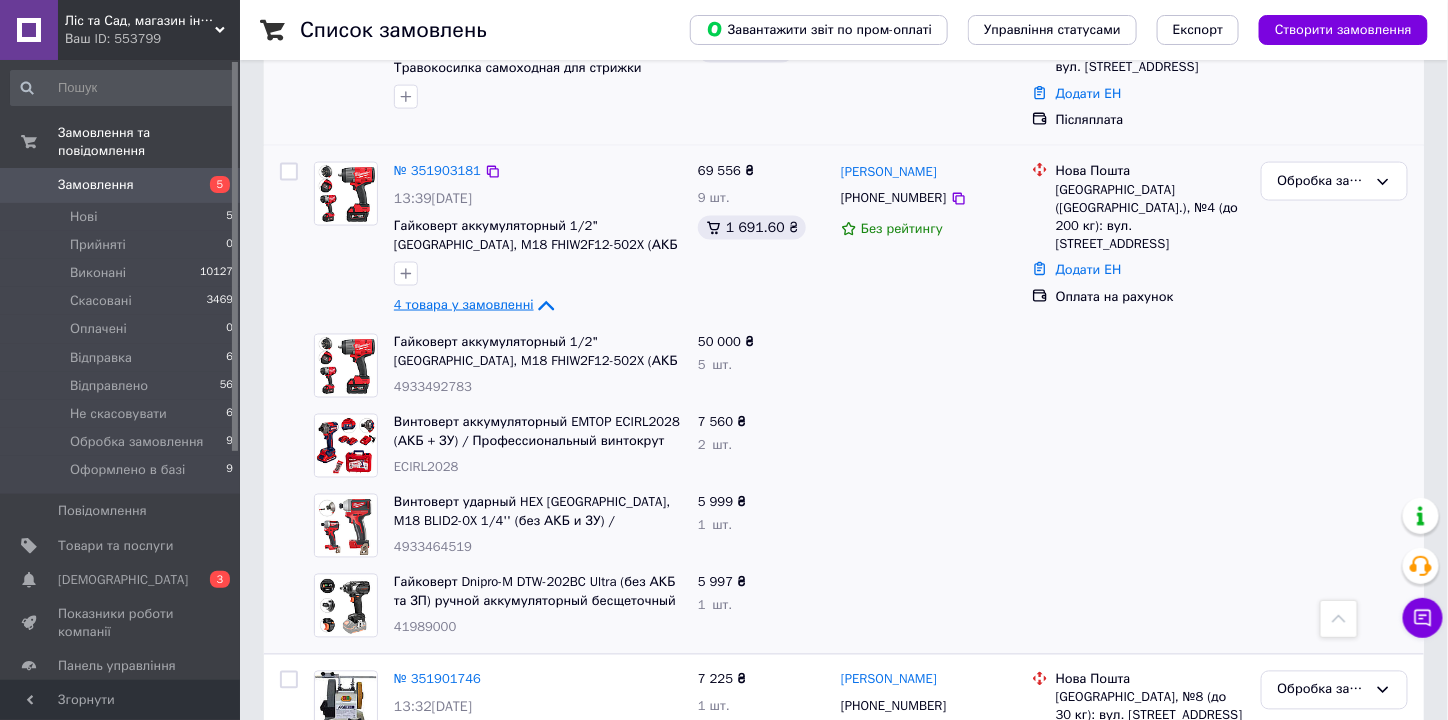 click on "4 товара у замовленні" at bounding box center (464, 305) 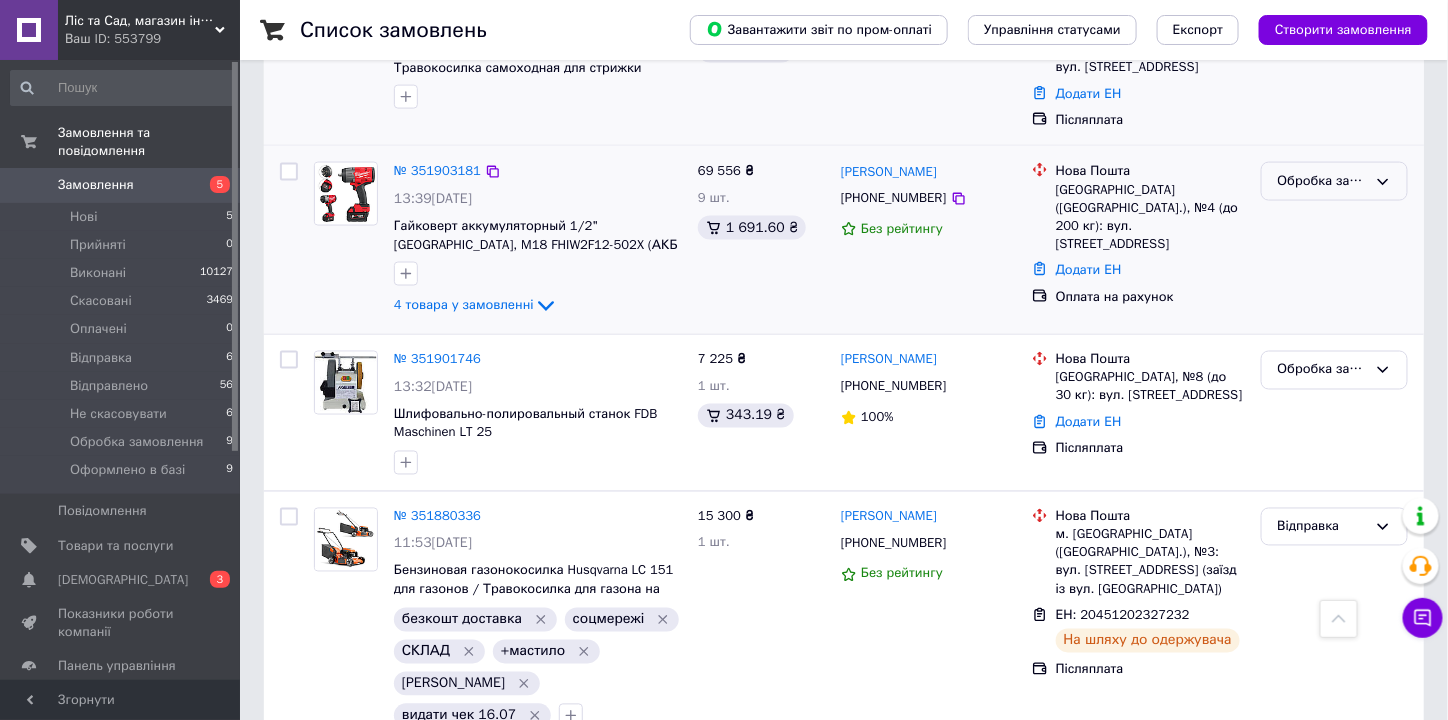 click on "Обробка замовлення" at bounding box center (1322, 181) 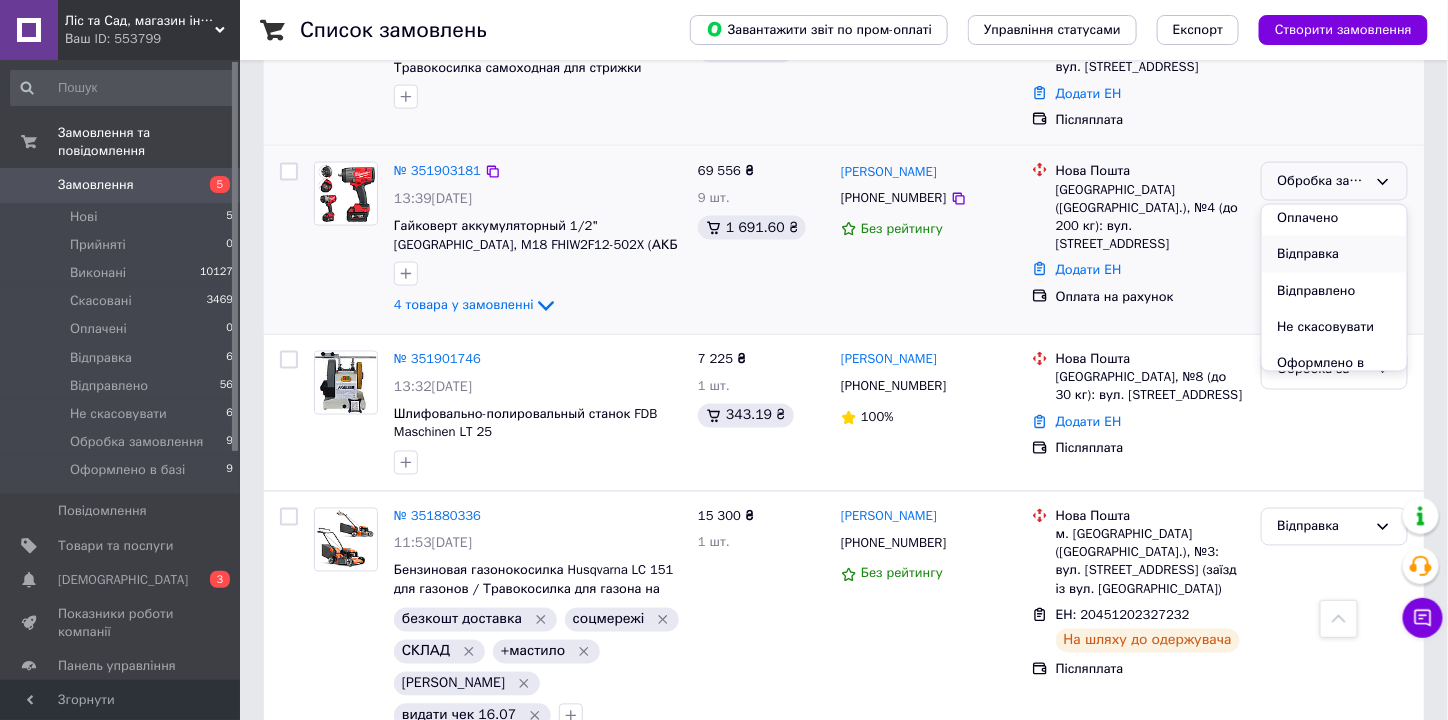 scroll, scrollTop: 126, scrollLeft: 0, axis: vertical 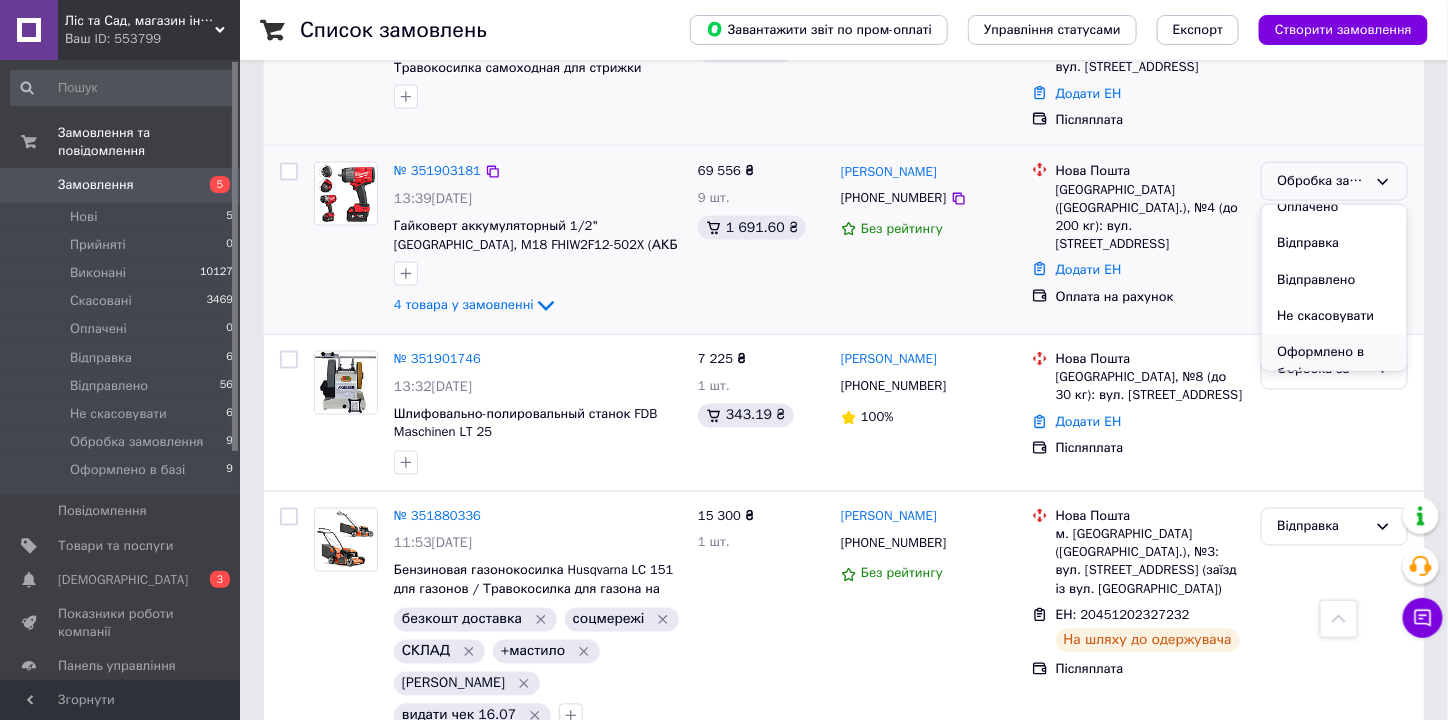click on "Оформлено в базі" at bounding box center (1334, 363) 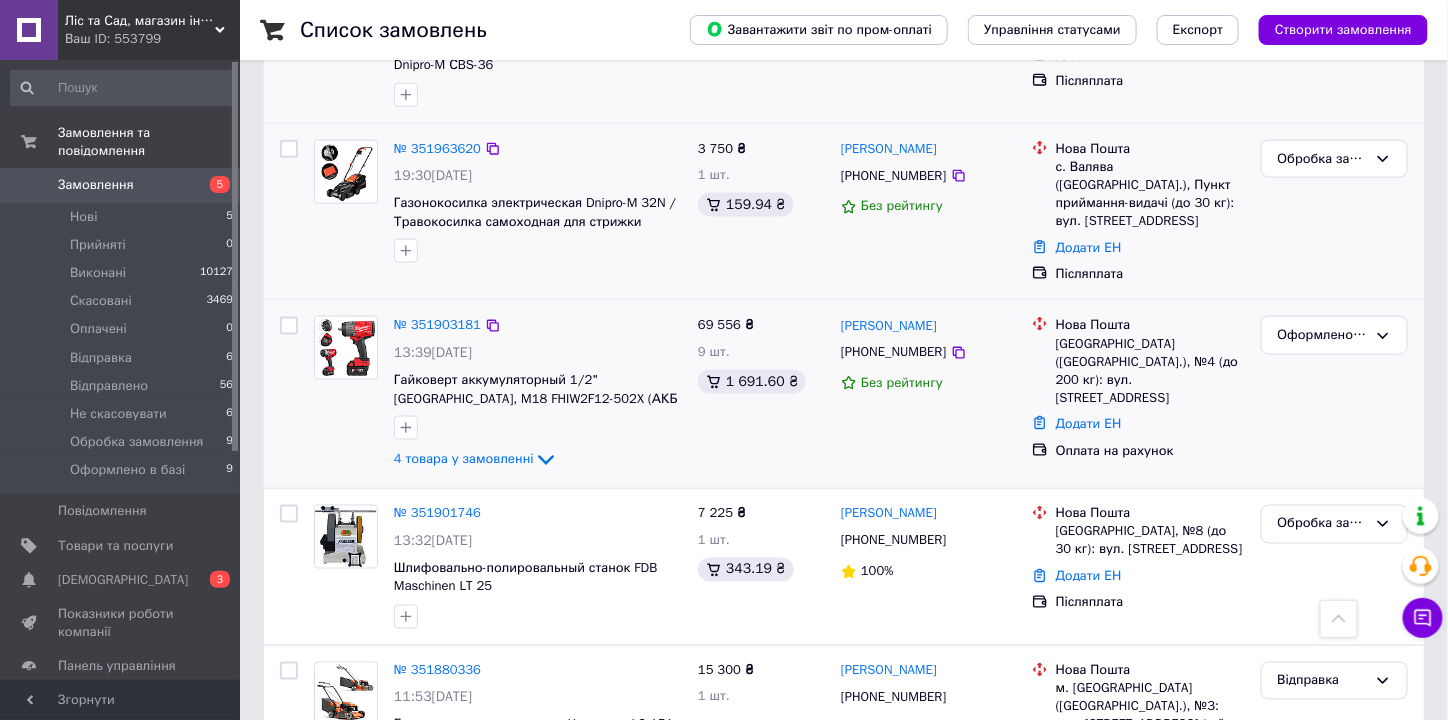 scroll, scrollTop: 640, scrollLeft: 0, axis: vertical 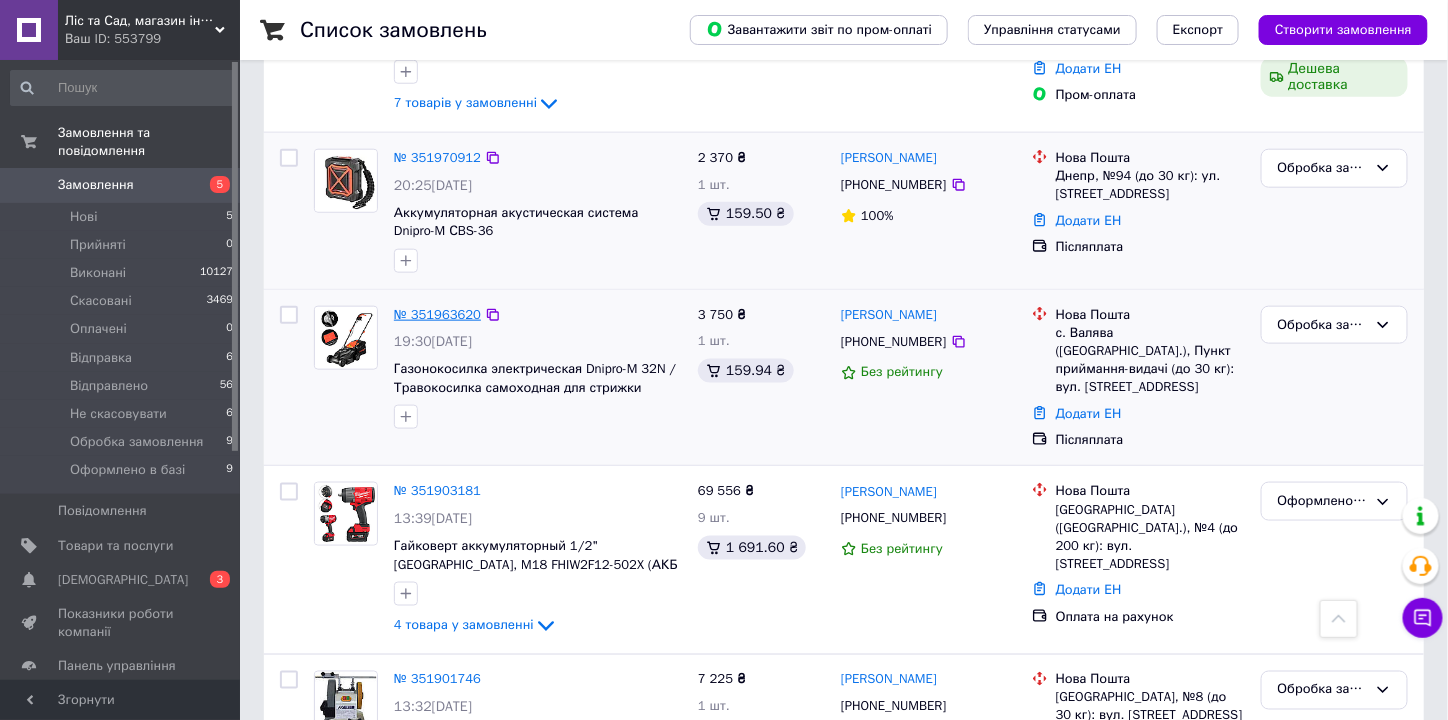 click on "№ 351963620" at bounding box center (437, 314) 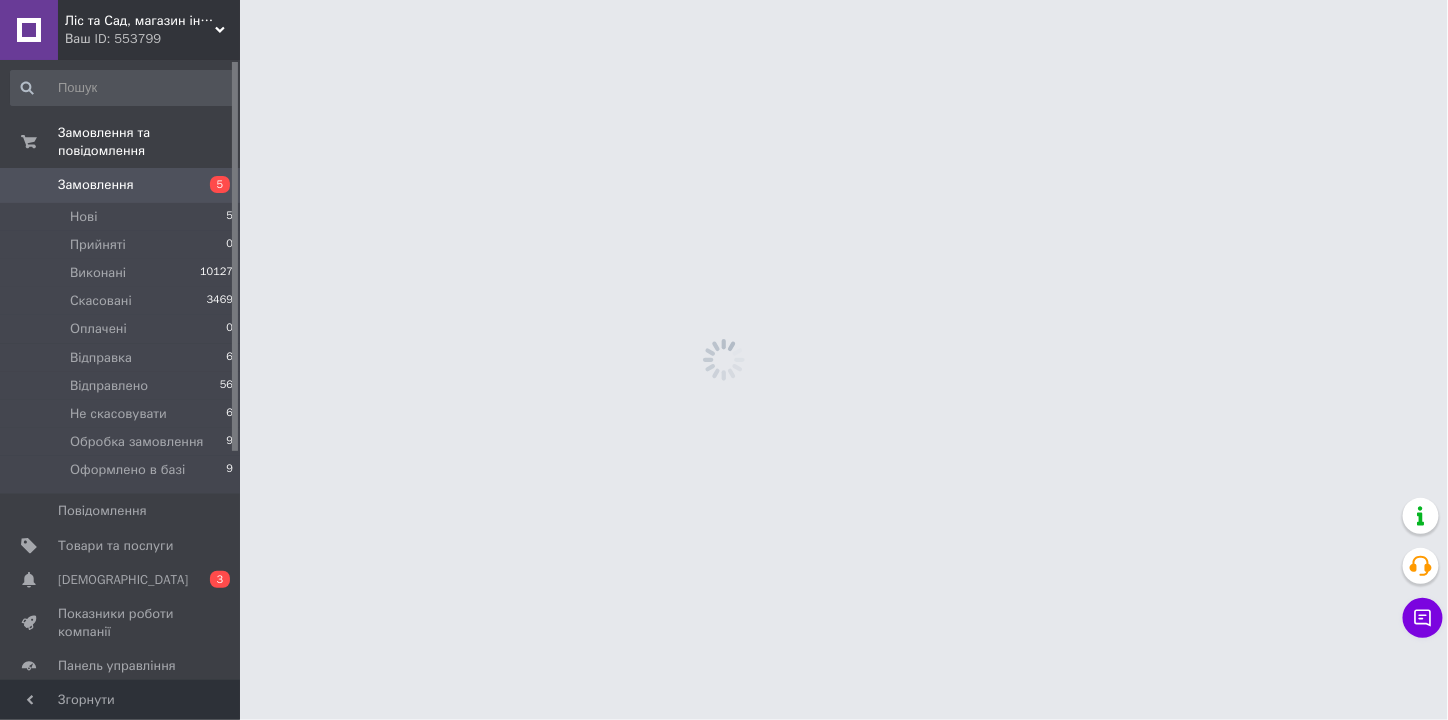 scroll, scrollTop: 0, scrollLeft: 0, axis: both 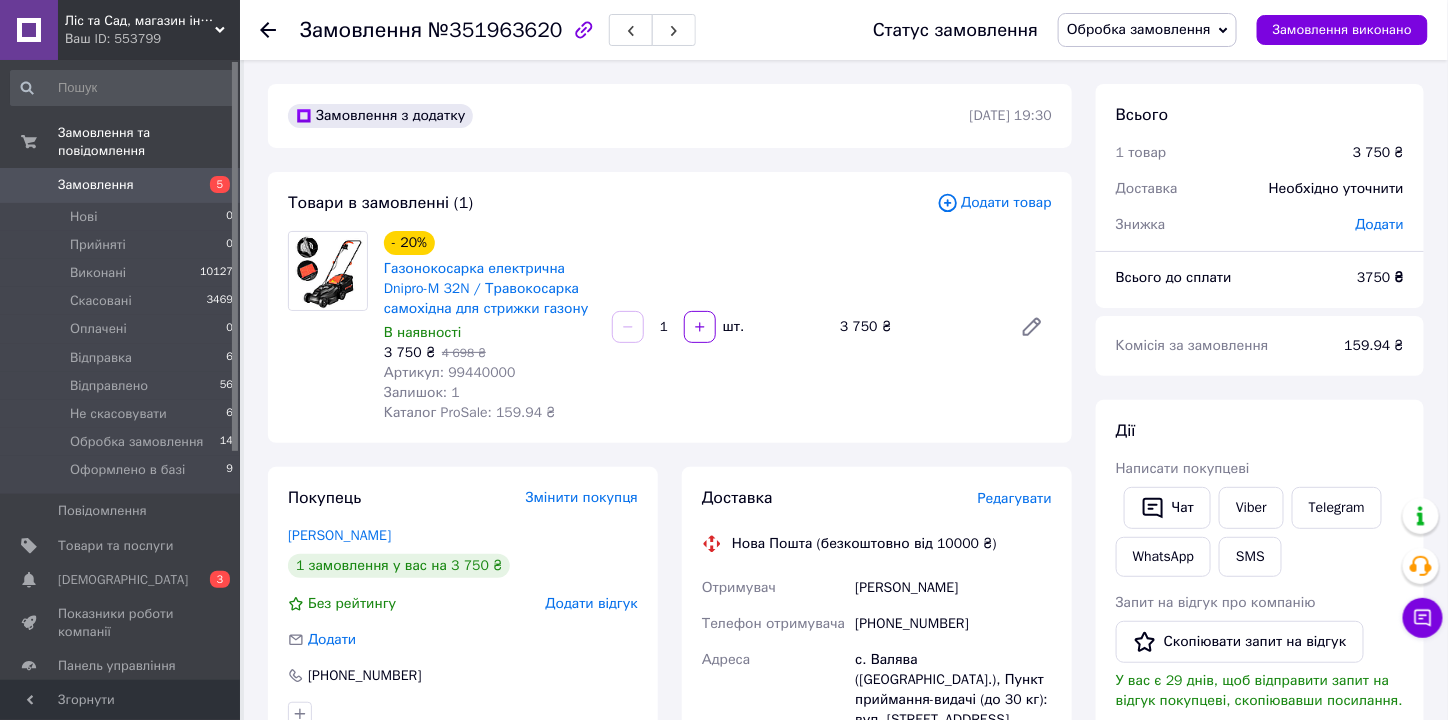 click on "Артикул: 99440000" at bounding box center [450, 372] 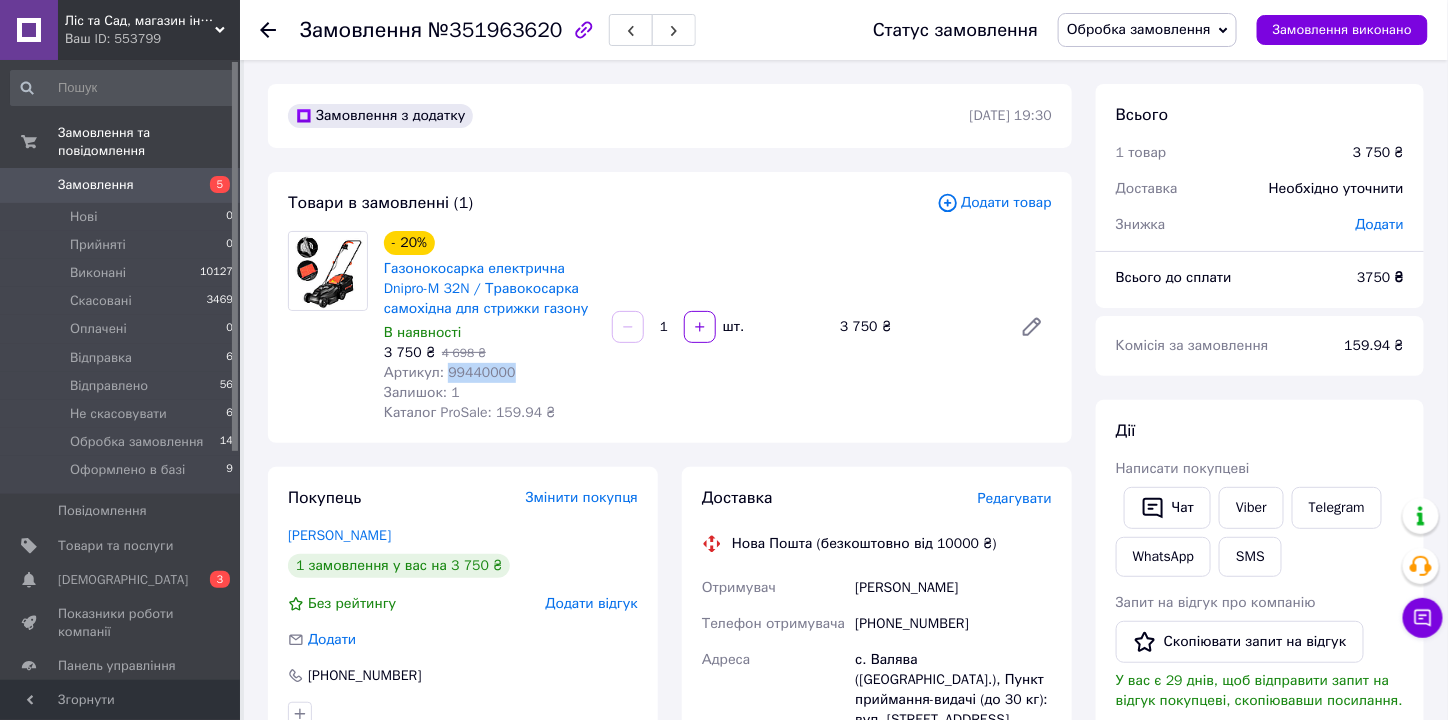 click on "Артикул: 99440000" at bounding box center (450, 372) 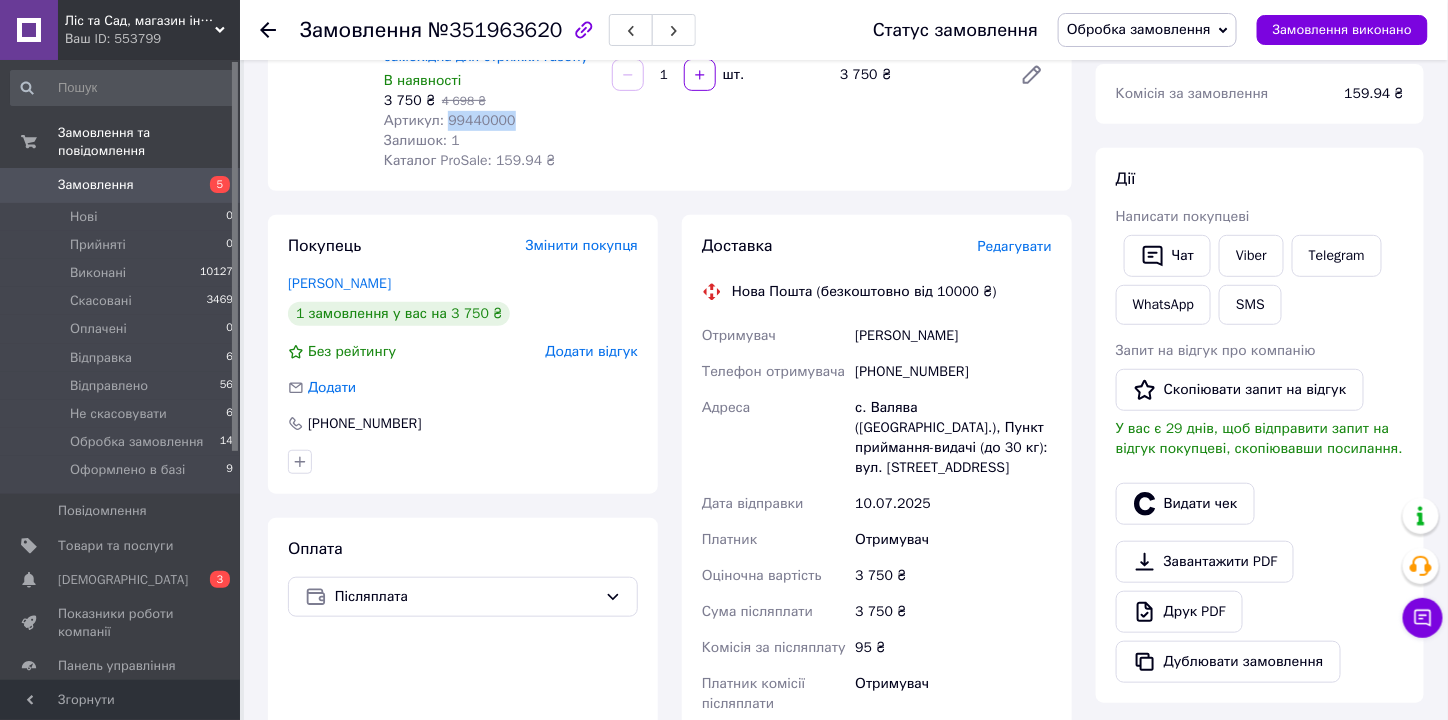 scroll, scrollTop: 0, scrollLeft: 0, axis: both 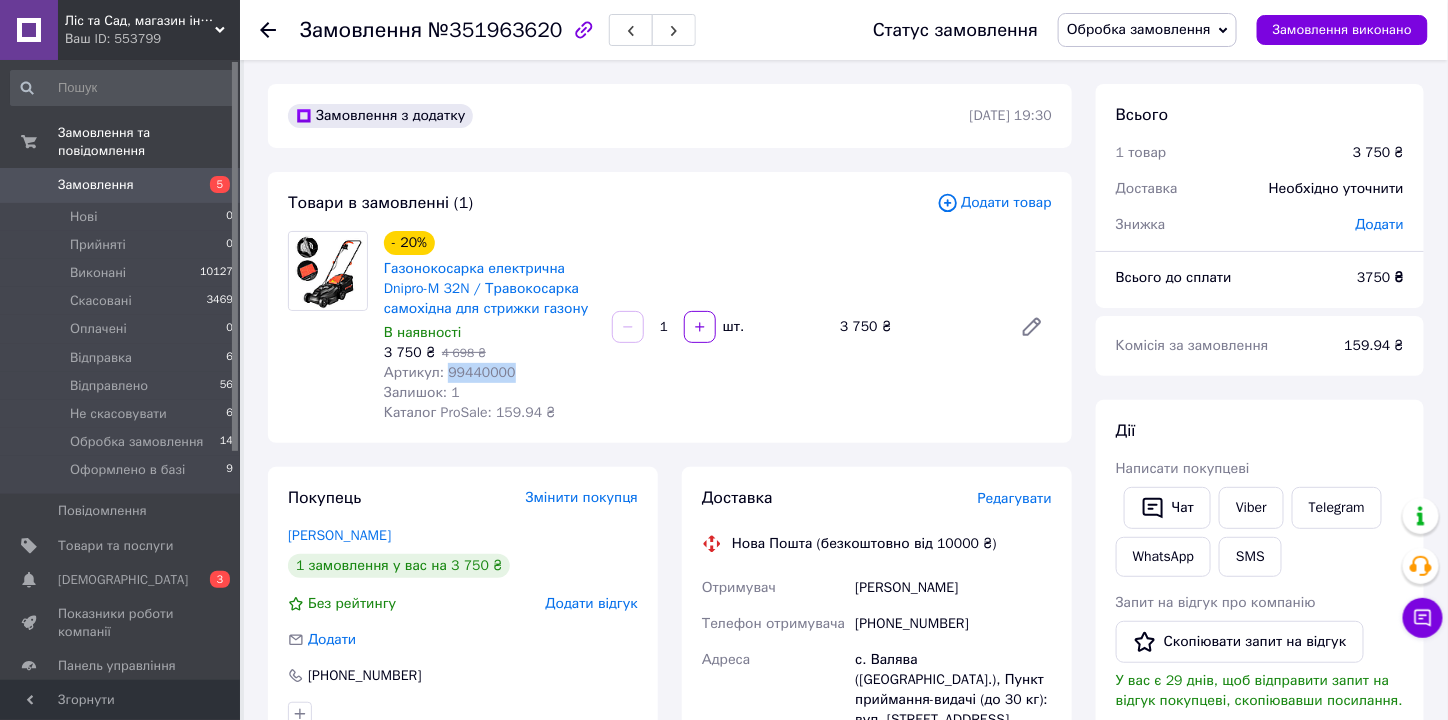 copy on "99440000" 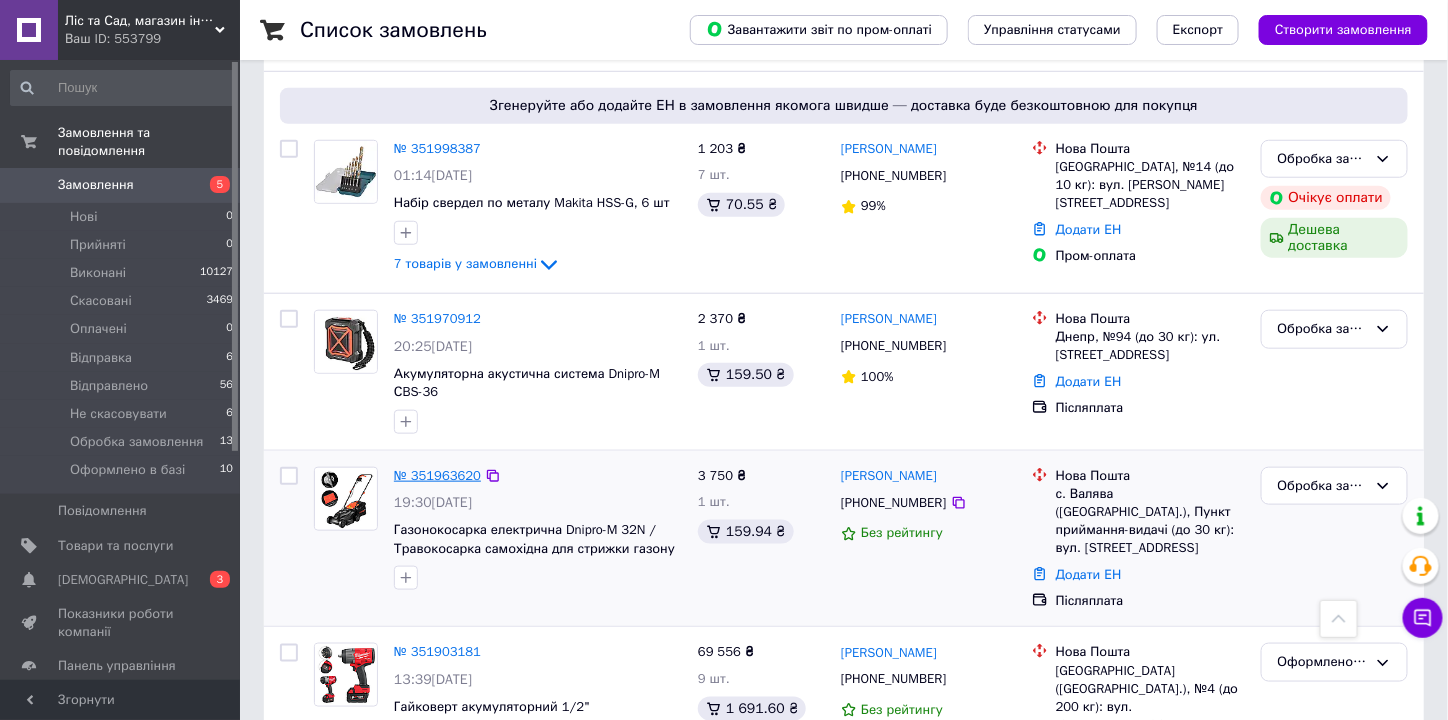 click on "№ 351963620" at bounding box center [437, 475] 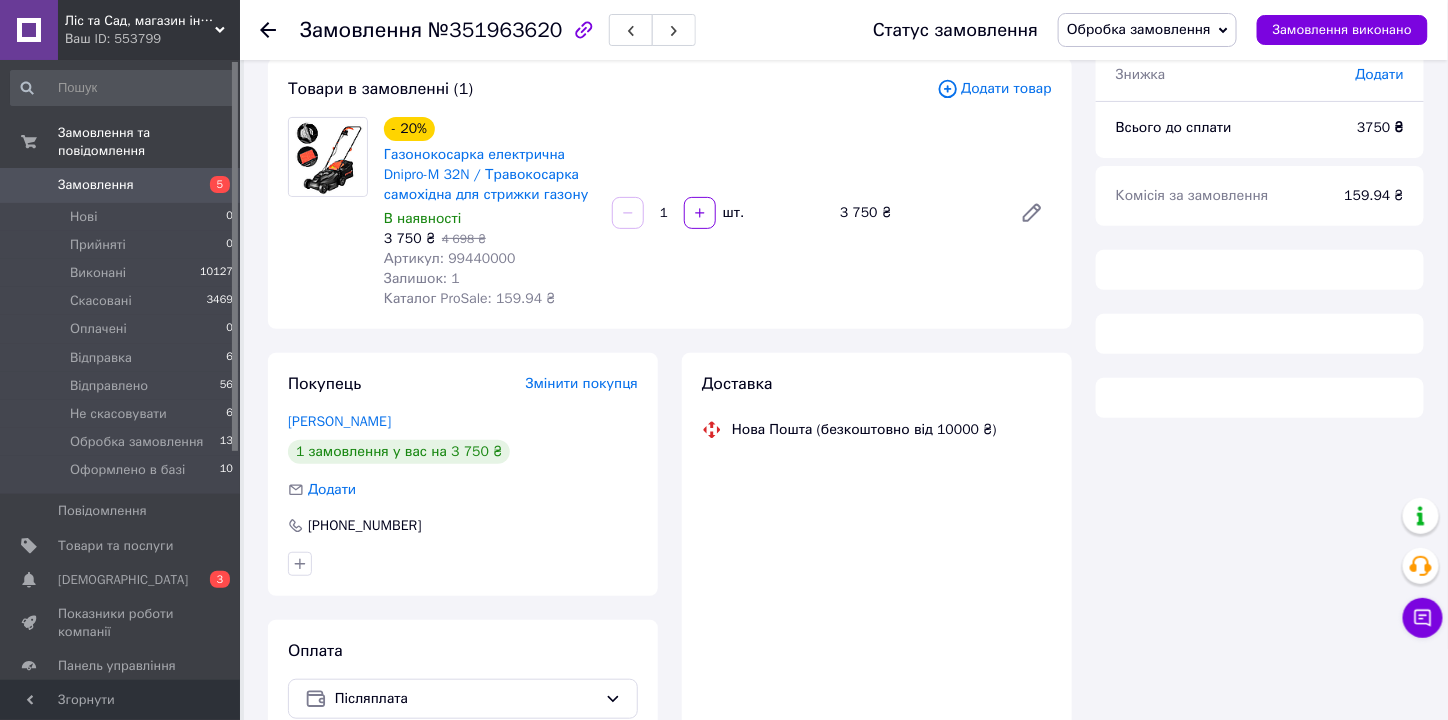 scroll, scrollTop: 0, scrollLeft: 0, axis: both 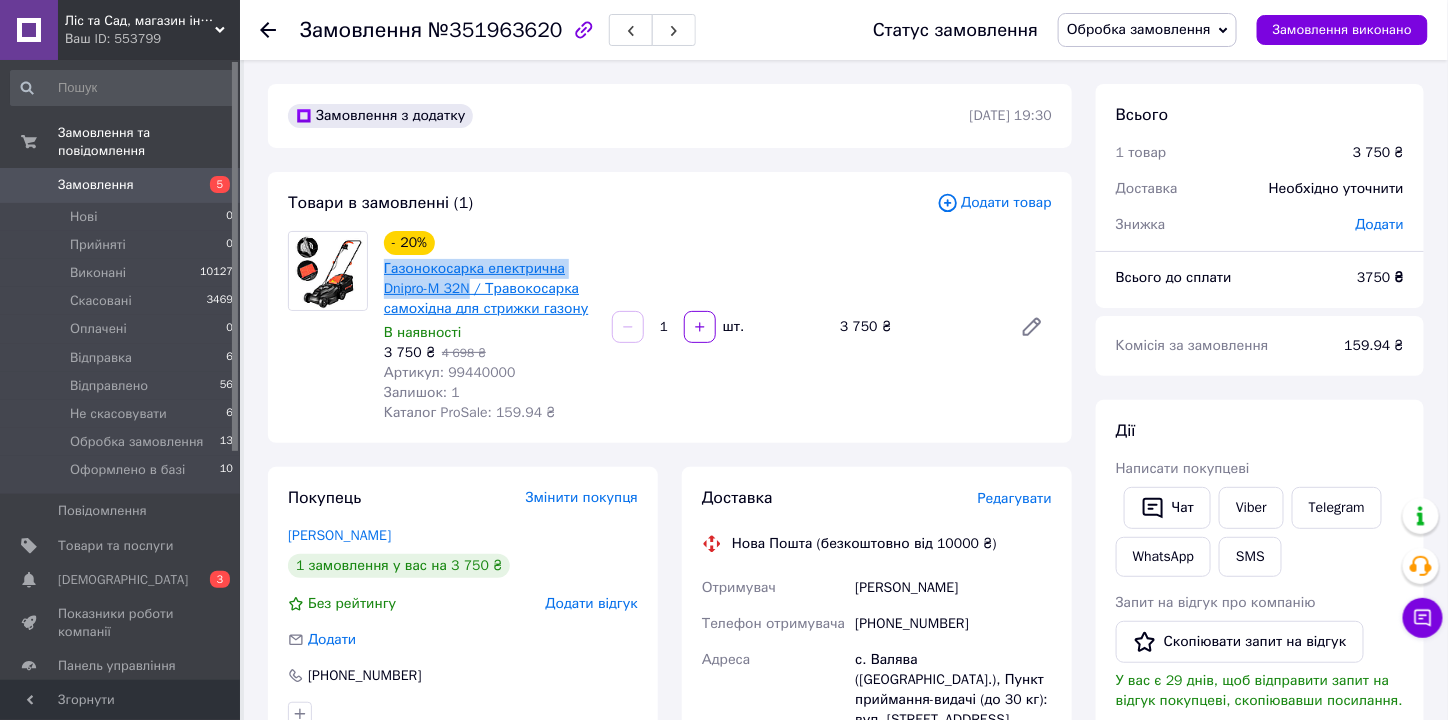 drag, startPoint x: 408, startPoint y: 273, endPoint x: 472, endPoint y: 290, distance: 66.21933 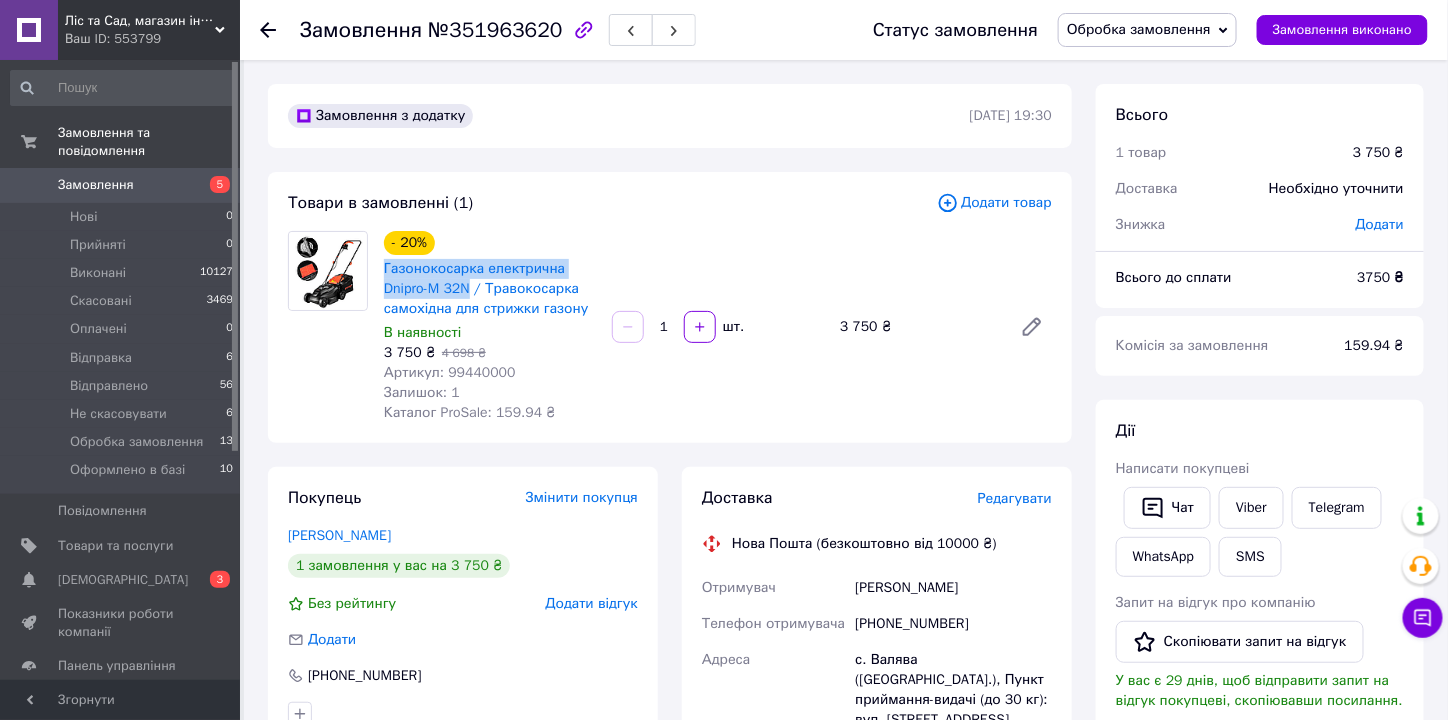 copy on "Газонокосарка електрична Dnipro-M 32N" 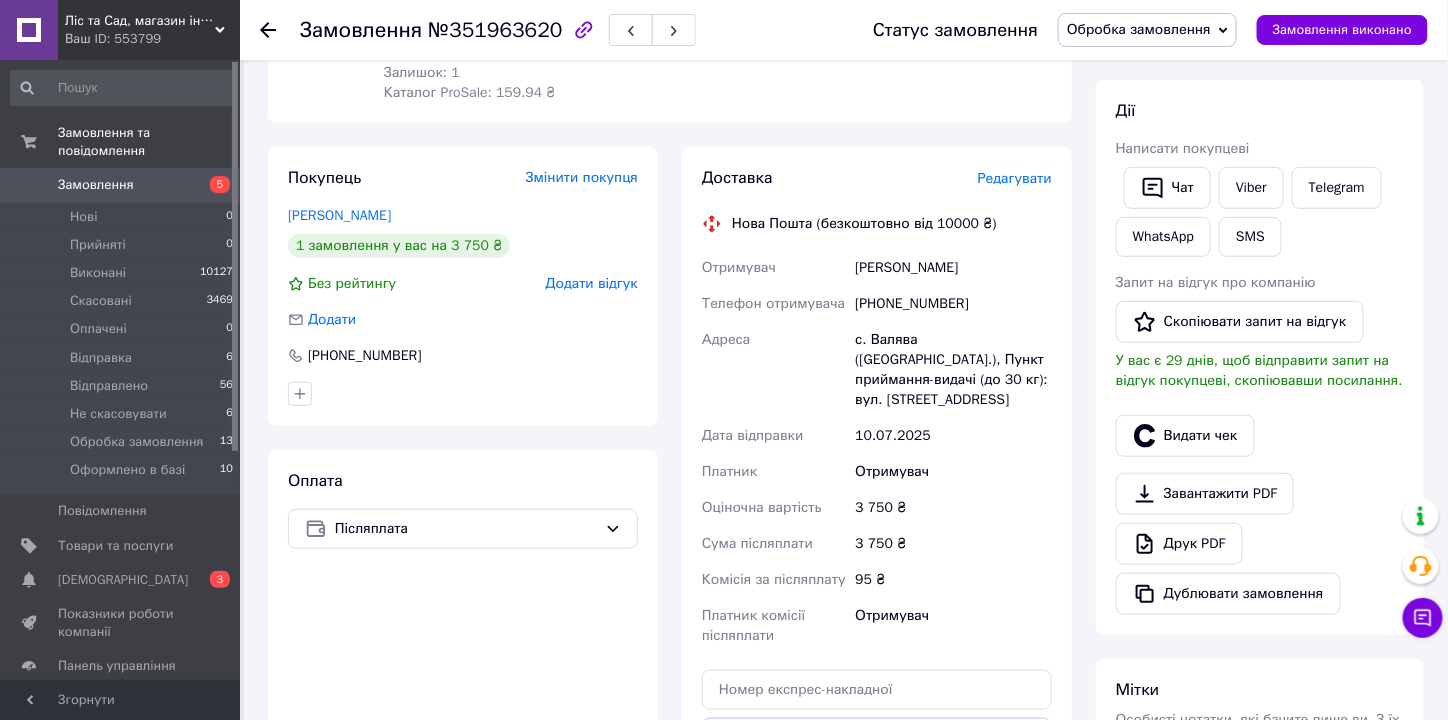 scroll, scrollTop: 0, scrollLeft: 0, axis: both 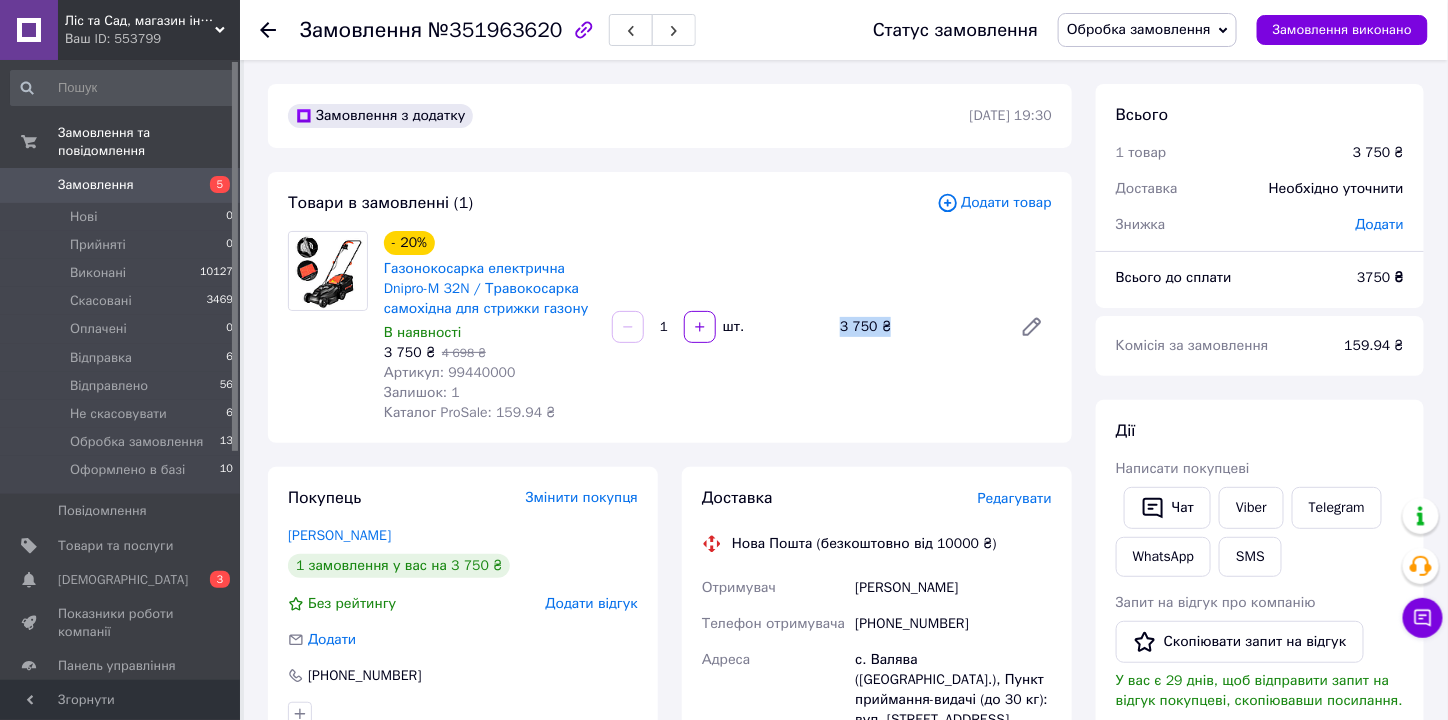 drag, startPoint x: 835, startPoint y: 324, endPoint x: 897, endPoint y: 328, distance: 62.1289 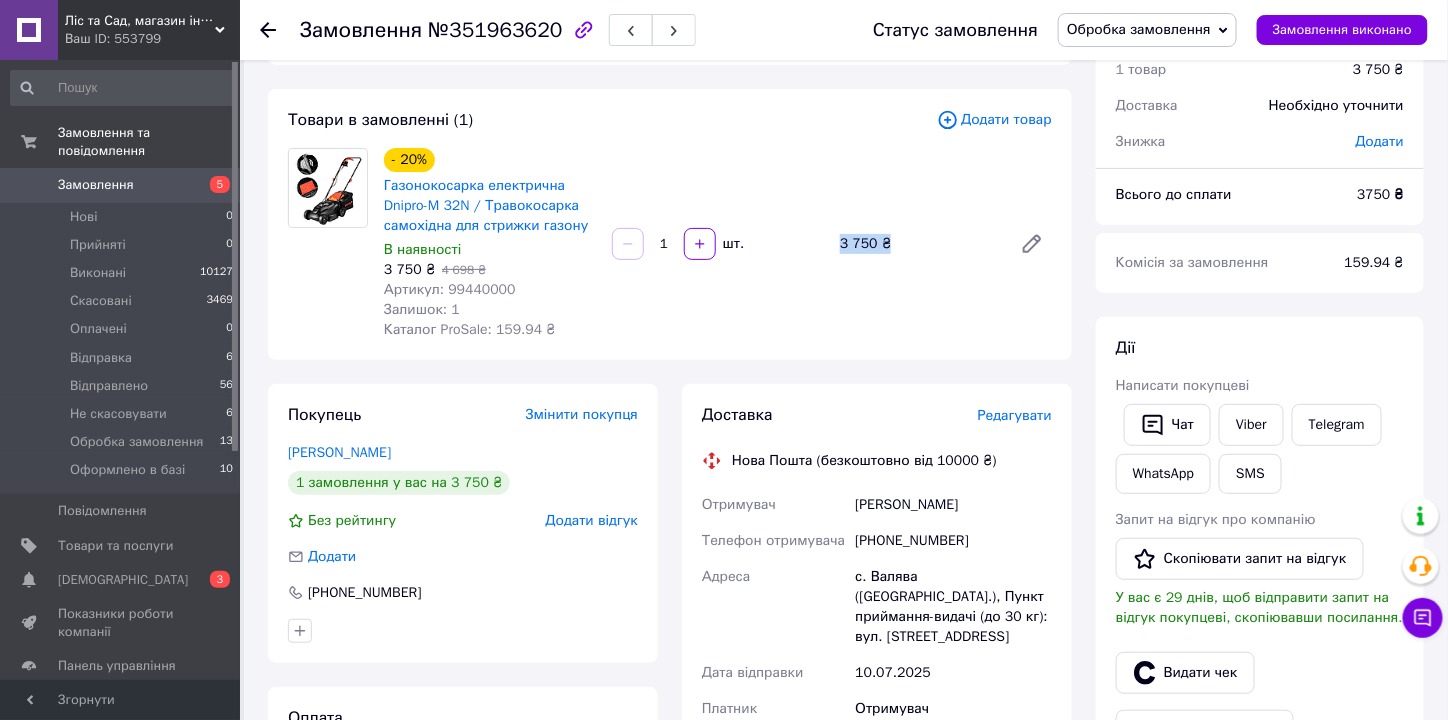 scroll, scrollTop: 240, scrollLeft: 0, axis: vertical 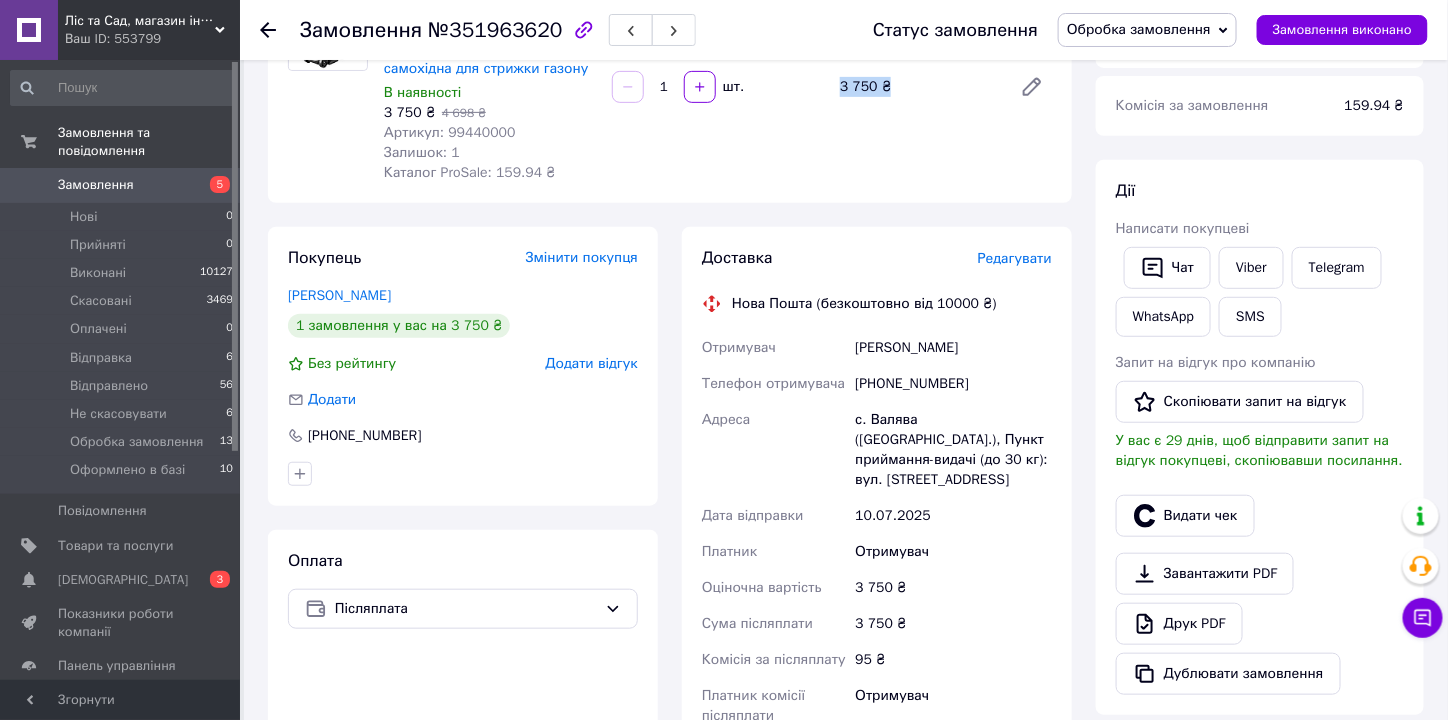drag, startPoint x: 856, startPoint y: 344, endPoint x: 969, endPoint y: 344, distance: 113 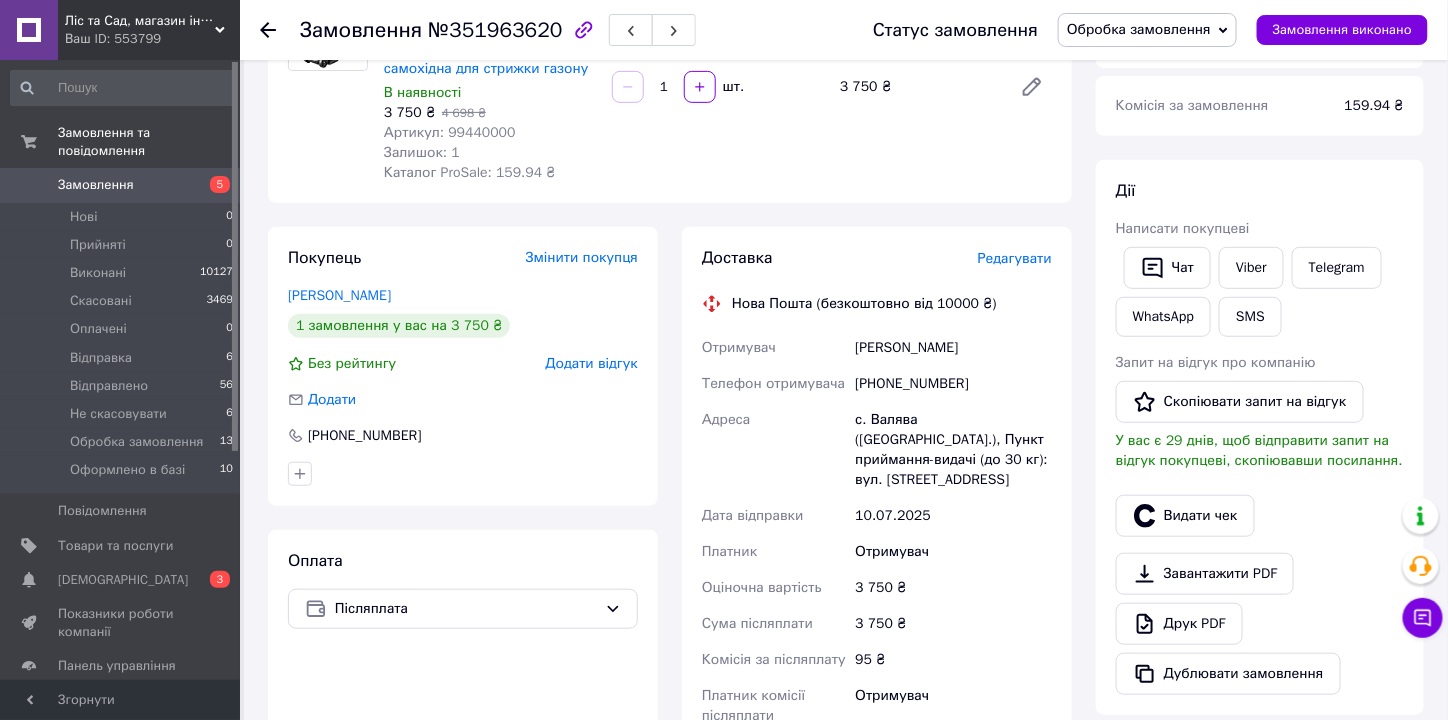 click on "+380982980296" at bounding box center [953, 384] 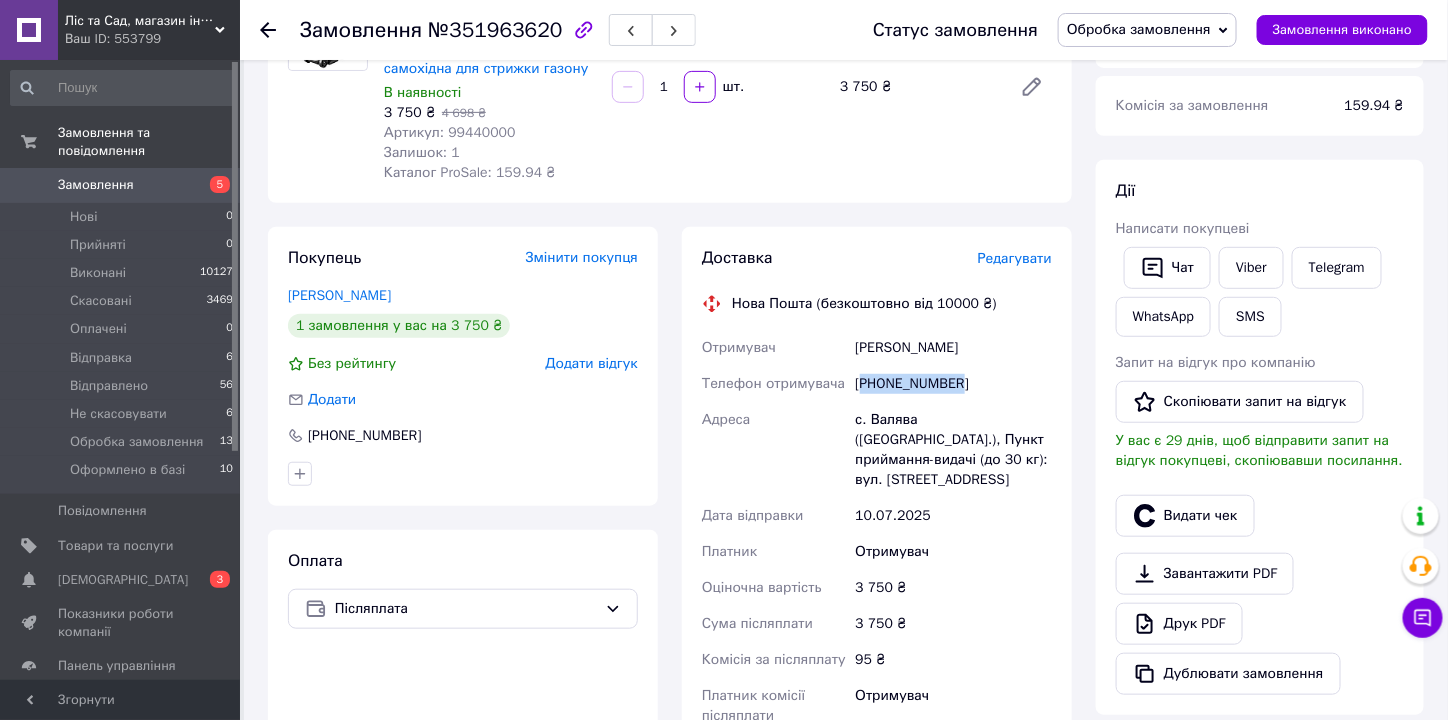 click on "+380982980296" at bounding box center (953, 384) 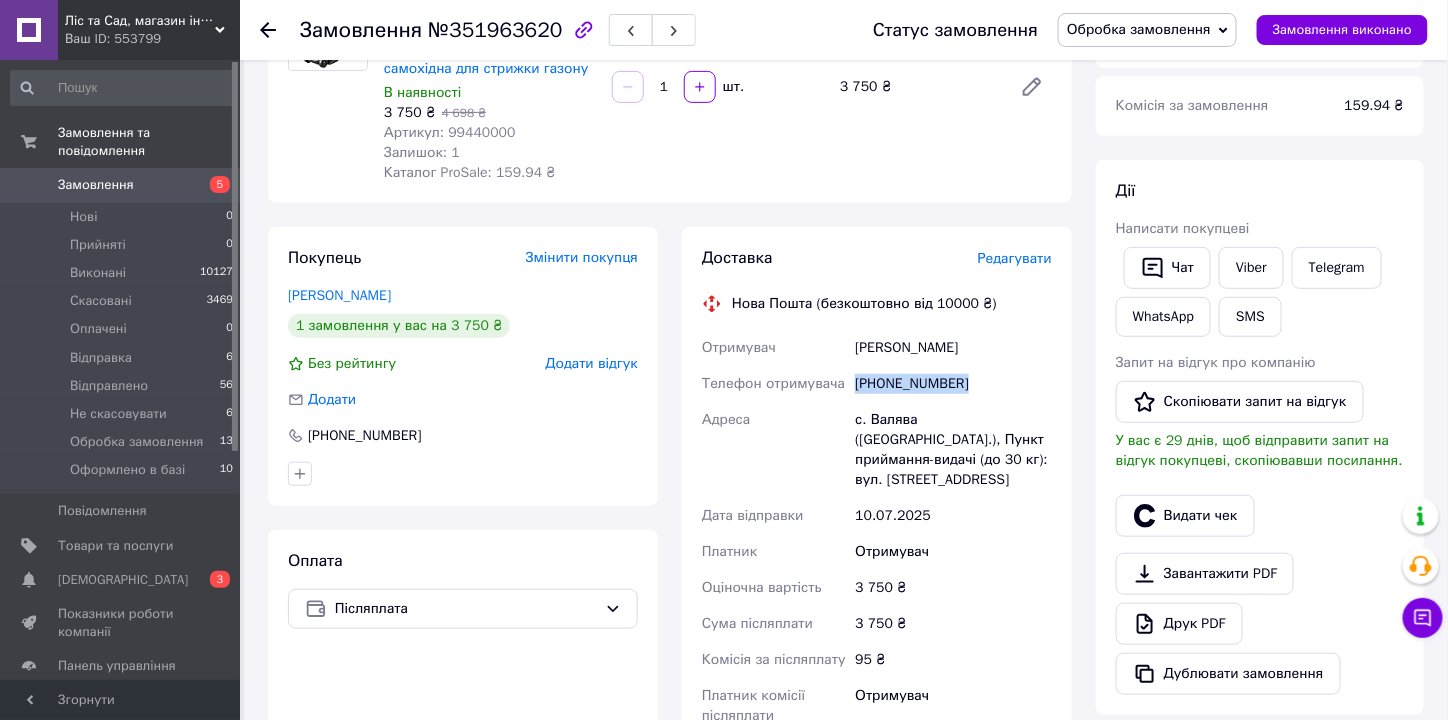 click on "+380982980296" at bounding box center [953, 384] 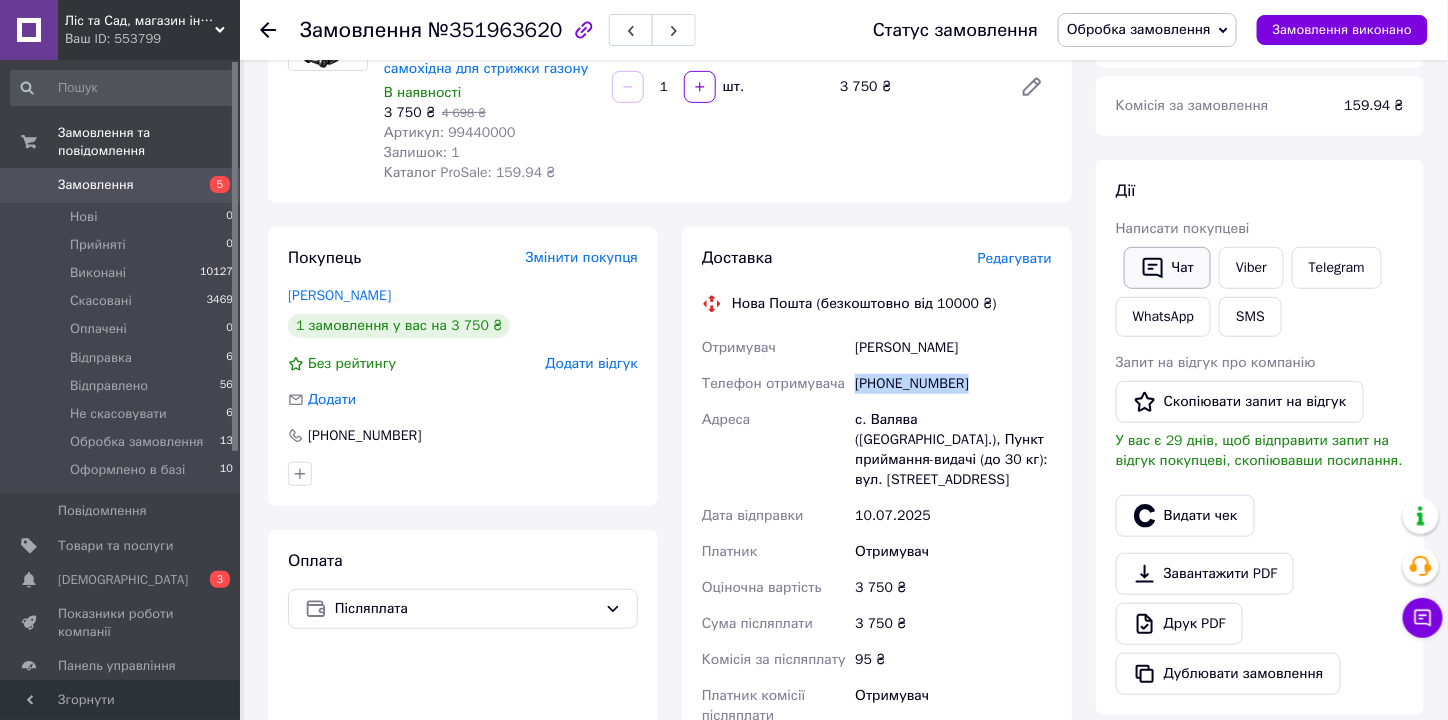 click on "Чат" at bounding box center [1167, 268] 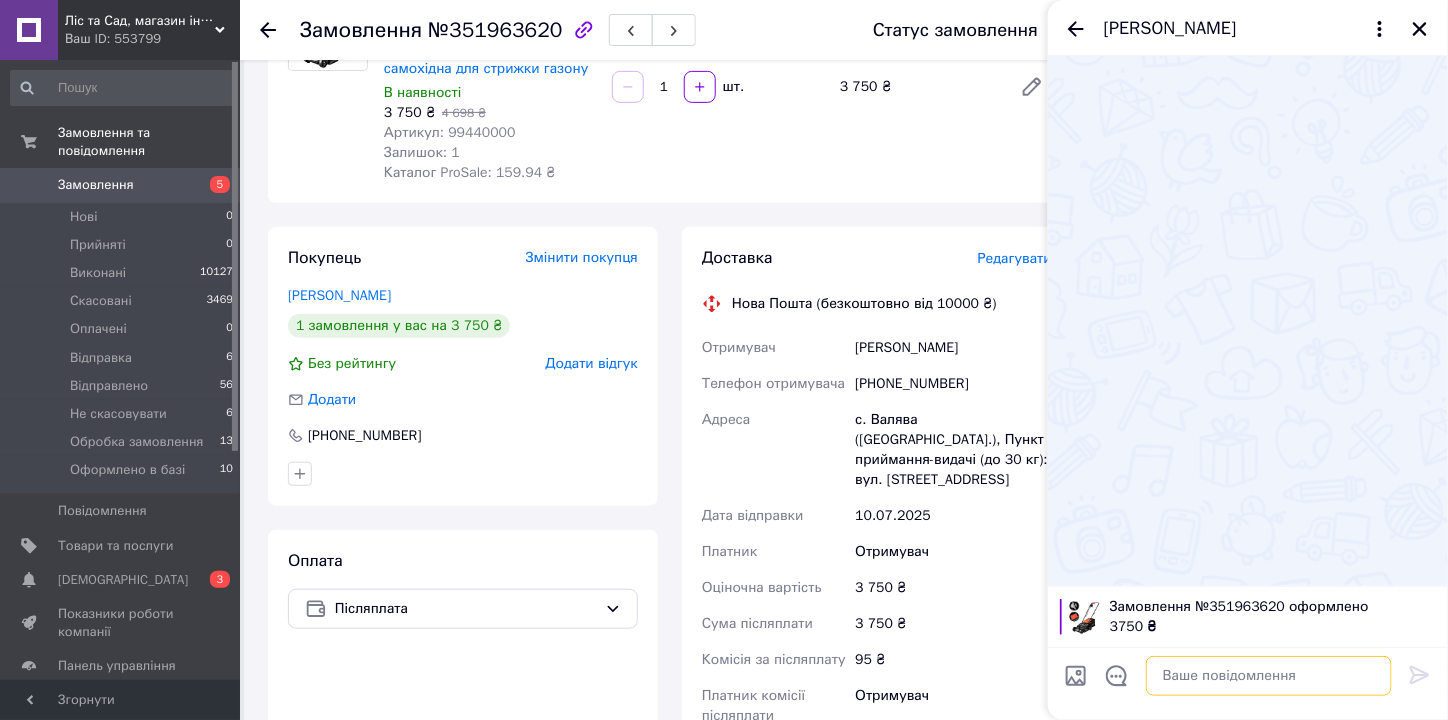 click at bounding box center [1269, 676] 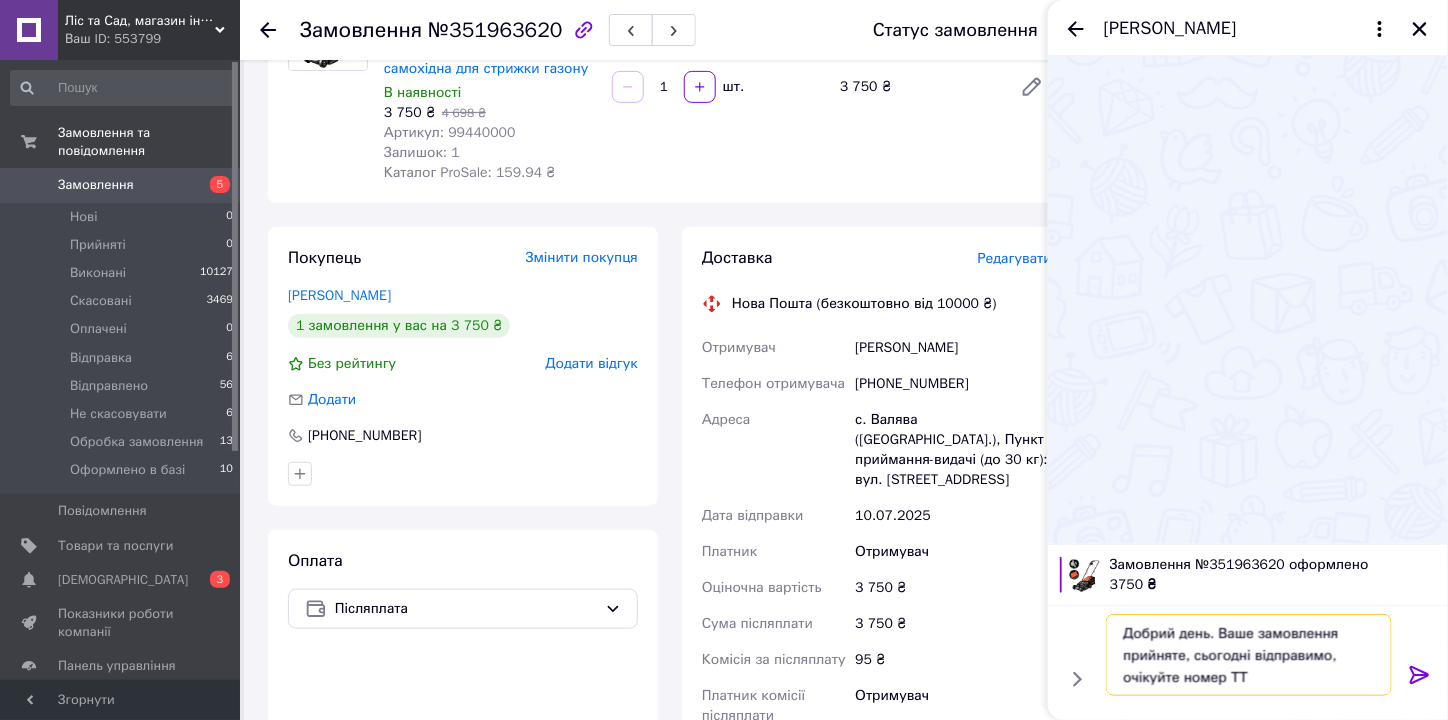 type on "Добрий день. Ваше замовлення прийняте, сьогодні відправимо, очікуйте номер ТТН" 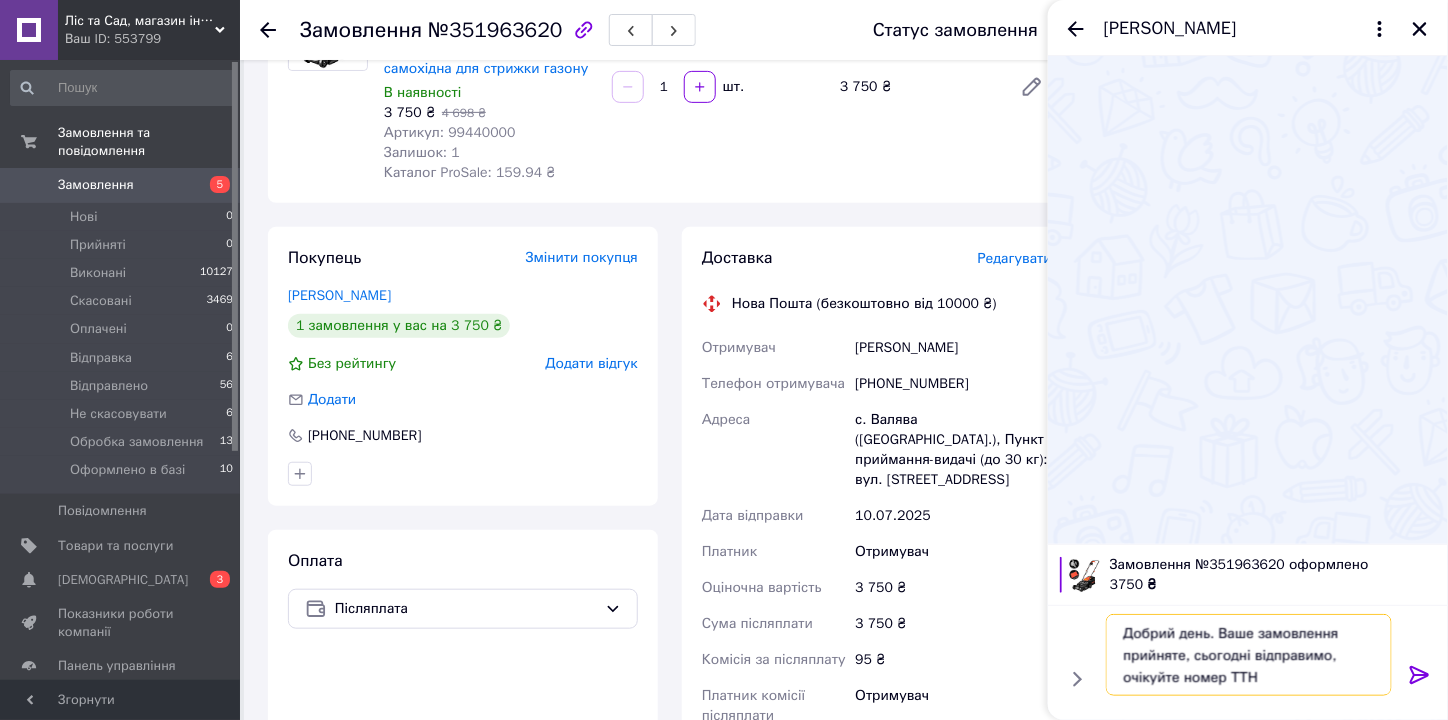 type 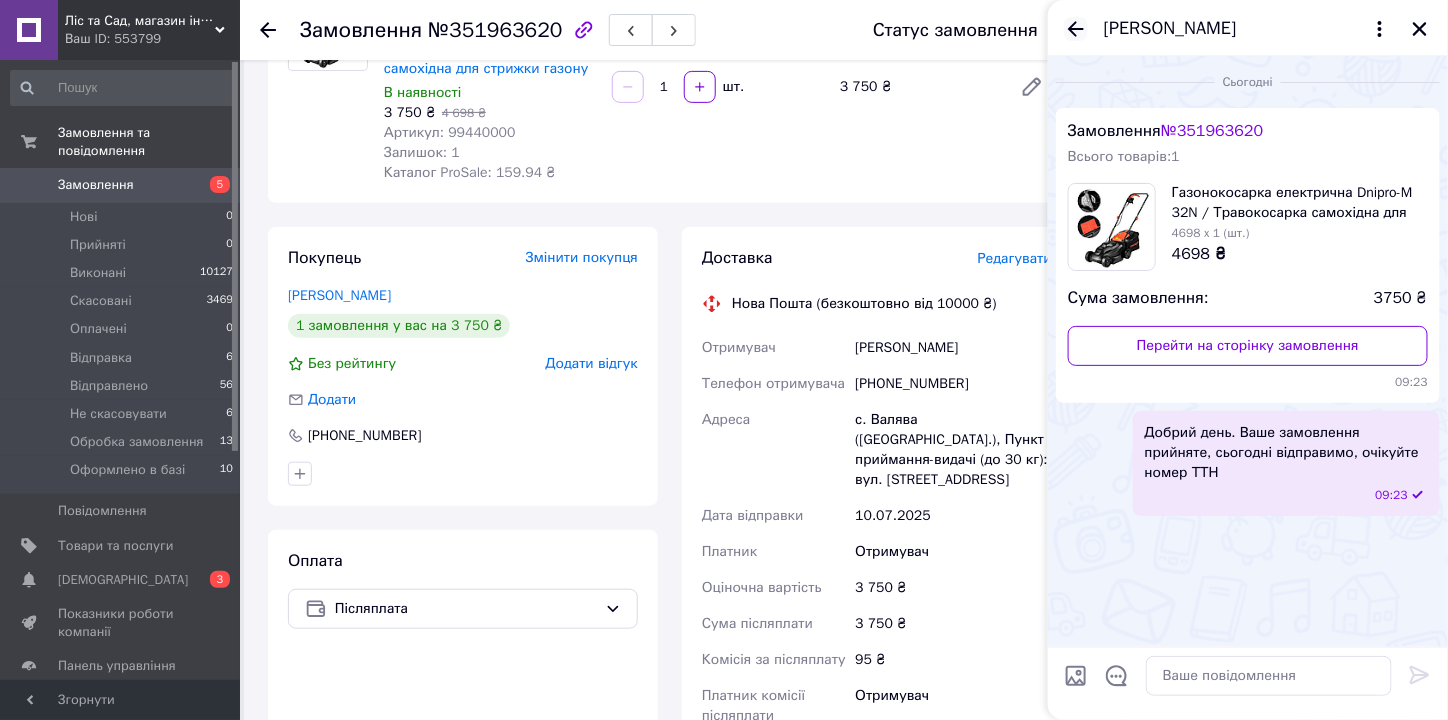click 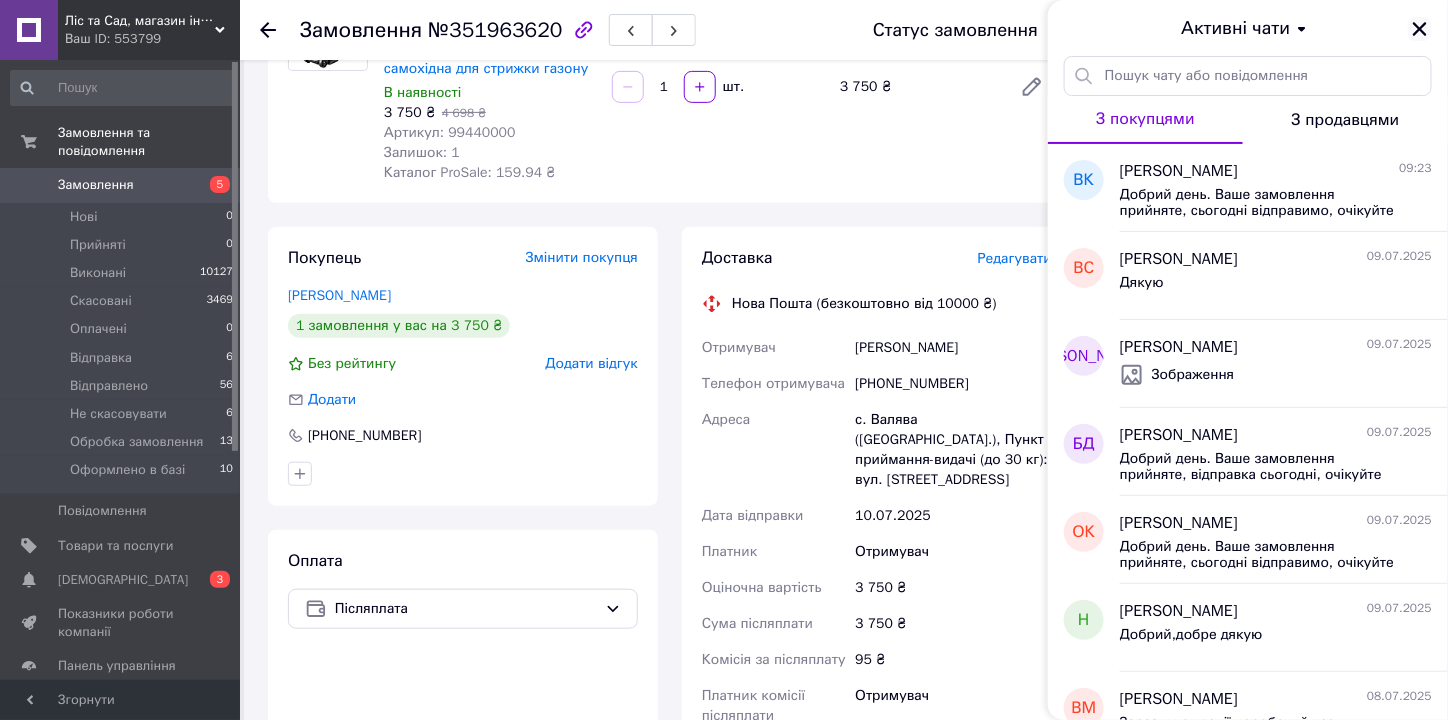 drag, startPoint x: 1418, startPoint y: 35, endPoint x: 1215, endPoint y: 71, distance: 206.1674 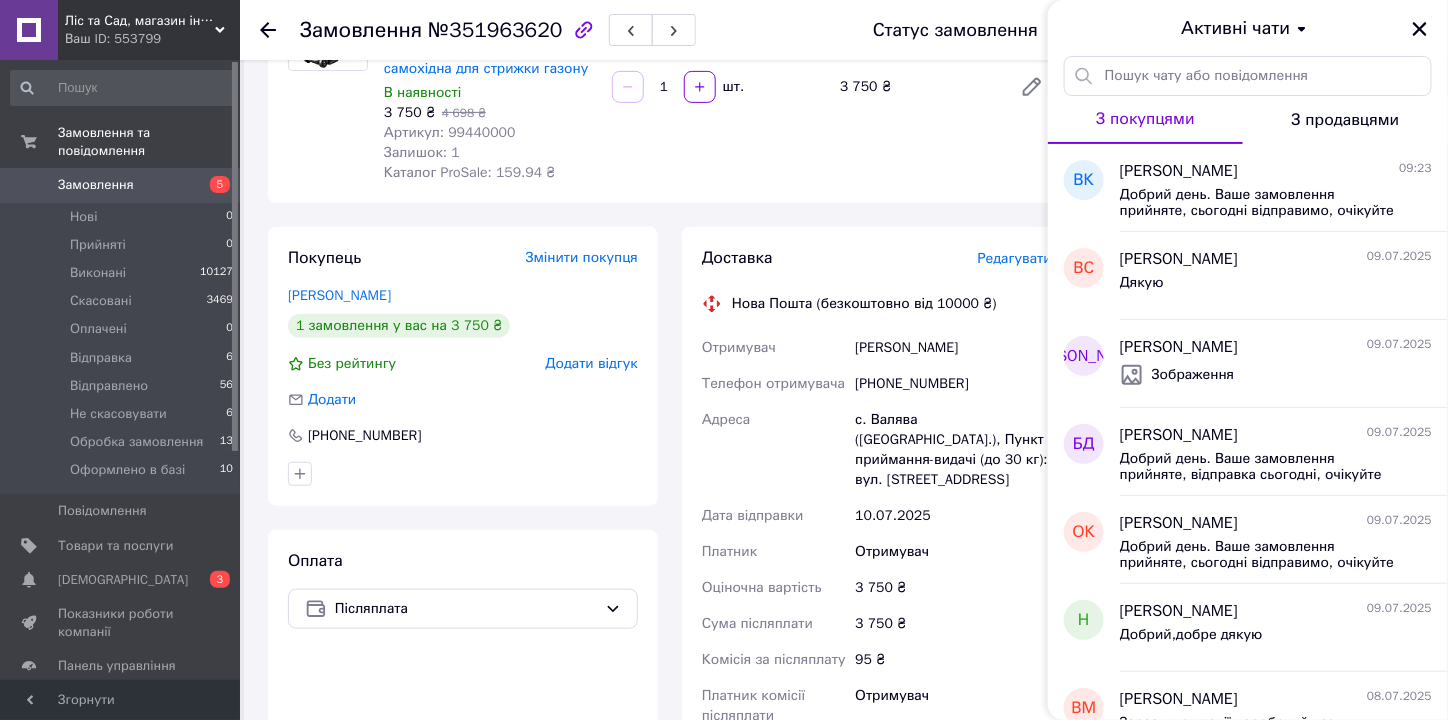 click 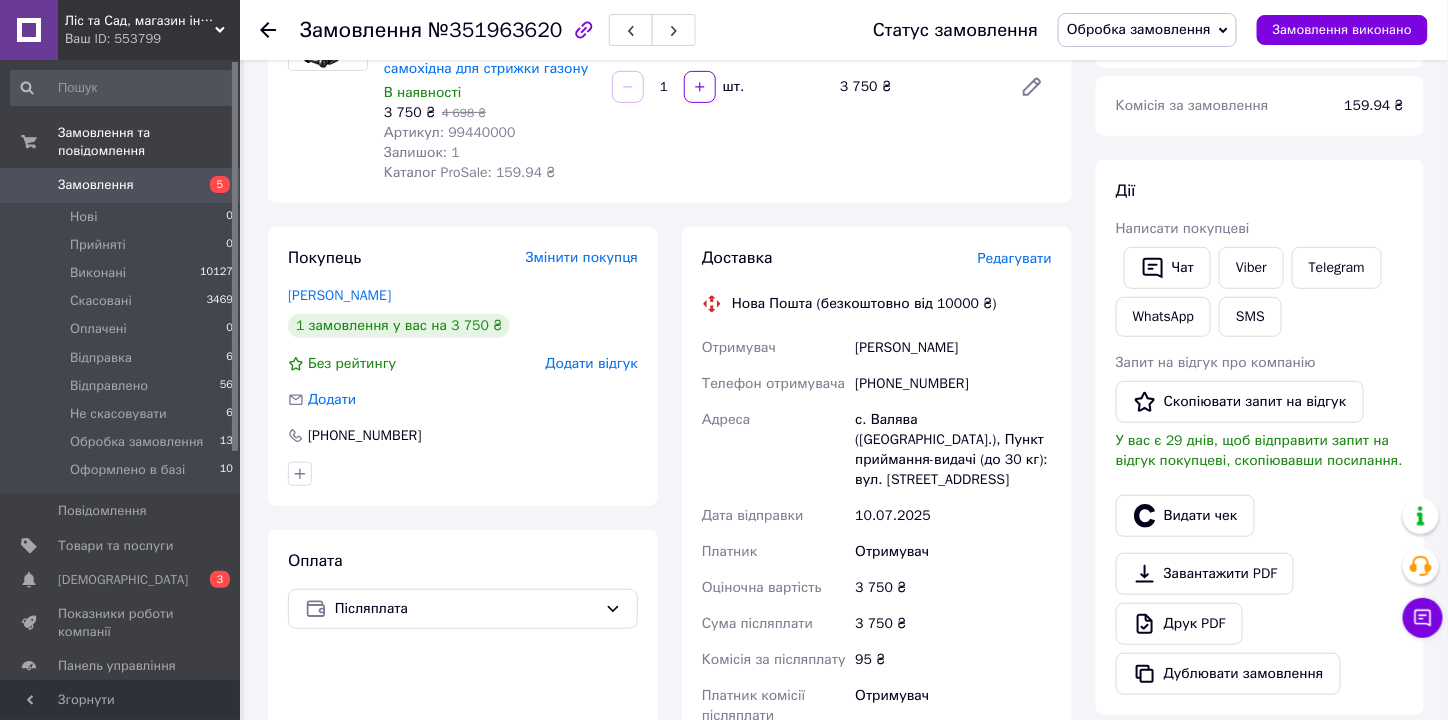 click on "Обробка замовлення" at bounding box center (1147, 30) 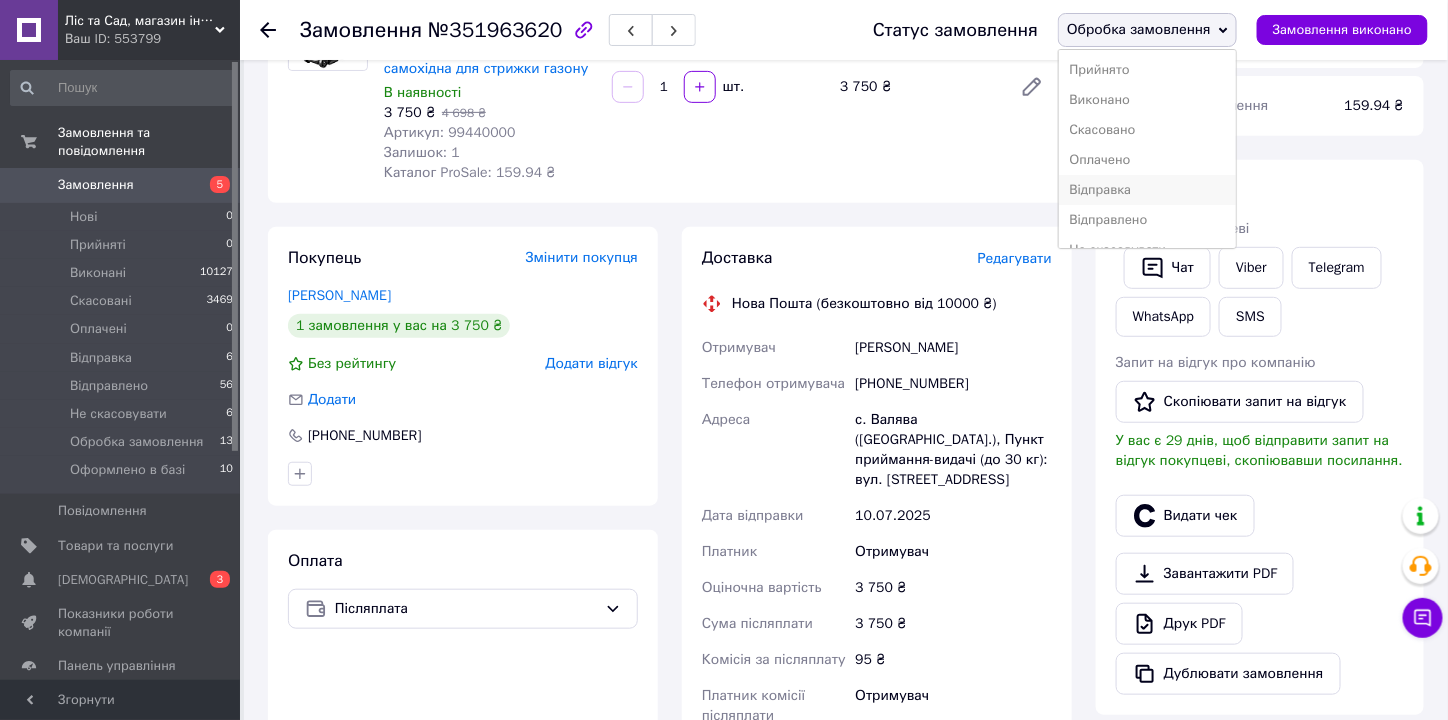 click on "Відправка" at bounding box center [1147, 190] 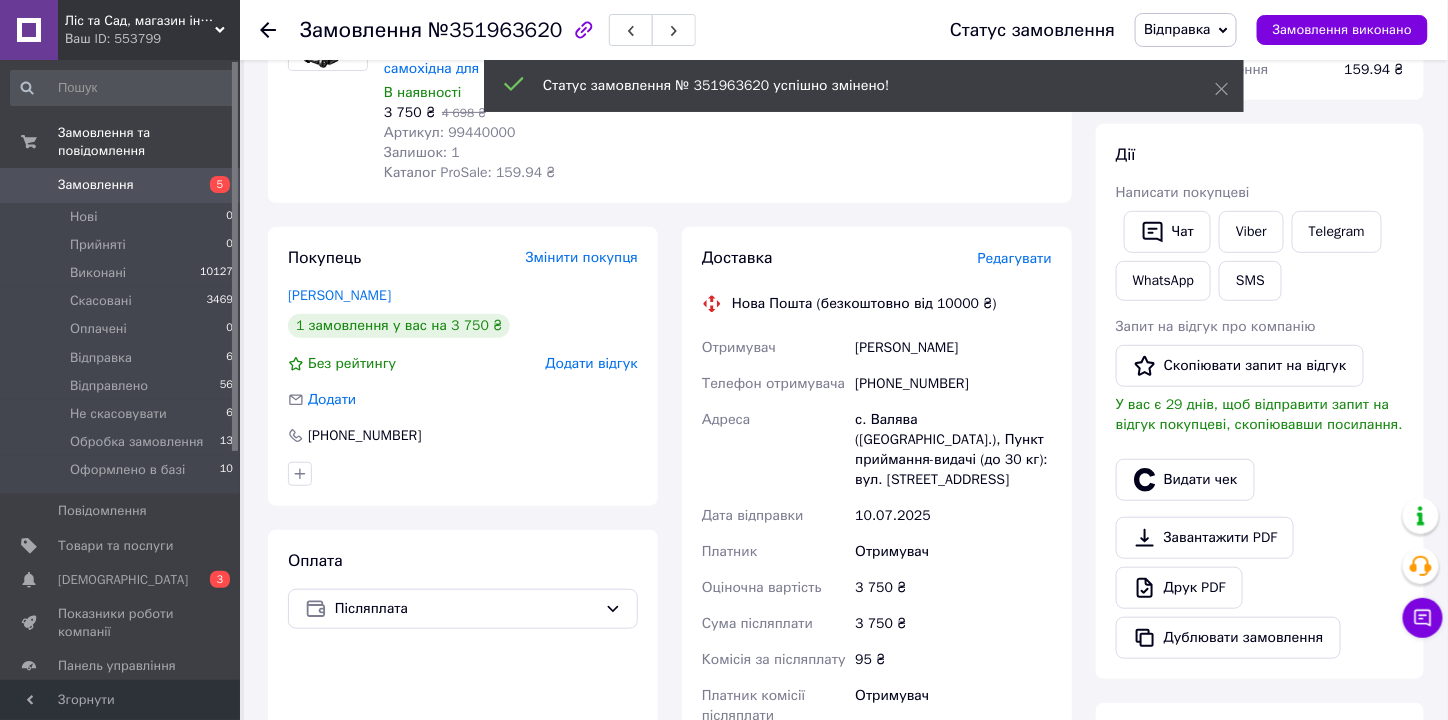 click on "5" at bounding box center (212, 185) 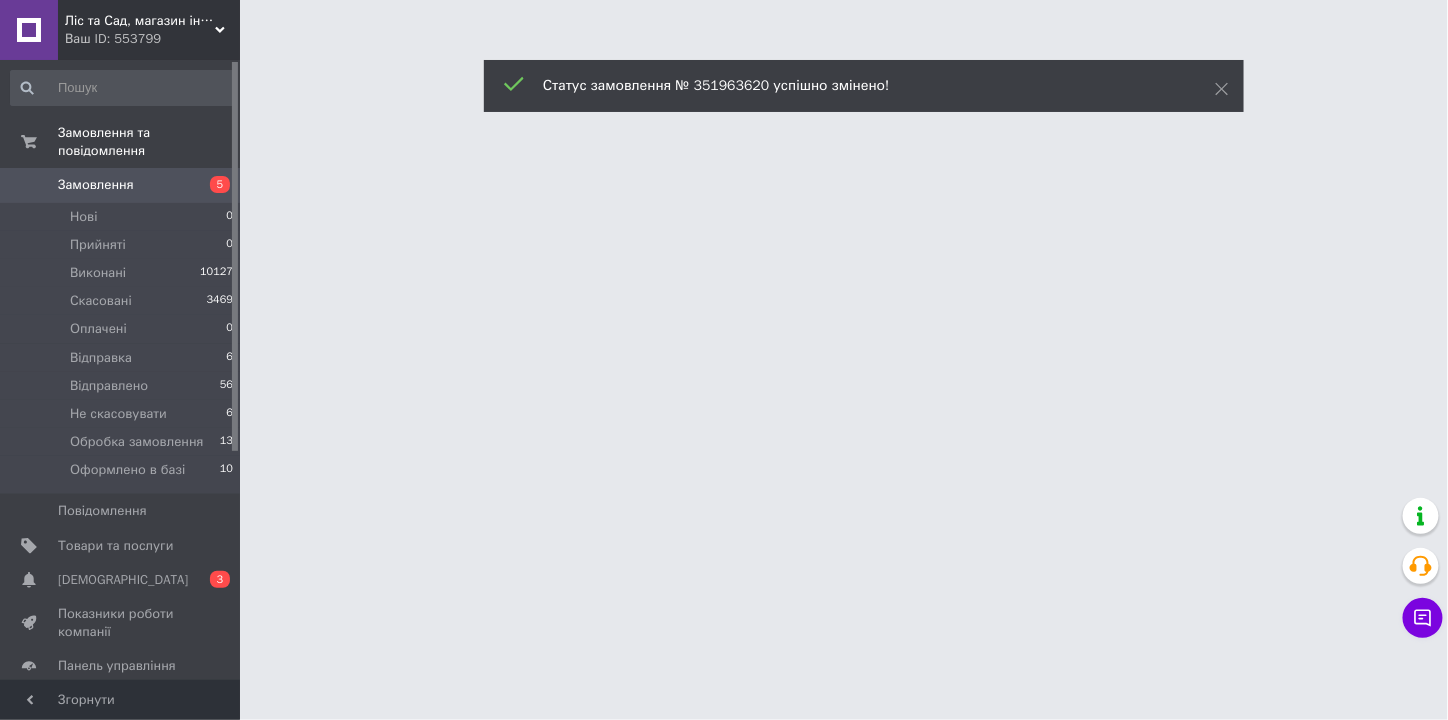 scroll, scrollTop: 0, scrollLeft: 0, axis: both 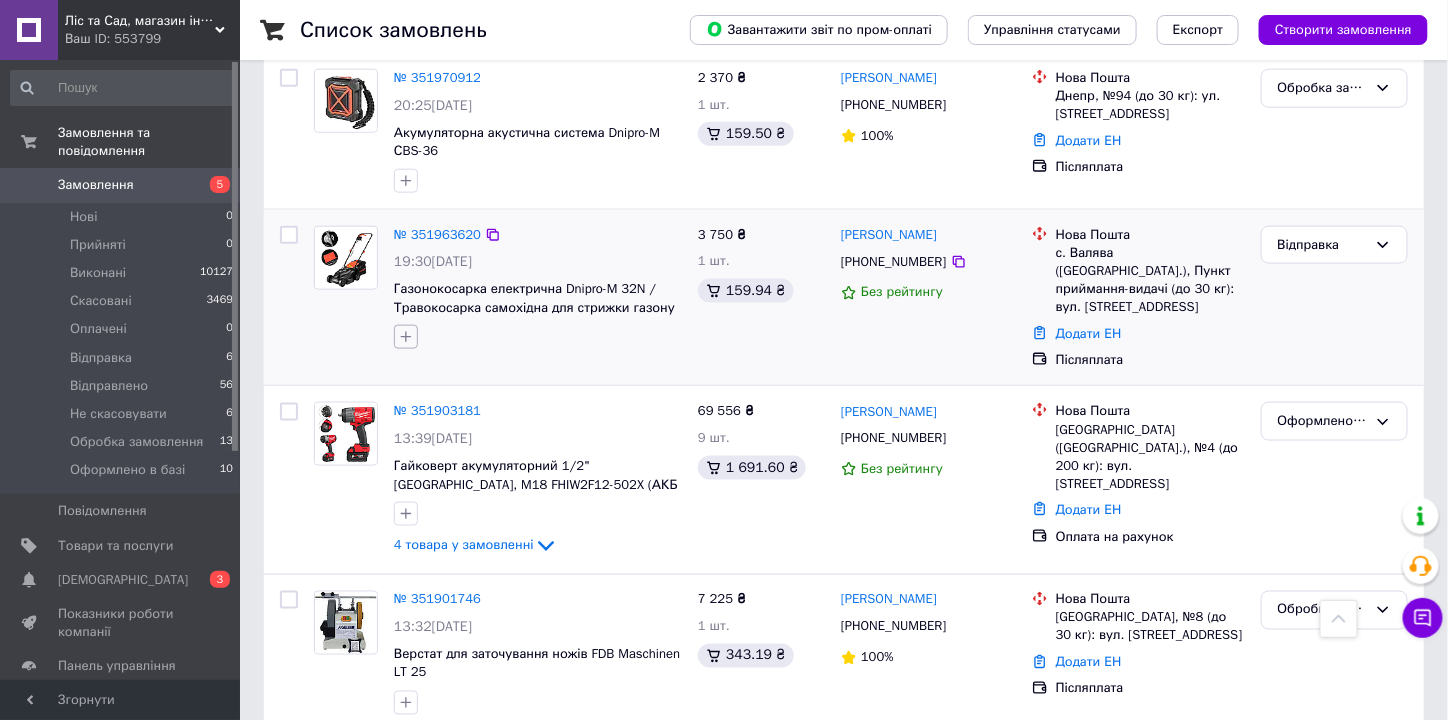 click 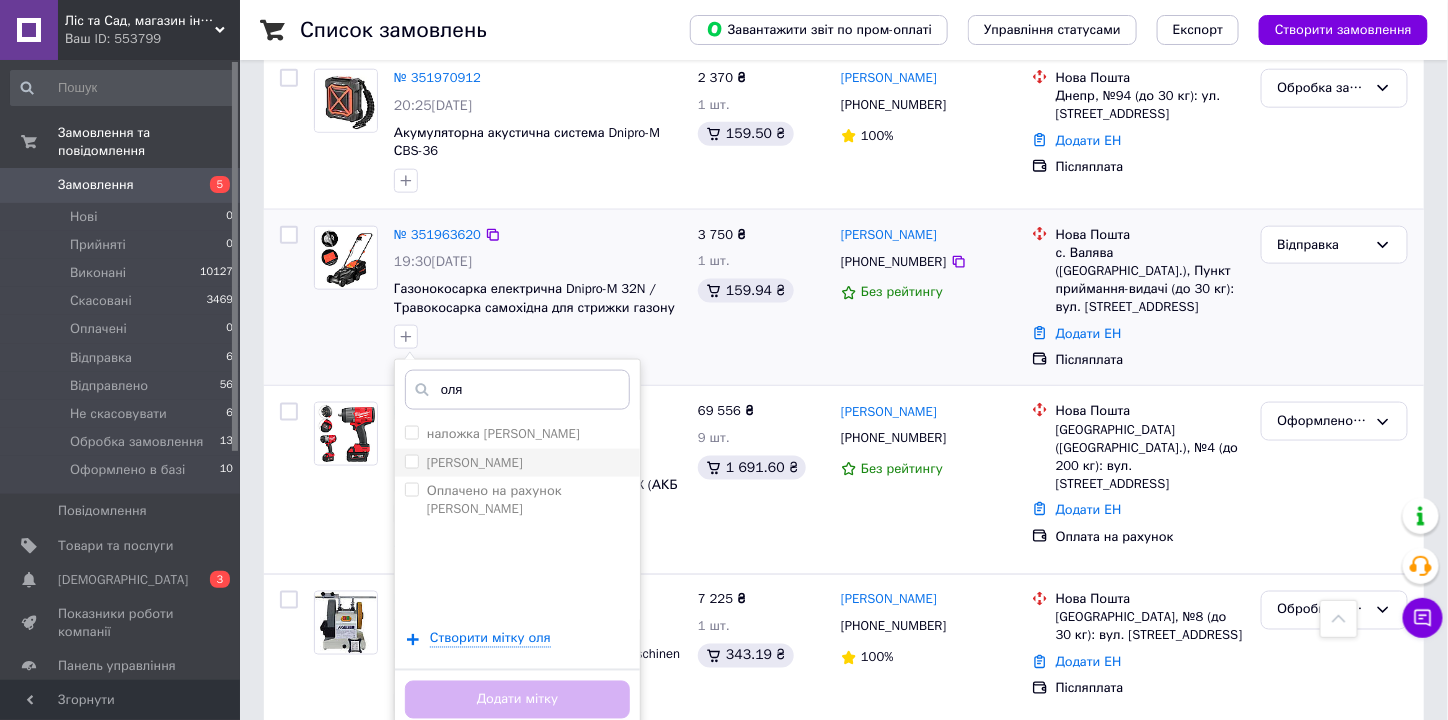 type on "оля" 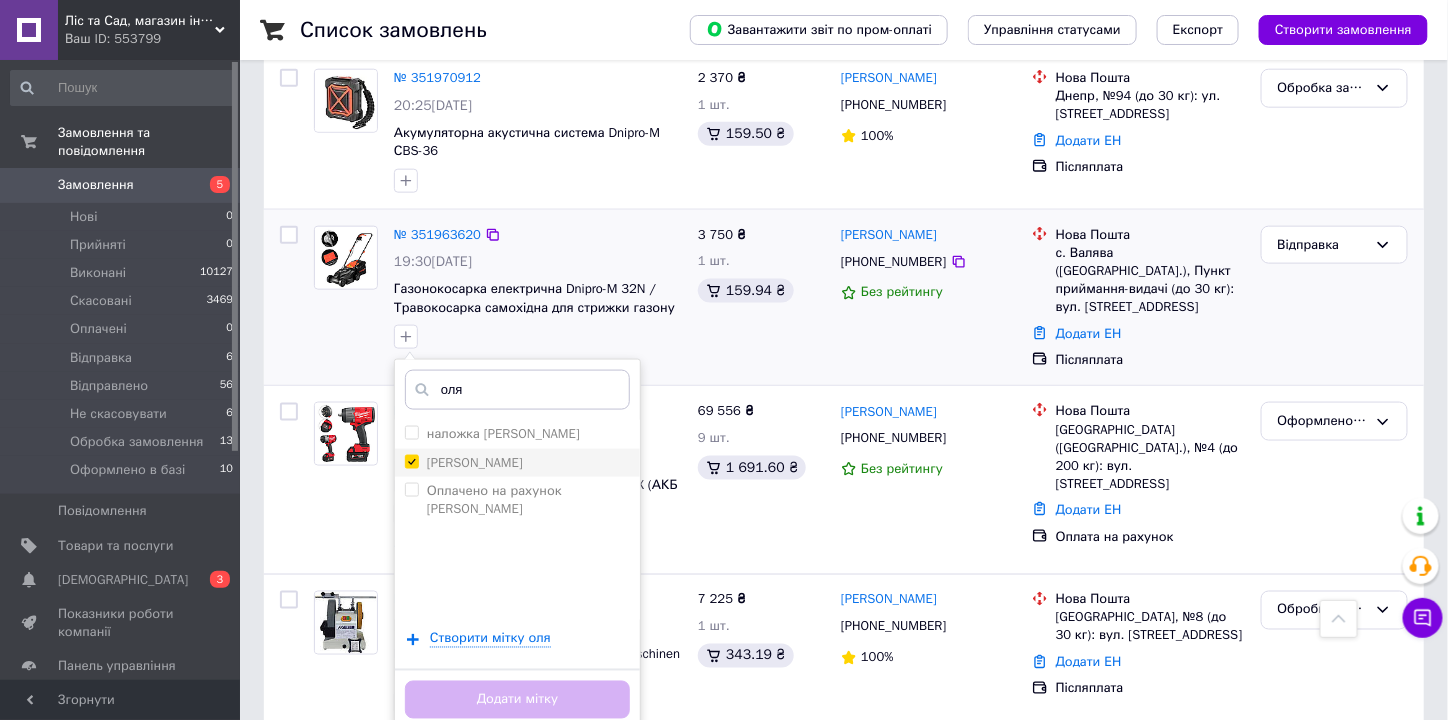 checkbox on "true" 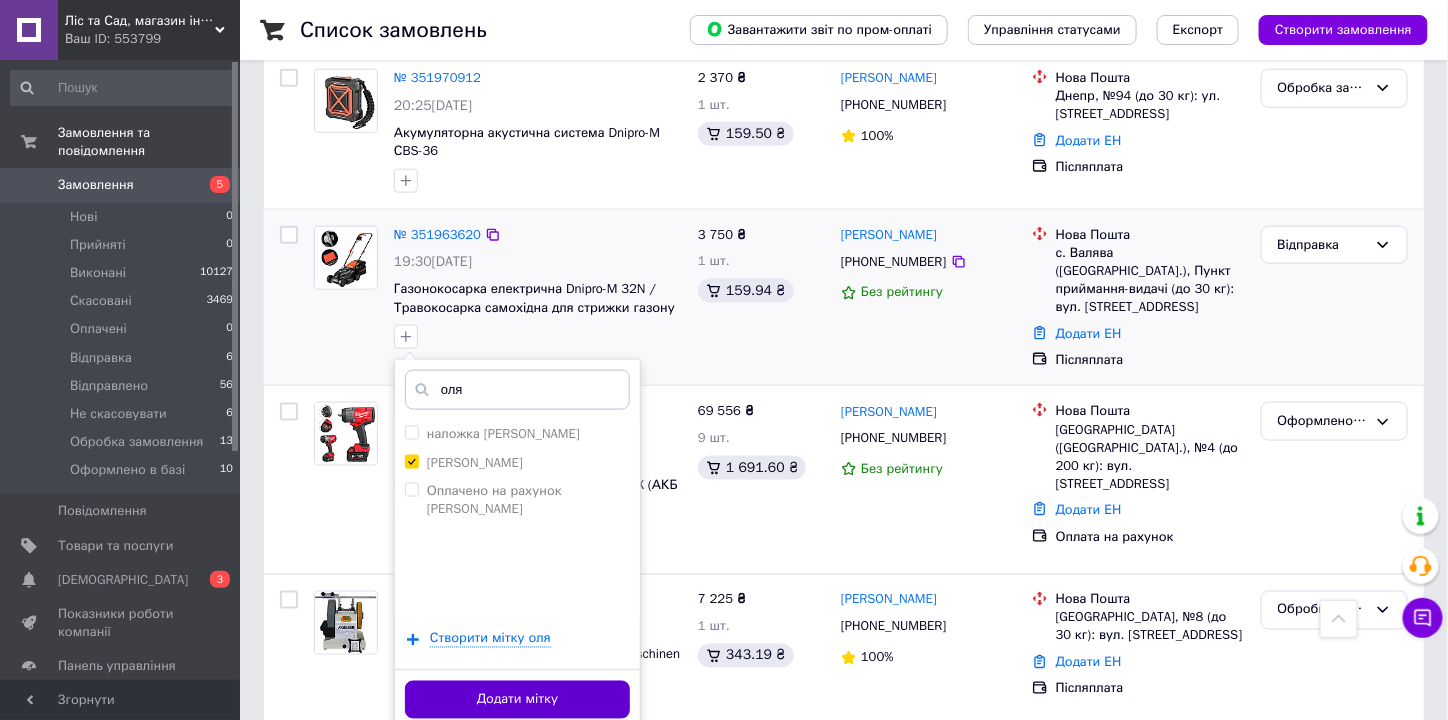 click on "Додати мітку" at bounding box center (517, 700) 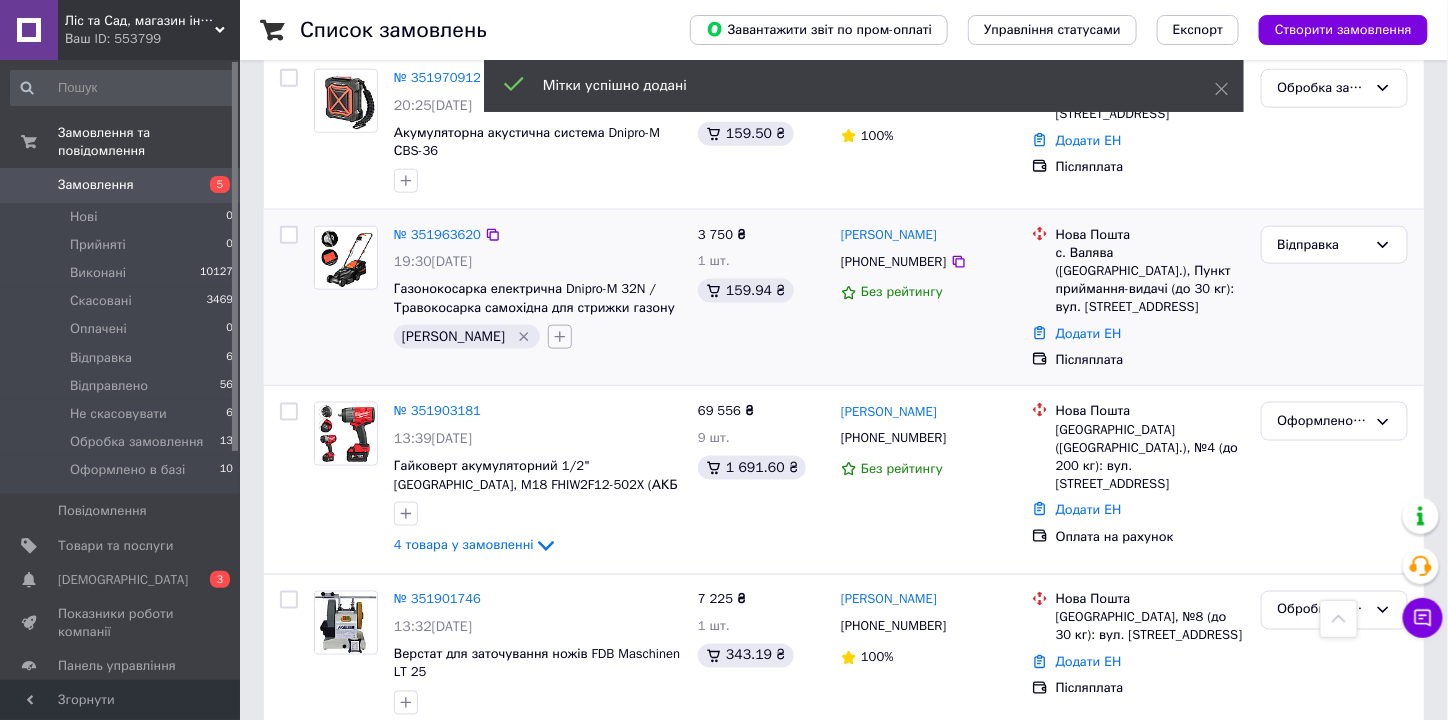 click 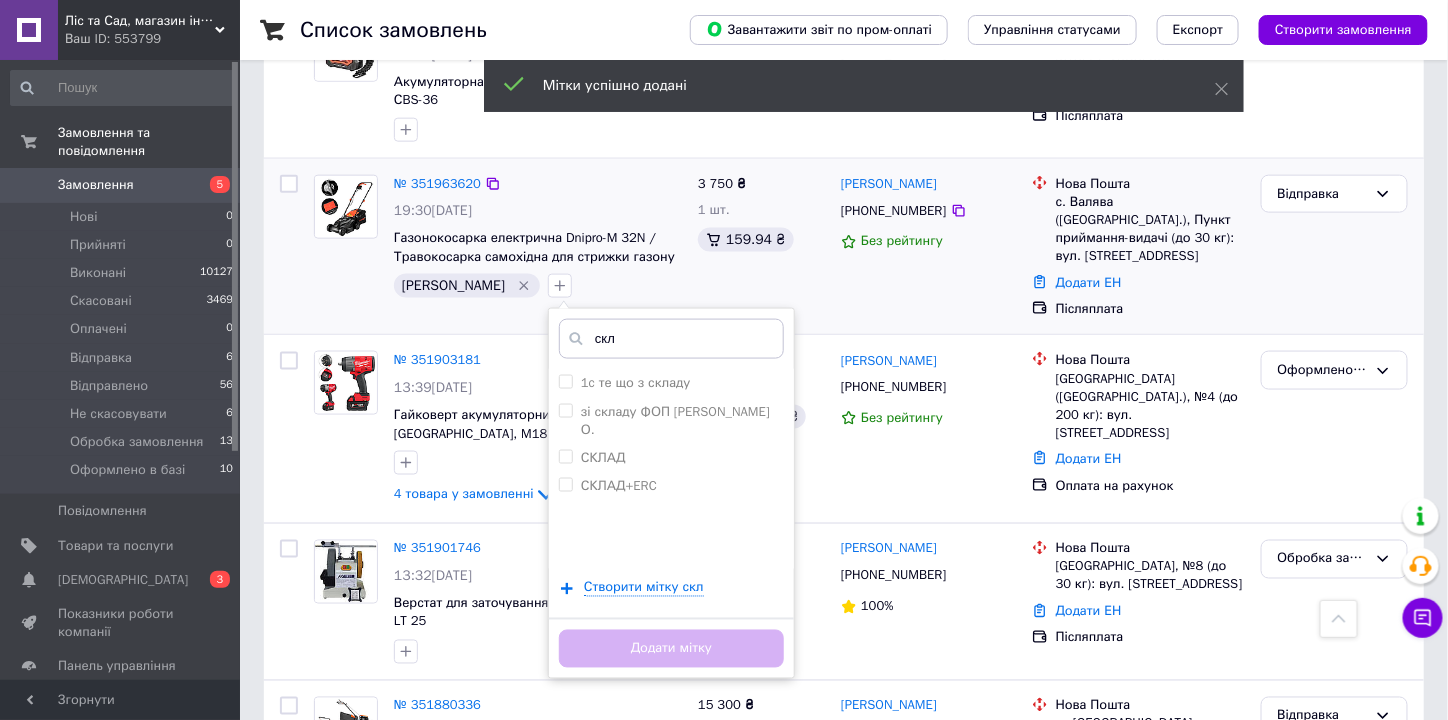 scroll, scrollTop: 799, scrollLeft: 0, axis: vertical 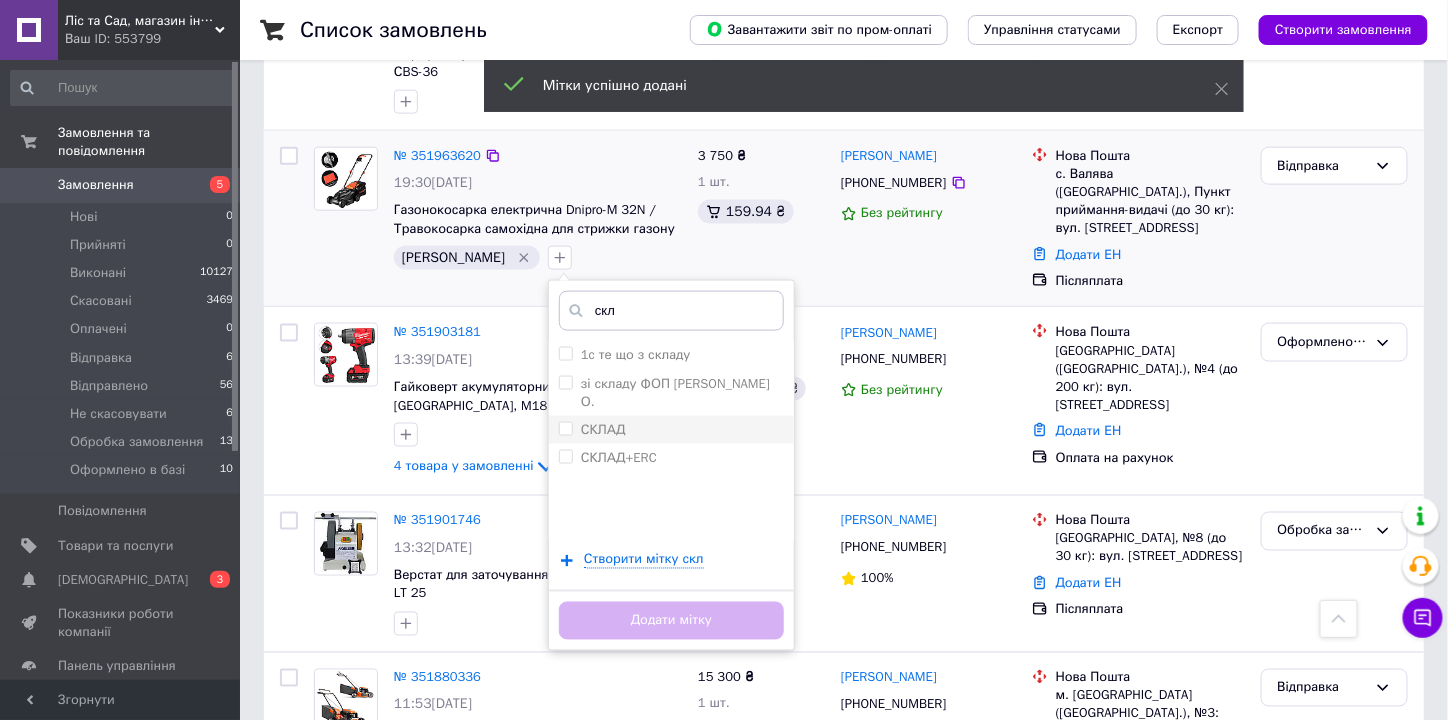 type on "скл" 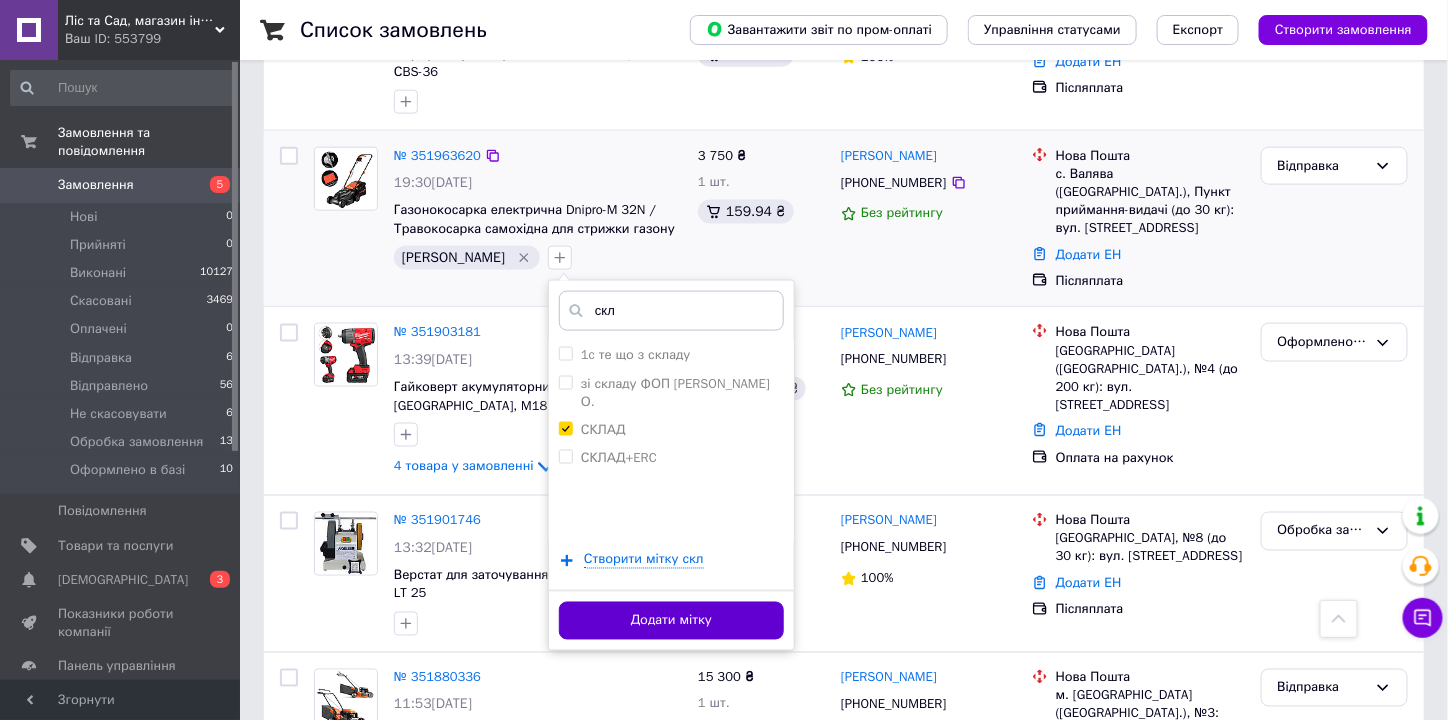 click on "Додати мітку" at bounding box center [671, 621] 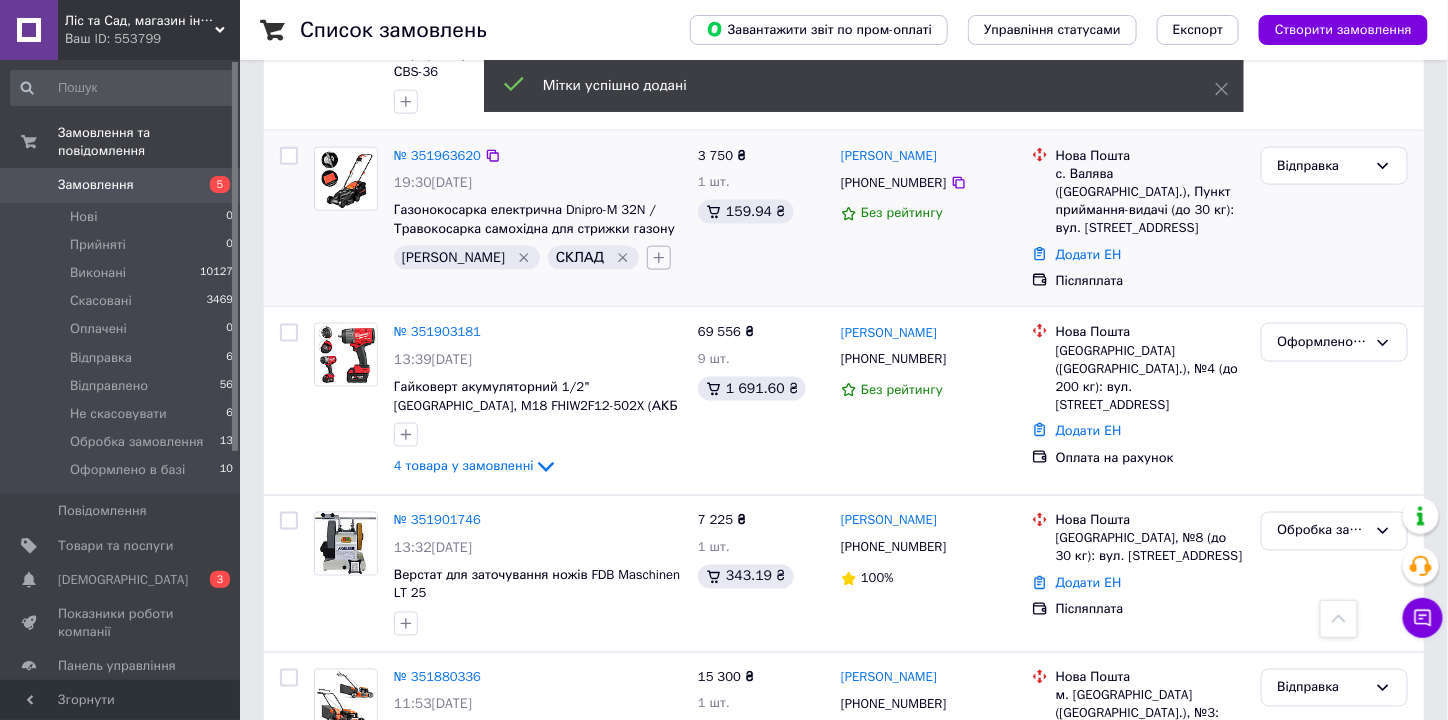 click 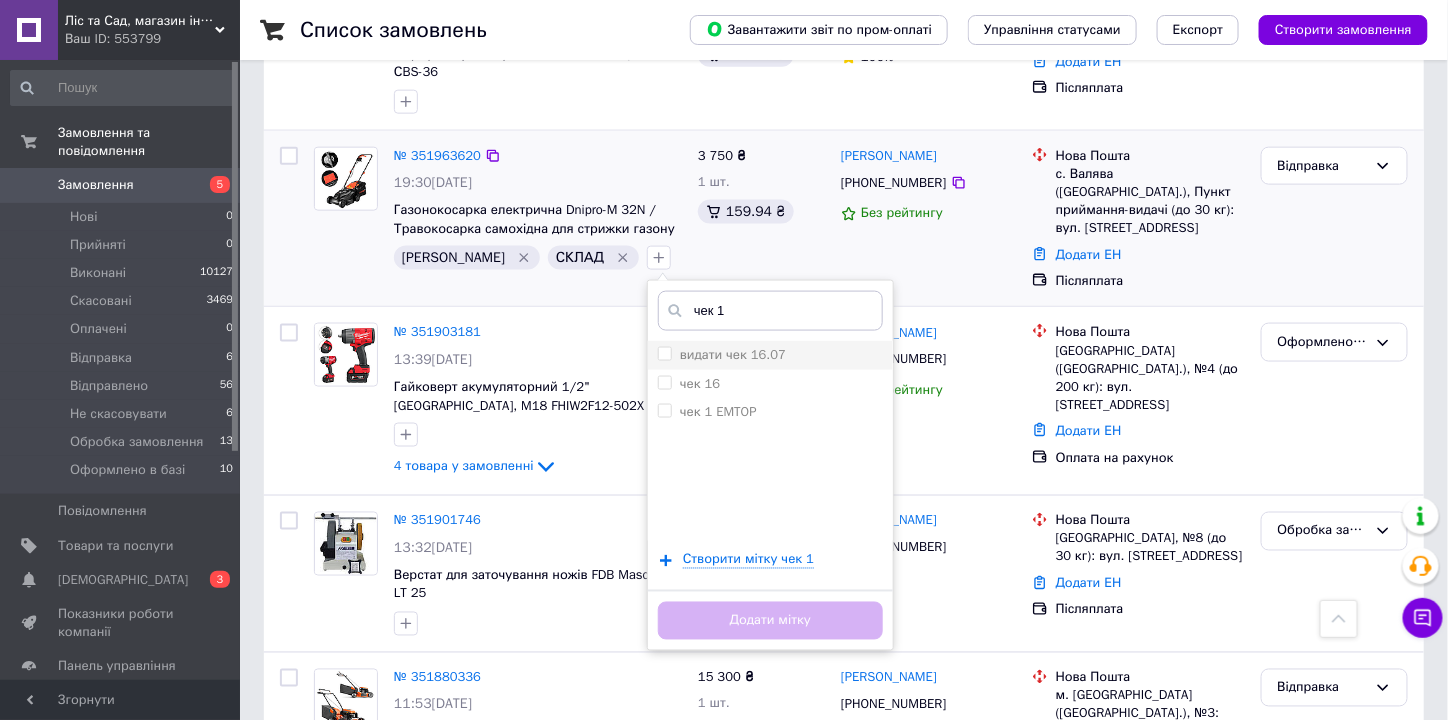 type on "чек 1" 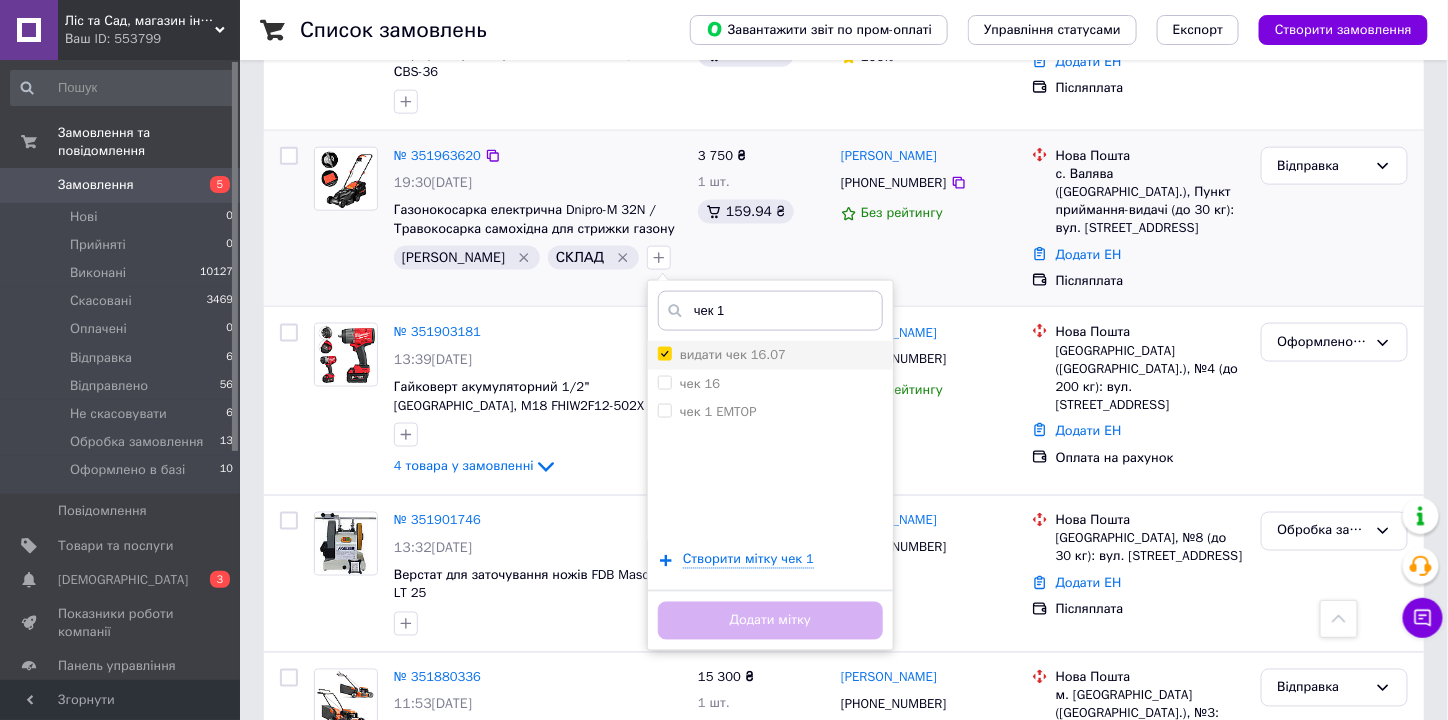 checkbox on "true" 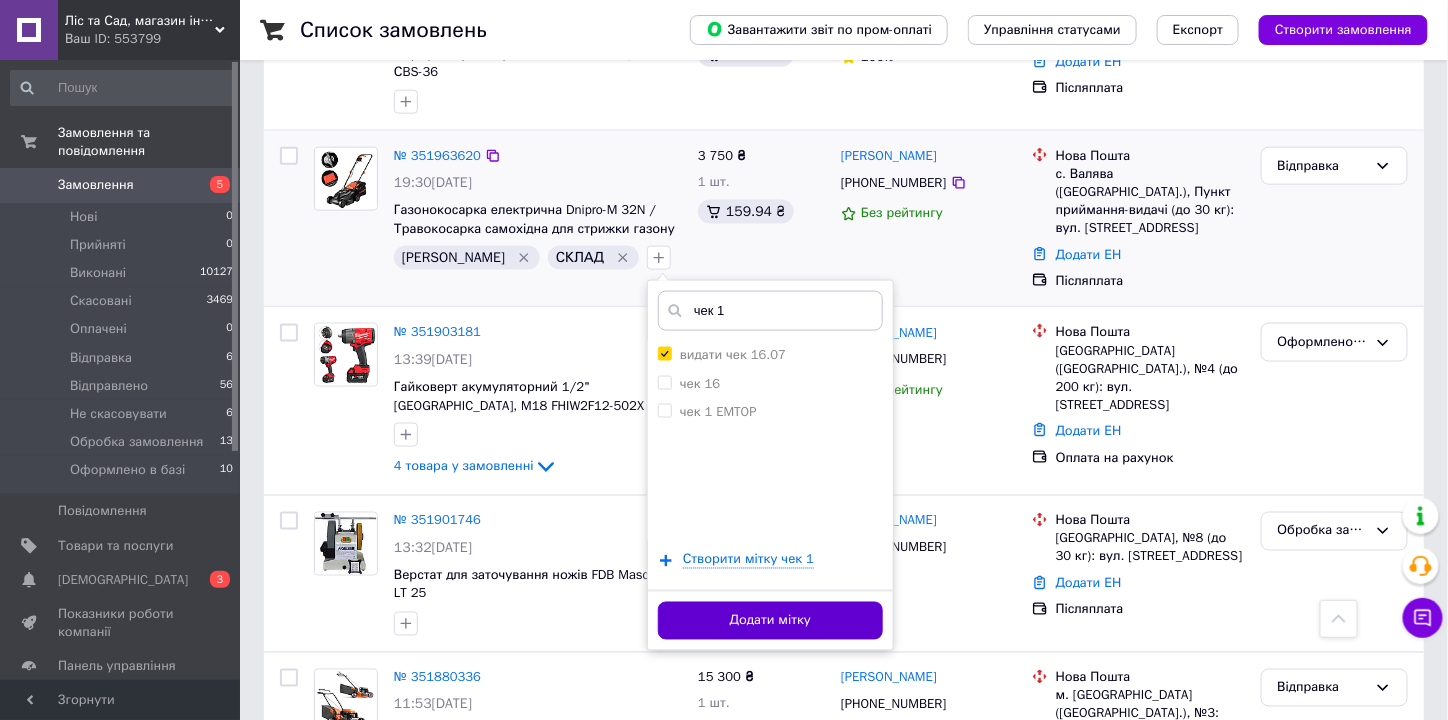 click on "Додати мітку" at bounding box center (770, 621) 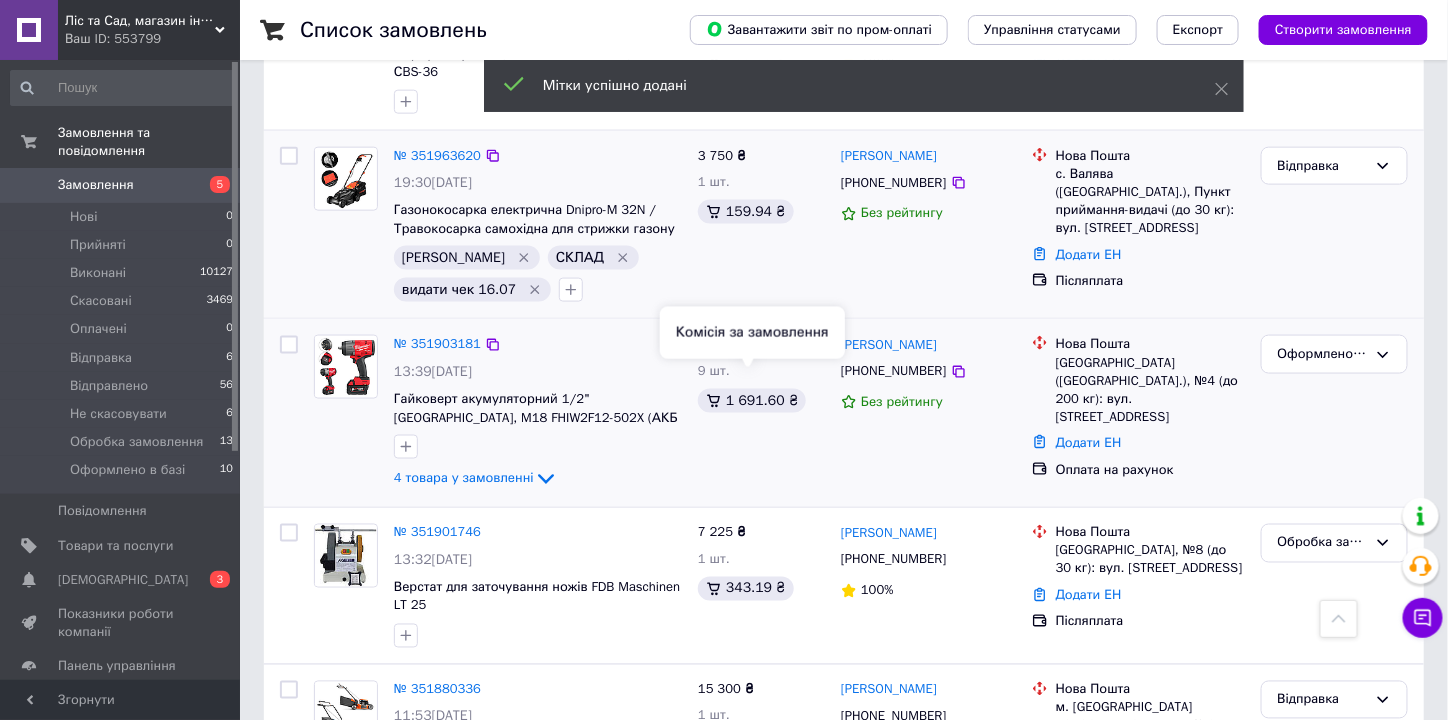 scroll, scrollTop: 399, scrollLeft: 0, axis: vertical 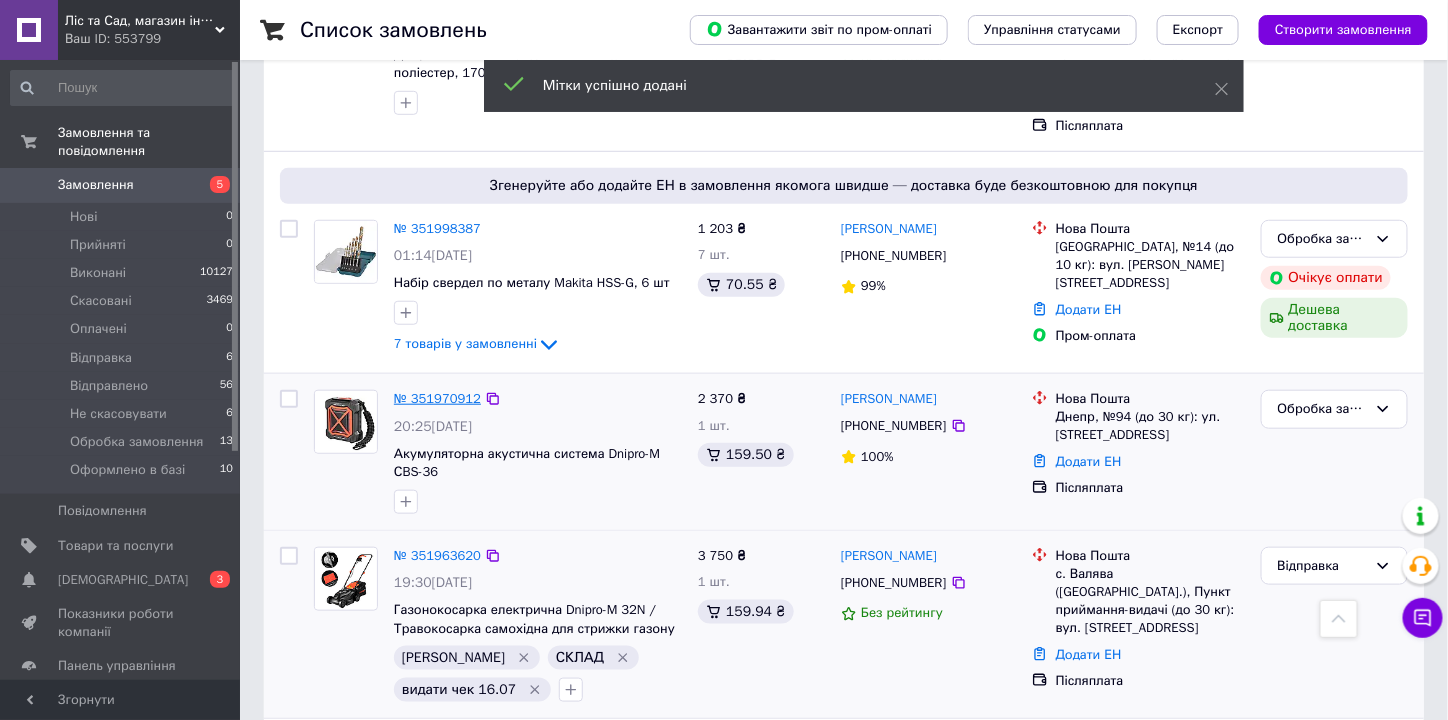 click on "№ 351970912" at bounding box center (437, 398) 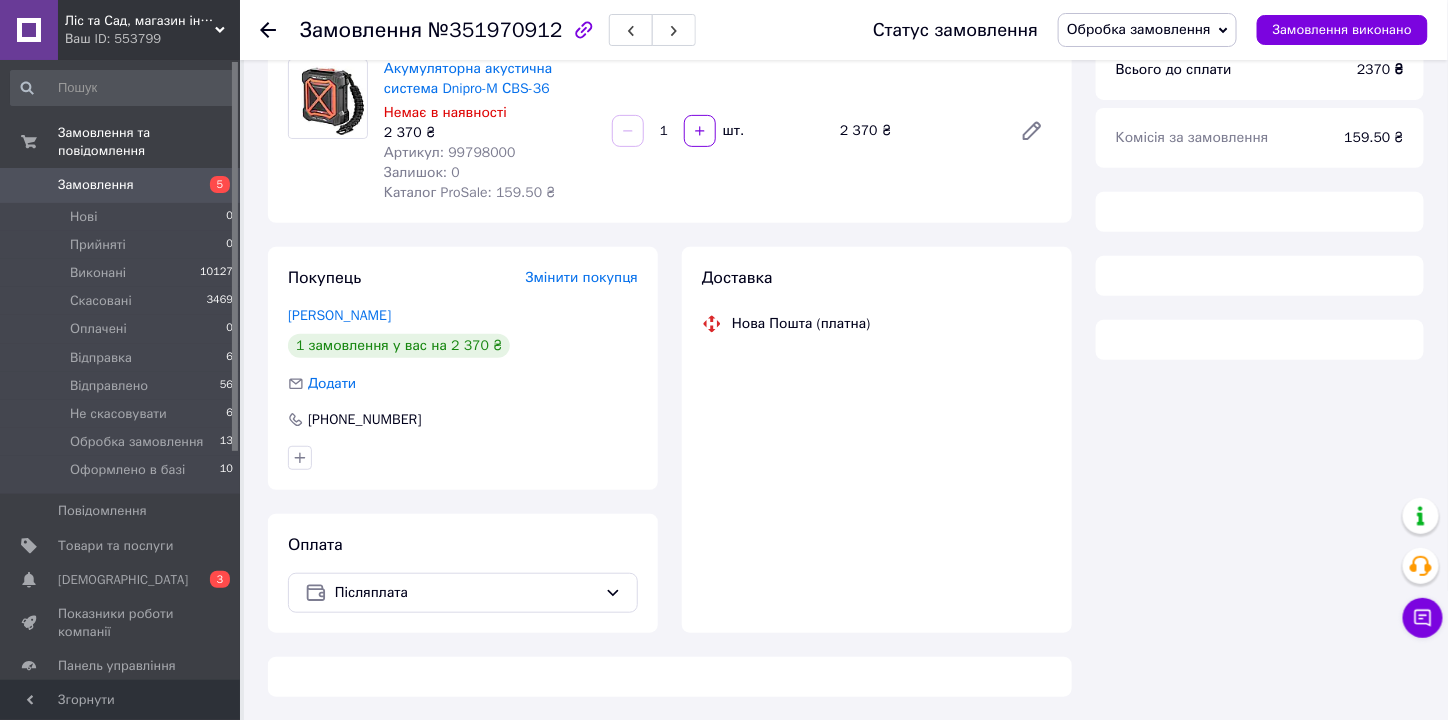 scroll, scrollTop: 0, scrollLeft: 0, axis: both 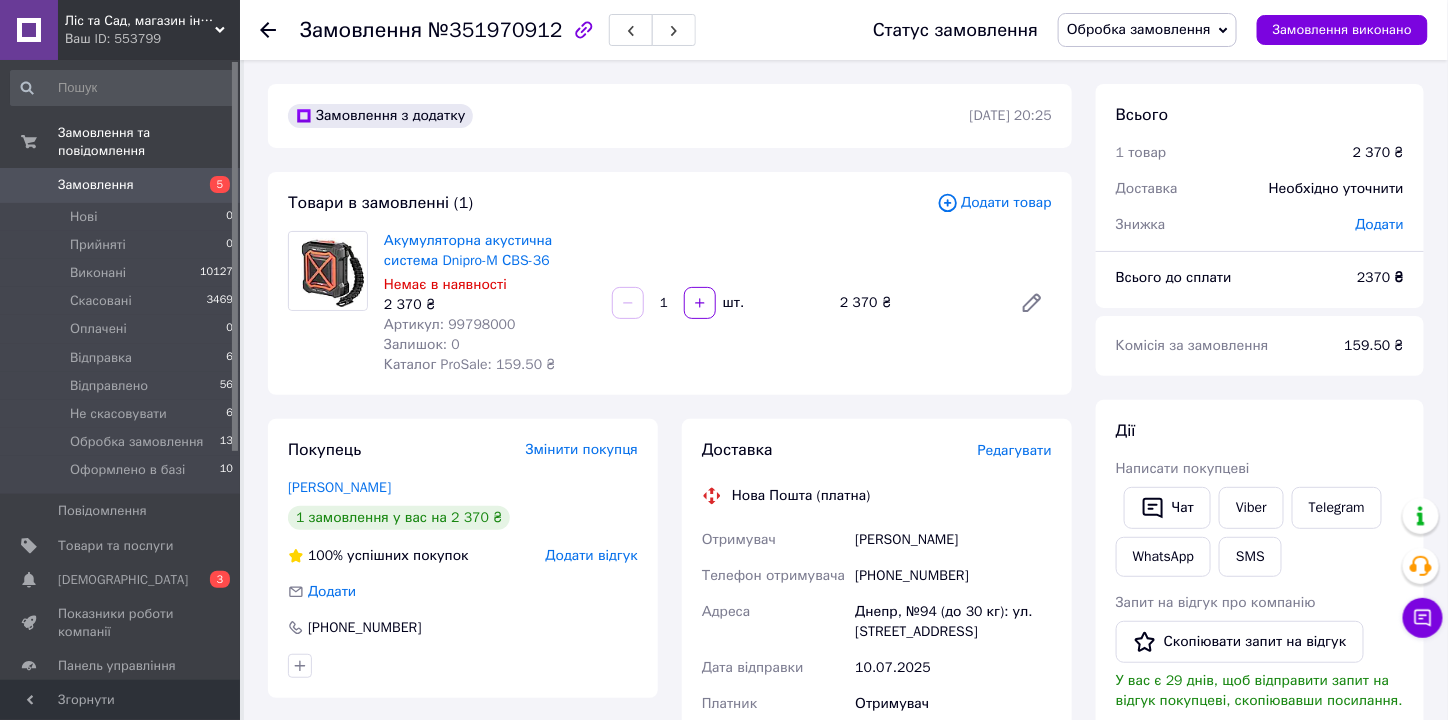 click on "Артикул: 99798000" at bounding box center [450, 324] 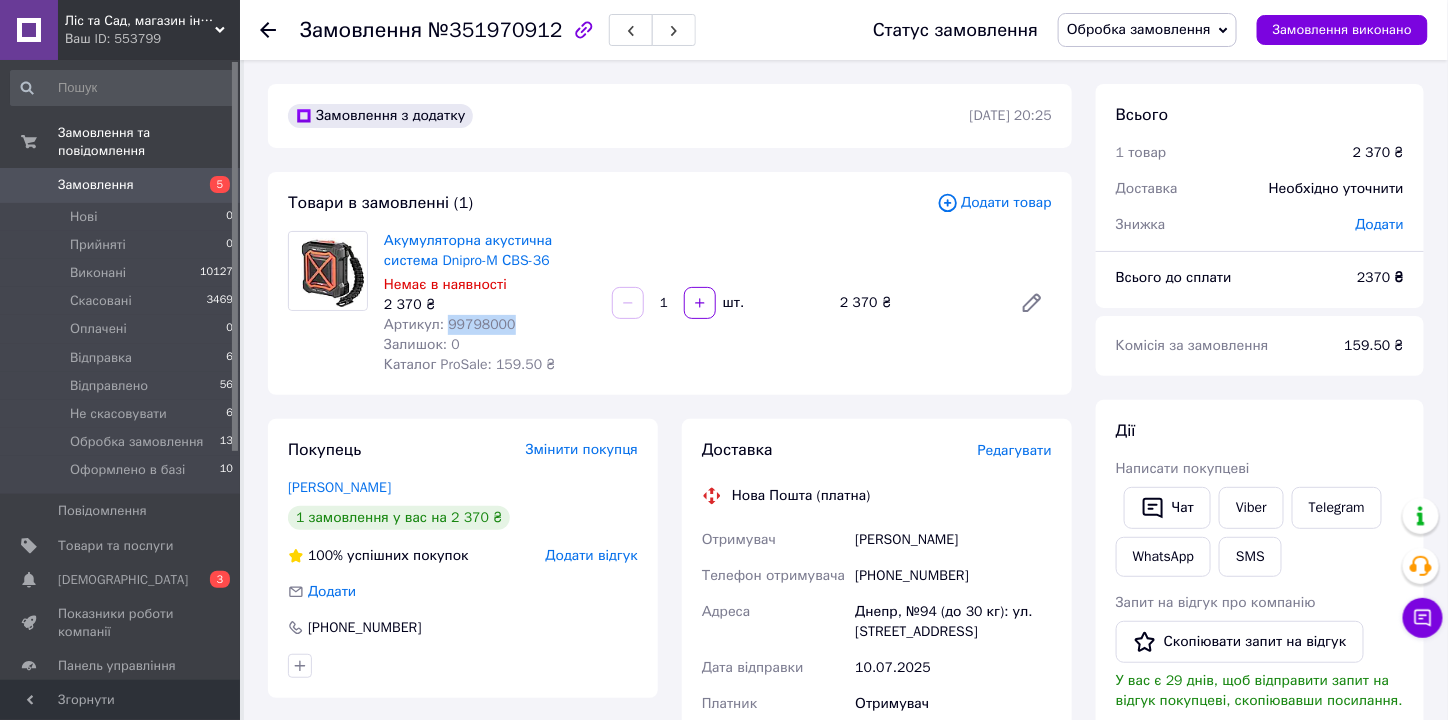 click on "Артикул: 99798000" at bounding box center (450, 324) 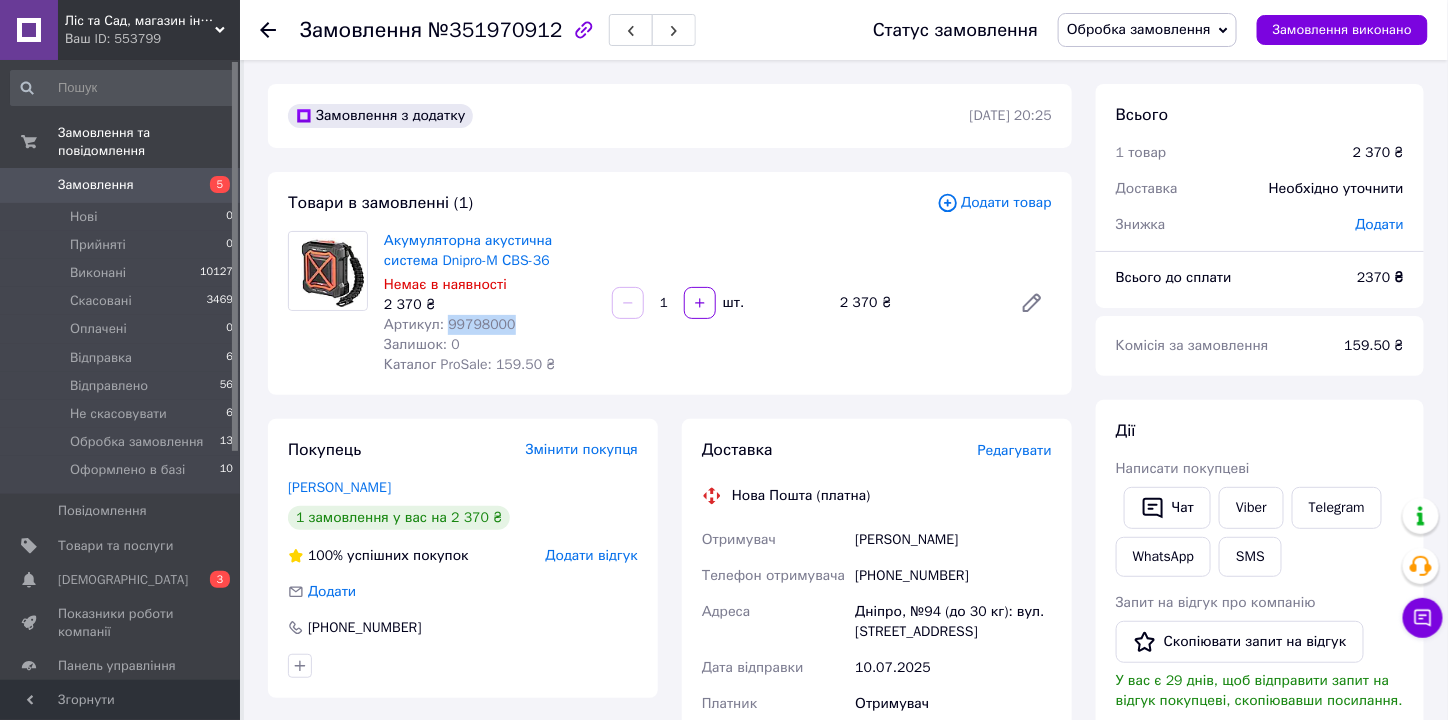 copy on "99798000" 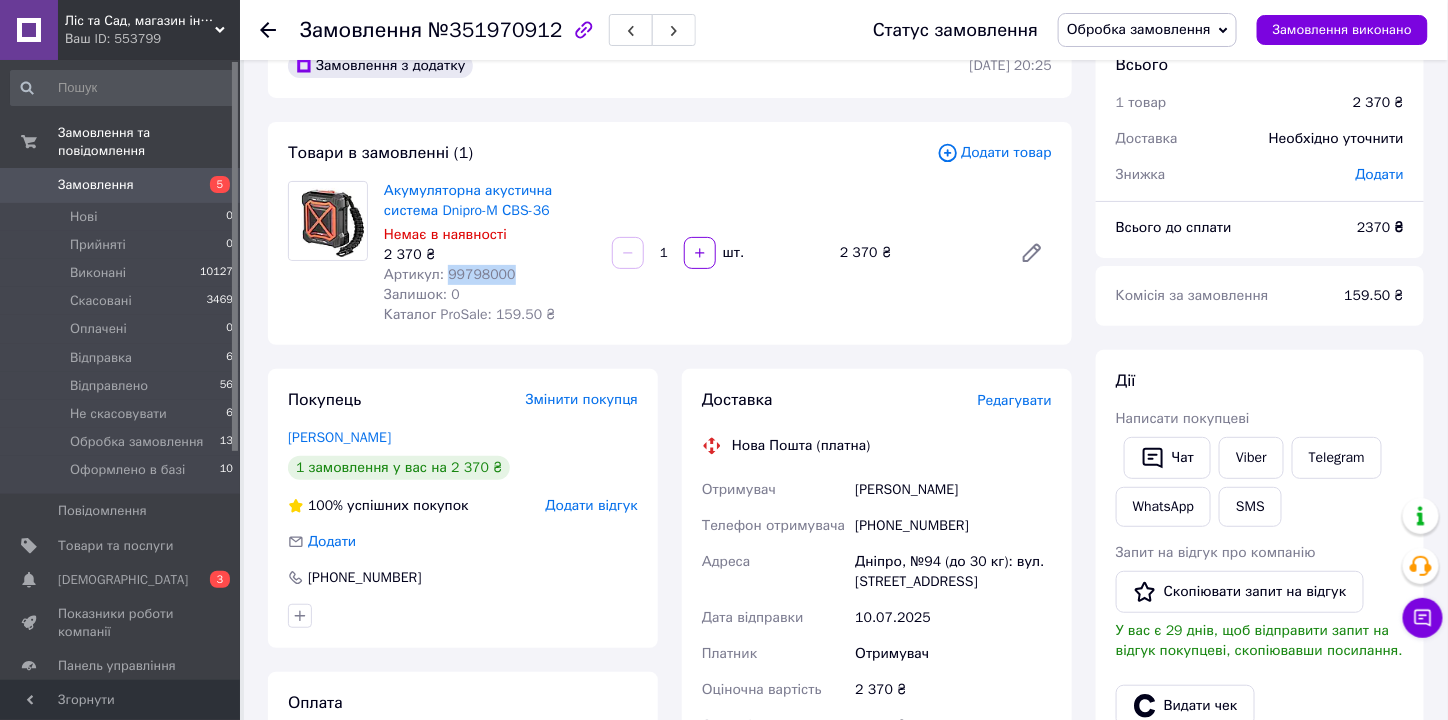 scroll, scrollTop: 0, scrollLeft: 0, axis: both 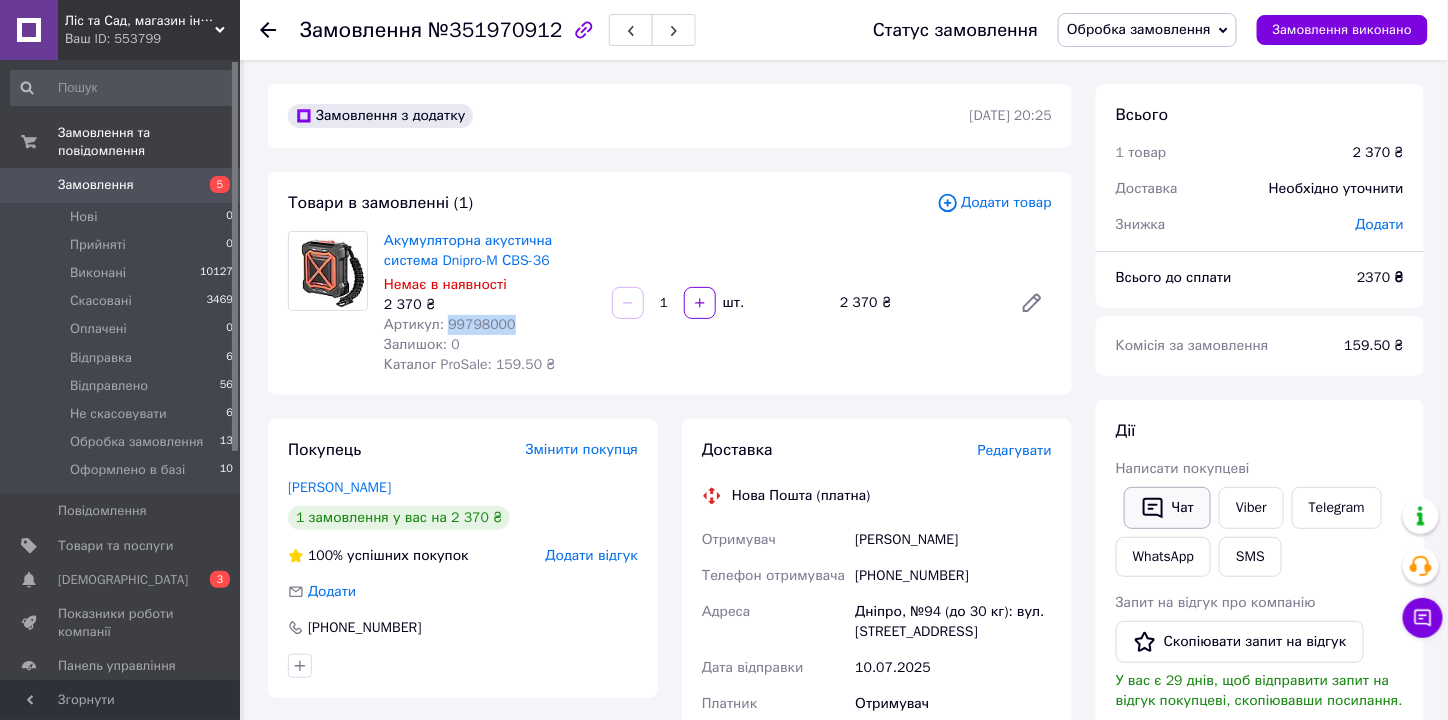 click 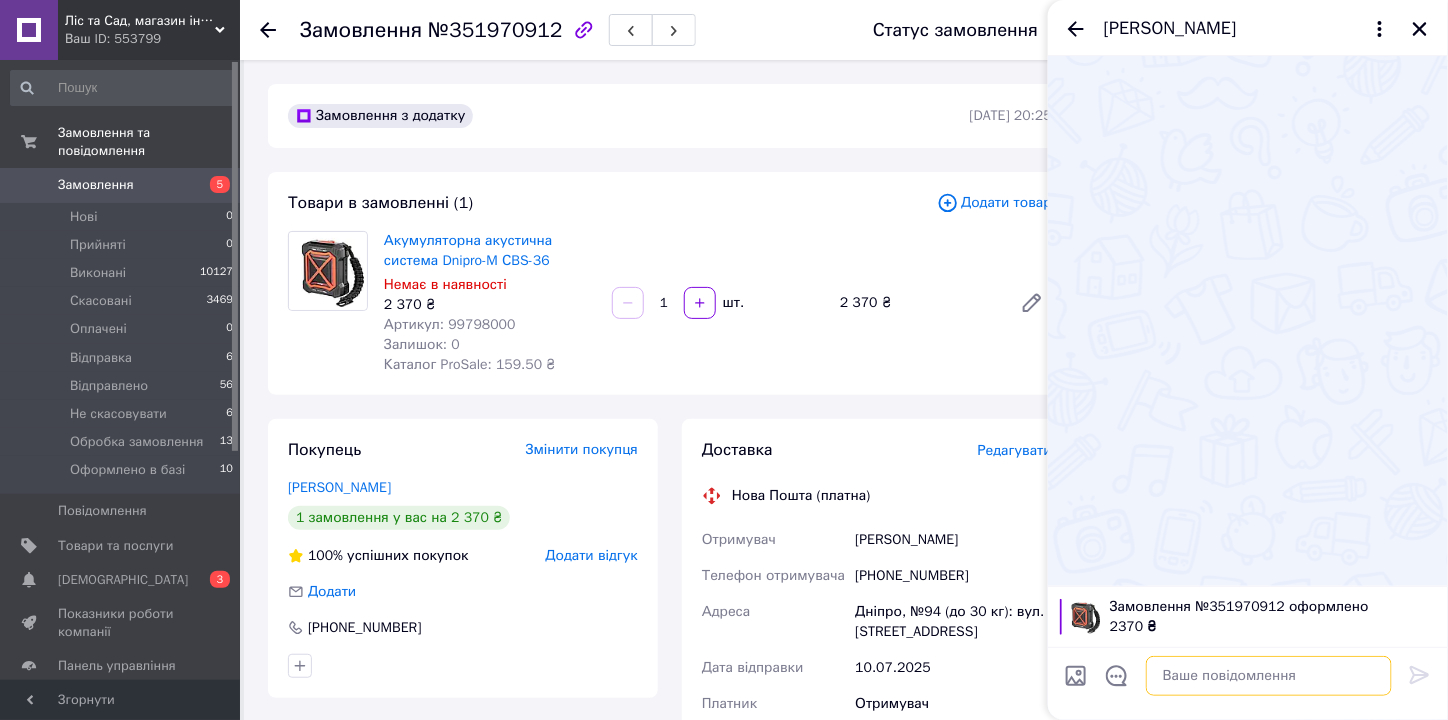click at bounding box center (1269, 676) 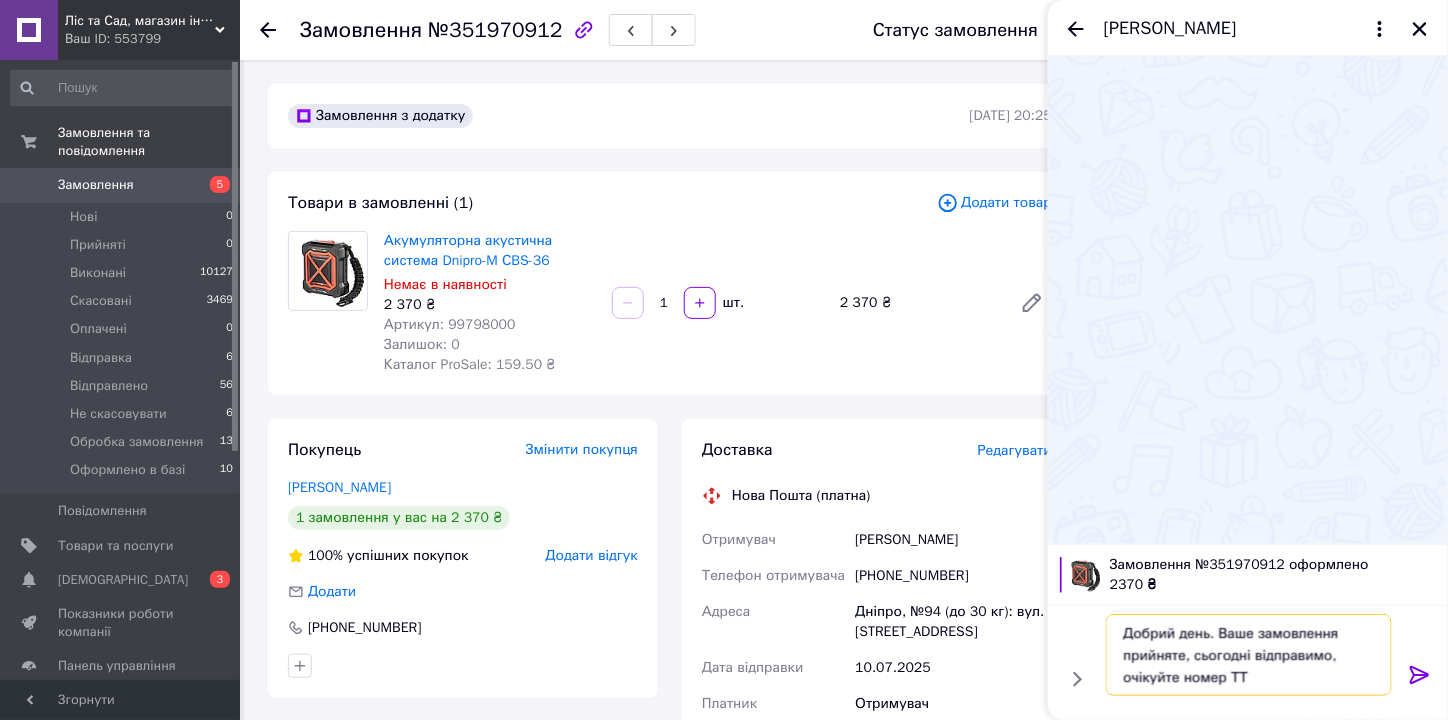 type on "Добрий день. Ваше замовлення прийняте, сьогодні відправимо, очікуйте номер ТТН" 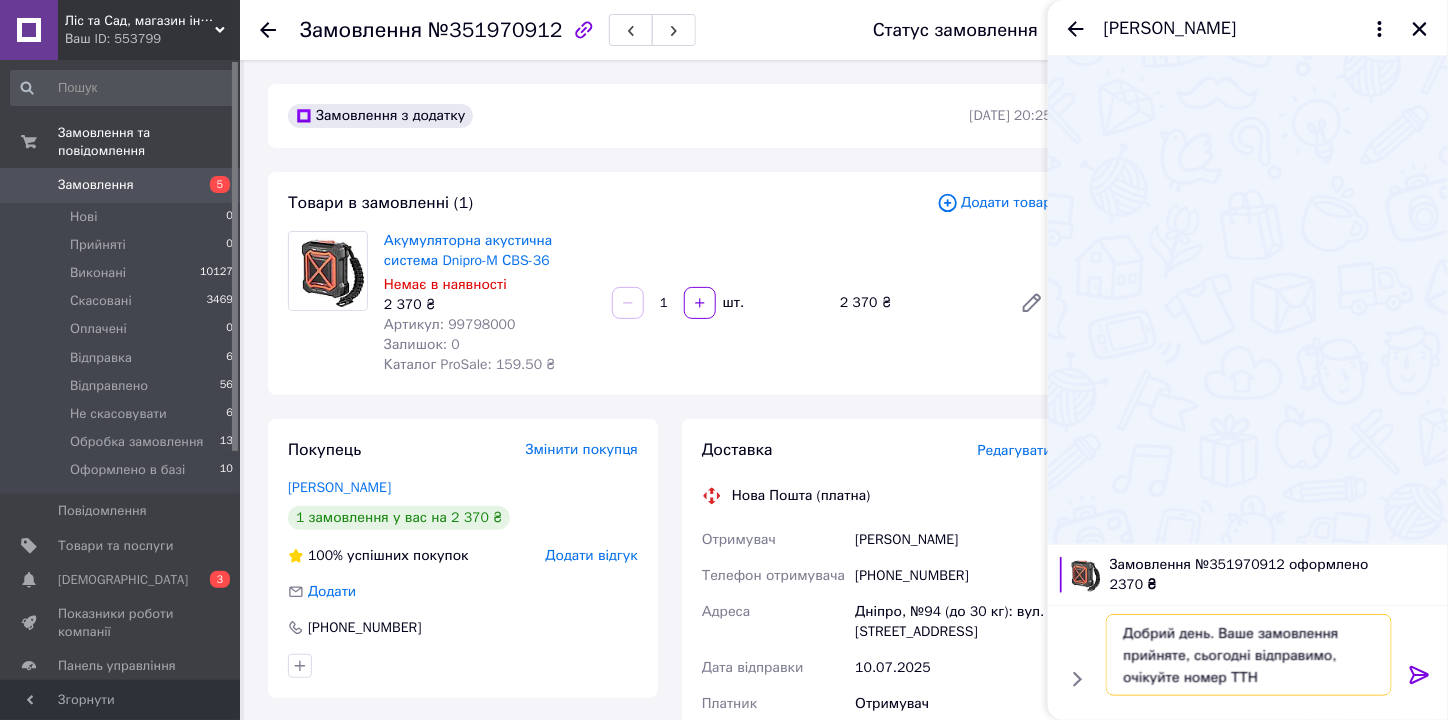 type 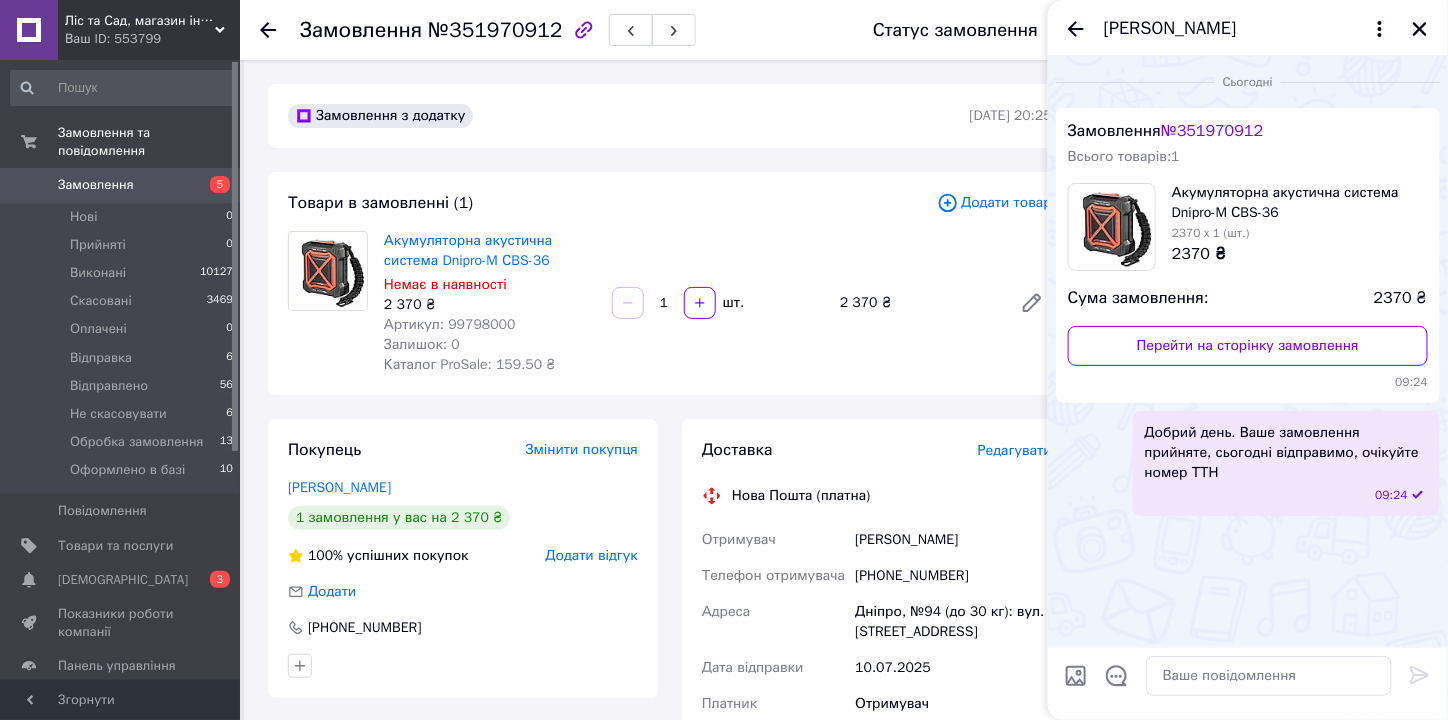 click 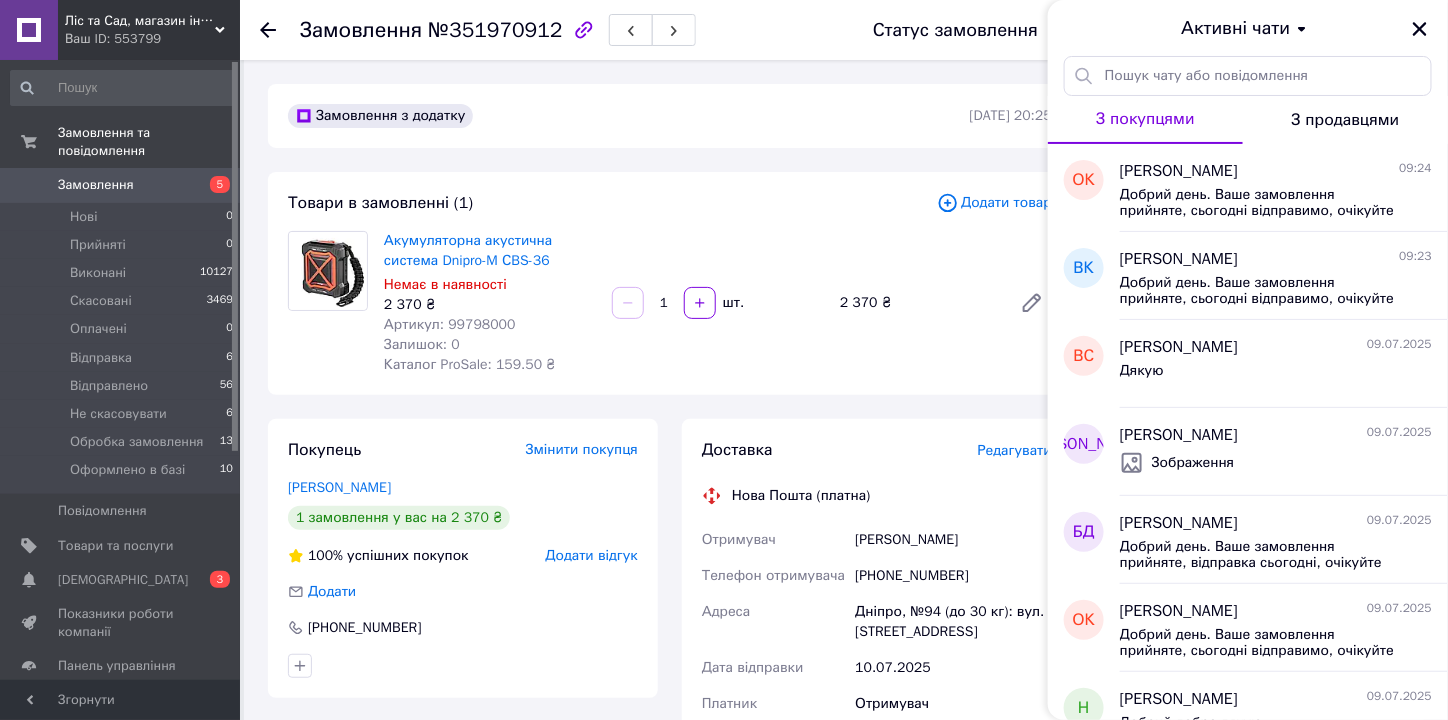 drag, startPoint x: 1430, startPoint y: 25, endPoint x: 1263, endPoint y: 64, distance: 171.49344 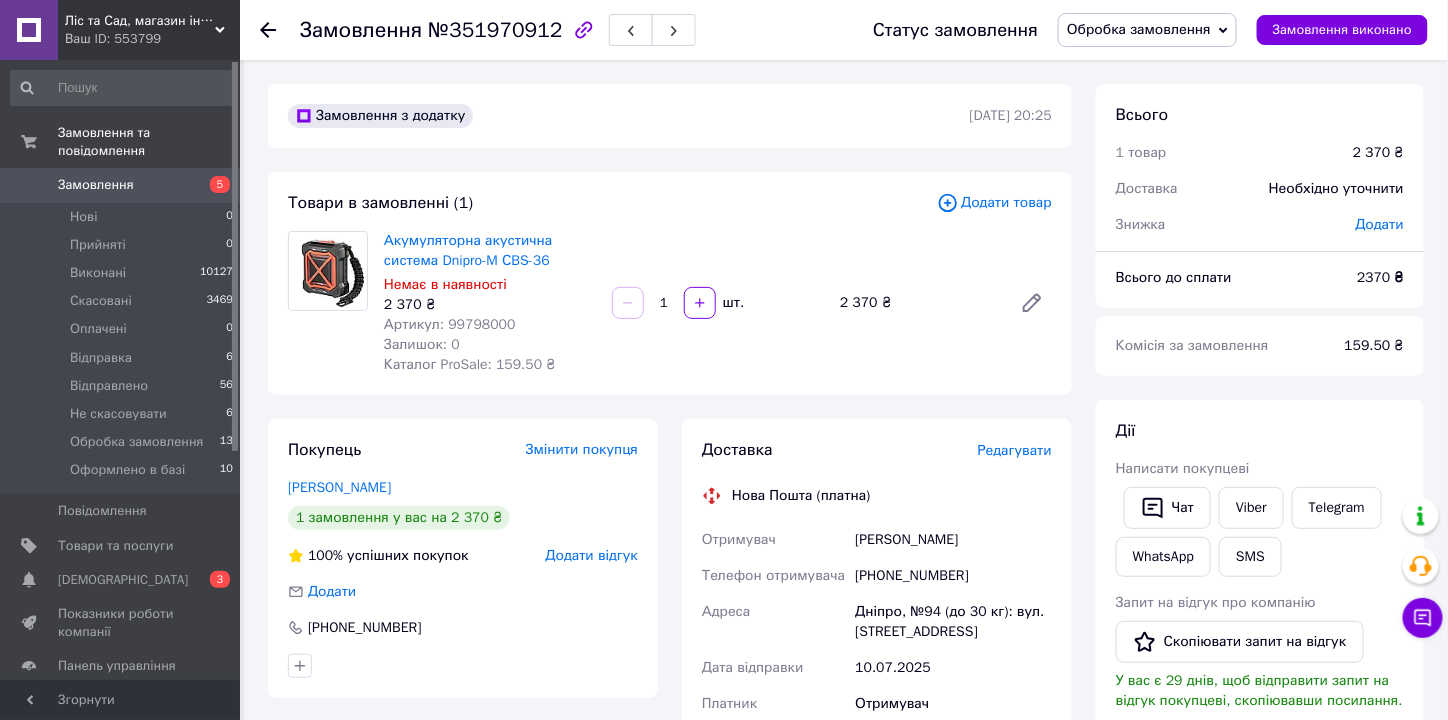 click on "Обробка замовлення" at bounding box center (1147, 30) 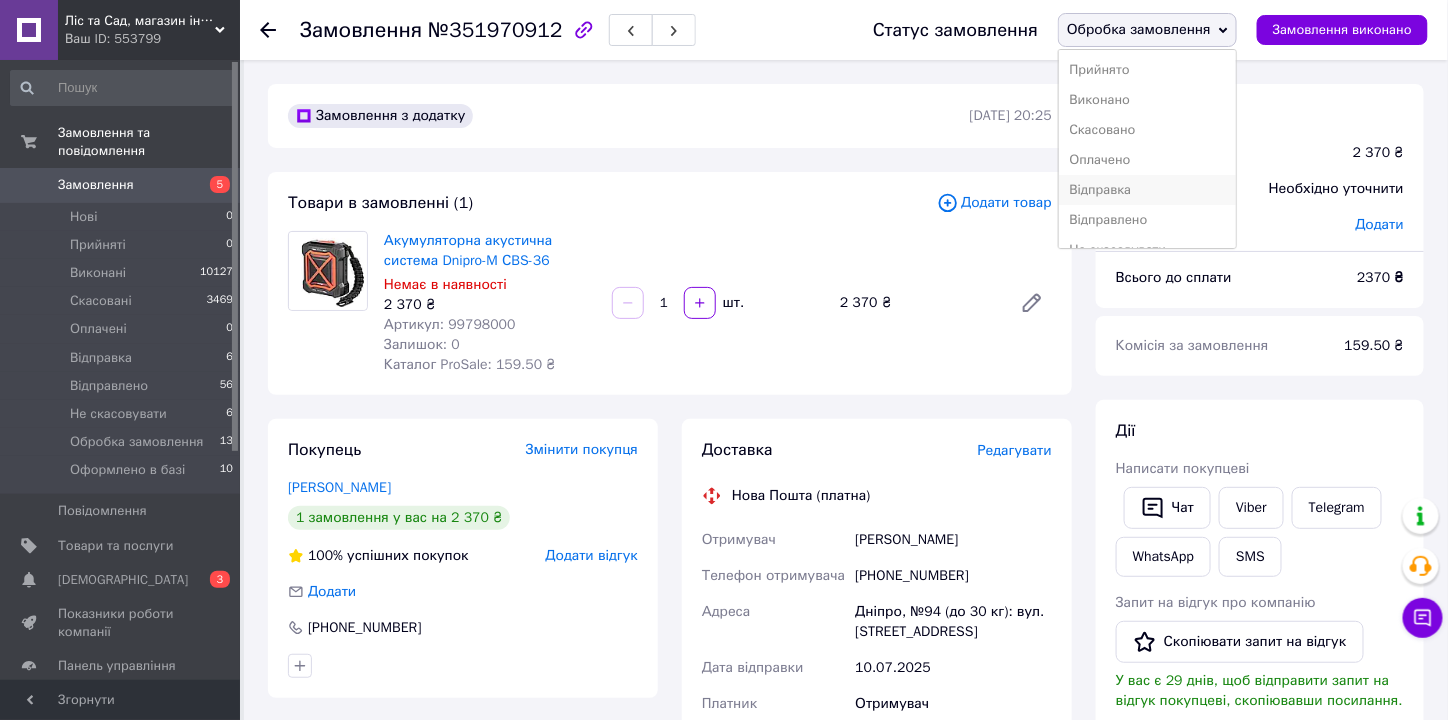 click on "Відправка" at bounding box center (1147, 190) 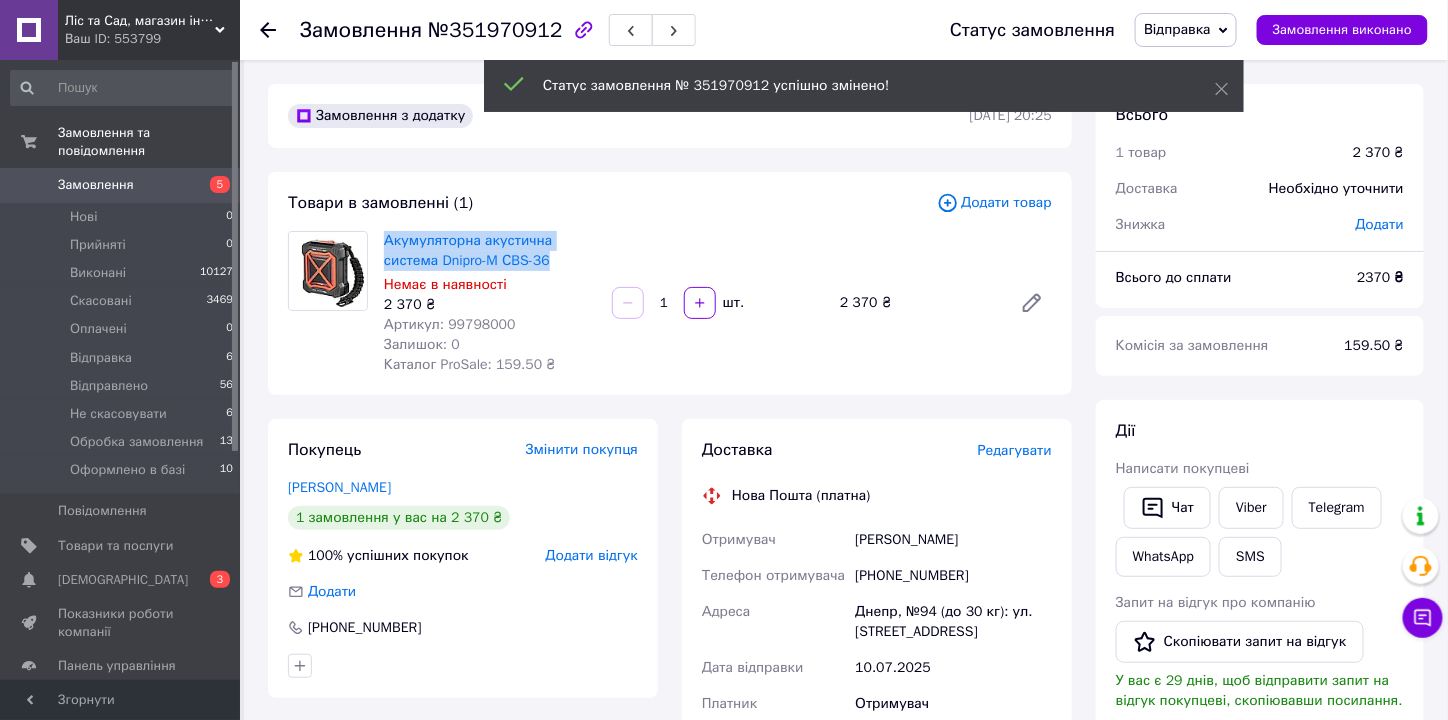 drag, startPoint x: 559, startPoint y: 255, endPoint x: 375, endPoint y: 237, distance: 184.87834 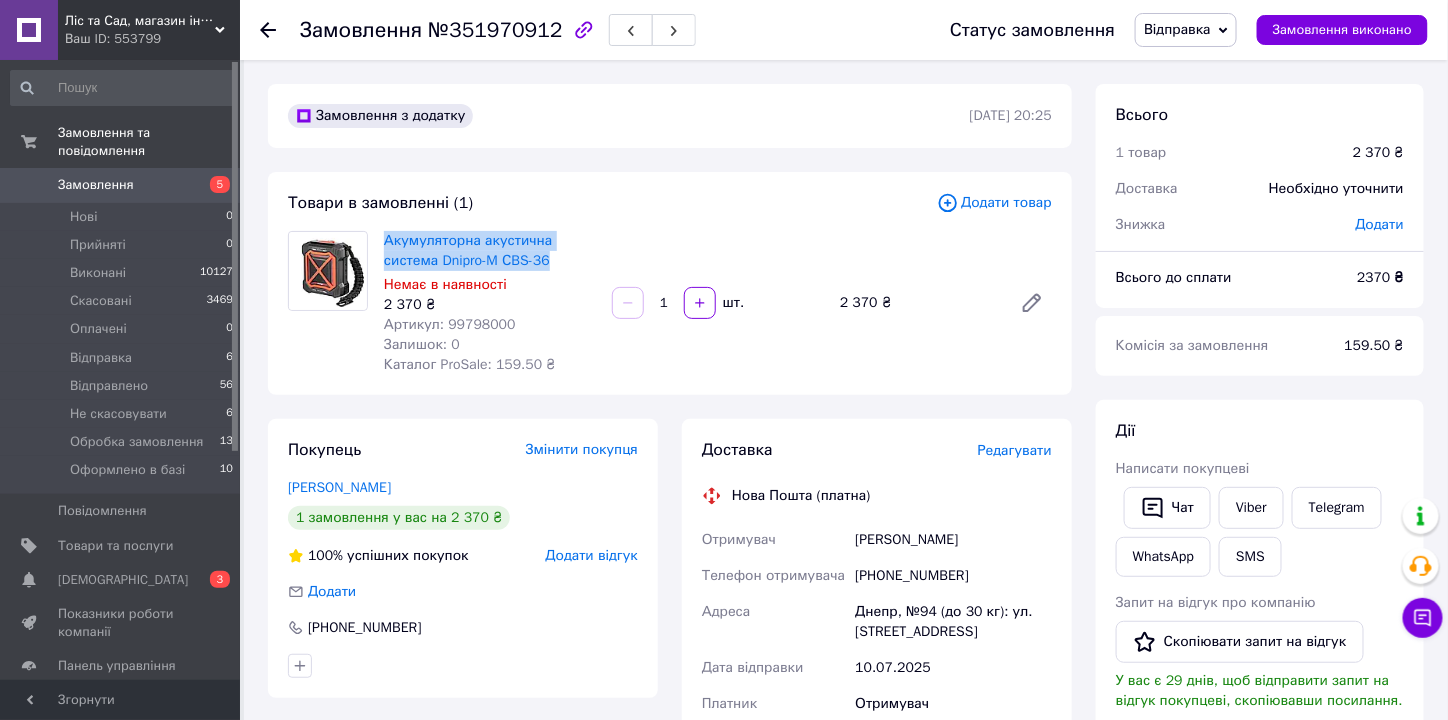 copy on "Акумуляторна акустична система Dnipro-M СBS-36" 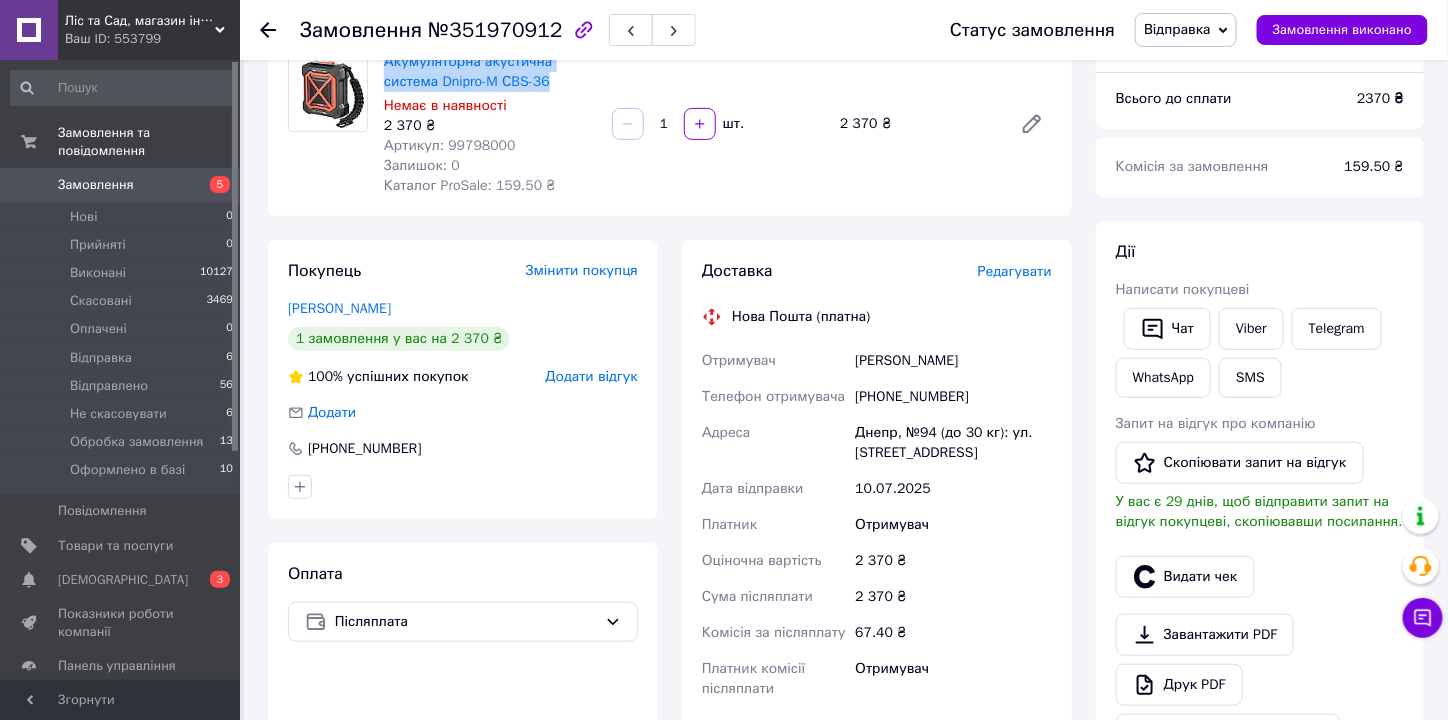 scroll, scrollTop: 79, scrollLeft: 0, axis: vertical 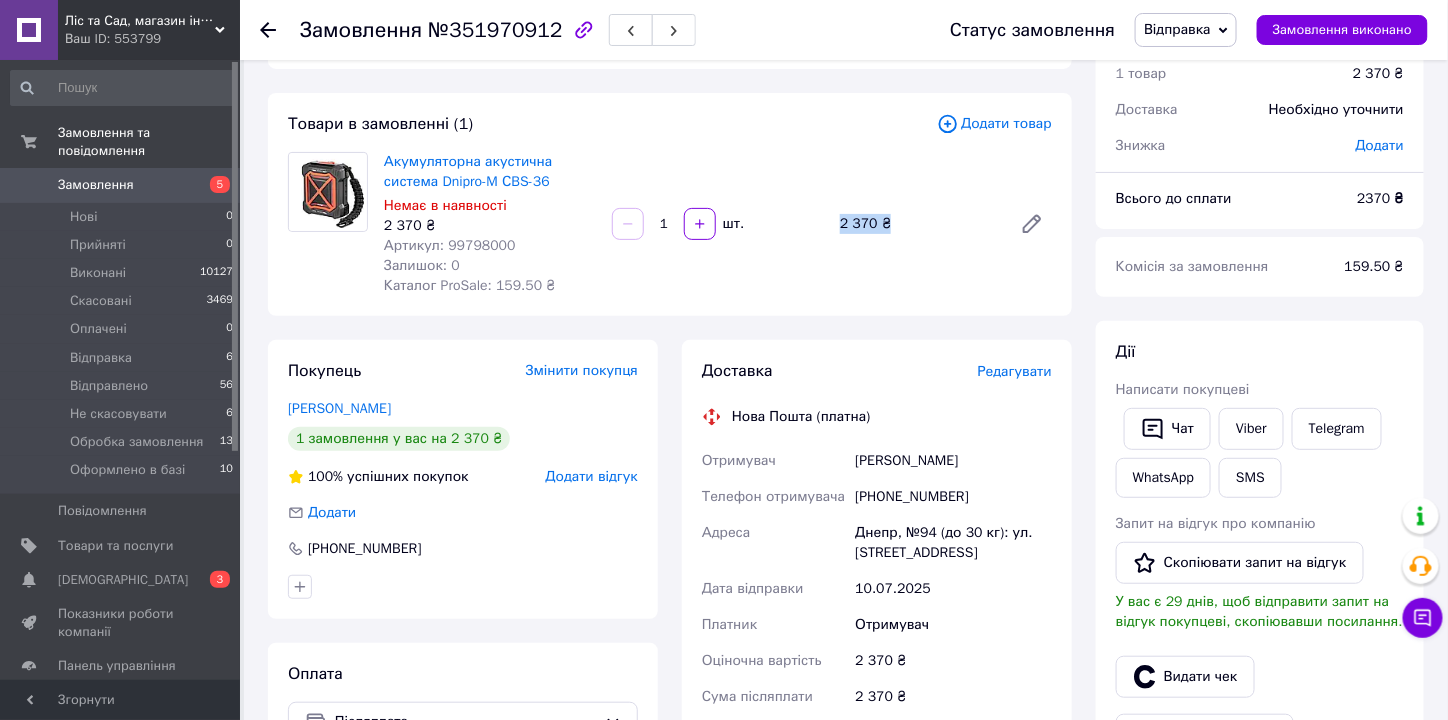 drag, startPoint x: 865, startPoint y: 220, endPoint x: 888, endPoint y: 220, distance: 23 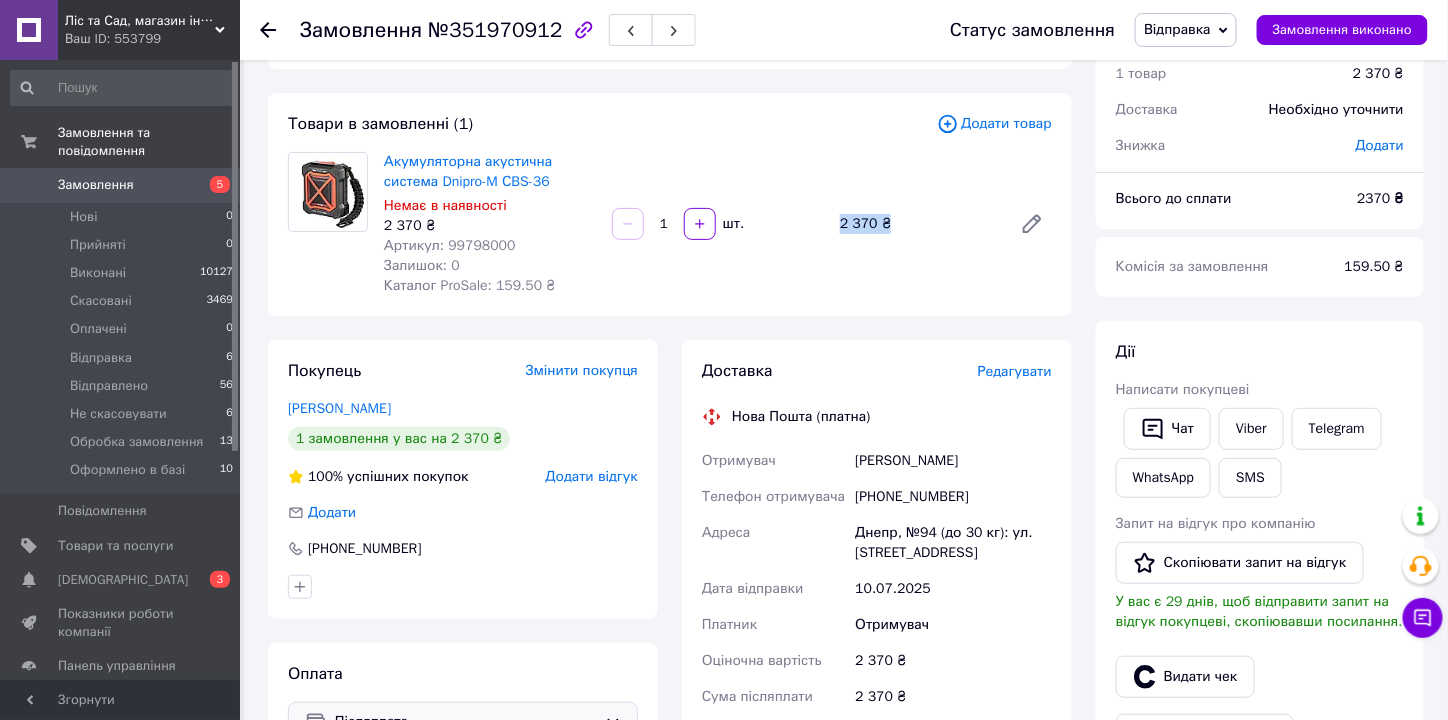 copy on "2 370 ₴" 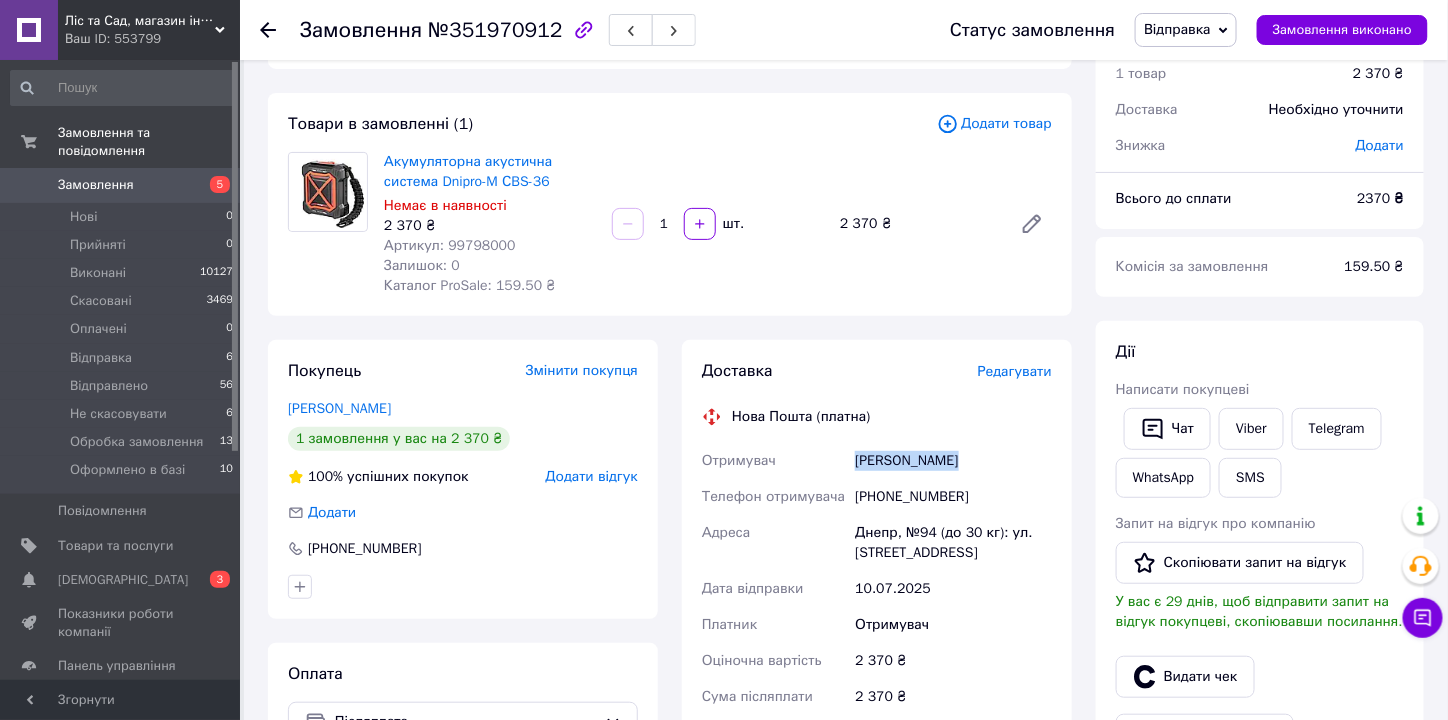 drag, startPoint x: 854, startPoint y: 456, endPoint x: 964, endPoint y: 456, distance: 110 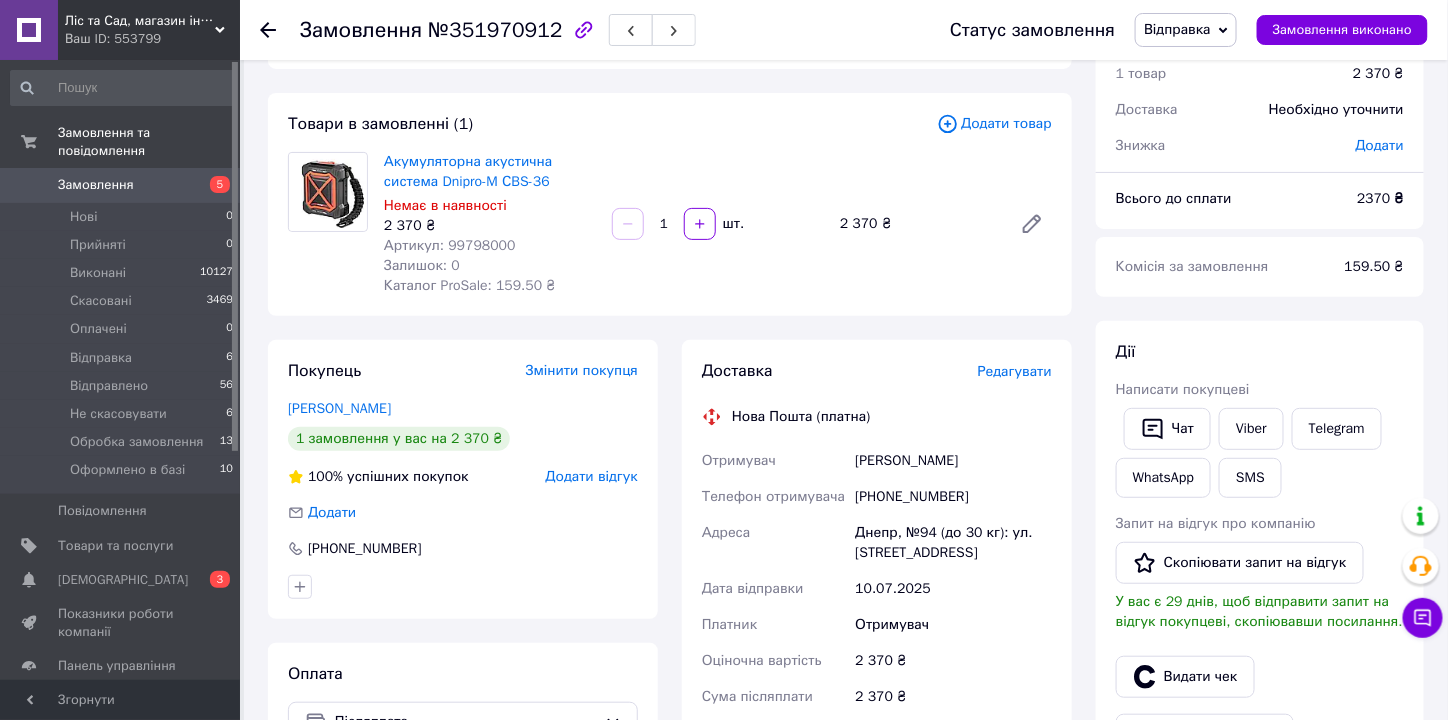 click on "+380980341867" at bounding box center (953, 497) 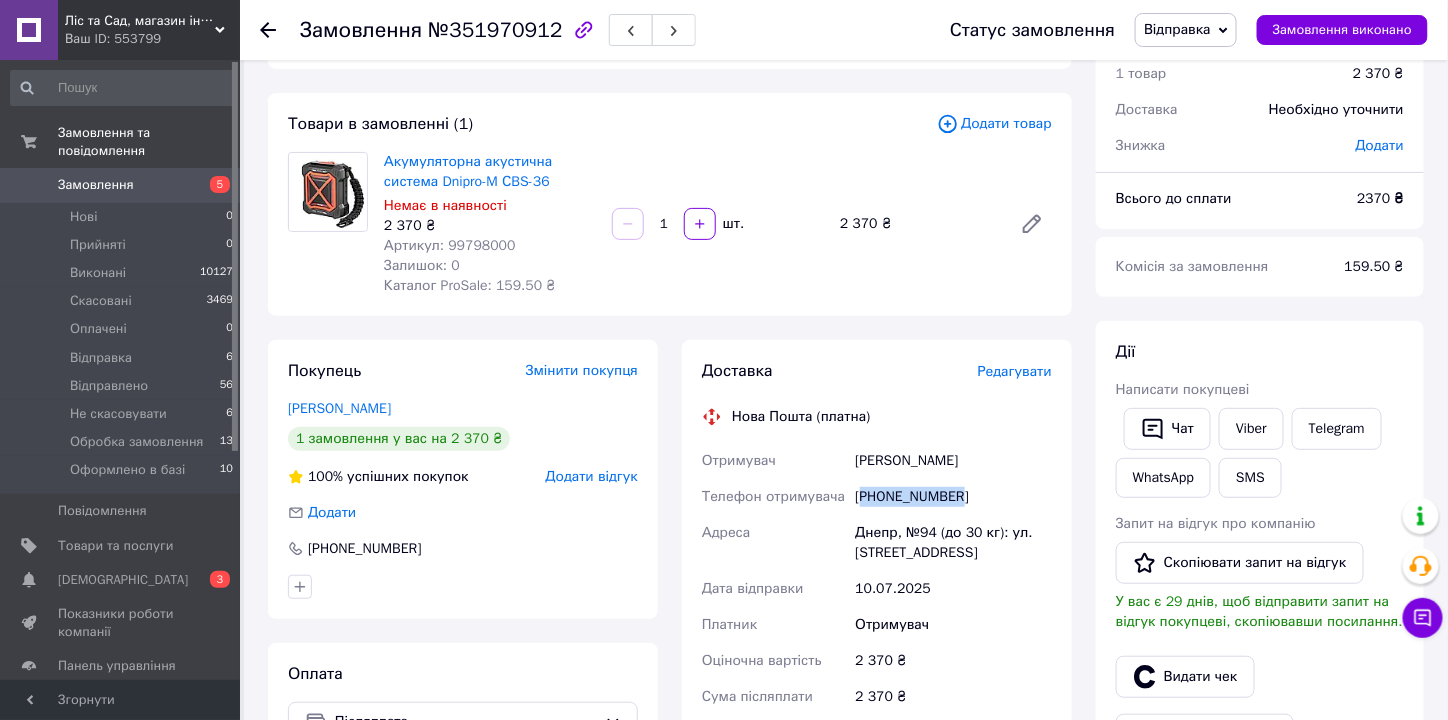 click on "+380980341867" at bounding box center [953, 497] 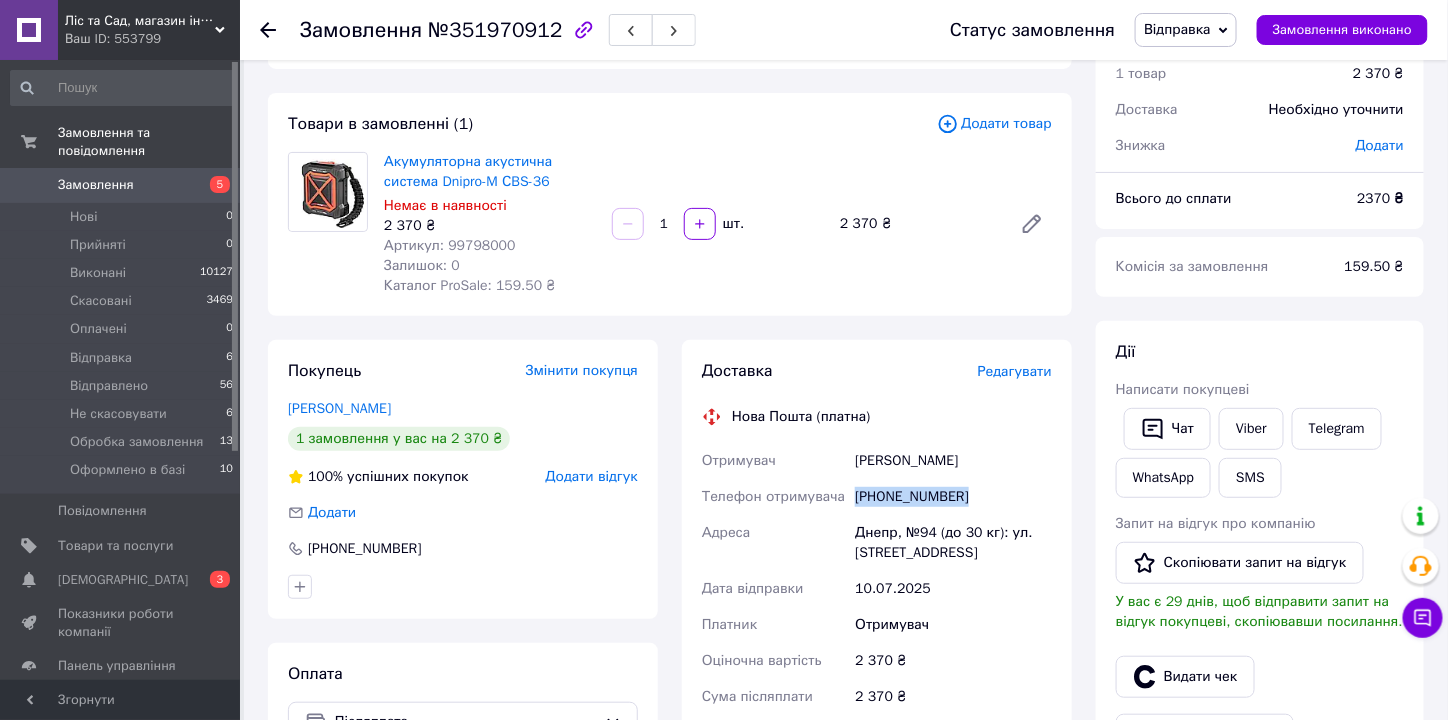 click on "+380980341867" at bounding box center [953, 497] 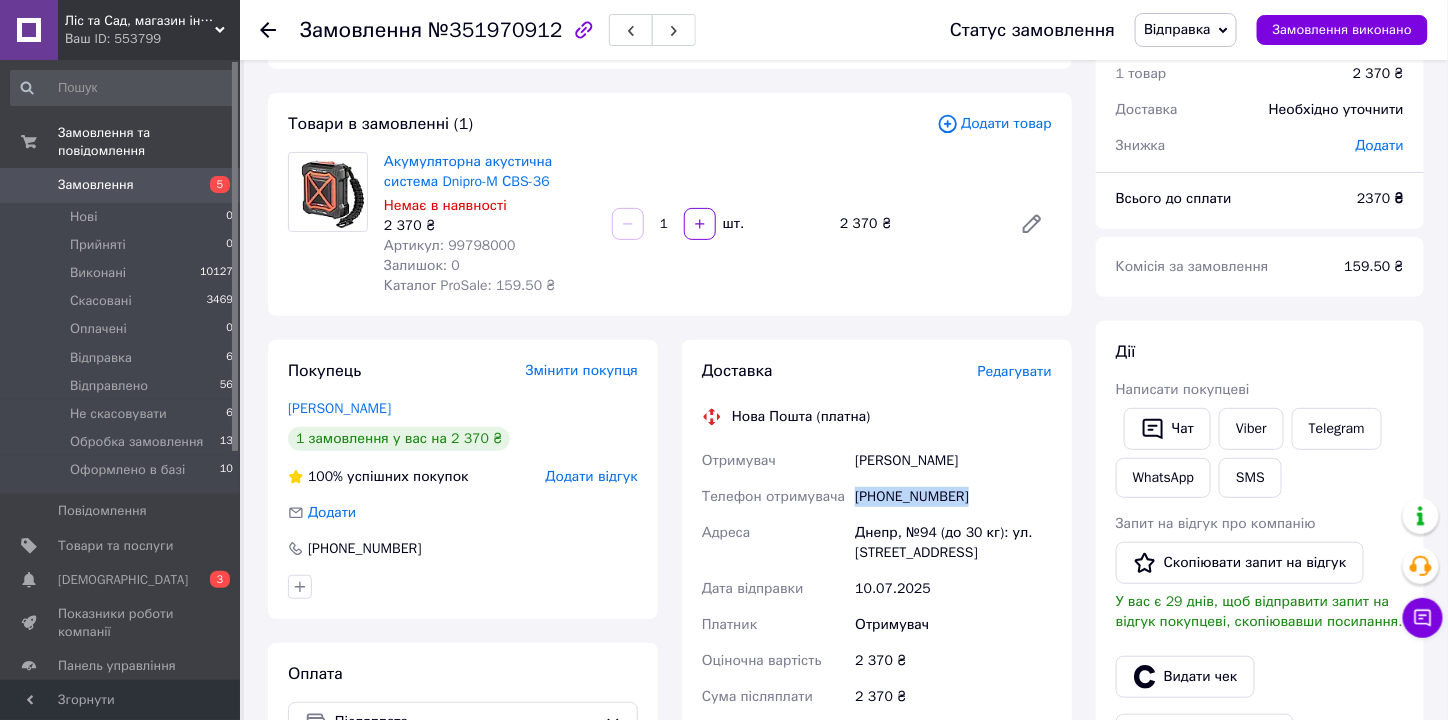 click on "Замовлення" at bounding box center [121, 185] 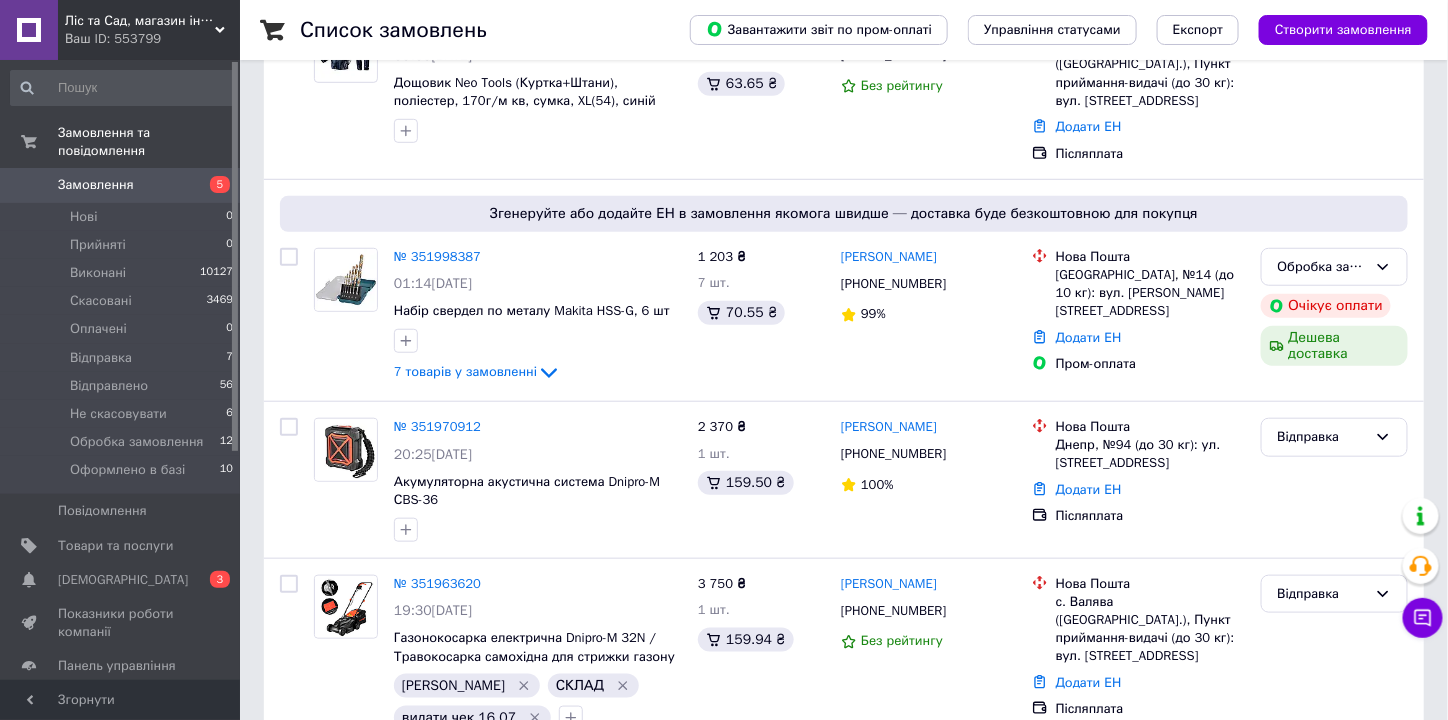 scroll, scrollTop: 399, scrollLeft: 0, axis: vertical 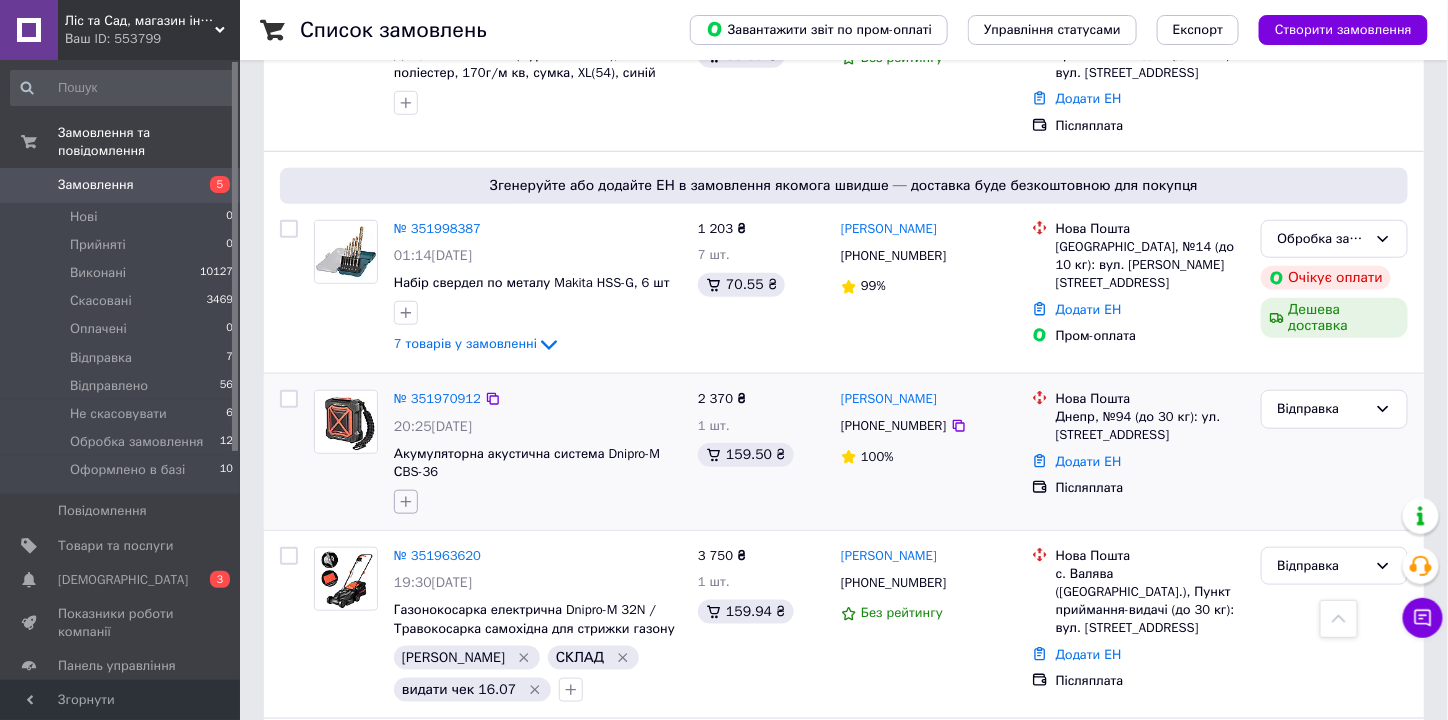 click 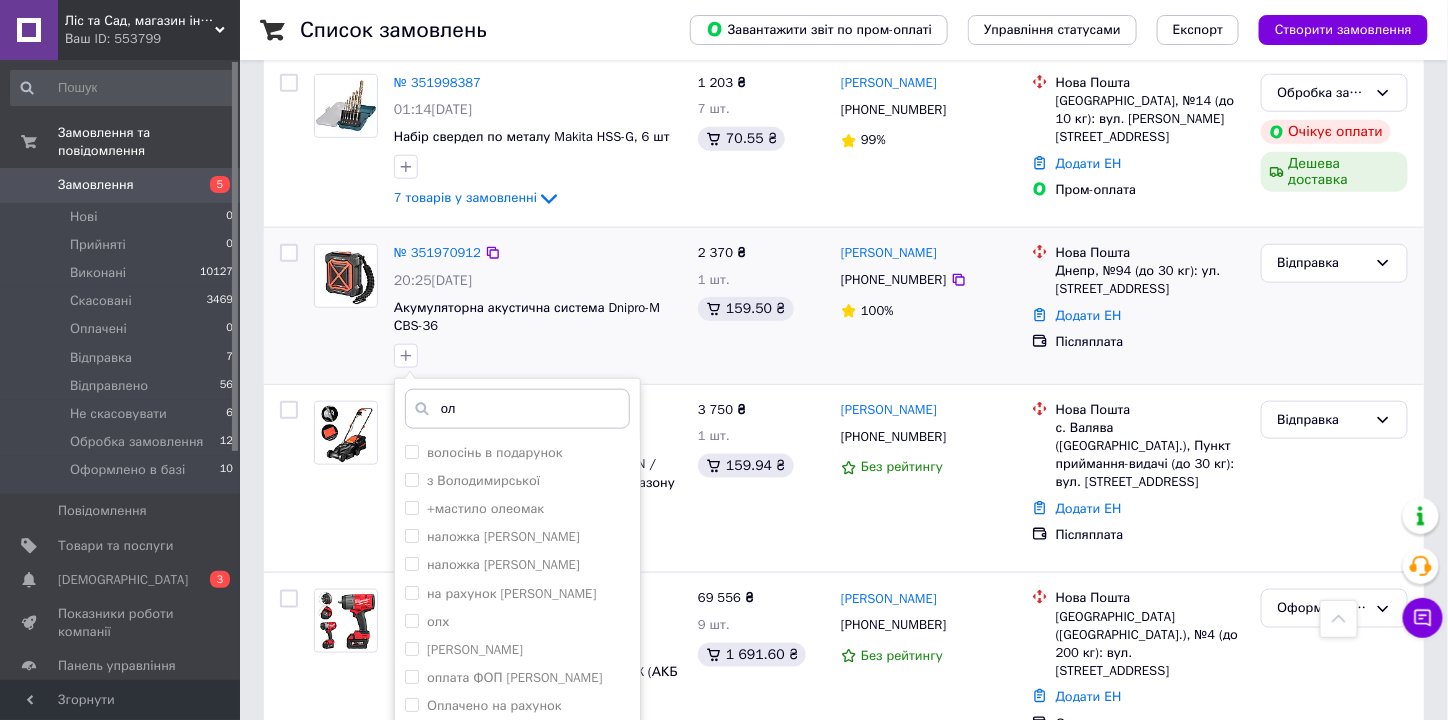 scroll, scrollTop: 559, scrollLeft: 0, axis: vertical 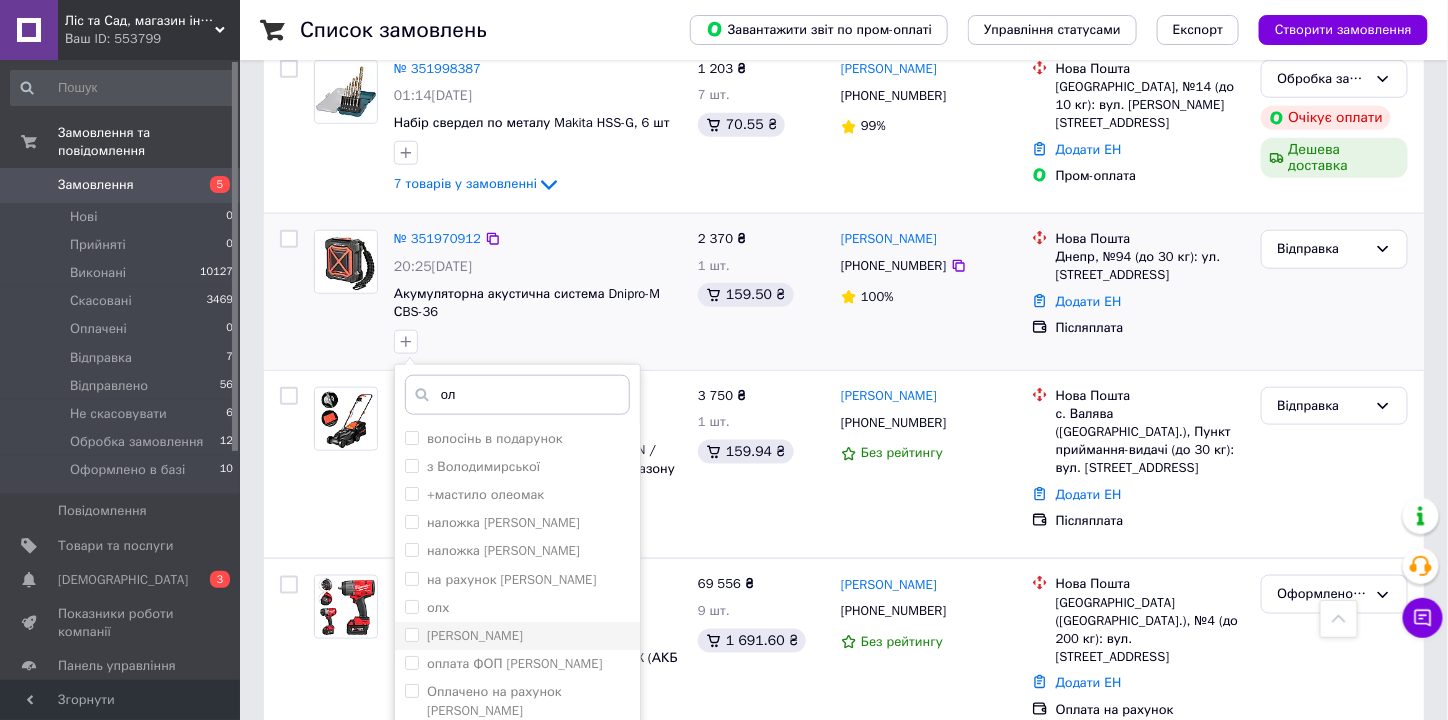 type on "ол" 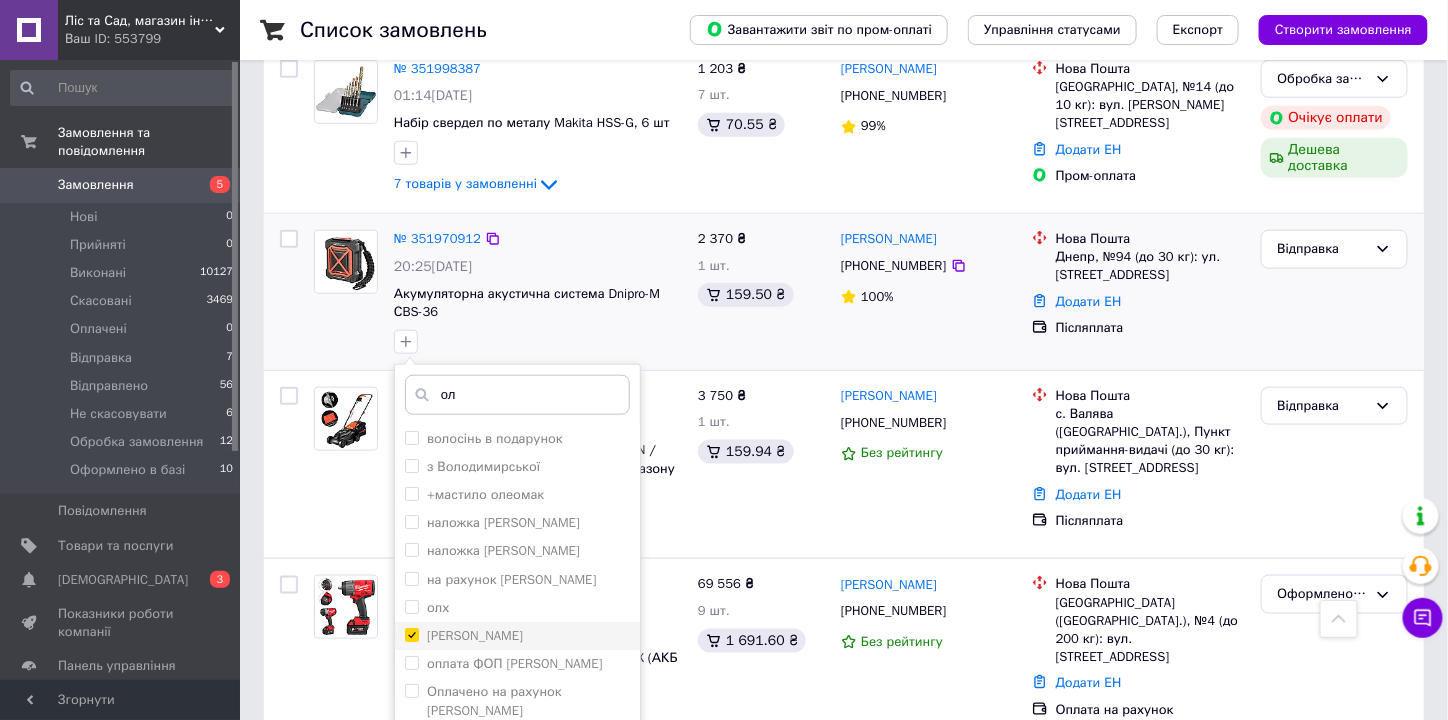 checkbox on "true" 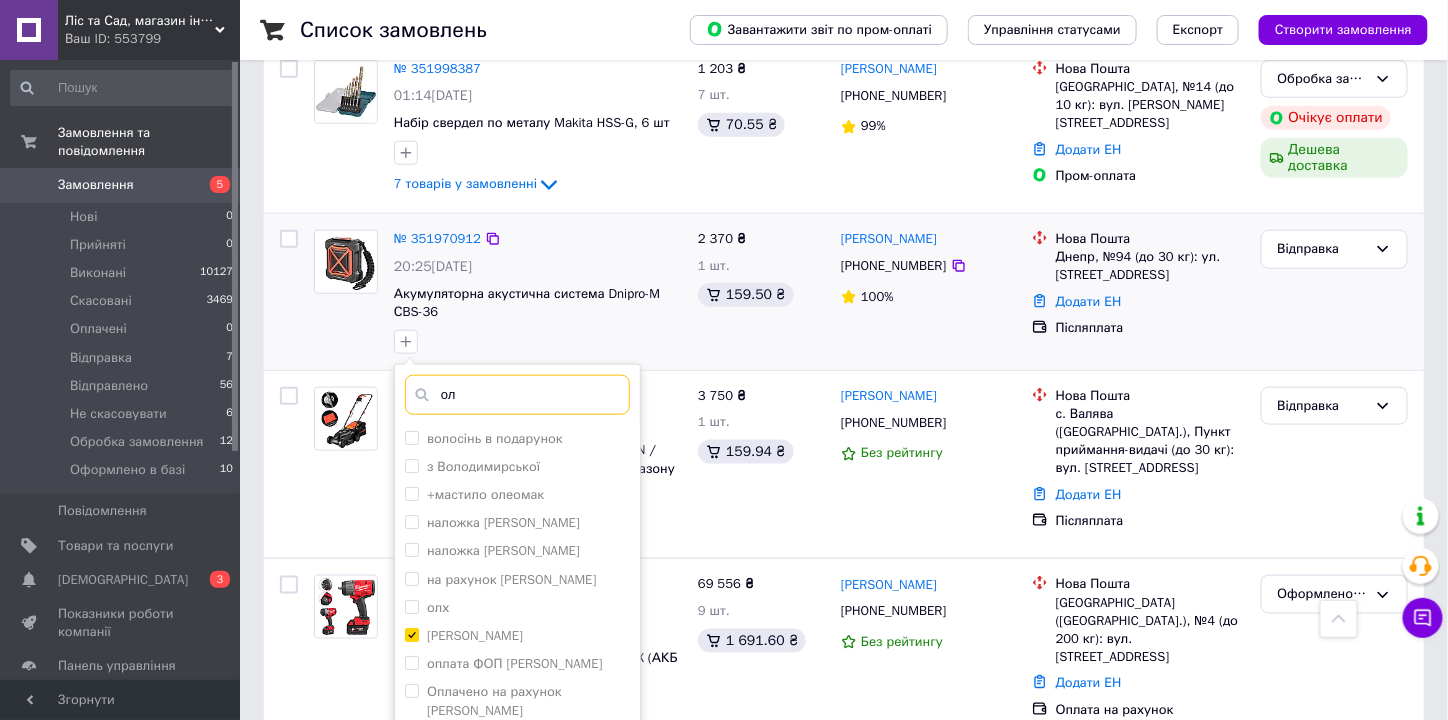 click on "ол" at bounding box center [517, 395] 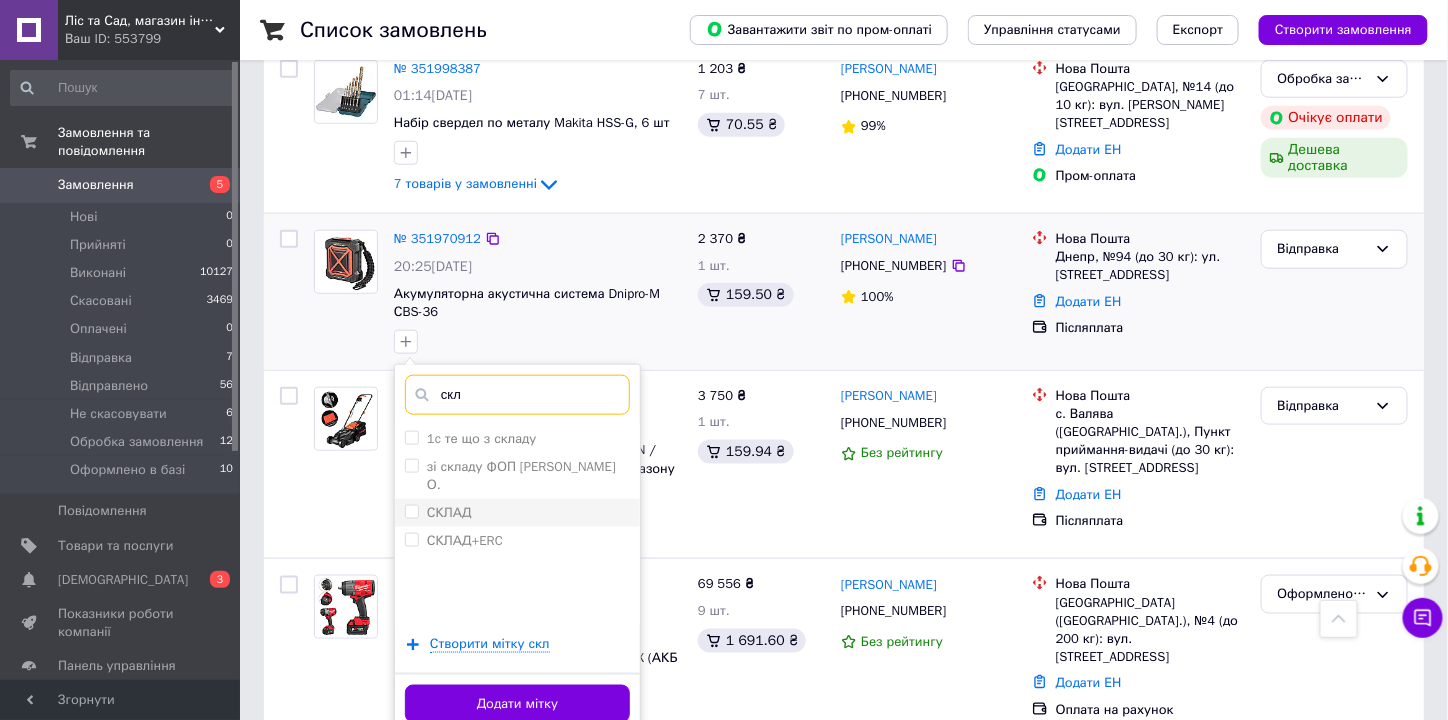 type on "скл" 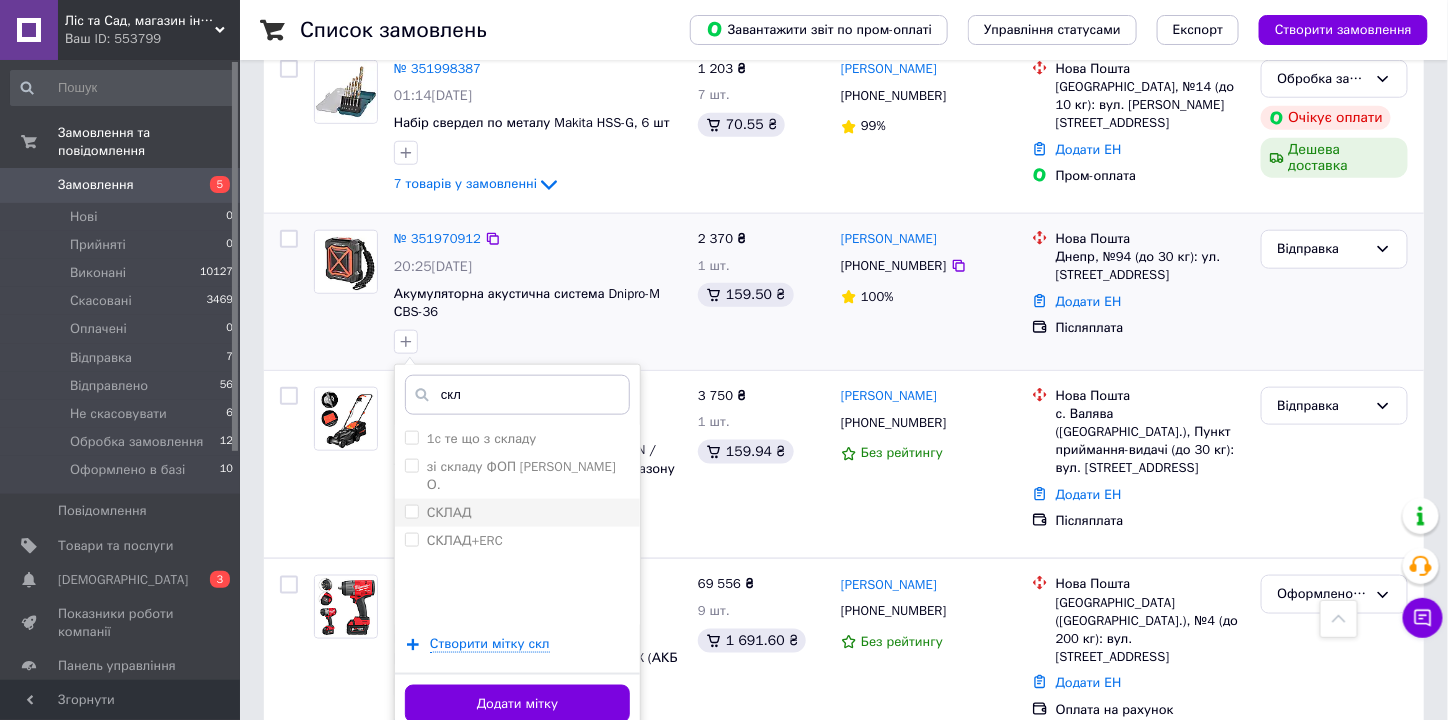 click on "СКЛАД" at bounding box center [411, 511] 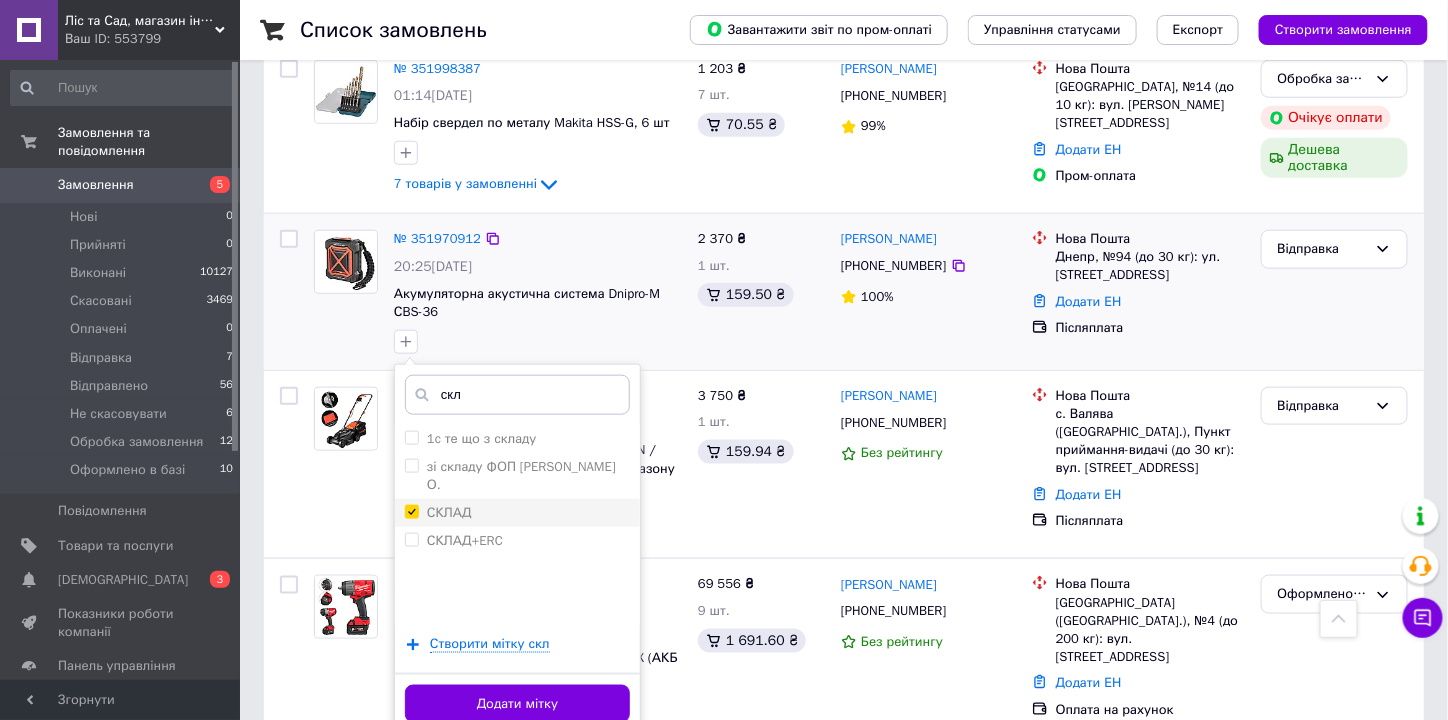 checkbox on "true" 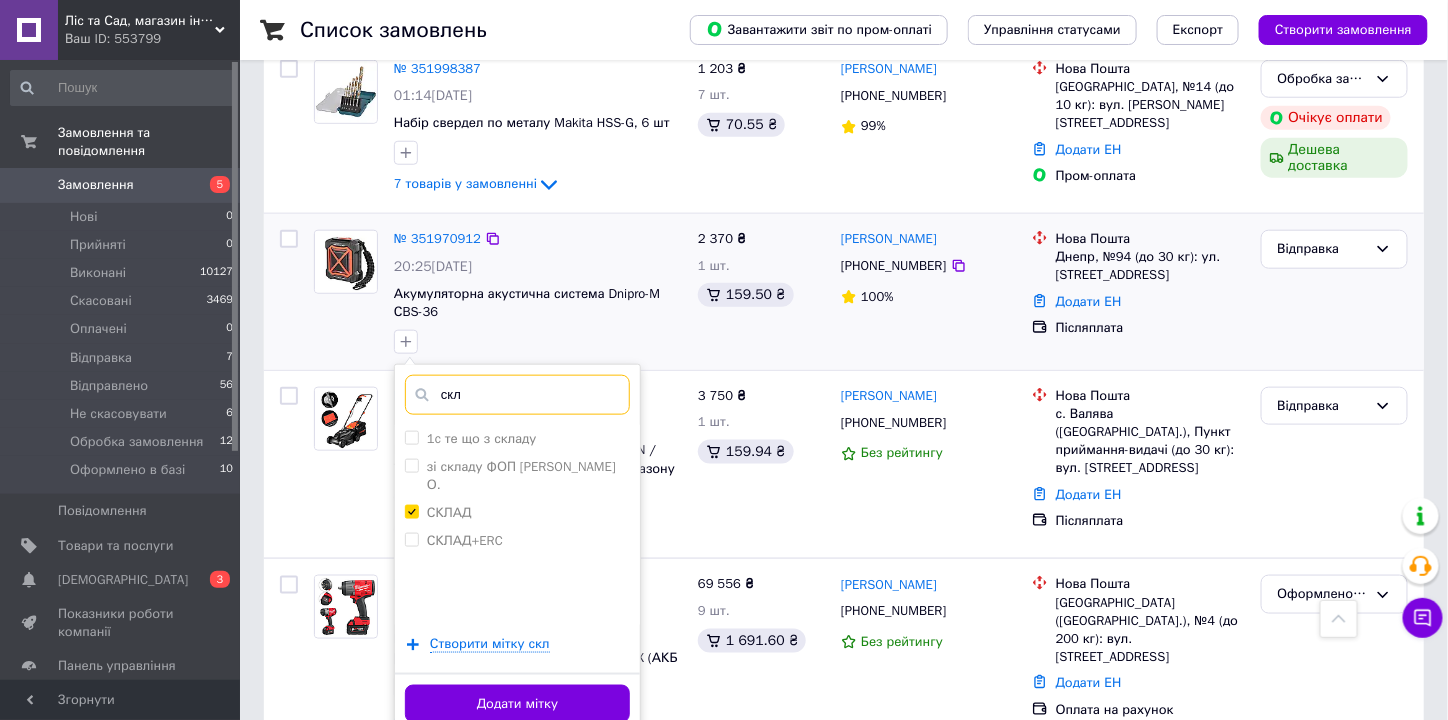 click on "скл" at bounding box center (517, 395) 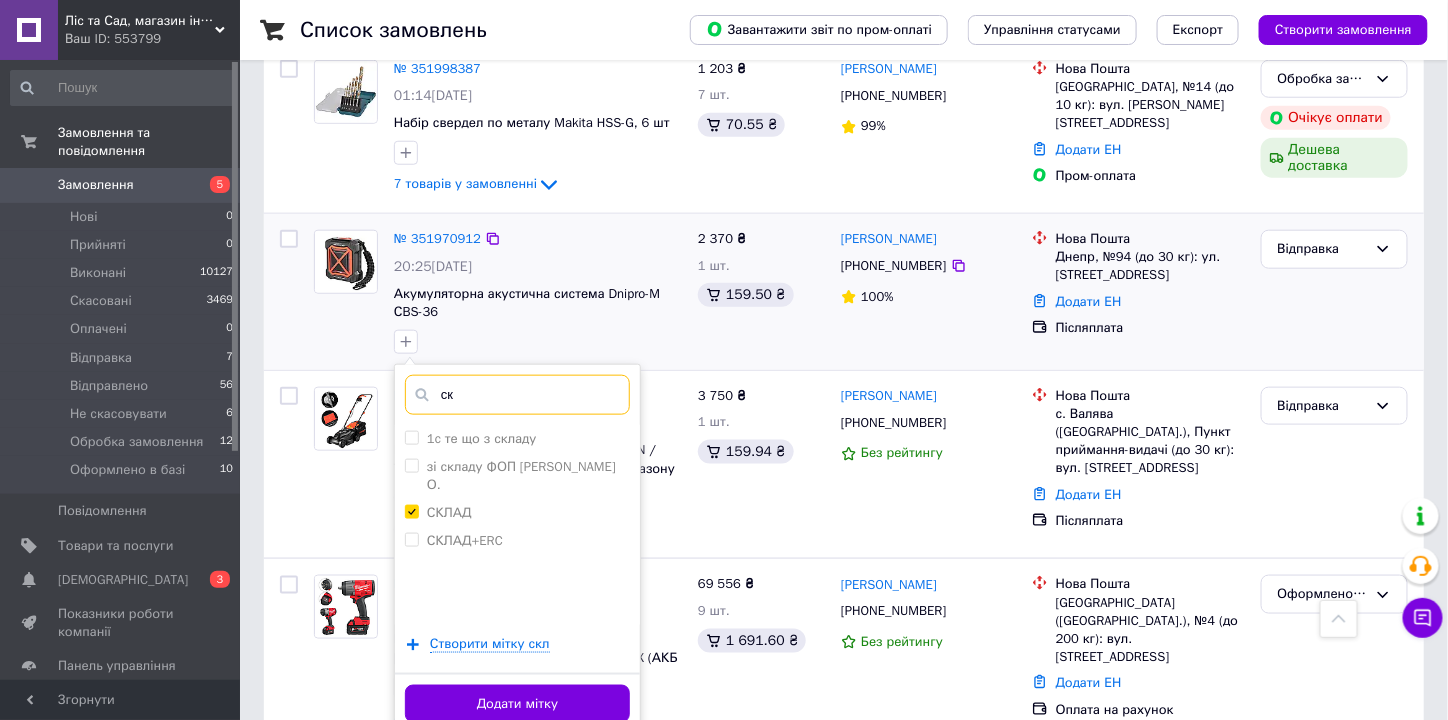 type on "с" 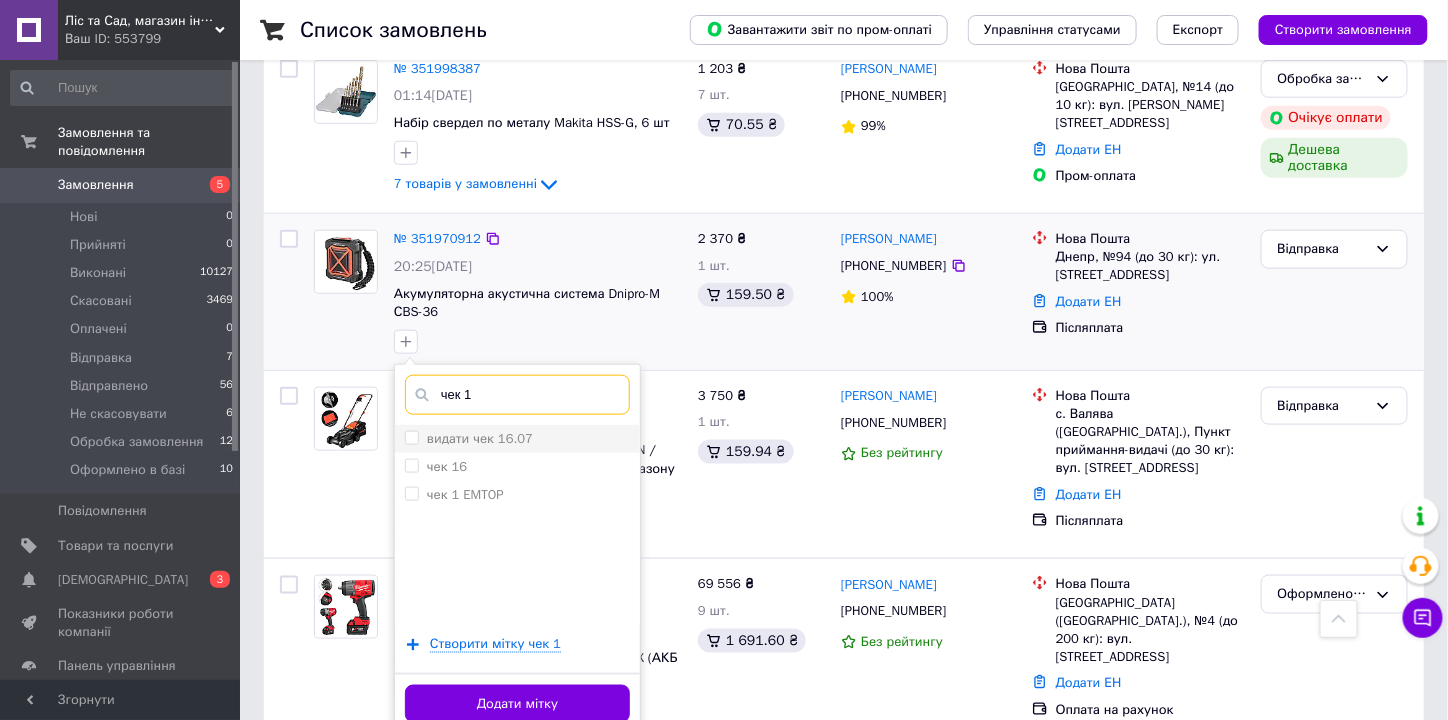 type on "чек 1" 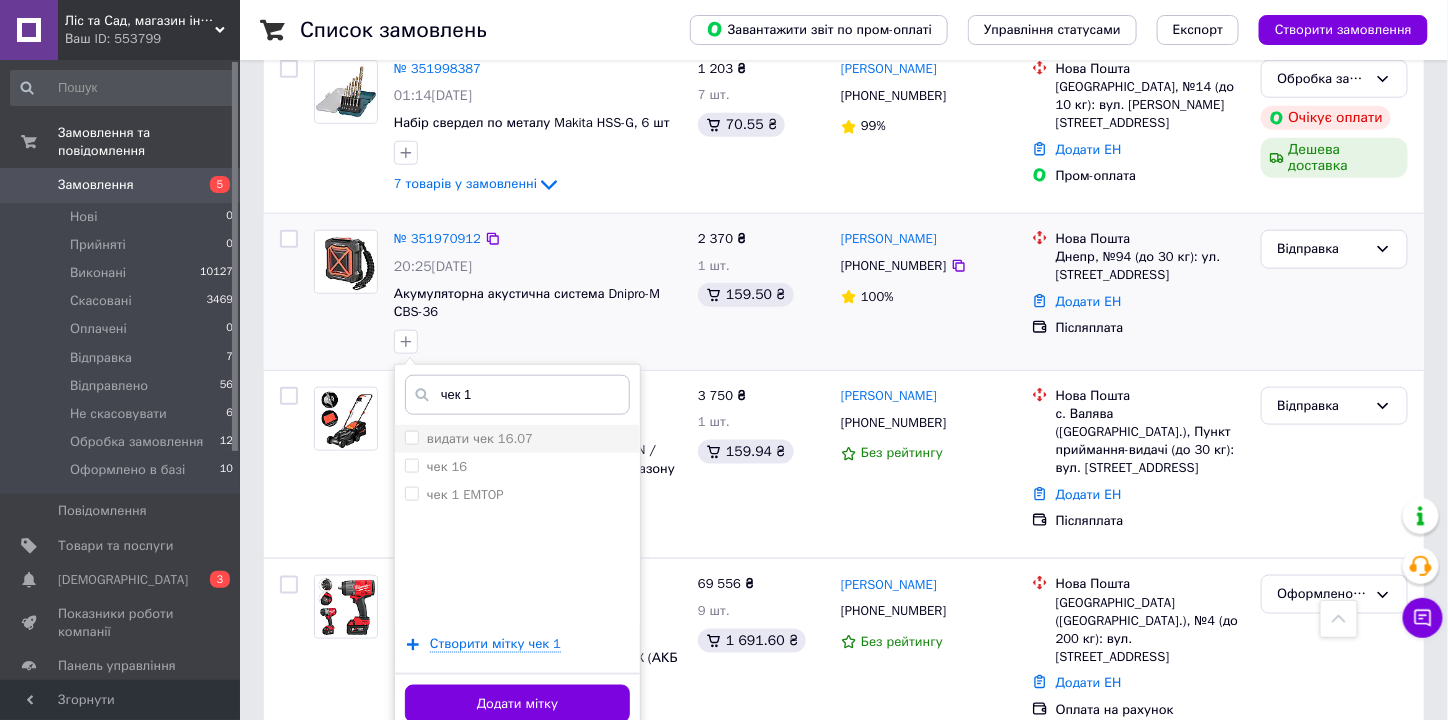 click on "видати чек 16.07" at bounding box center [411, 437] 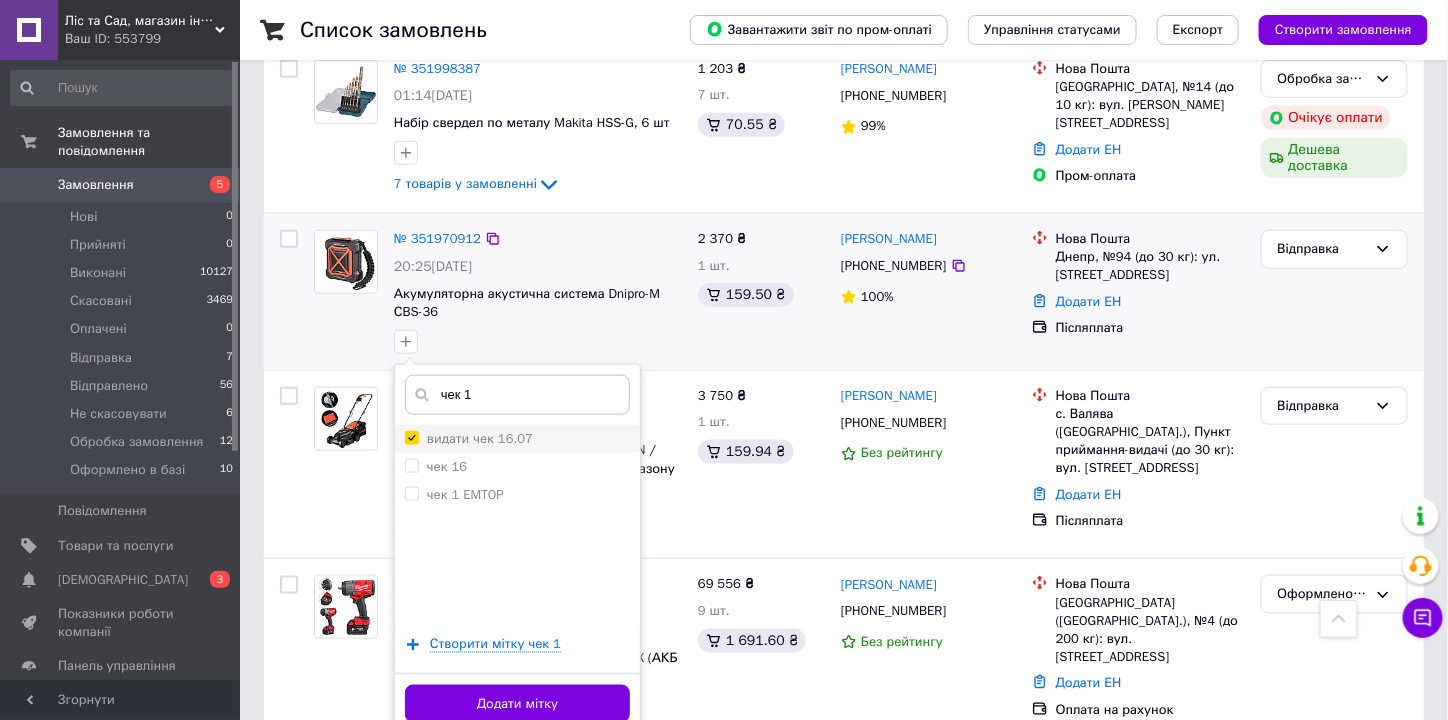 checkbox on "true" 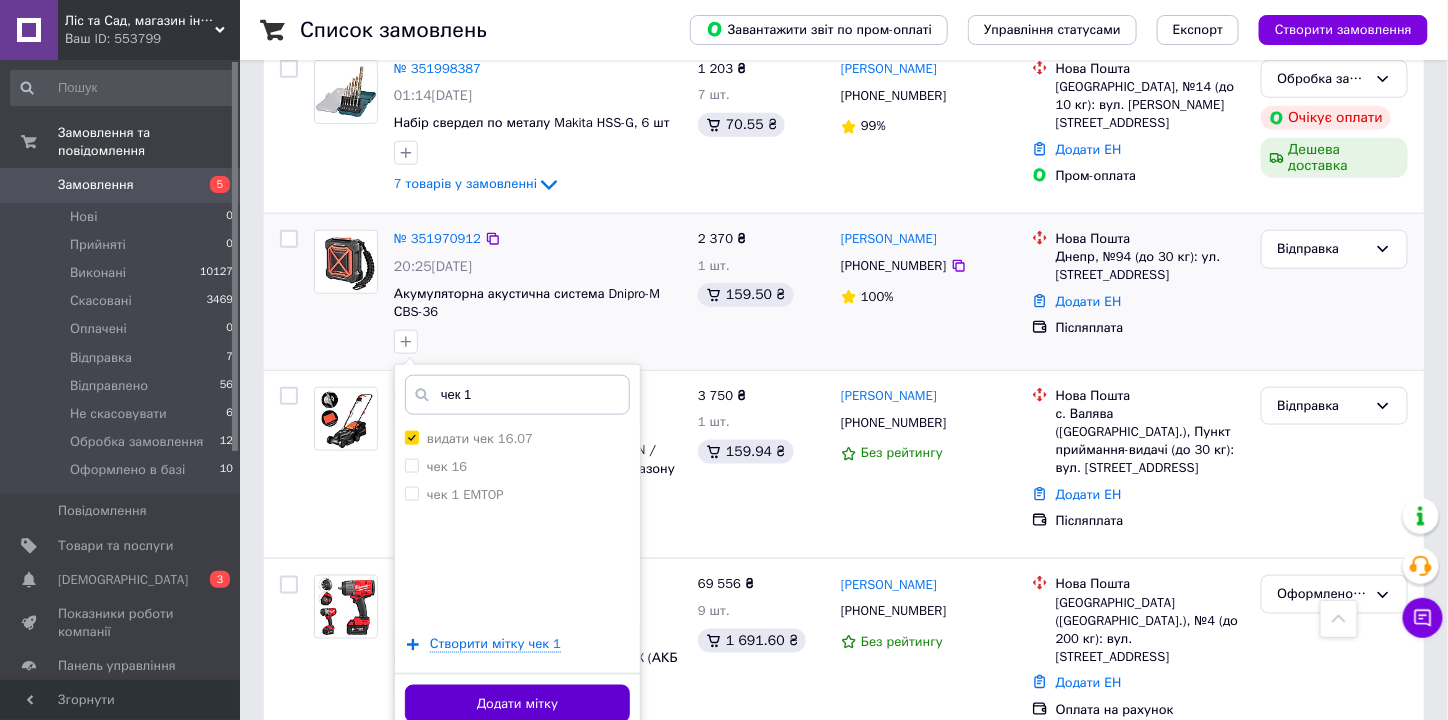 click on "Додати мітку" at bounding box center [517, 704] 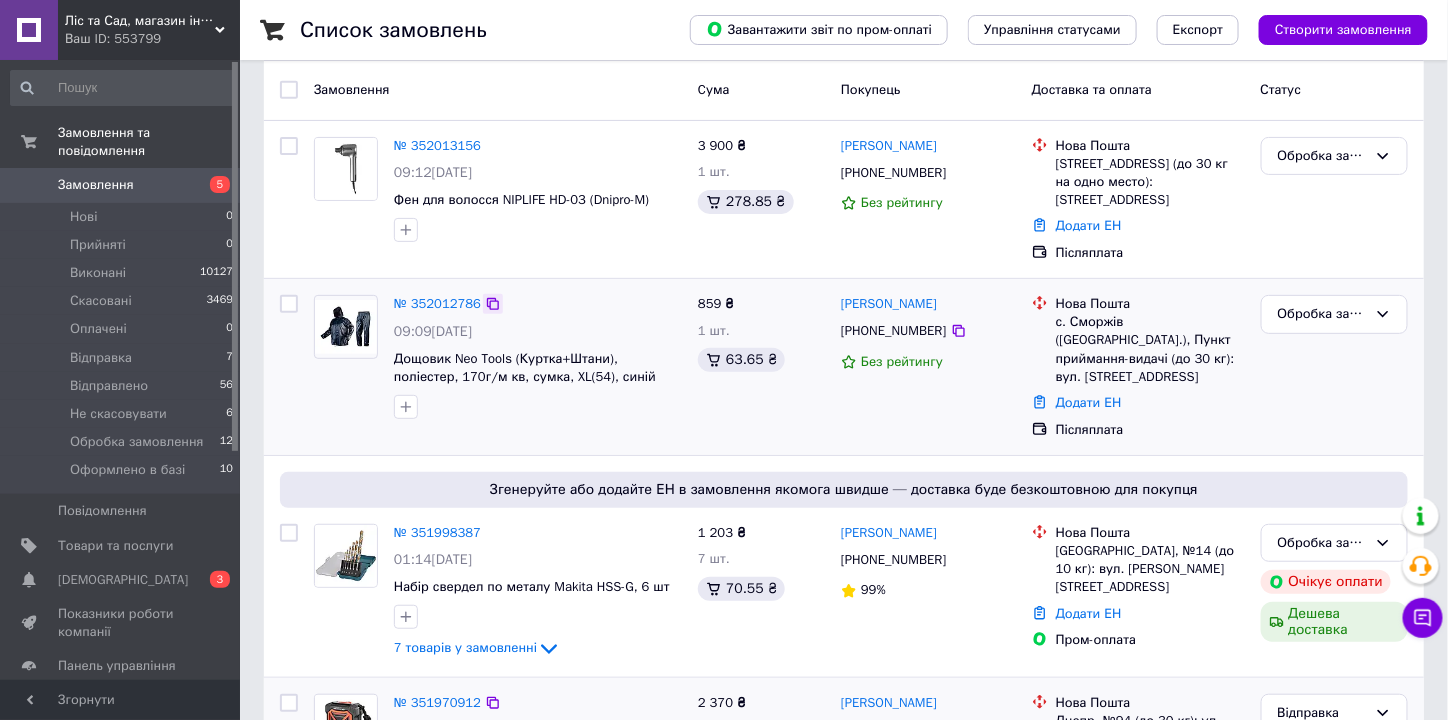 scroll, scrollTop: 0, scrollLeft: 0, axis: both 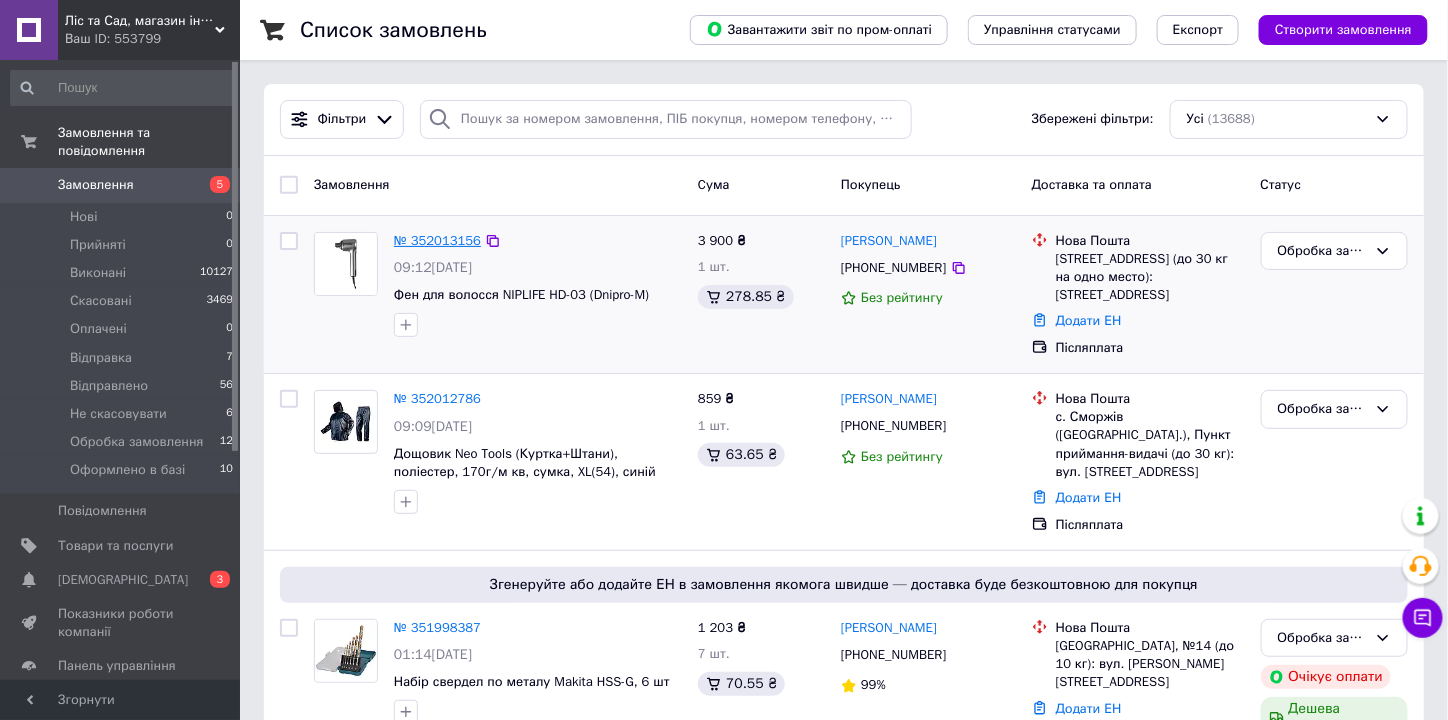 click on "№ 352013156" at bounding box center (437, 240) 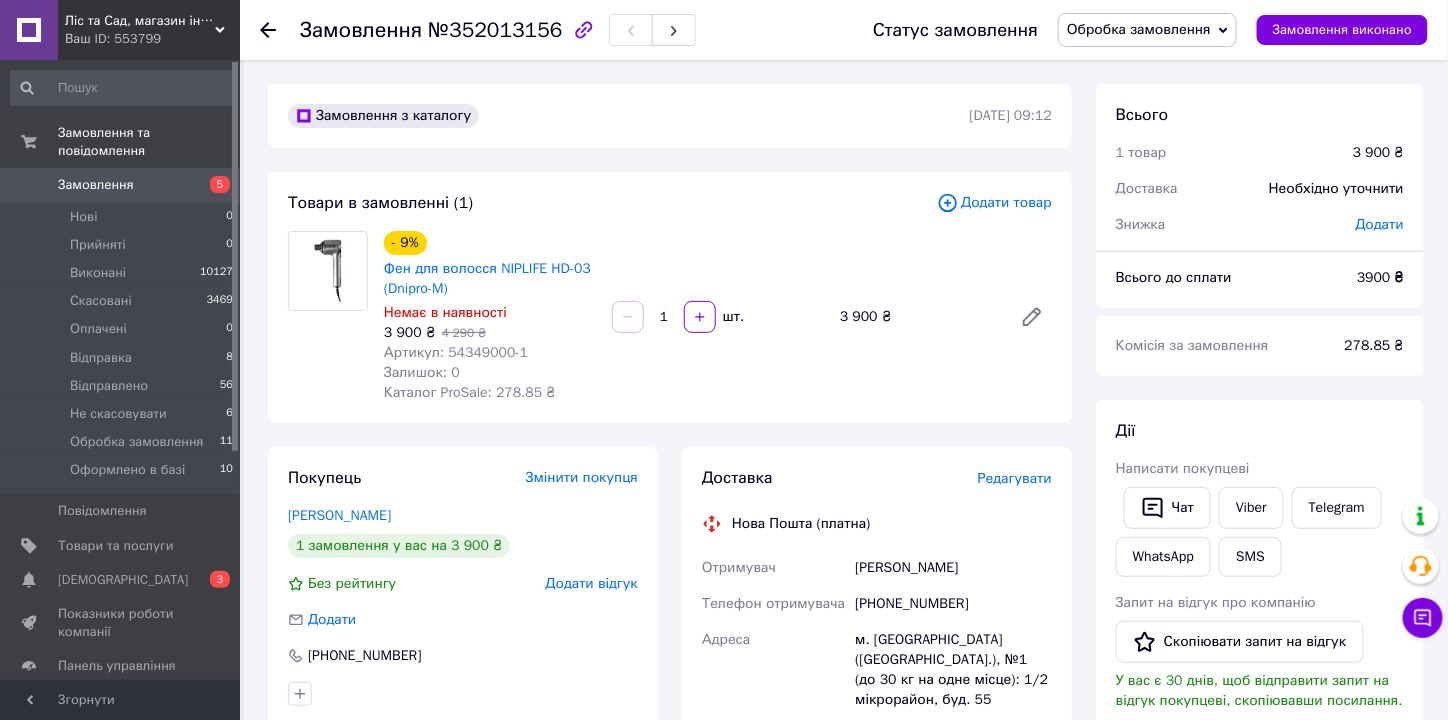 click on "Артикул: 54349000-1" at bounding box center [456, 352] 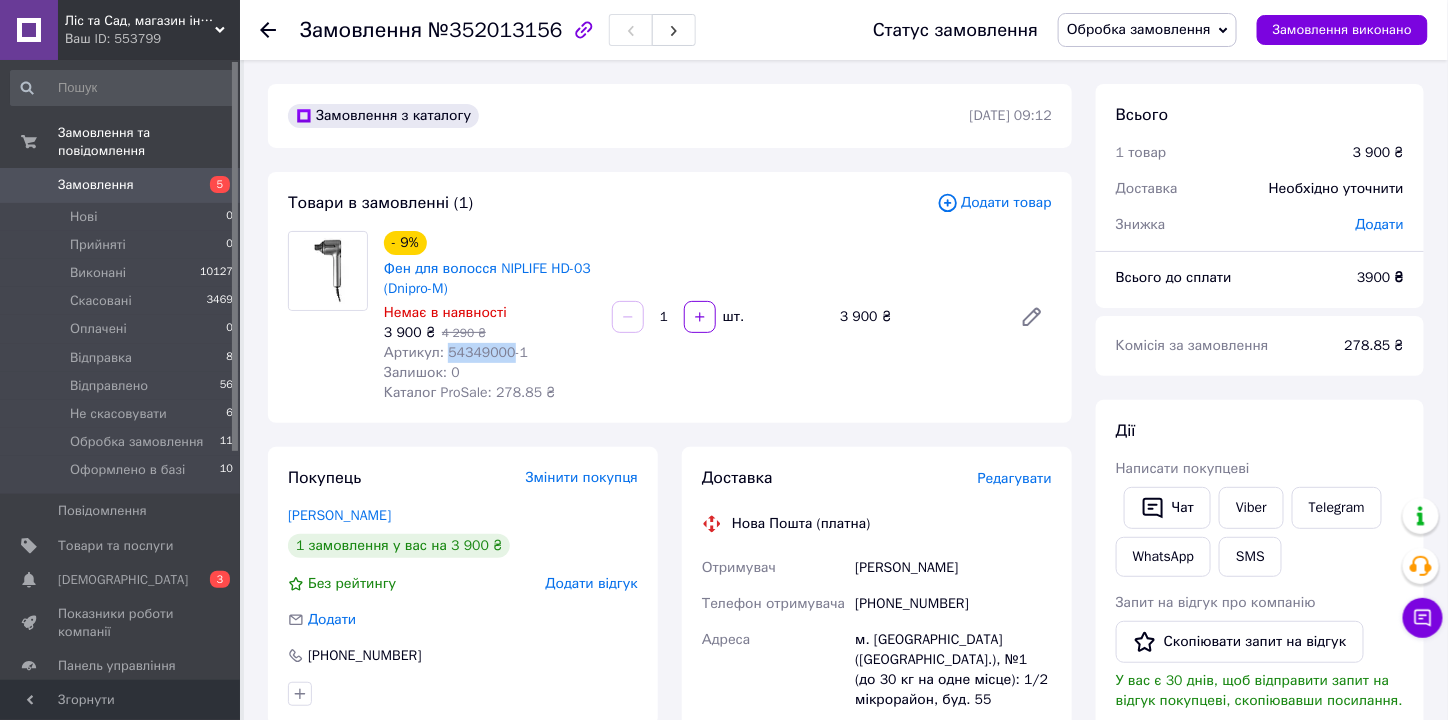 click on "Артикул: 54349000-1" at bounding box center (456, 352) 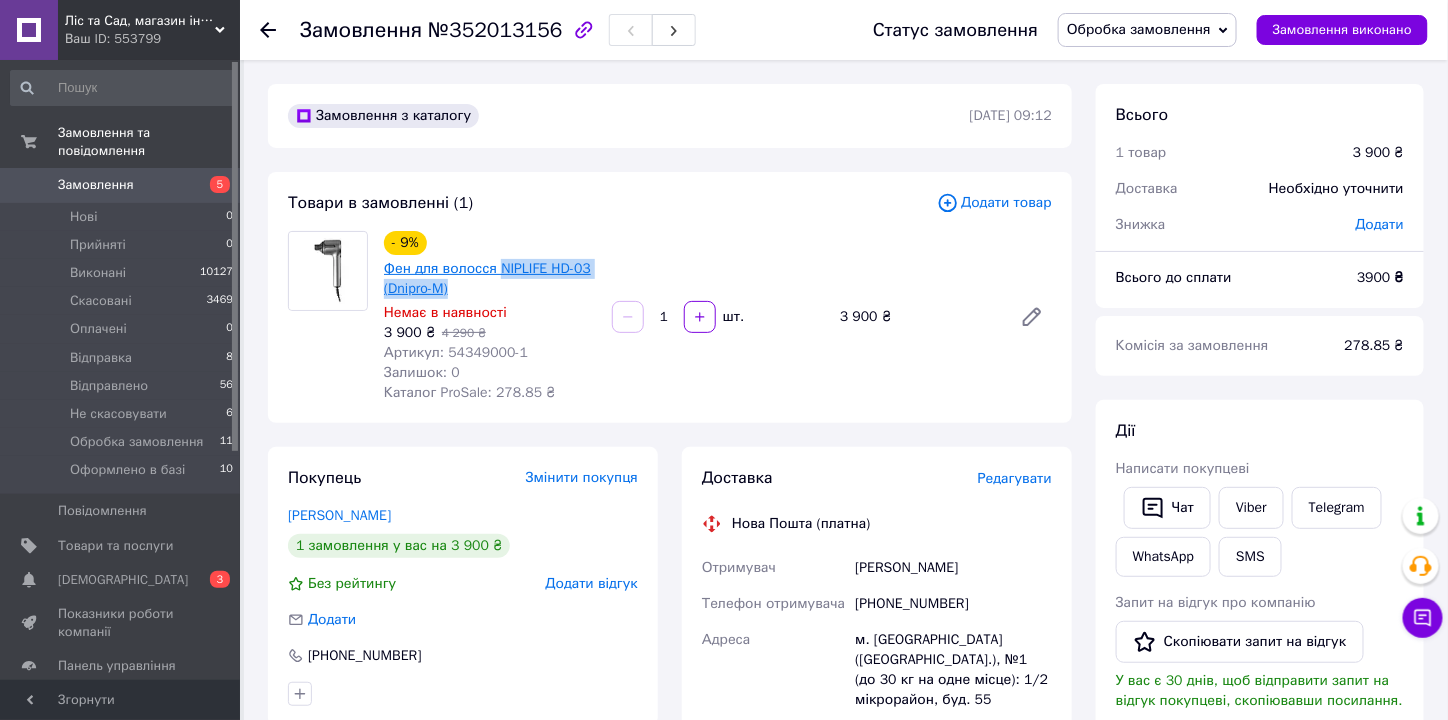 drag, startPoint x: 476, startPoint y: 283, endPoint x: 498, endPoint y: 265, distance: 28.42534 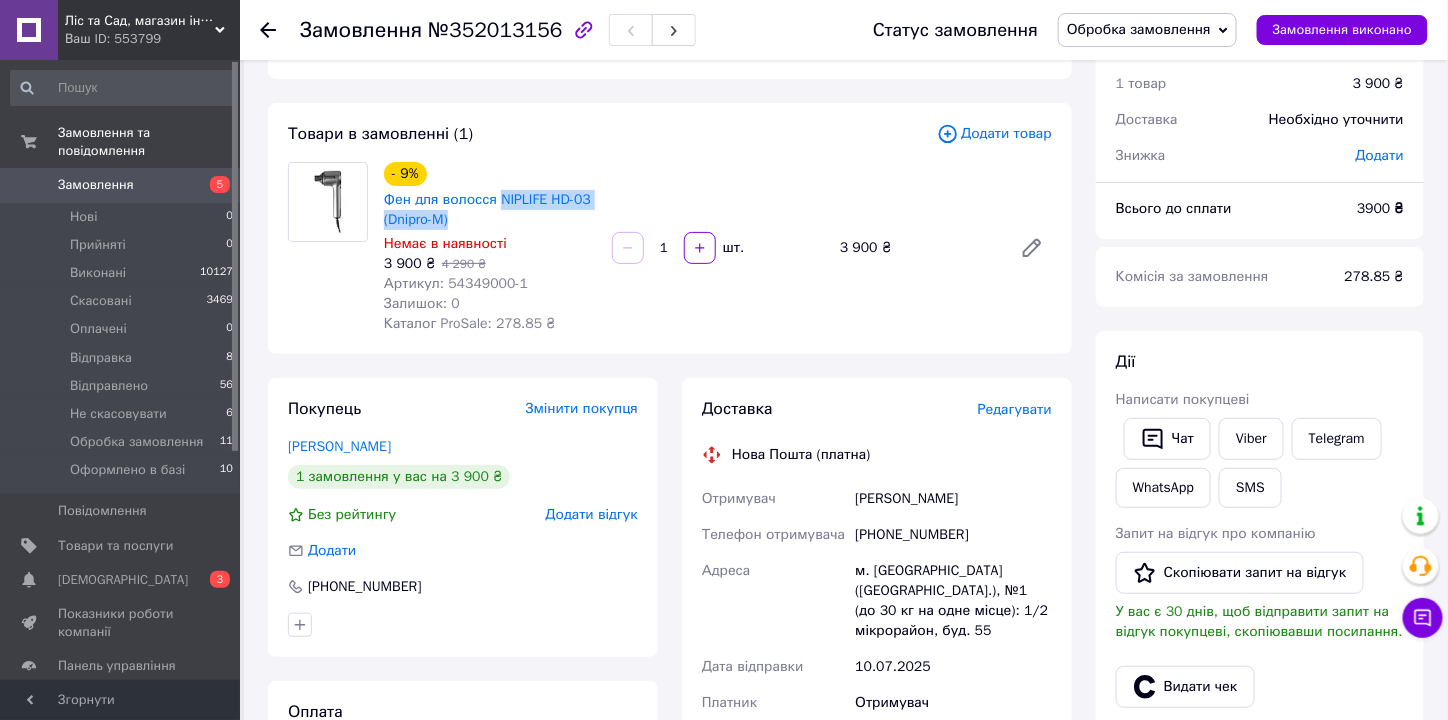 scroll, scrollTop: 159, scrollLeft: 0, axis: vertical 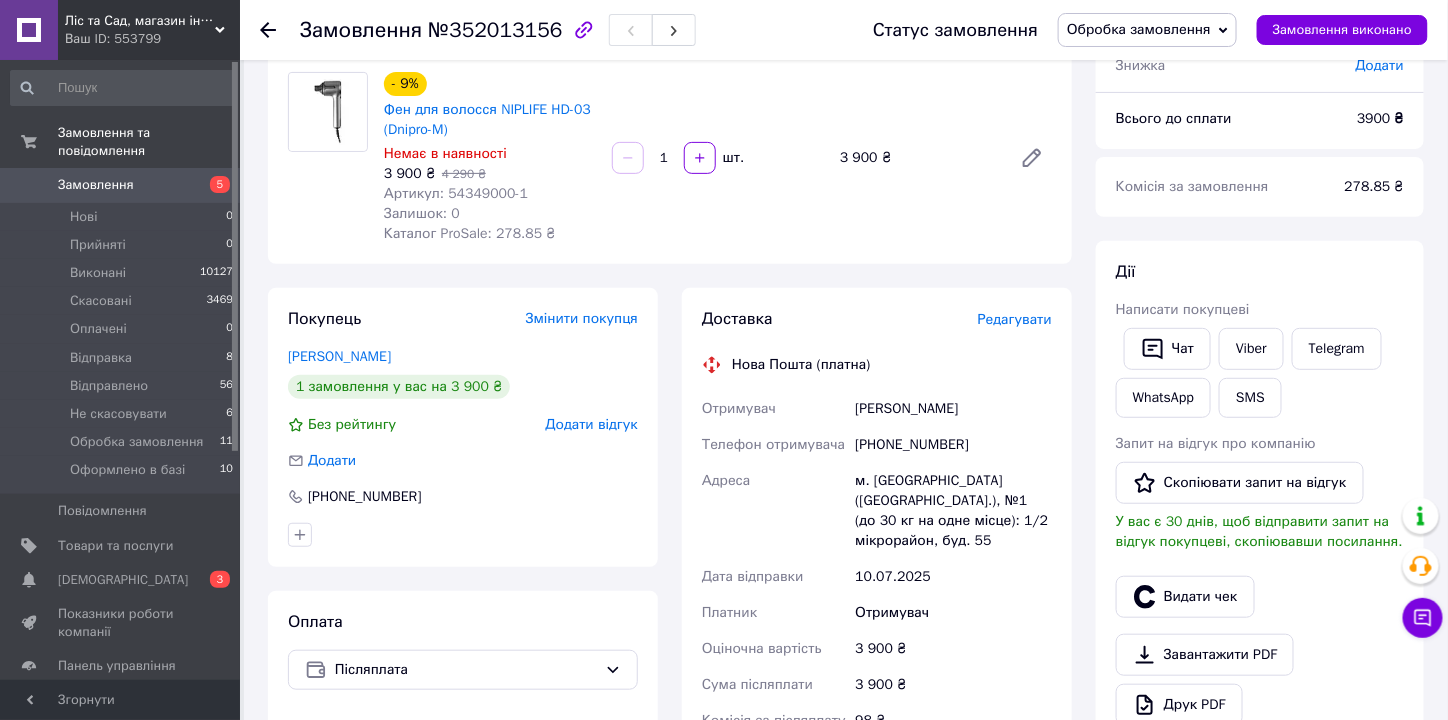 click on "+380980214537" at bounding box center (953, 445) 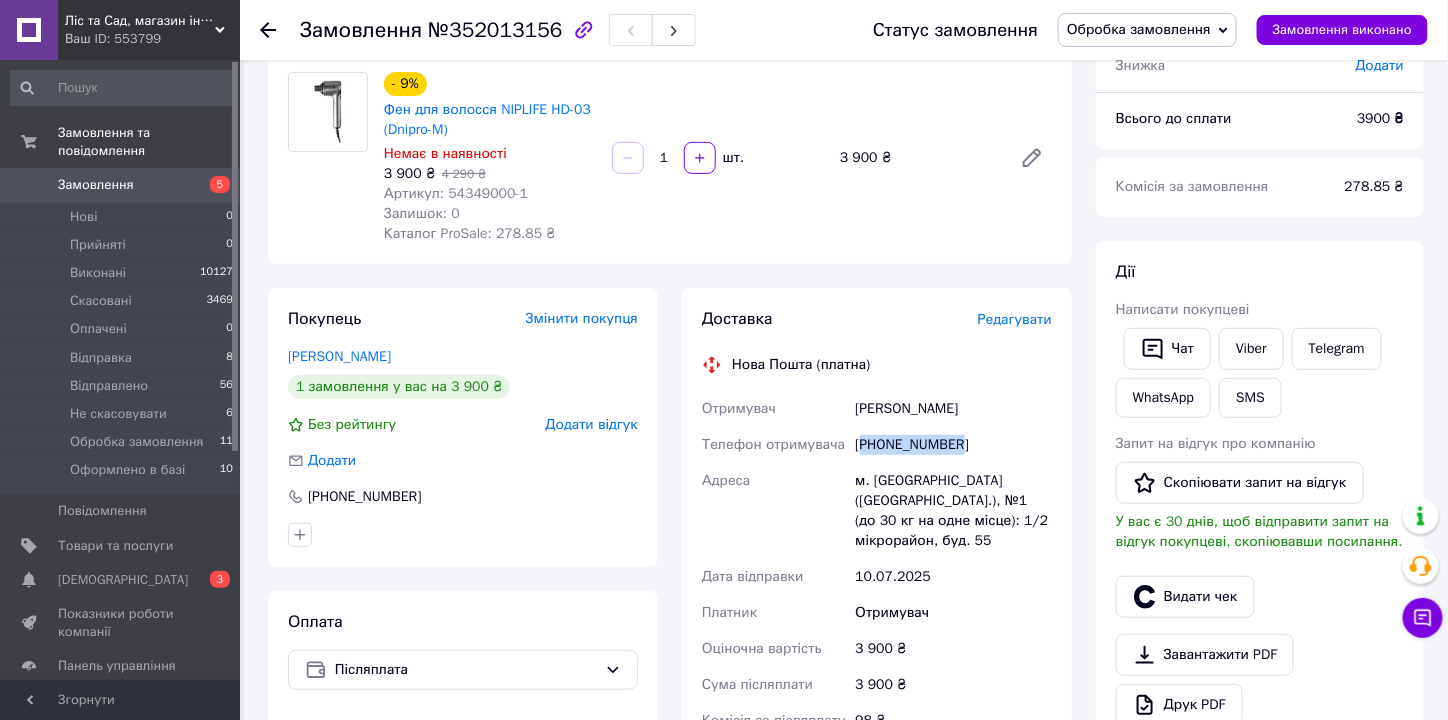 click on "+380980214537" at bounding box center [953, 445] 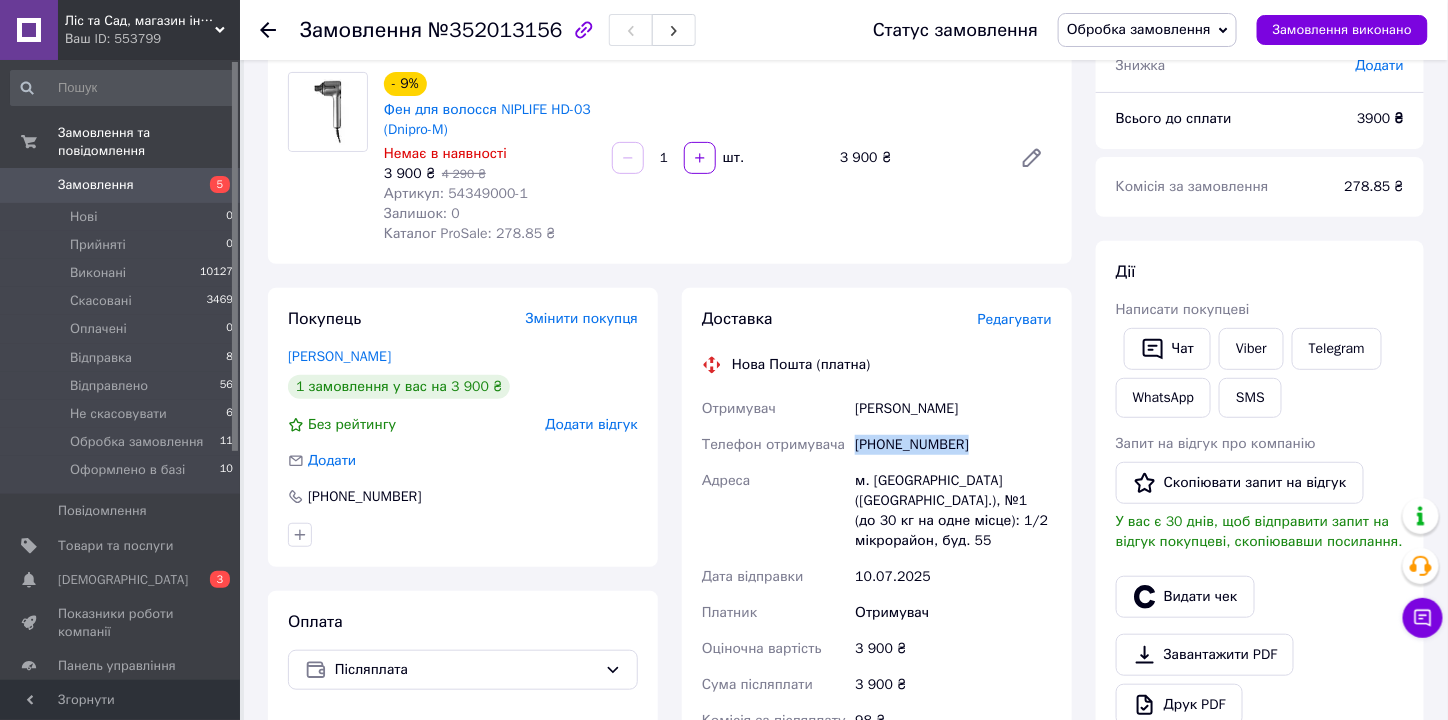 click on "+380980214537" at bounding box center [953, 445] 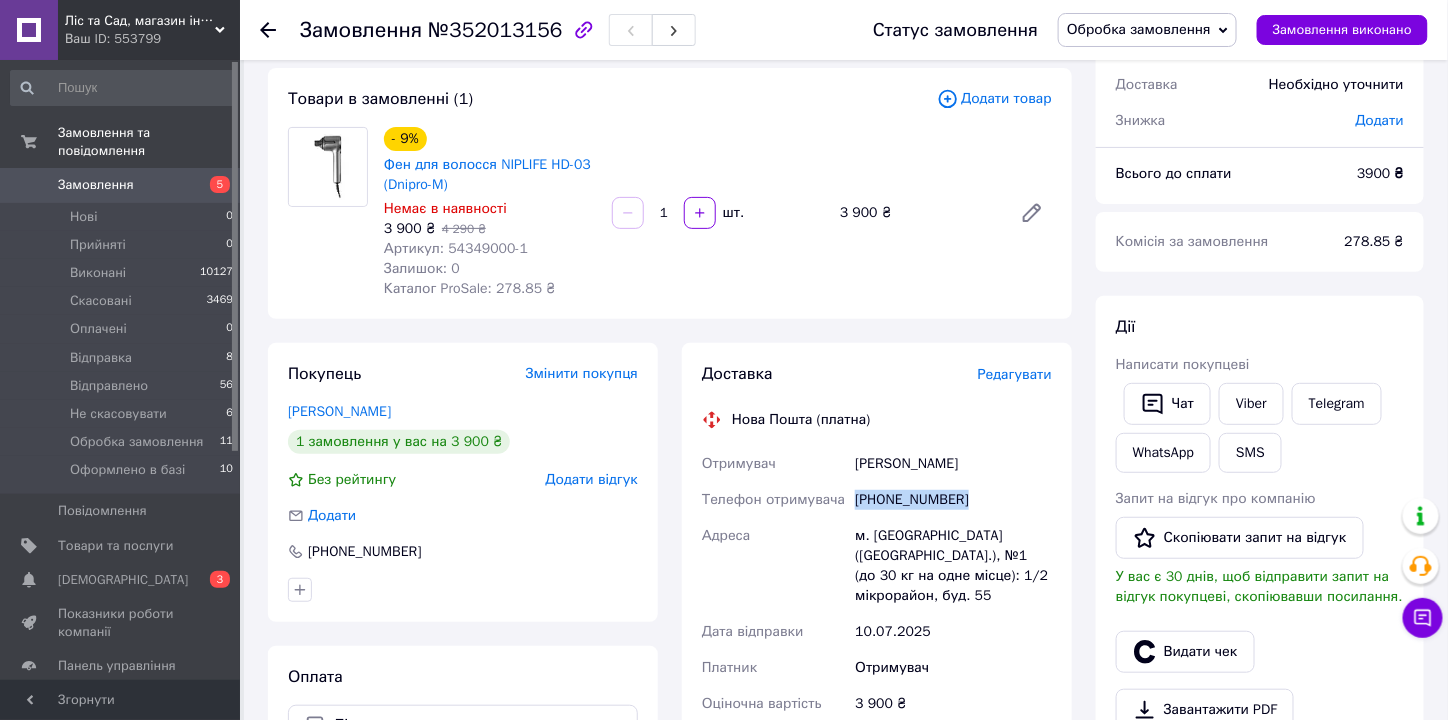 scroll, scrollTop: 79, scrollLeft: 0, axis: vertical 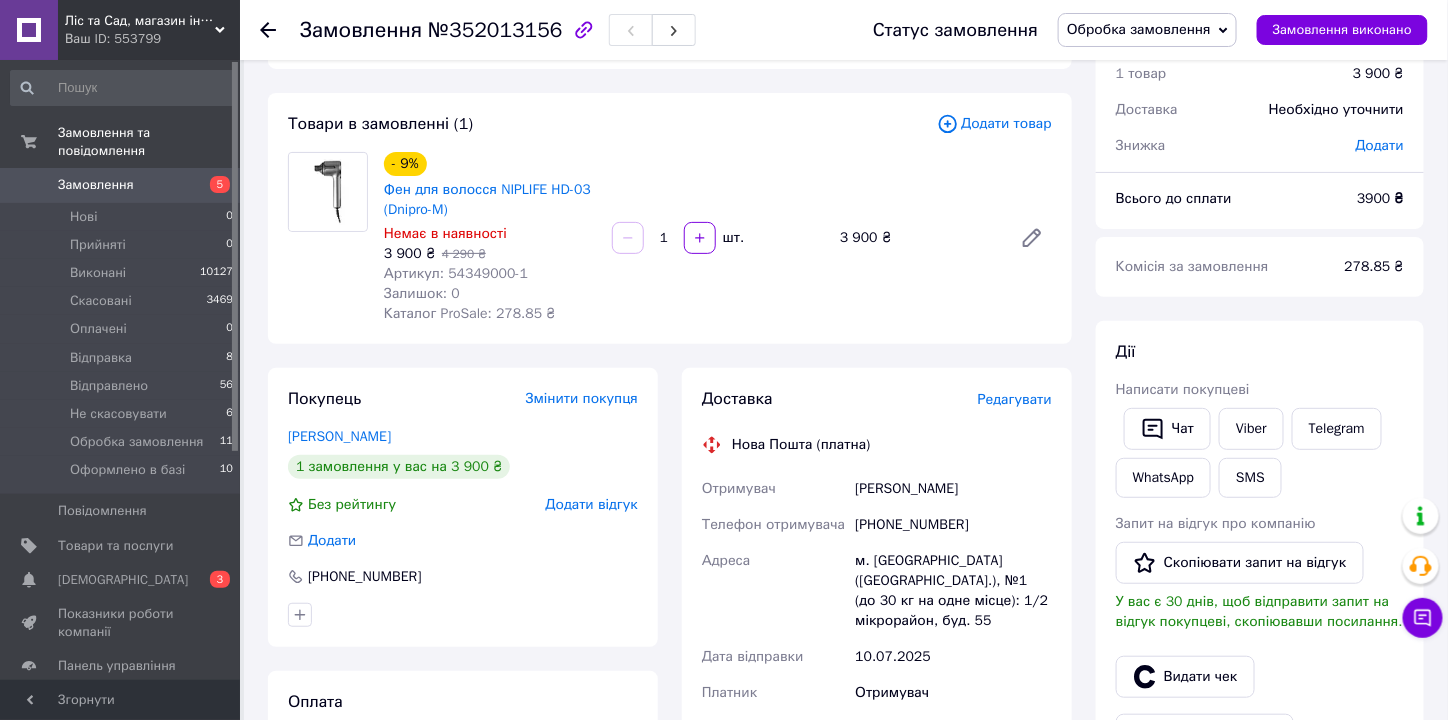 click on "- 9% Фен для волосся NIPLIFE HD-03 (Dnipro-M) Немає в наявності 3 900 ₴   4 290 ₴ Артикул: 54349000-1 Залишок: 0 Каталог ProSale: 278.85 ₴  1   шт. 3 900 ₴" at bounding box center (718, 238) 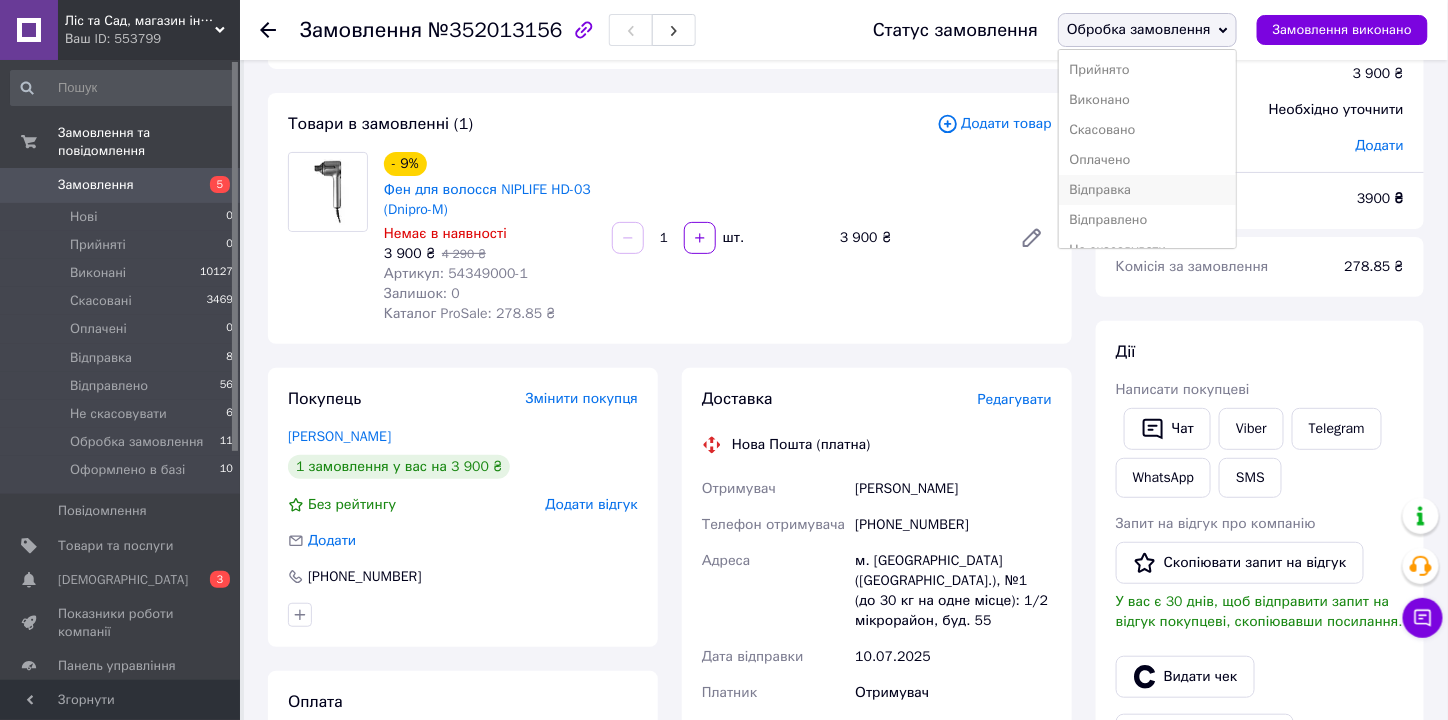 click on "Відправка" at bounding box center [1147, 190] 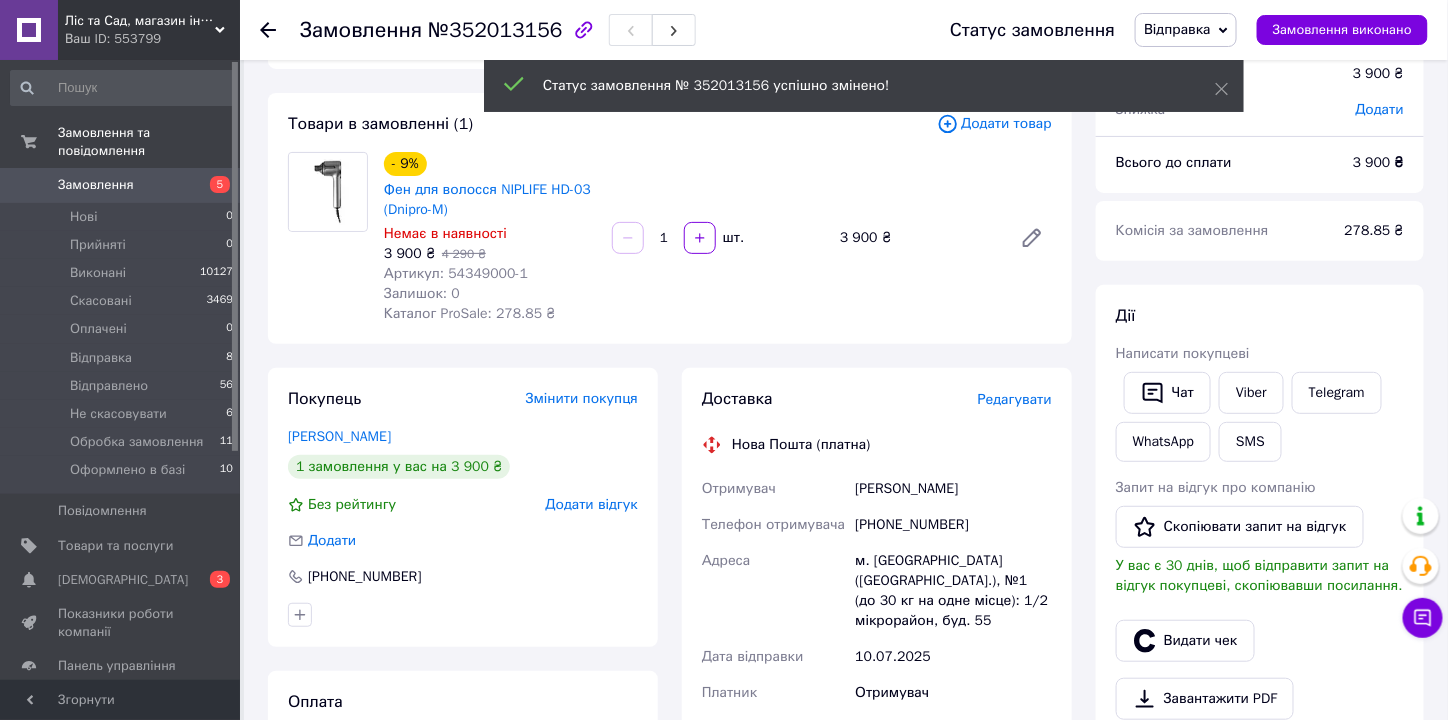 click on "Артикул: 54349000-1" at bounding box center [456, 273] 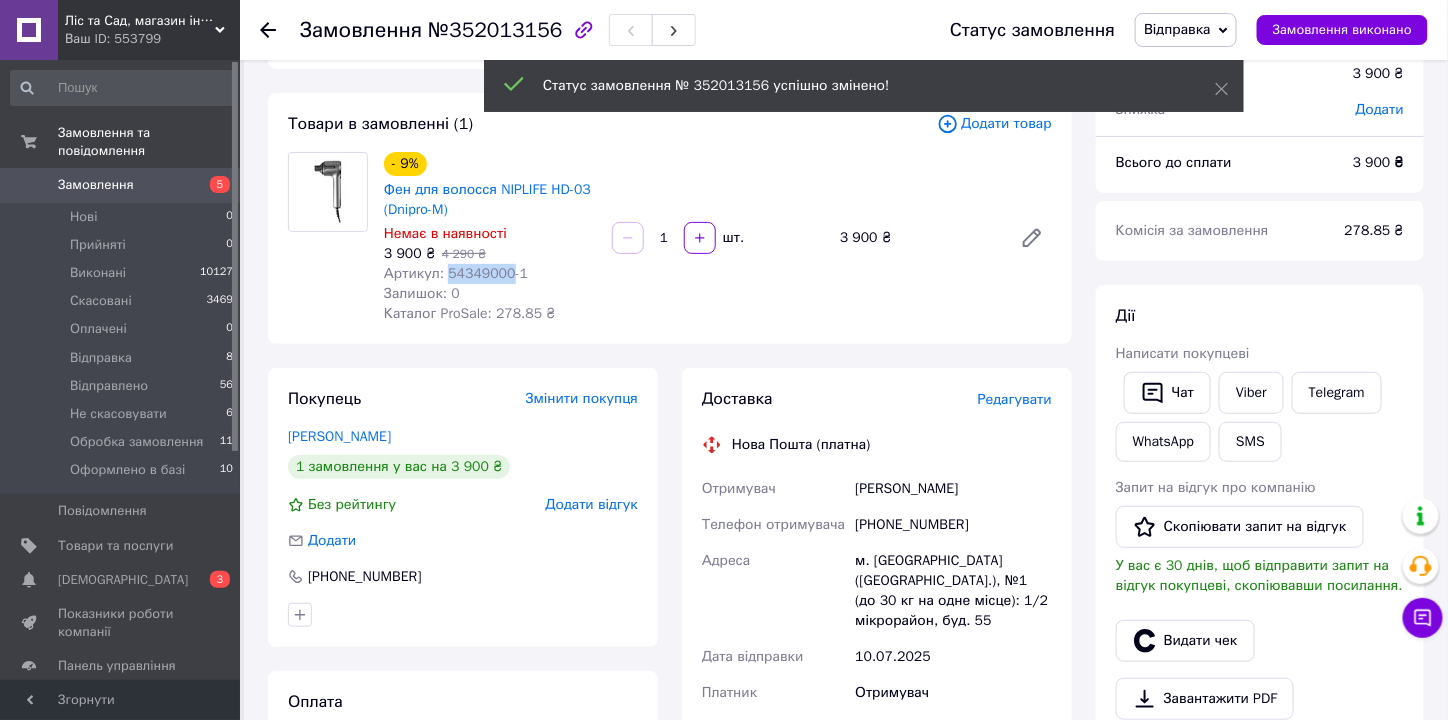 click on "Артикул: 54349000-1" at bounding box center (456, 273) 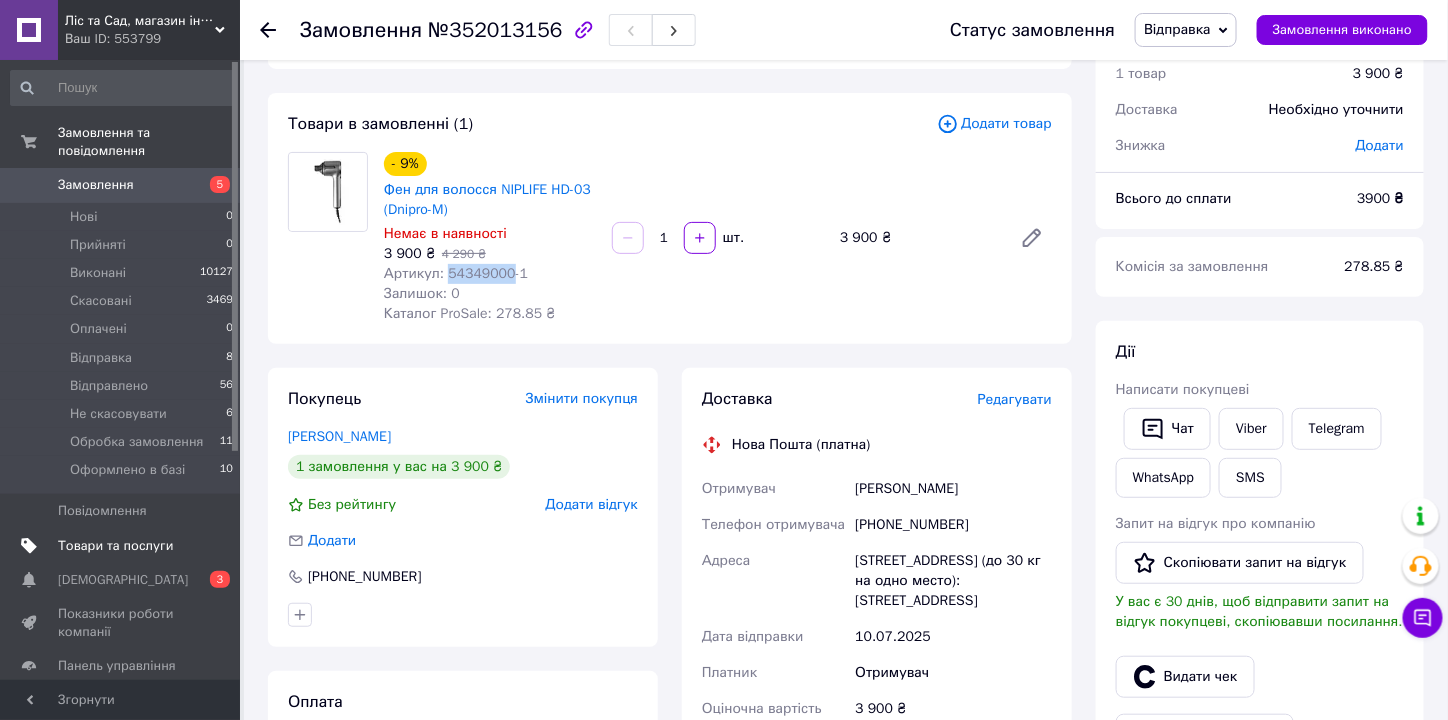 click on "Товари та послуги" at bounding box center [115, 546] 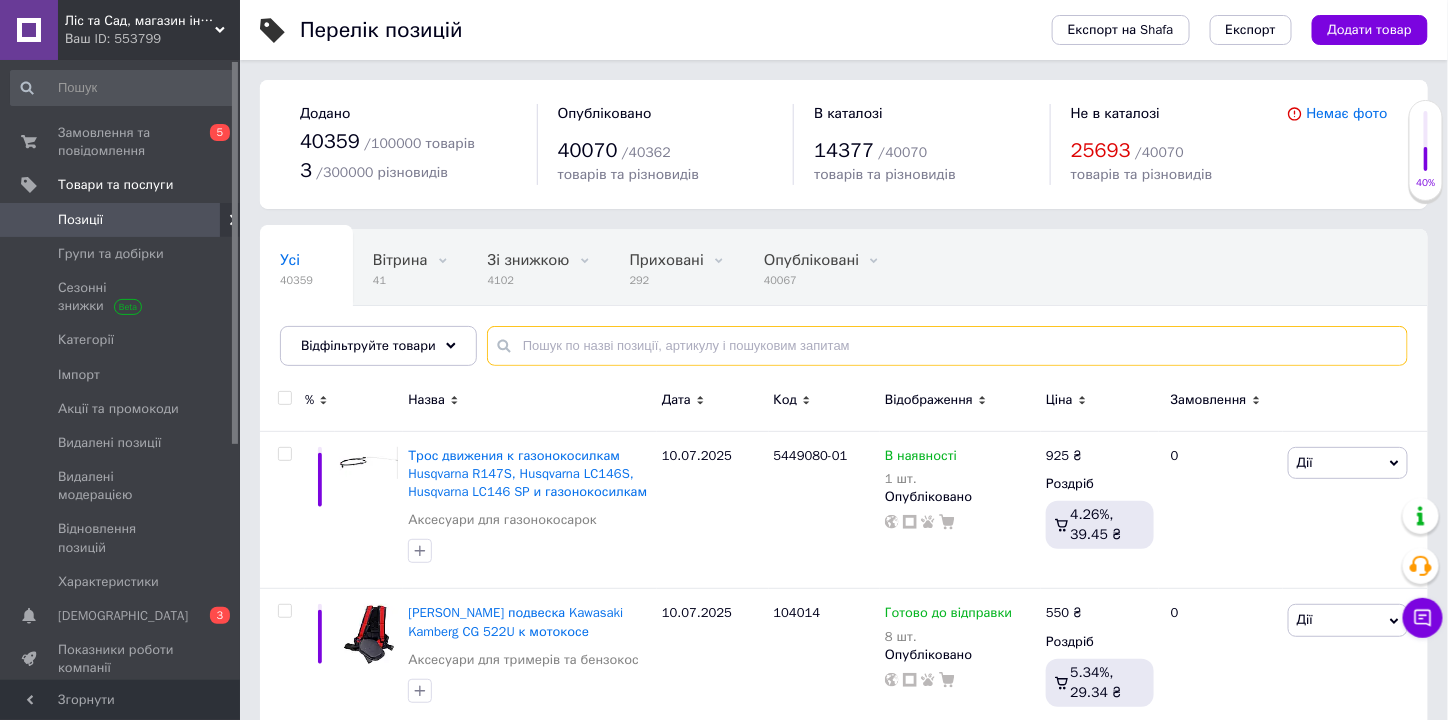 click at bounding box center [947, 346] 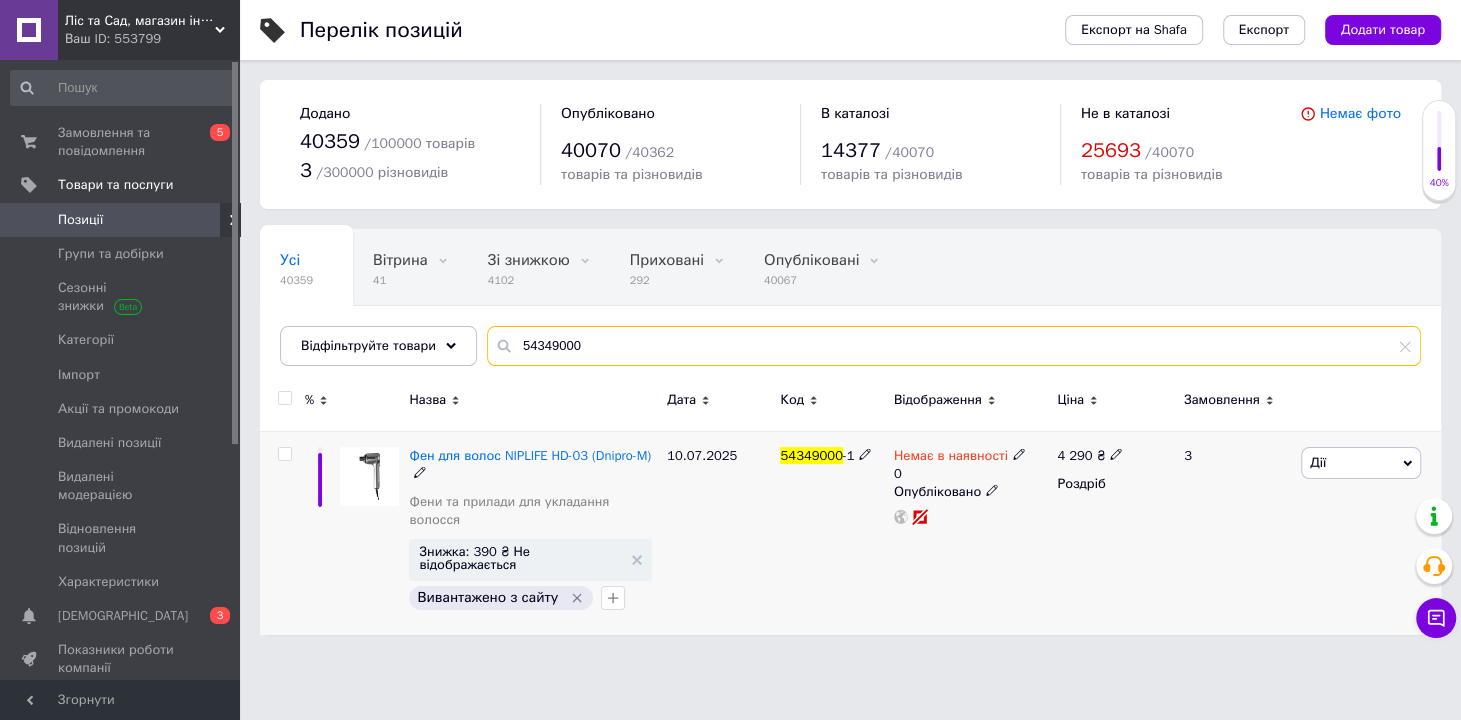 type on "54349000" 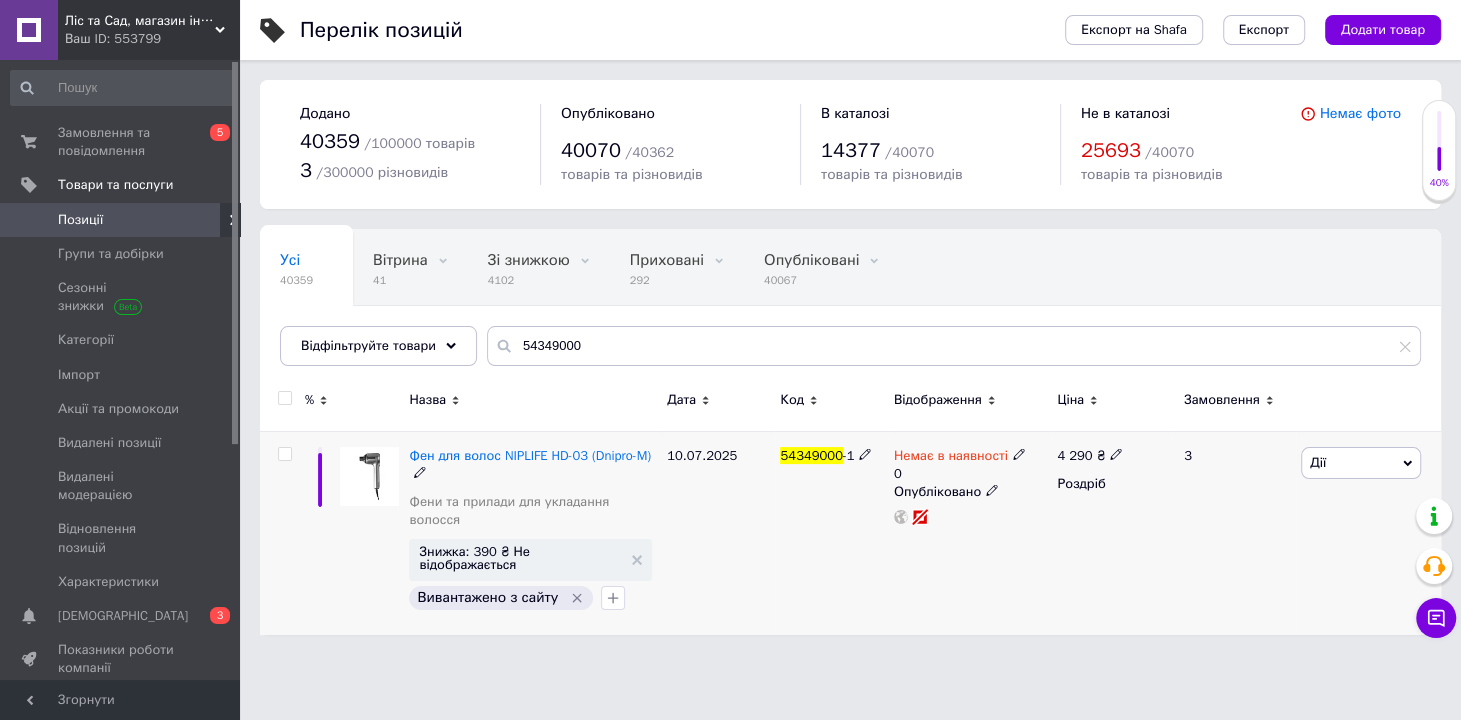click on "Немає в наявності" at bounding box center (960, 456) 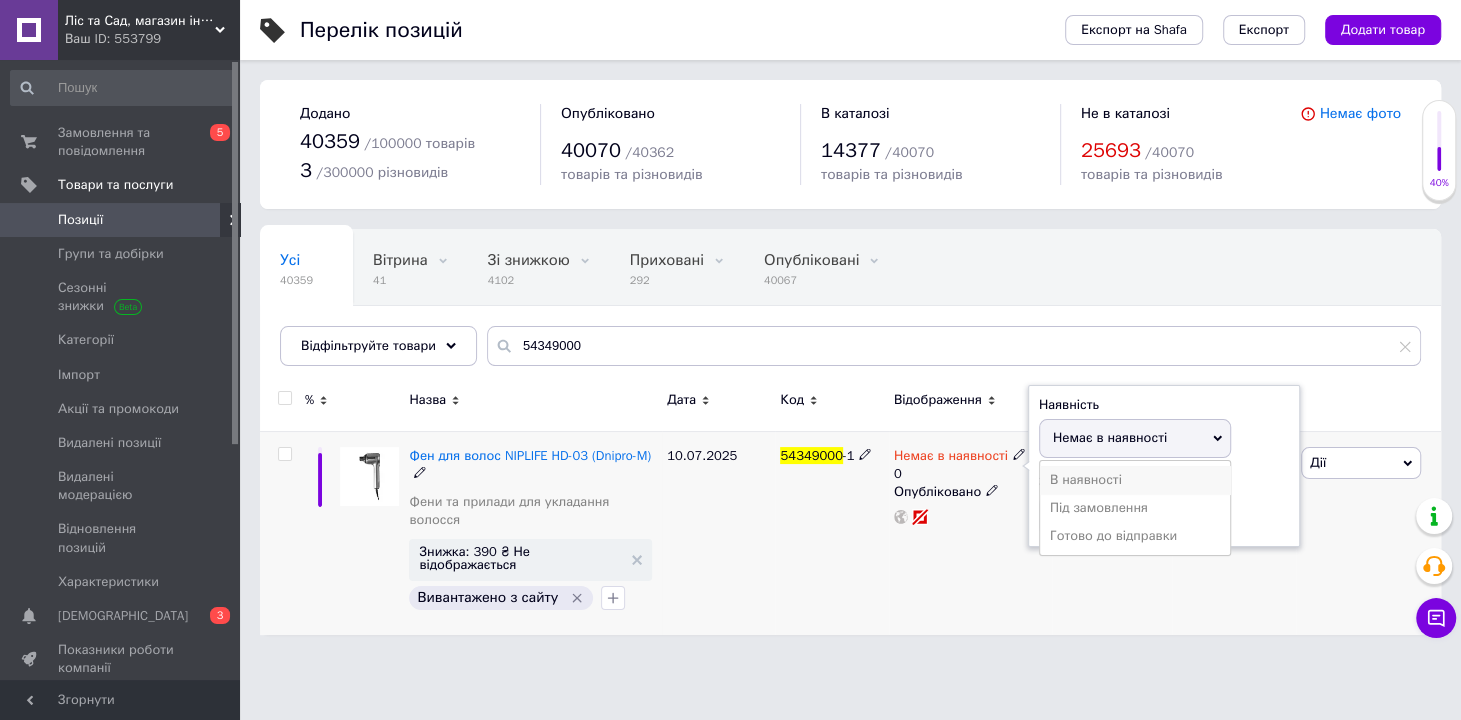 click on "В наявності" at bounding box center [1135, 480] 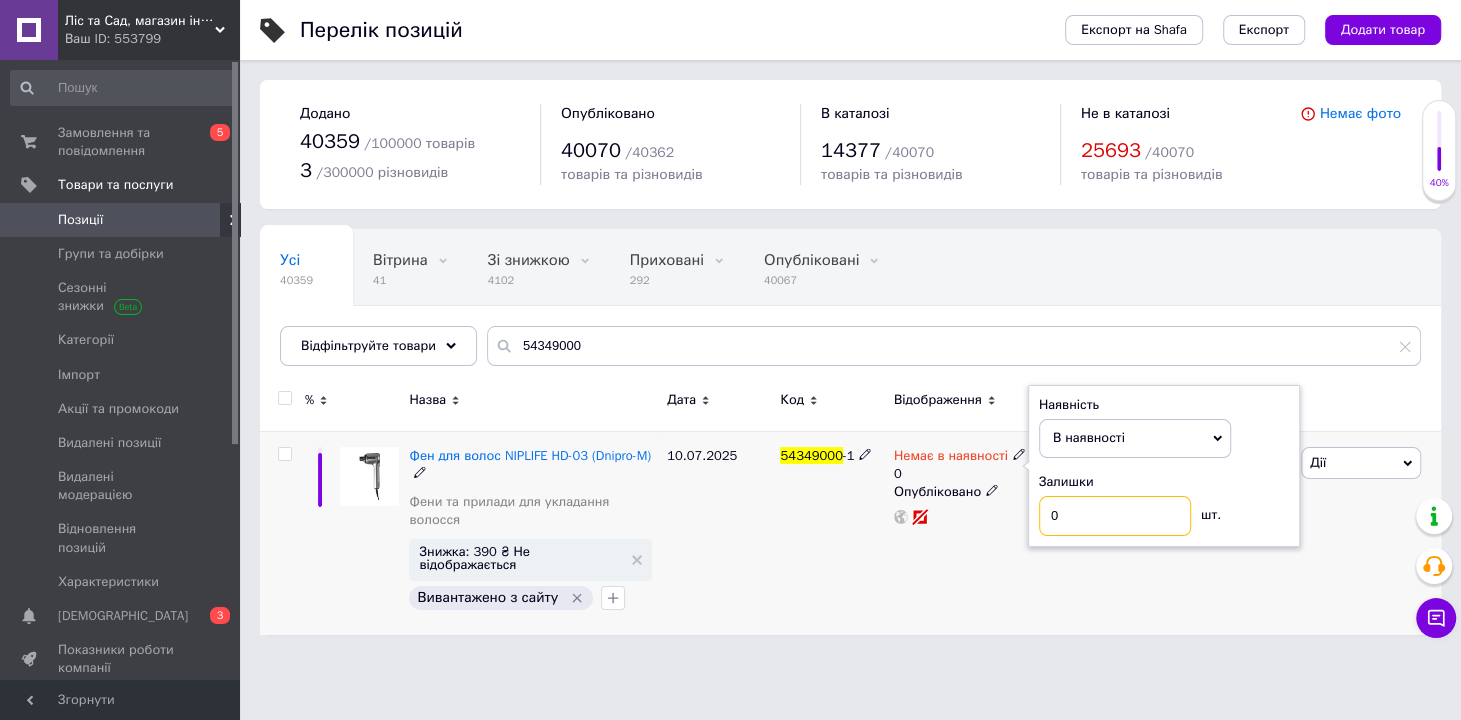 click on "Немає в наявності 0 Наявність В наявності Немає в наявності Під замовлення Готово до відправки Залишки 0 шт. Опубліковано" at bounding box center (971, 532) 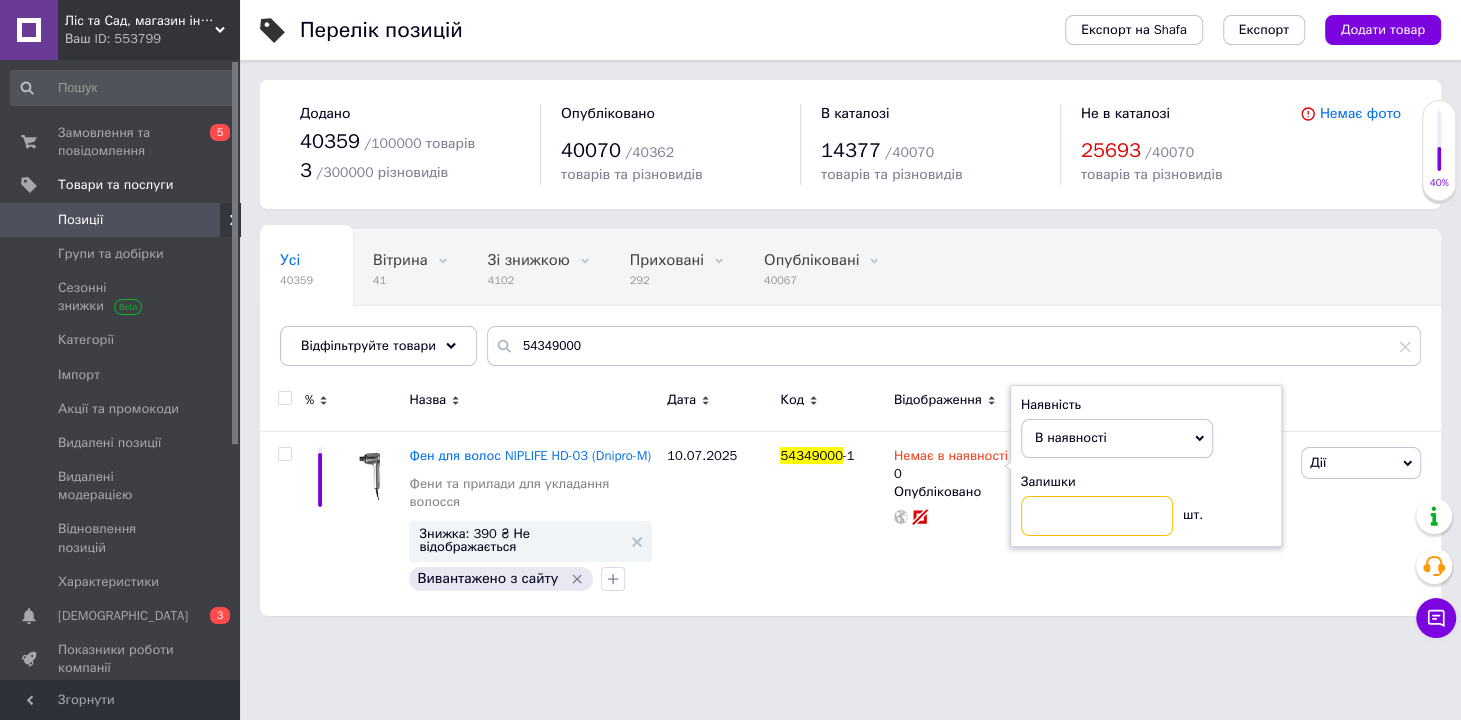 type 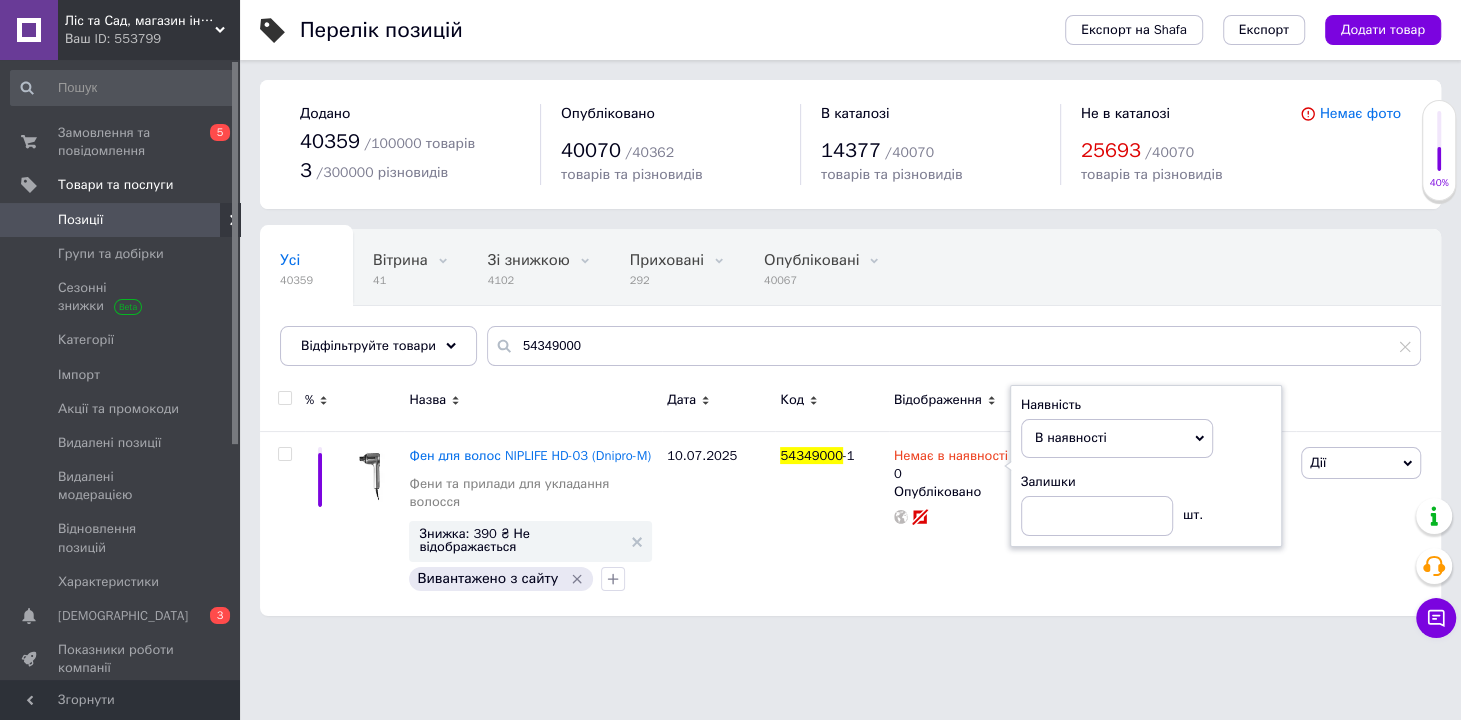 drag, startPoint x: 996, startPoint y: 617, endPoint x: 780, endPoint y: 637, distance: 216.92395 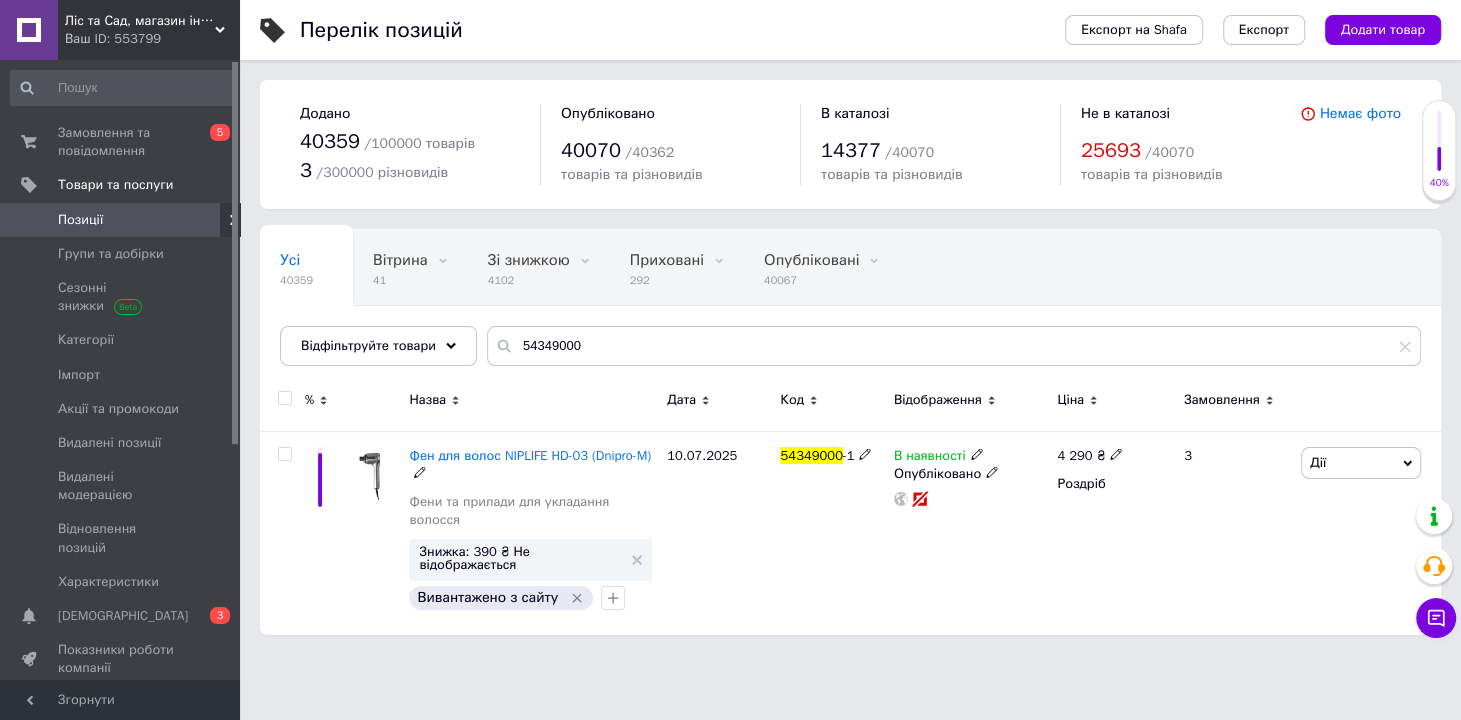 click 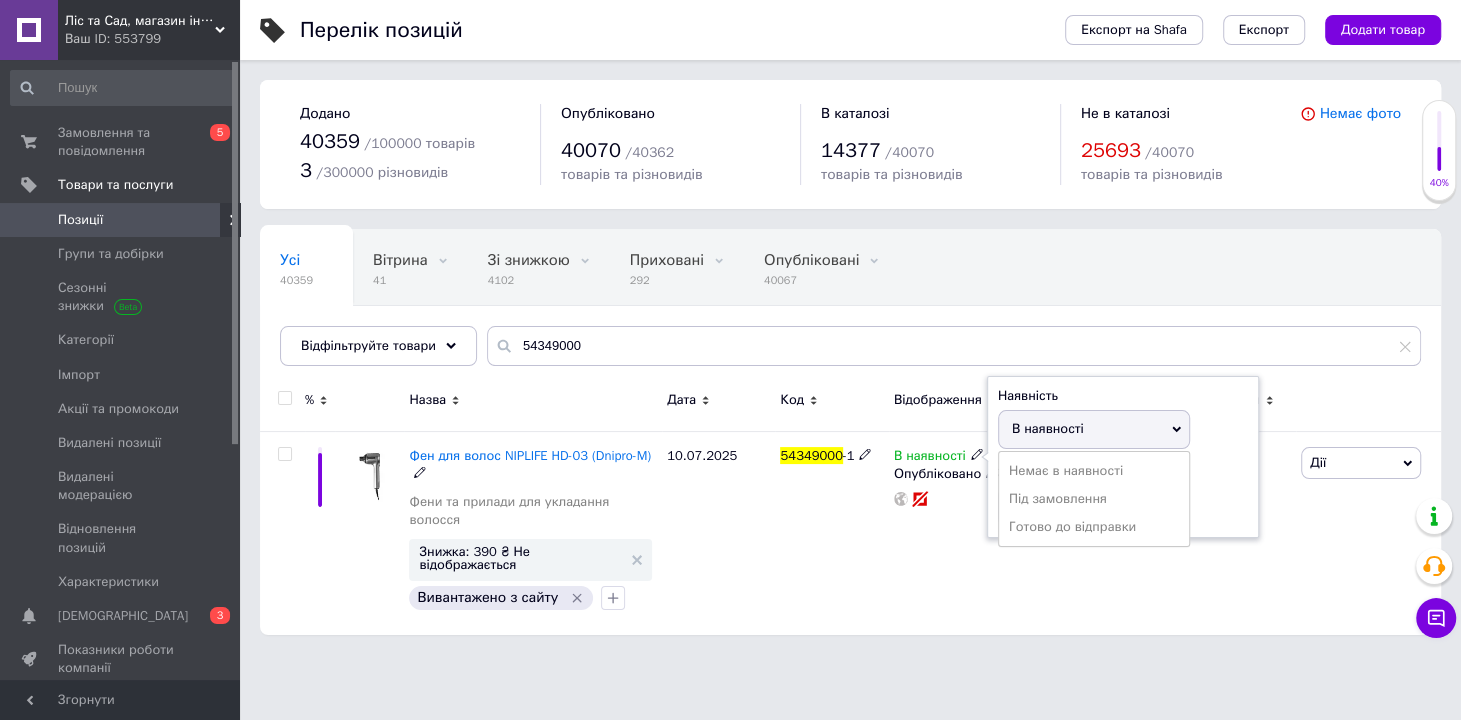 click on "В наявності" at bounding box center [1048, 428] 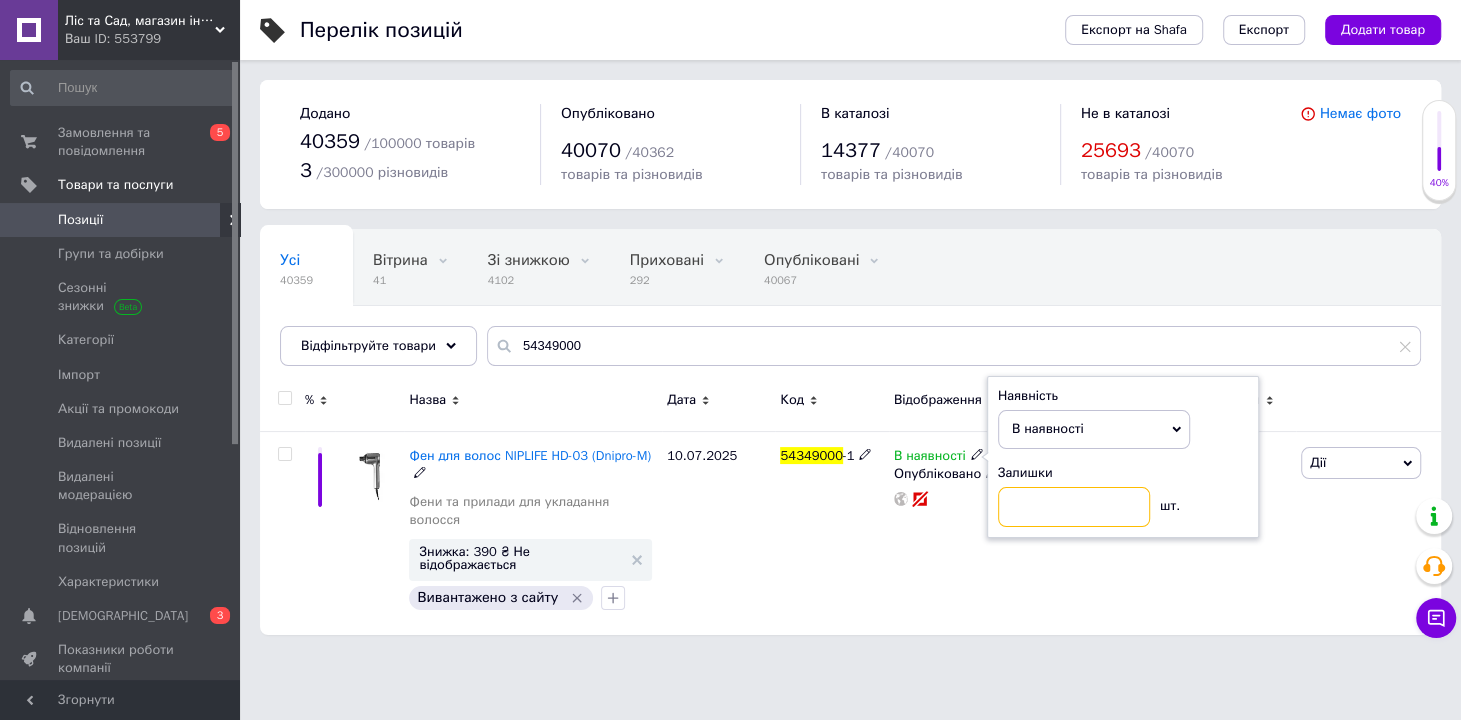 click at bounding box center (1074, 507) 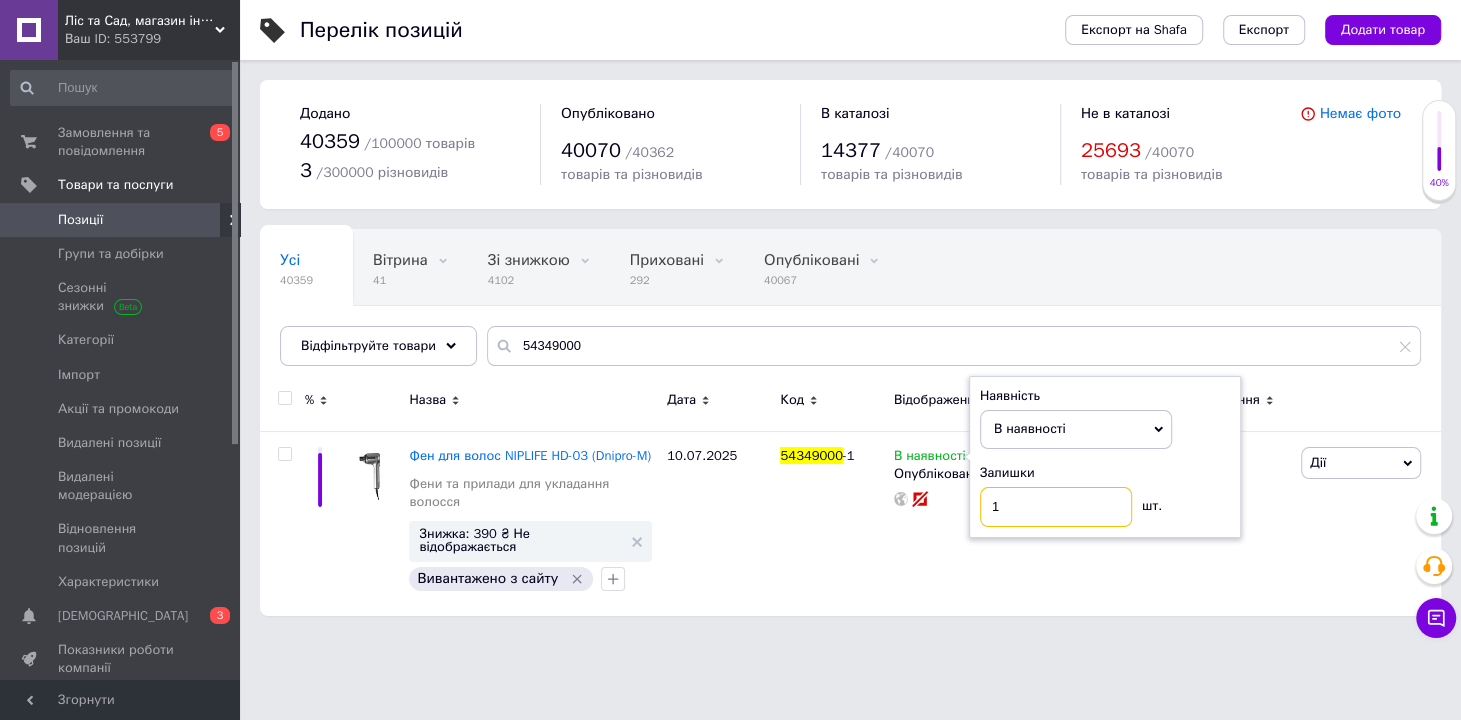 type on "1" 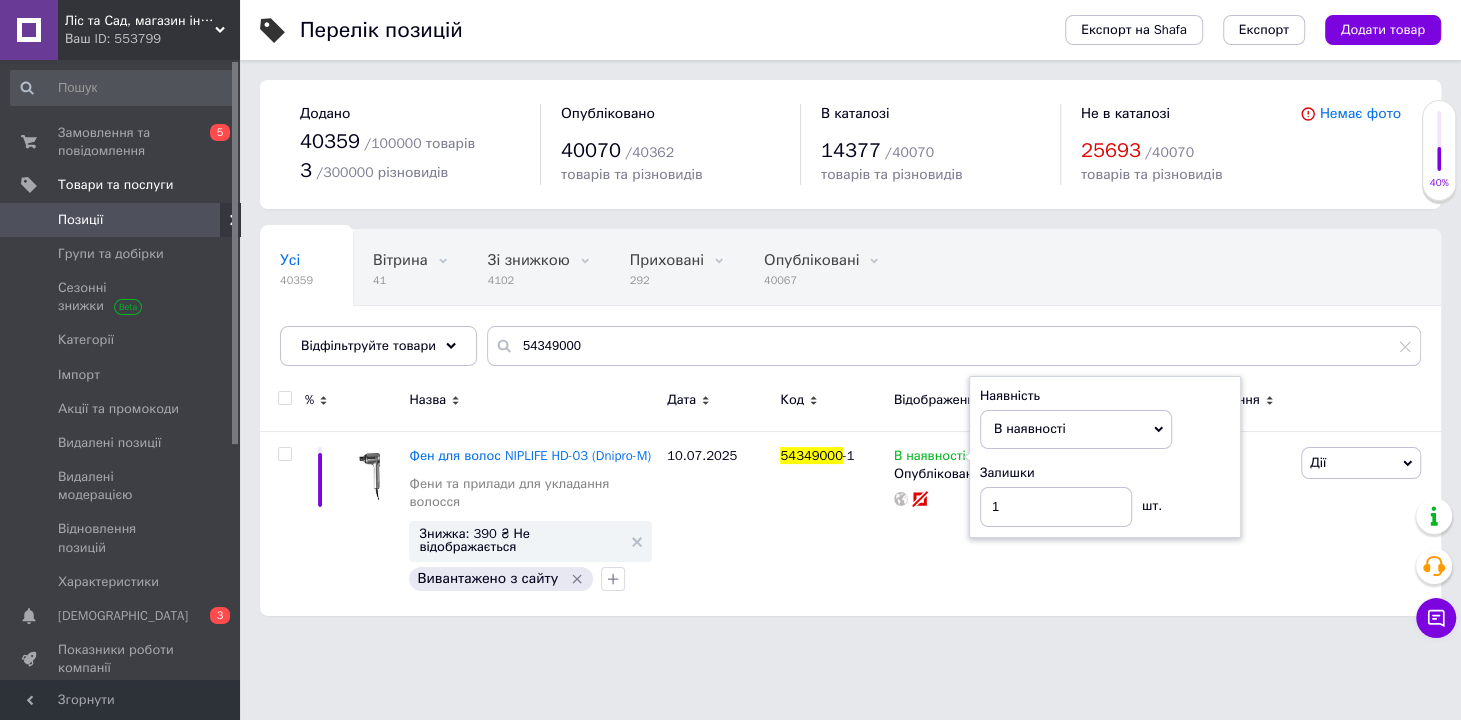 click on "Ліс та Сад, магазин інструментів та садової техніки Ваш ID: 553799 Сайт Ліс та Сад, магазин інструментів та... Кабінет покупця Перевірити стан системи Сторінка на порталі Довідка Вийти Замовлення та повідомлення 0 5 Товари та послуги Позиції Групи та добірки Сезонні знижки Категорії Імпорт Акції та промокоди Видалені позиції Видалені модерацією Відновлення позицій Характеристики Сповіщення 0 3 Показники роботи компанії Панель управління Відгуки Клієнти Каталог ProSale Аналітика Інструменти веб-майстра та SEO" at bounding box center (730, 318) 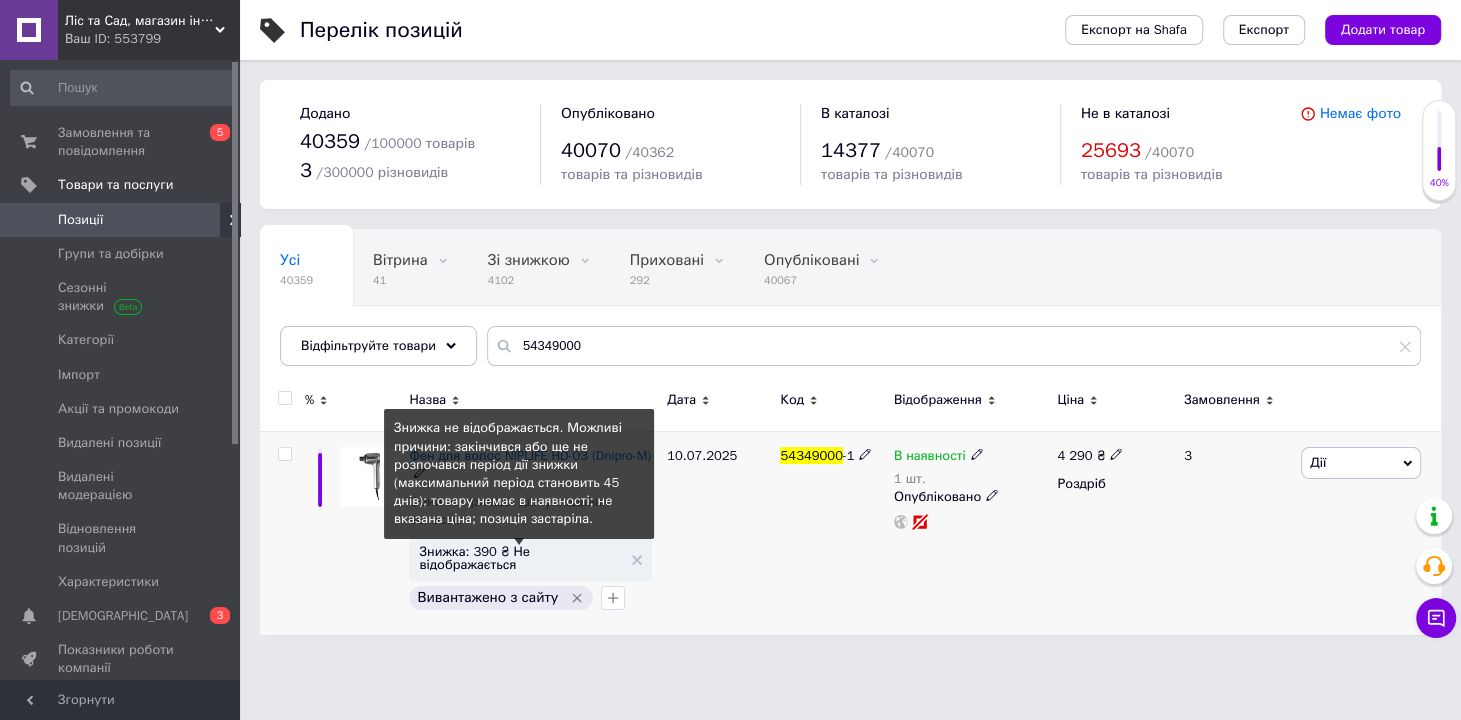 click on "Знижка: 390 ₴ Не відображається" at bounding box center [520, 558] 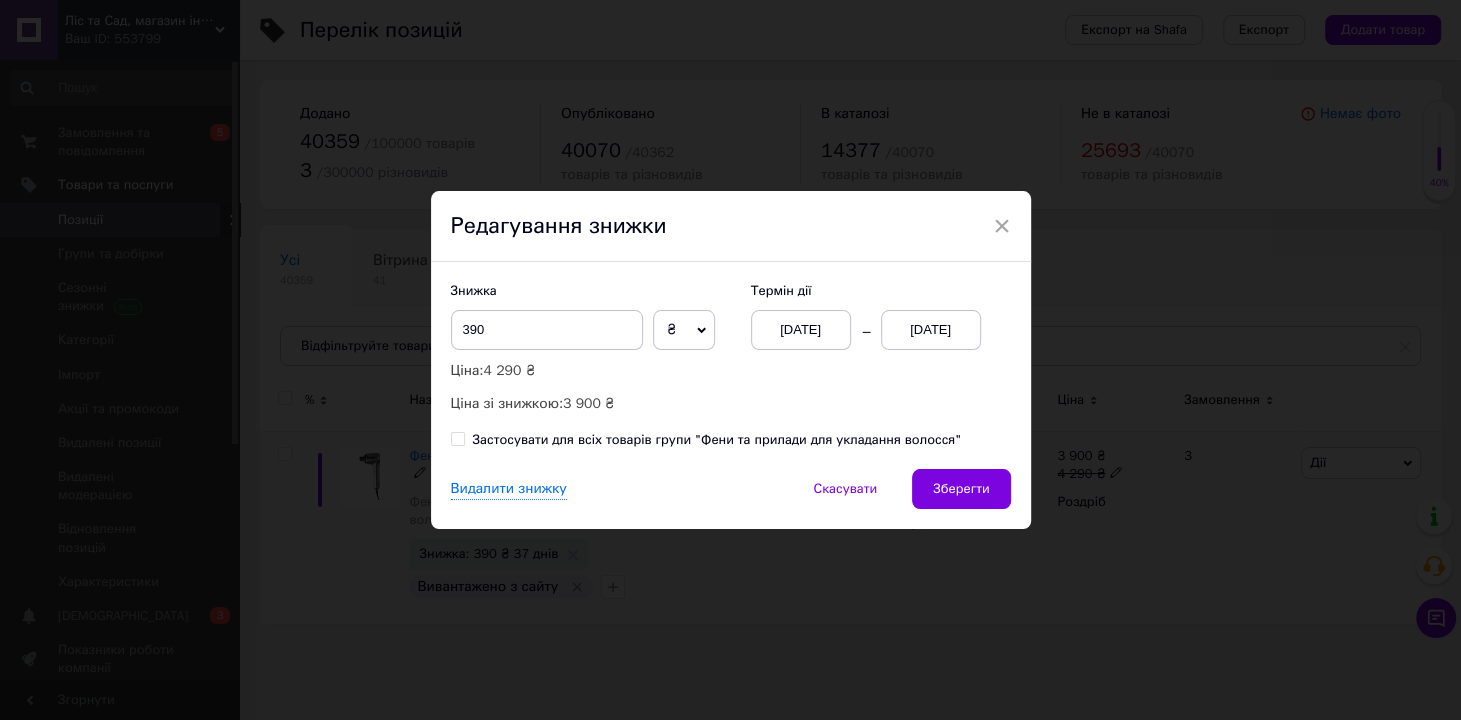 click on "16.08.2025" at bounding box center [931, 330] 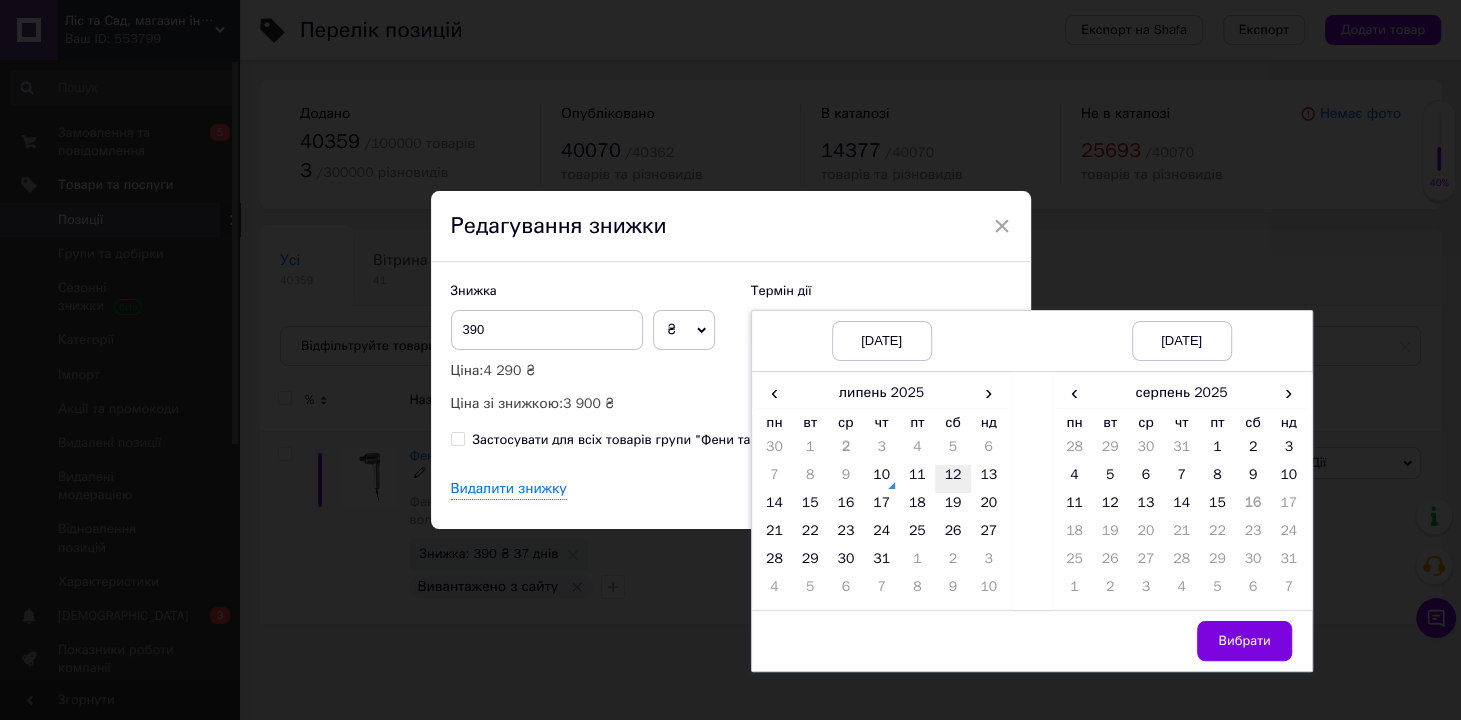 click on "12" at bounding box center [953, 479] 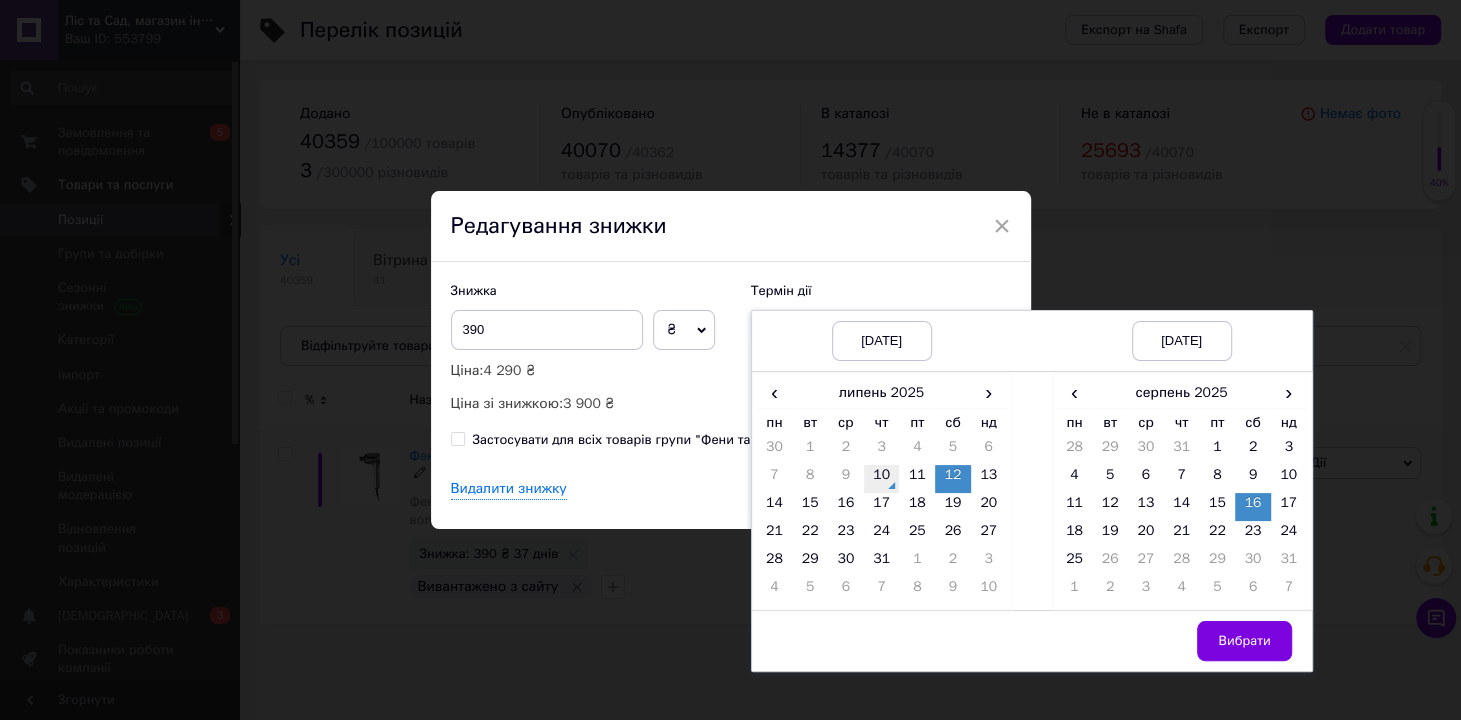 click on "10" at bounding box center [882, 479] 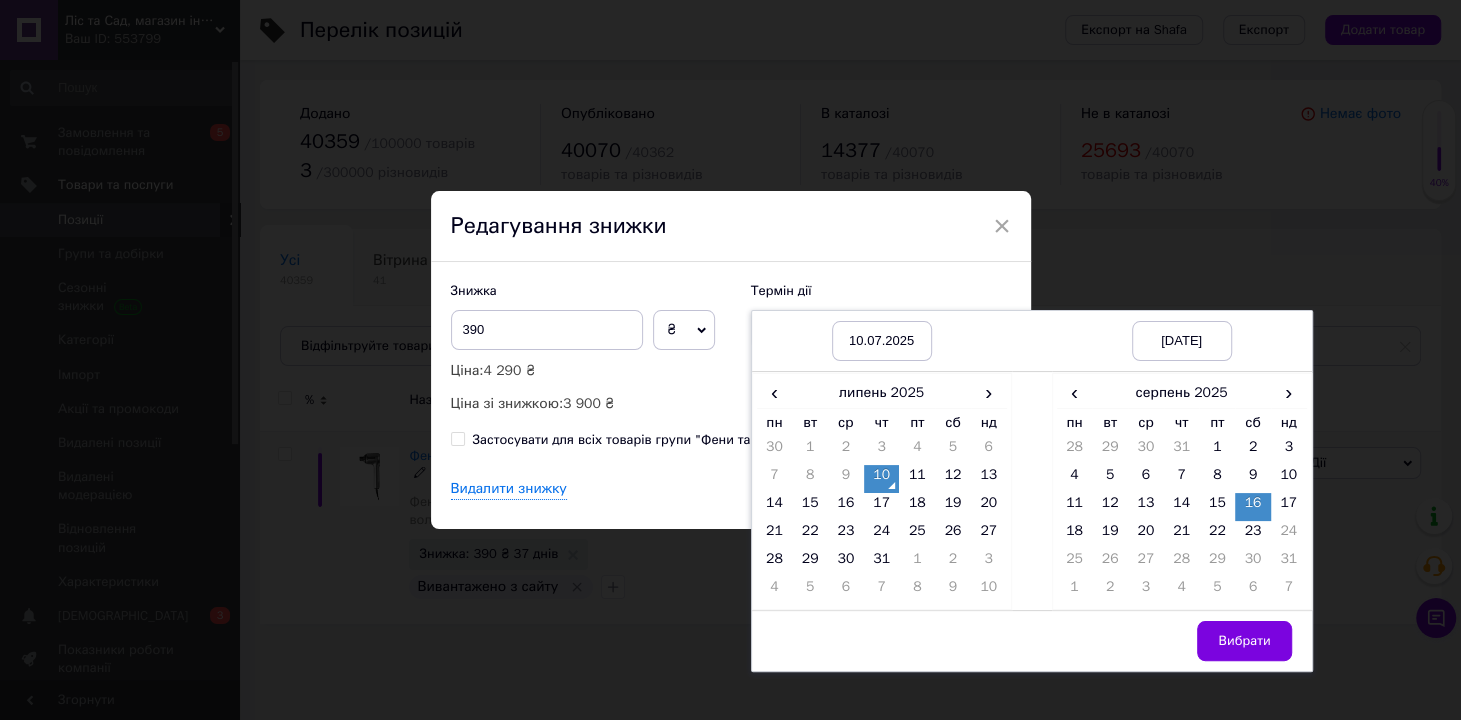 drag, startPoint x: 1075, startPoint y: 391, endPoint x: 1151, endPoint y: 417, distance: 80.32434 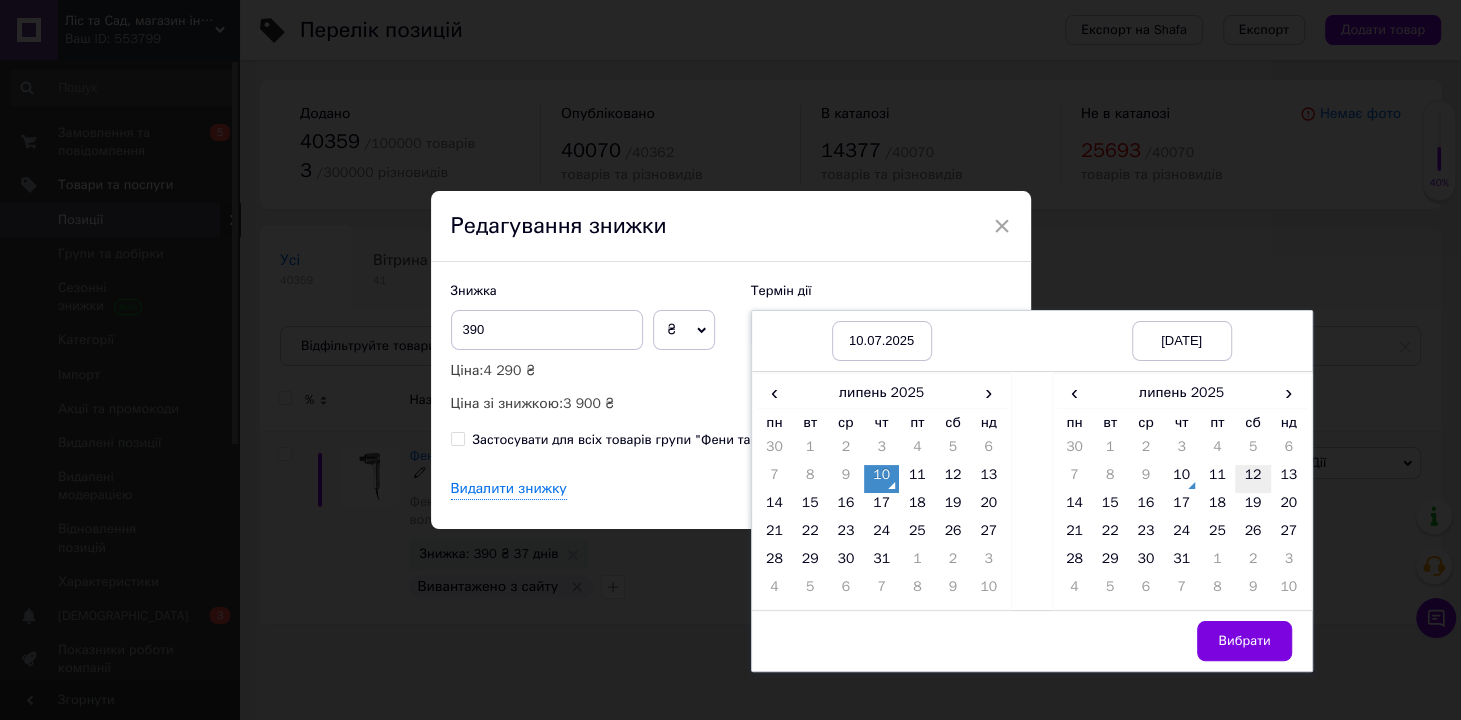 click on "12" at bounding box center [1253, 479] 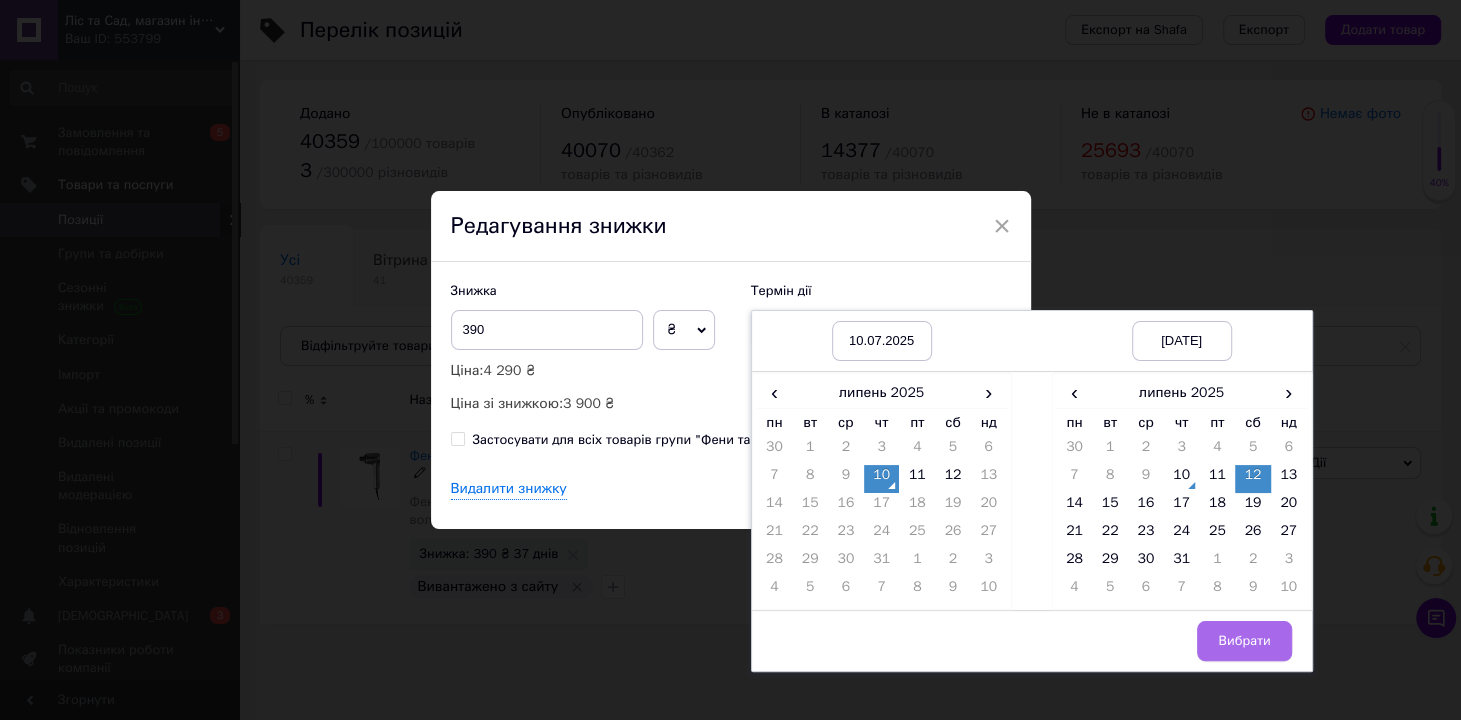 click on "Вибрати" at bounding box center [1244, 641] 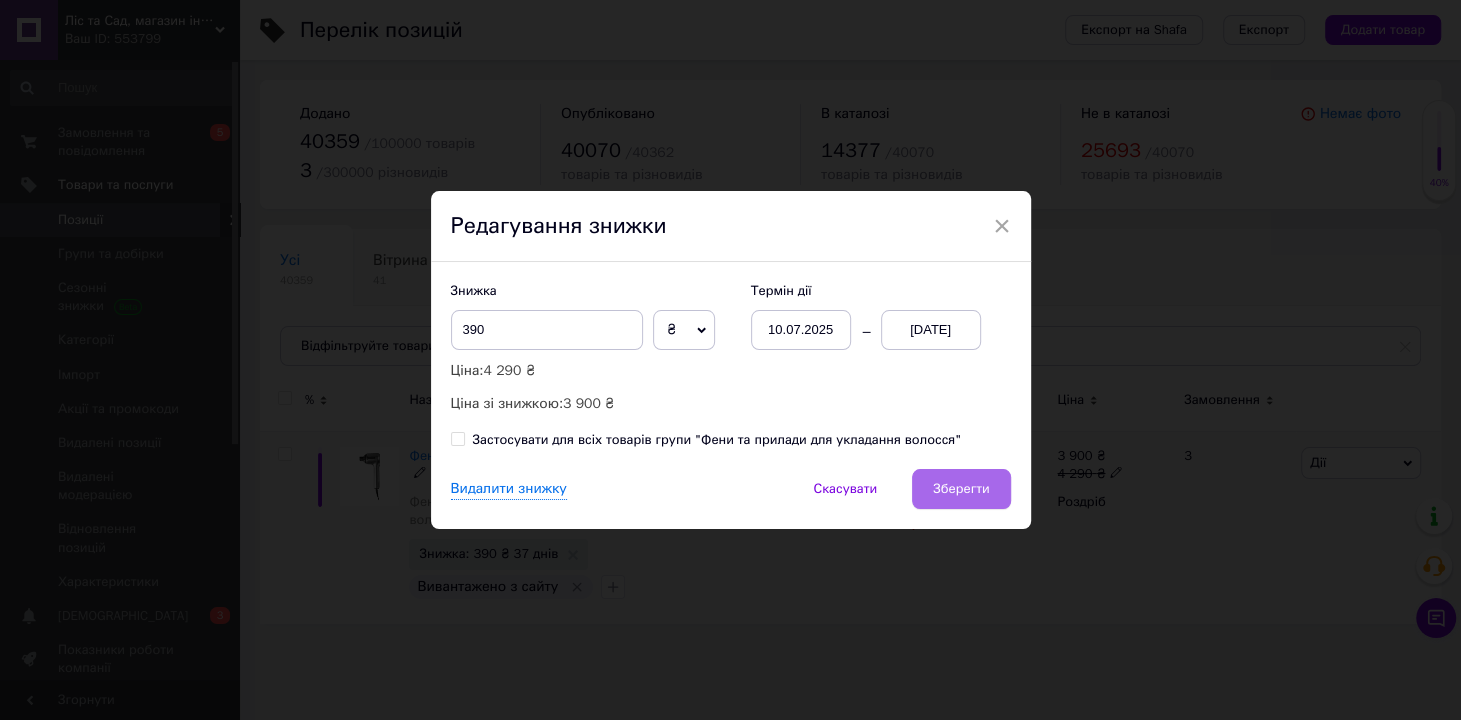 click on "Зберегти" at bounding box center [961, 489] 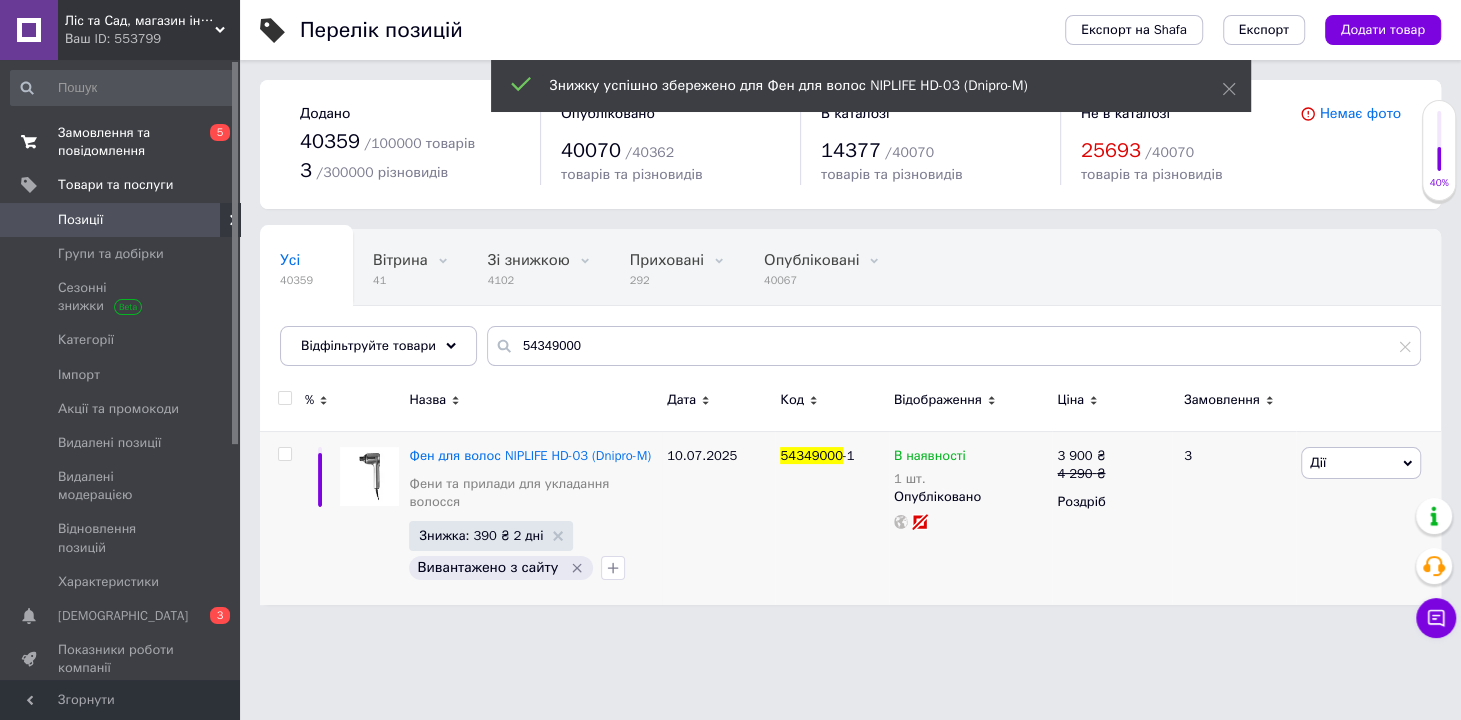 click on "Замовлення та повідомлення" at bounding box center [121, 142] 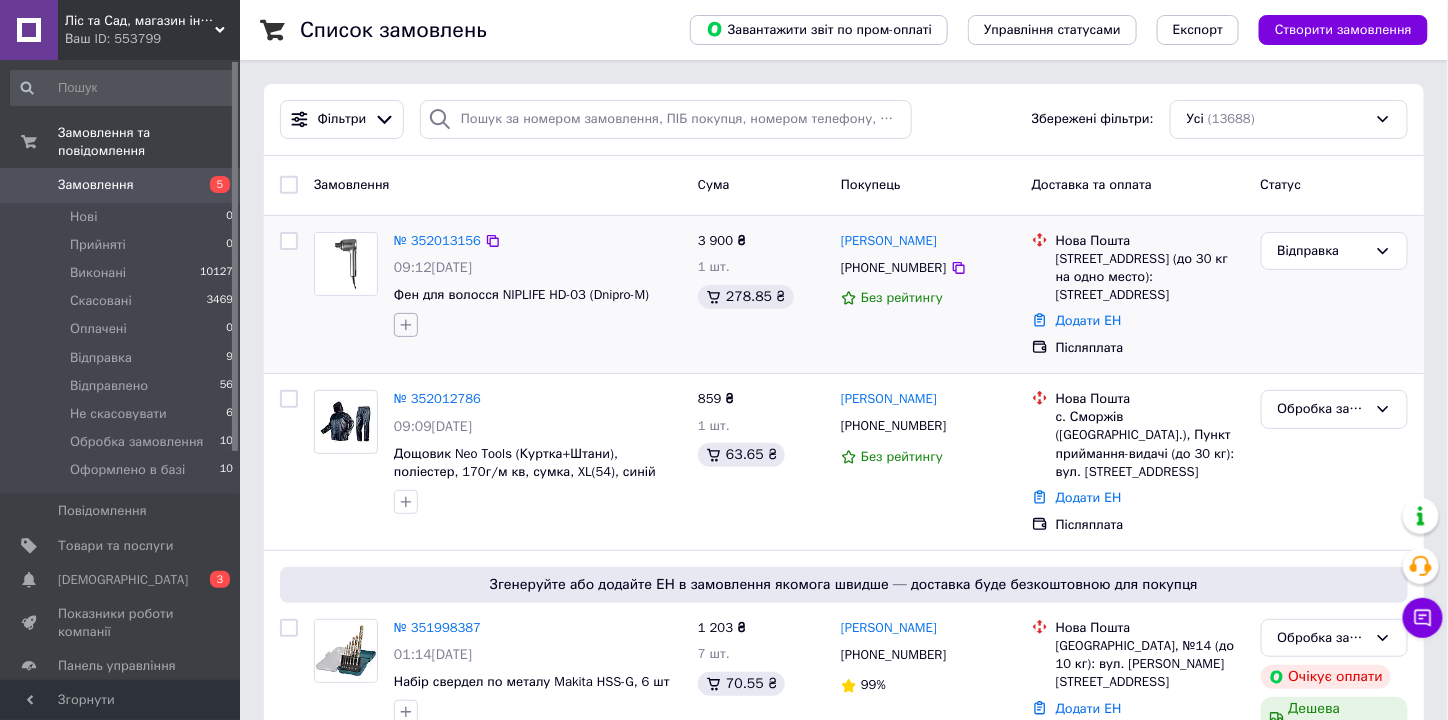 click 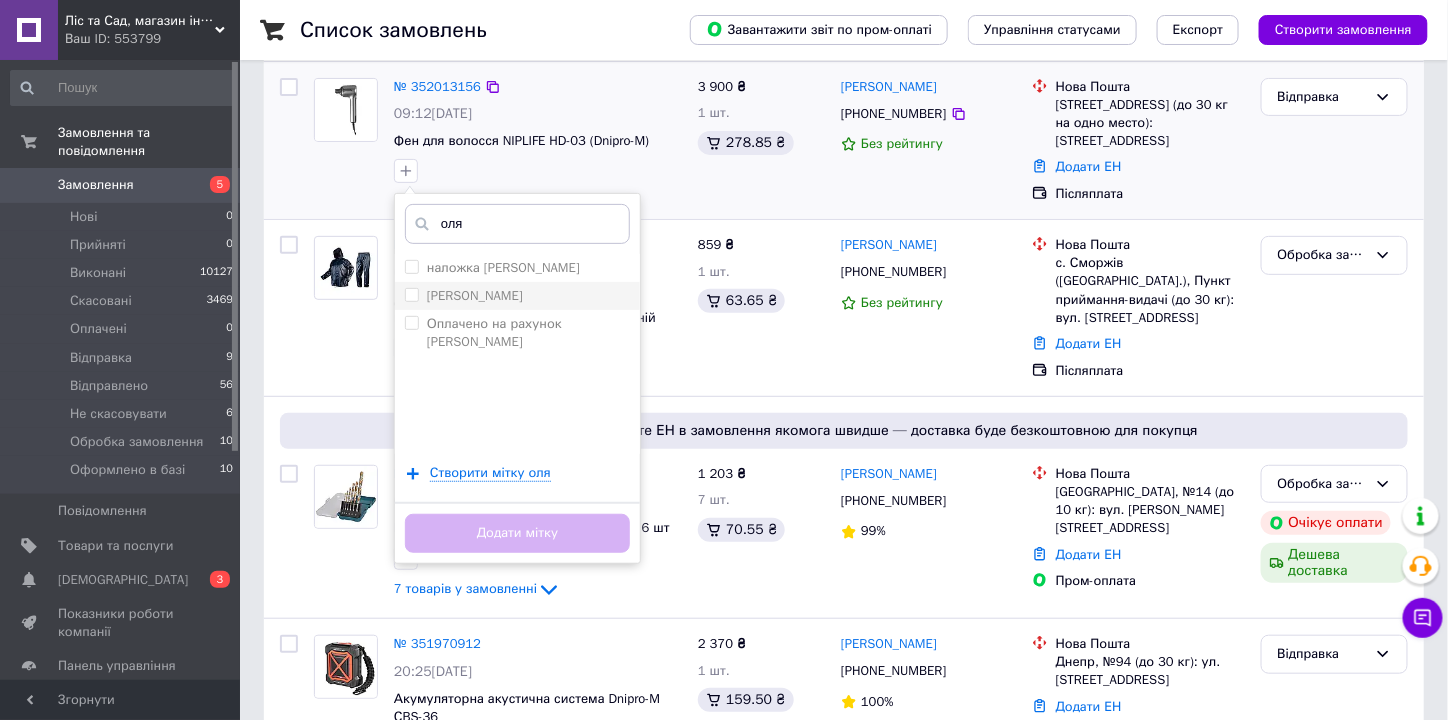 scroll, scrollTop: 159, scrollLeft: 0, axis: vertical 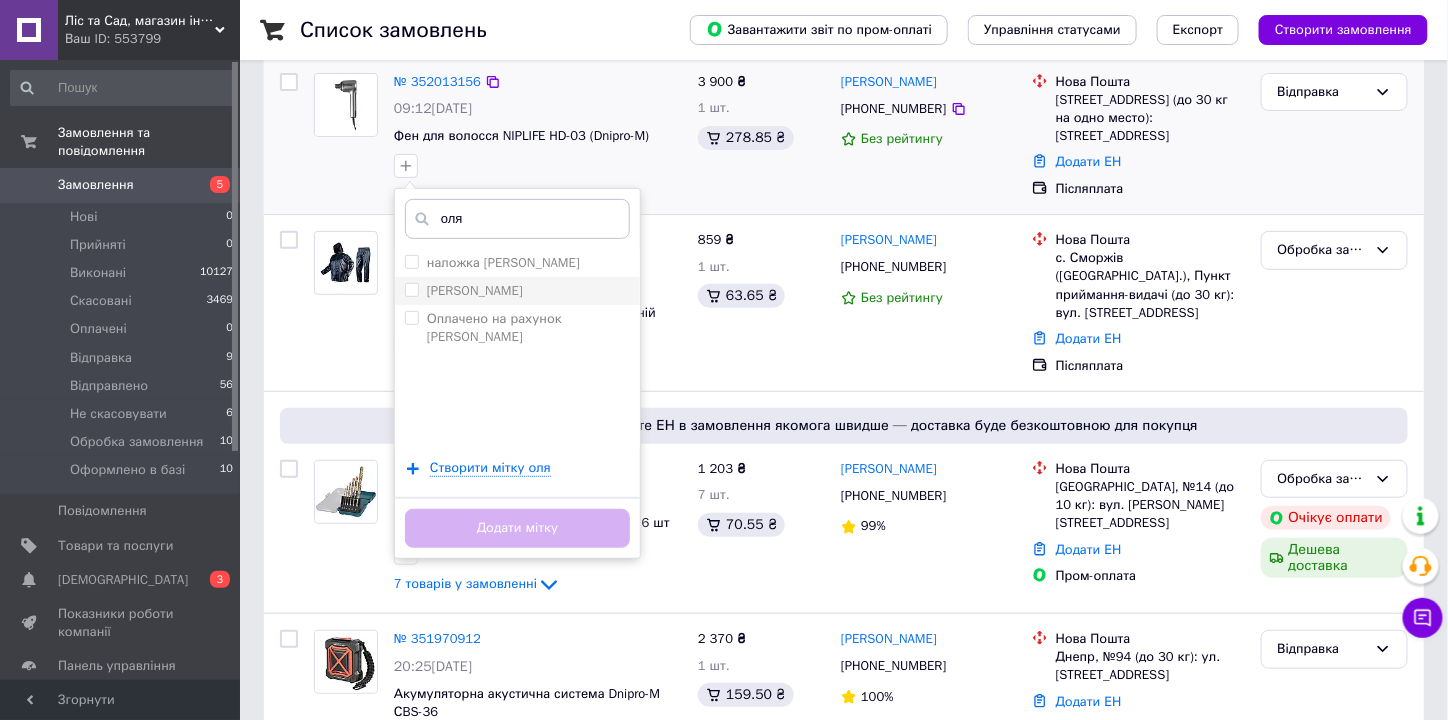type on "оля" 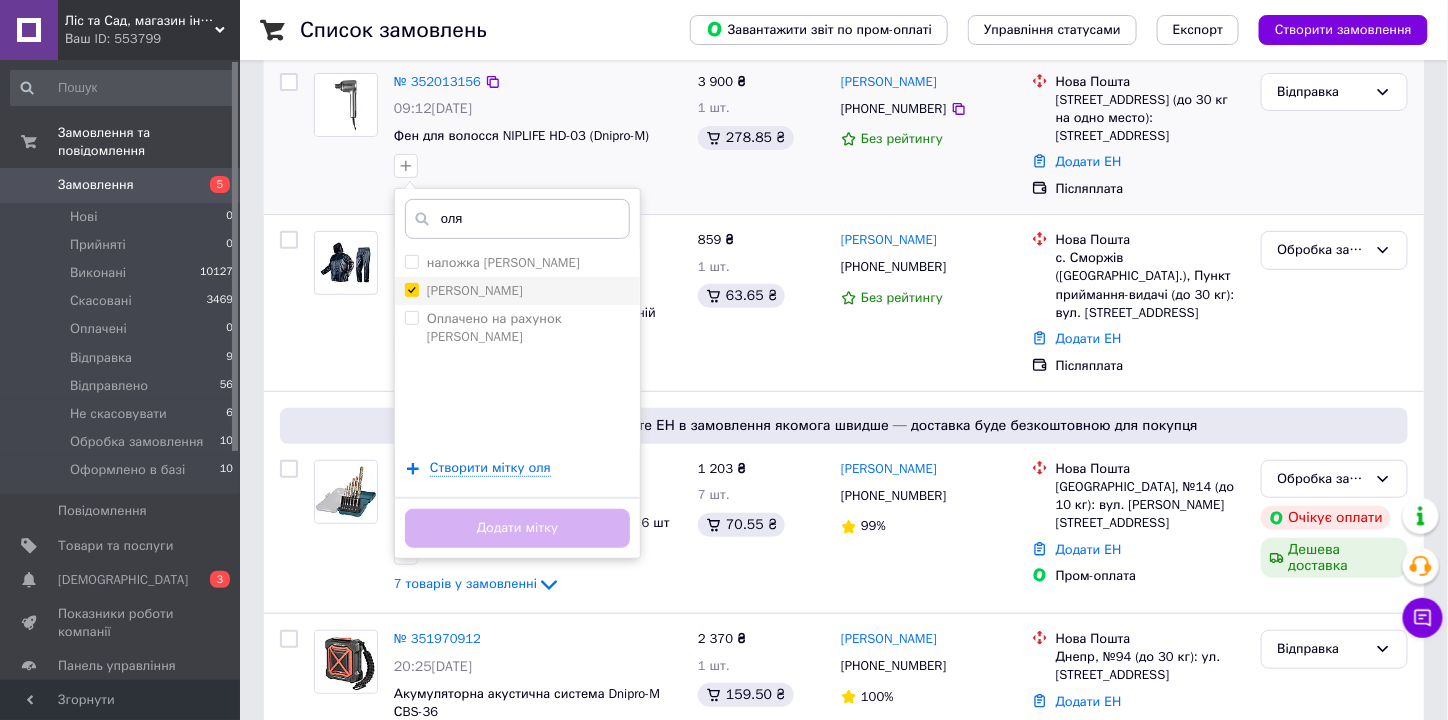 checkbox on "true" 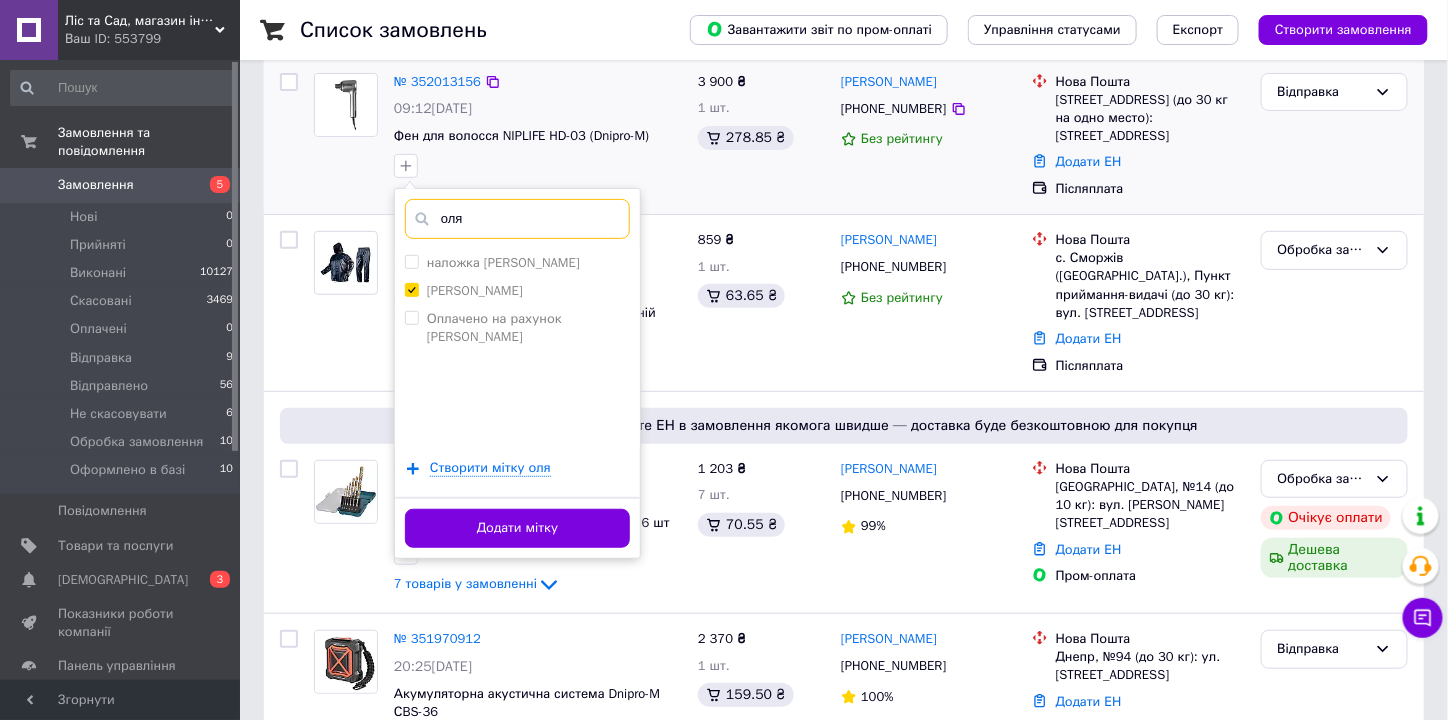 click on "оля" at bounding box center [517, 219] 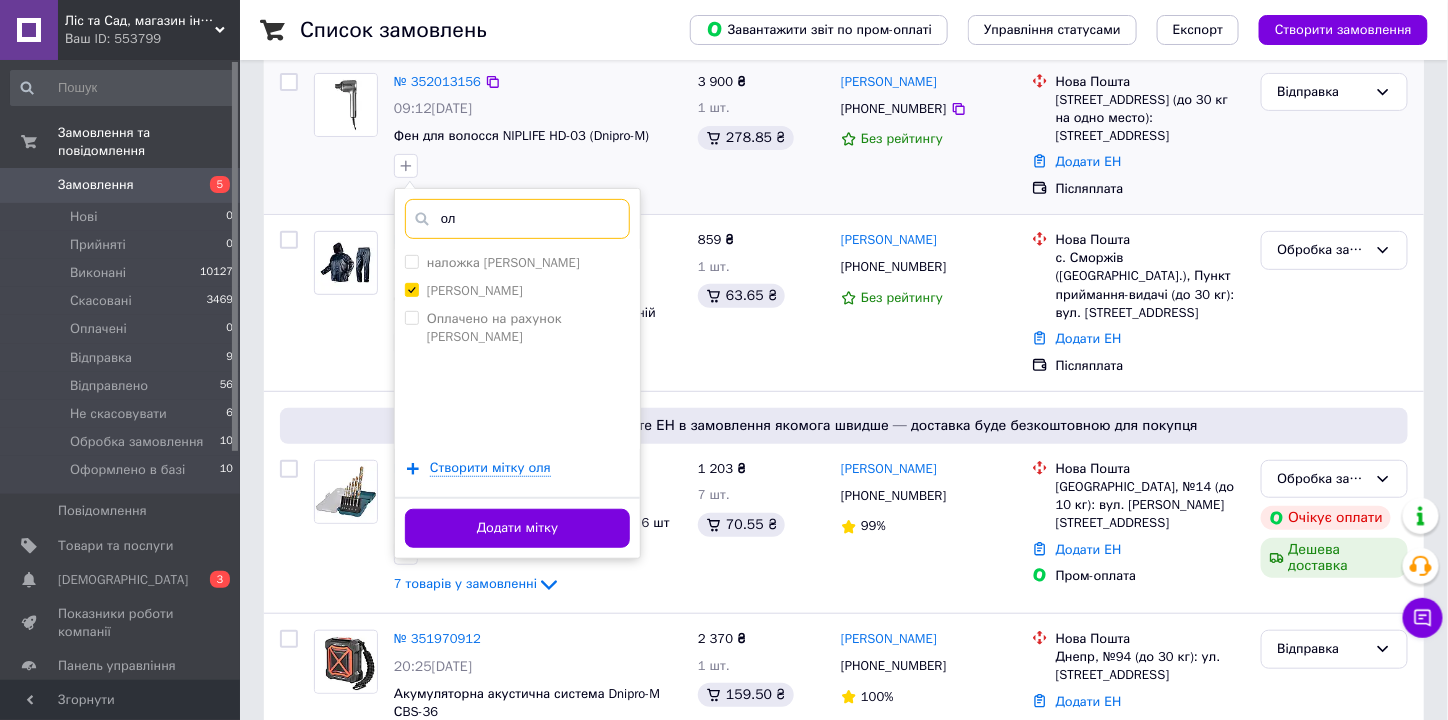 type on "о" 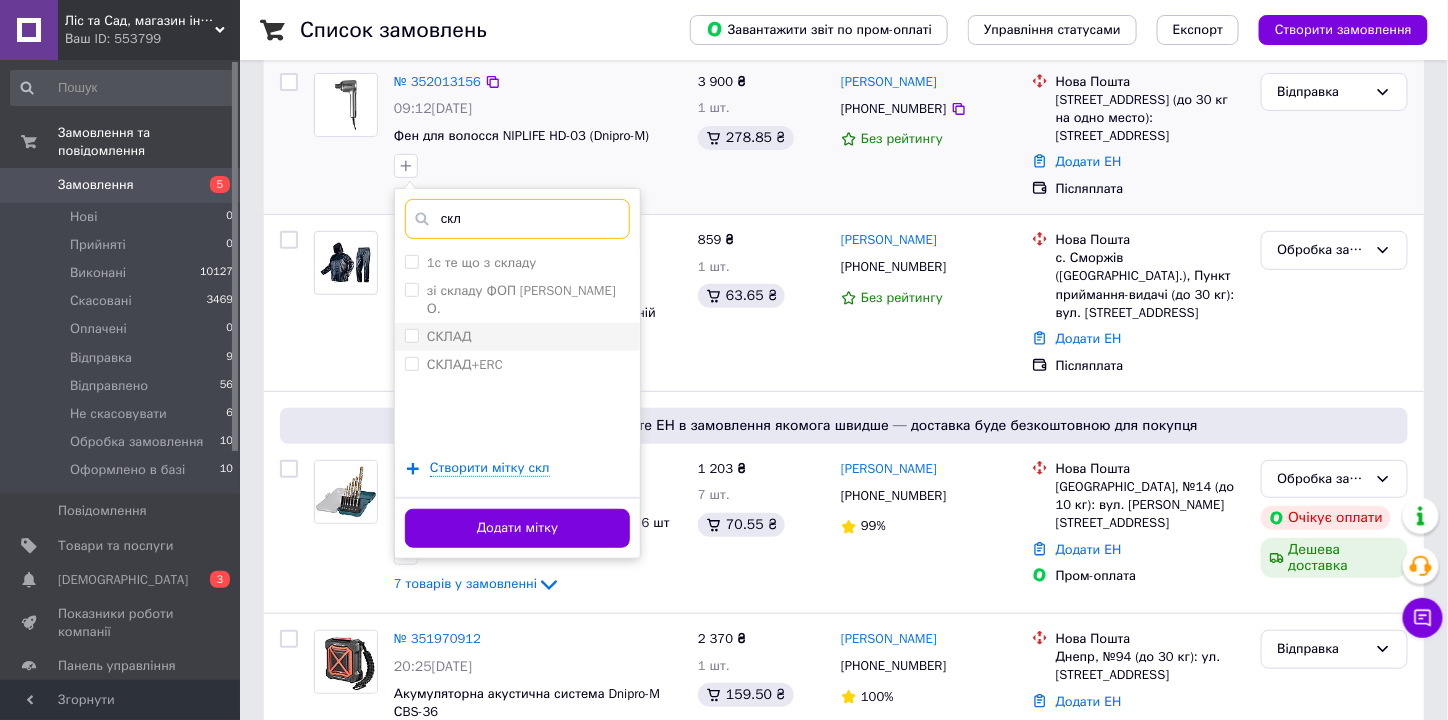 type on "скл" 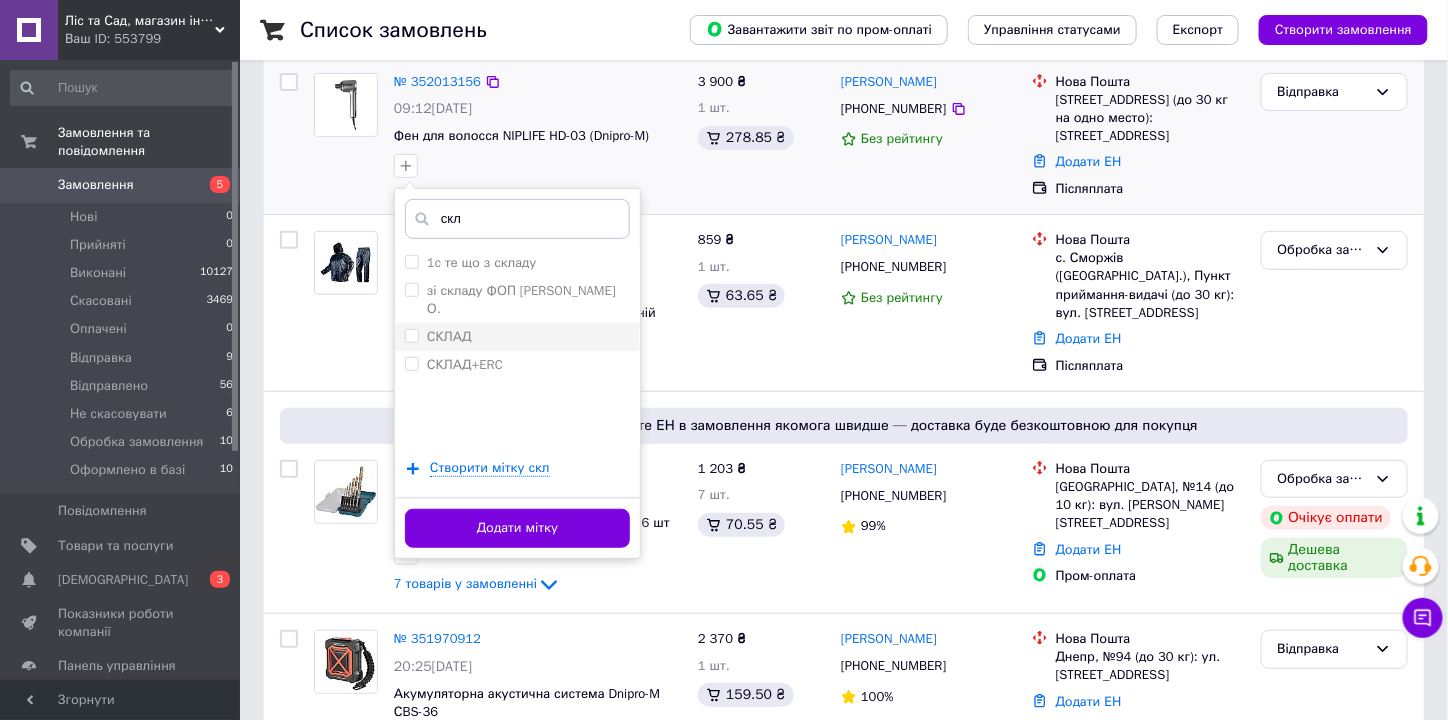 click on "СКЛАД" at bounding box center (411, 335) 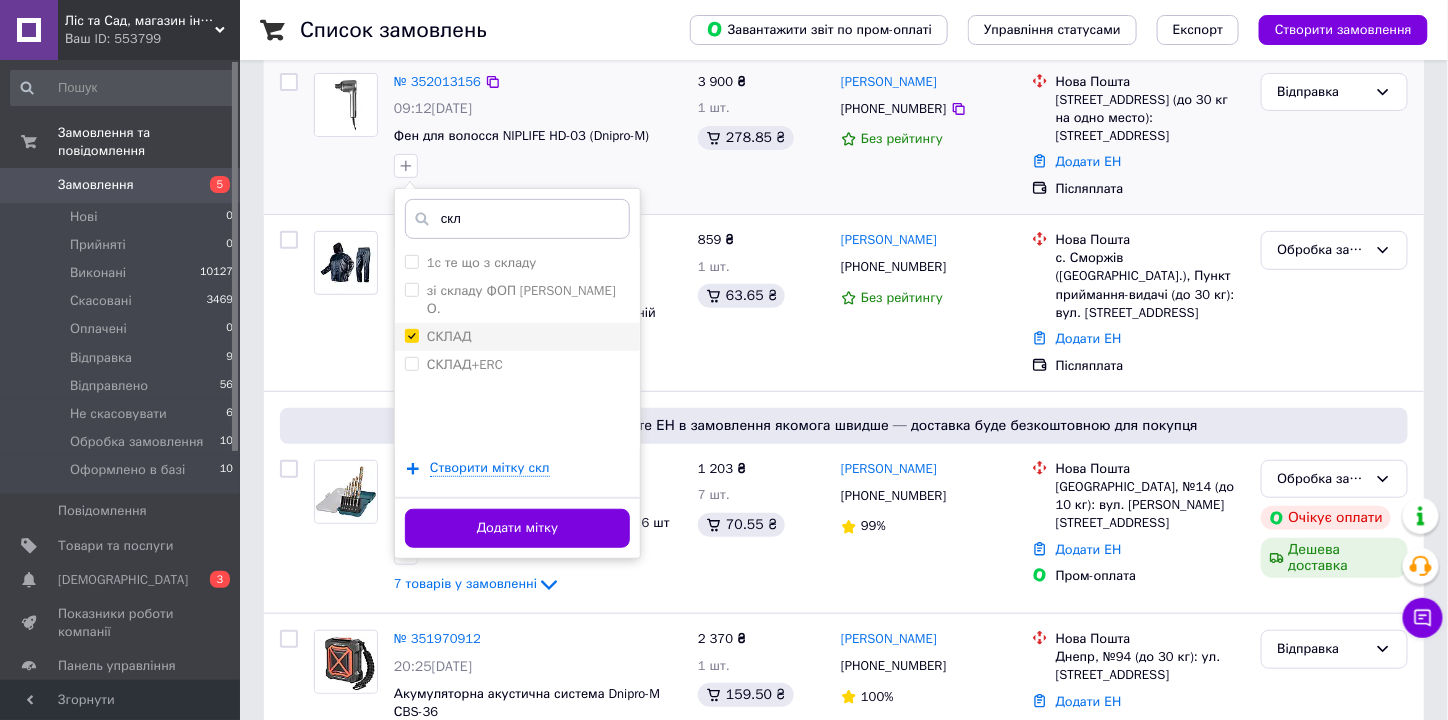 checkbox on "true" 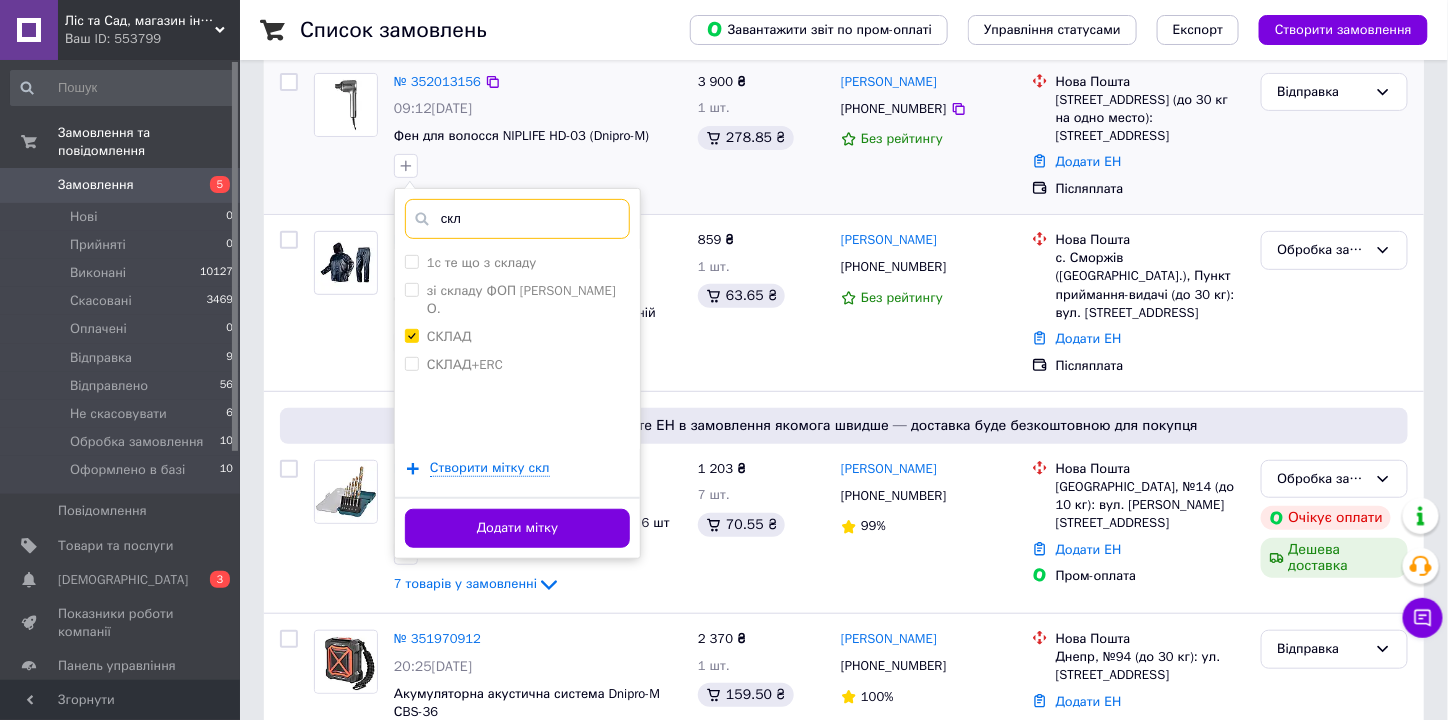 click on "скл" at bounding box center [517, 219] 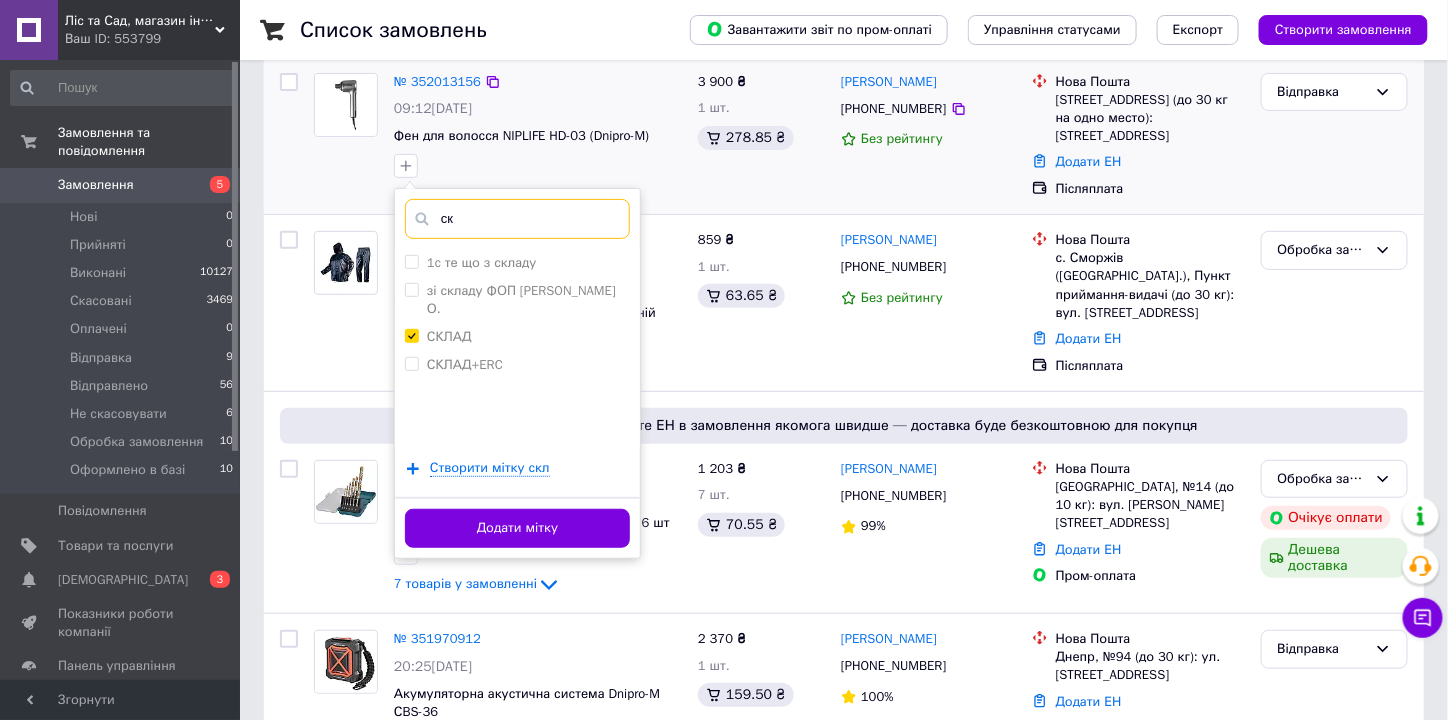 type on "с" 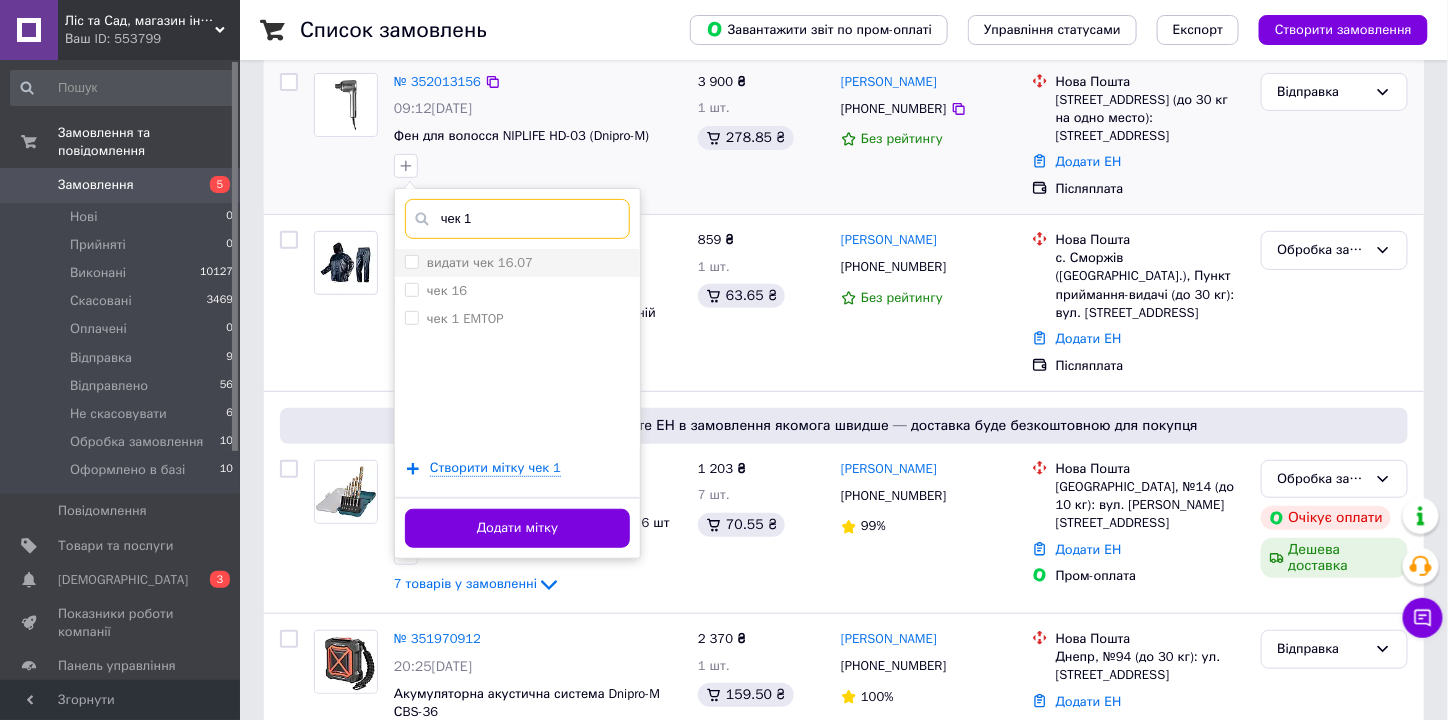 type on "чек 1" 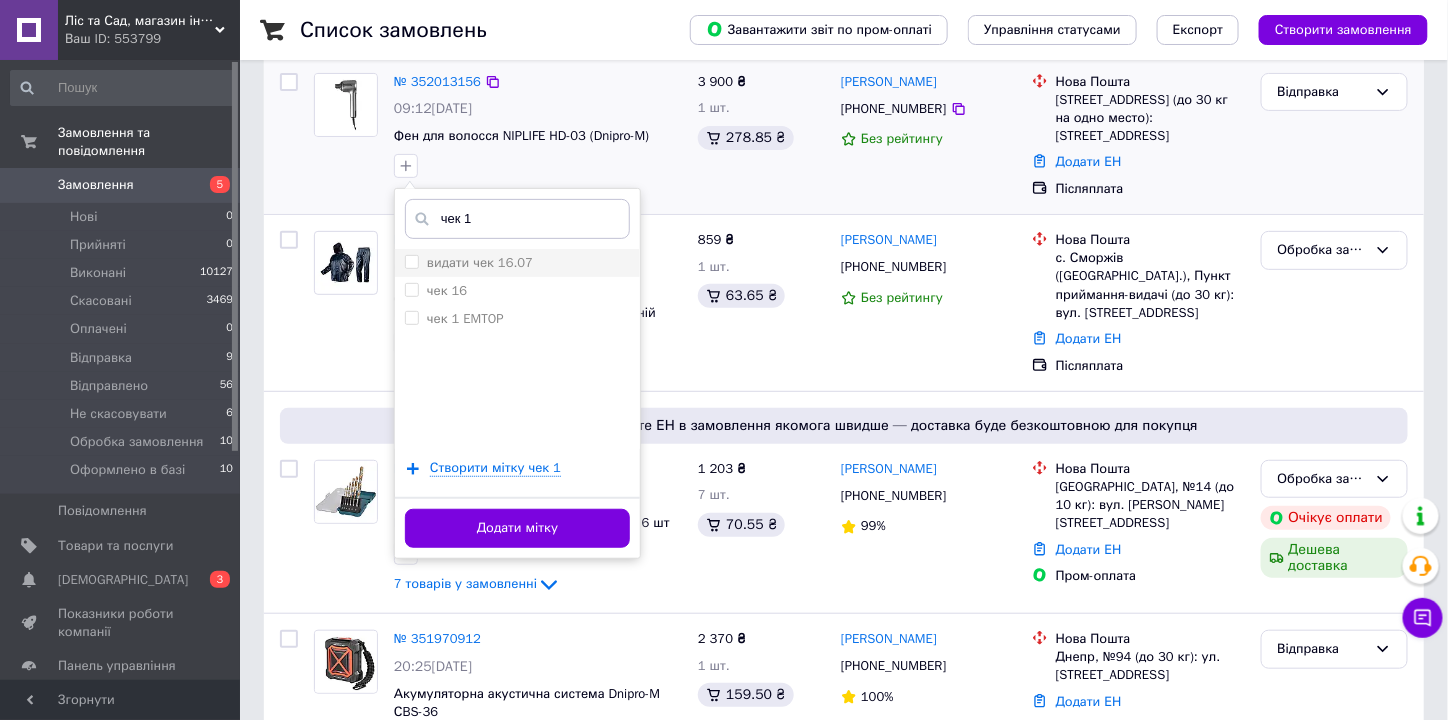 click on "видати чек 16.07" at bounding box center [411, 261] 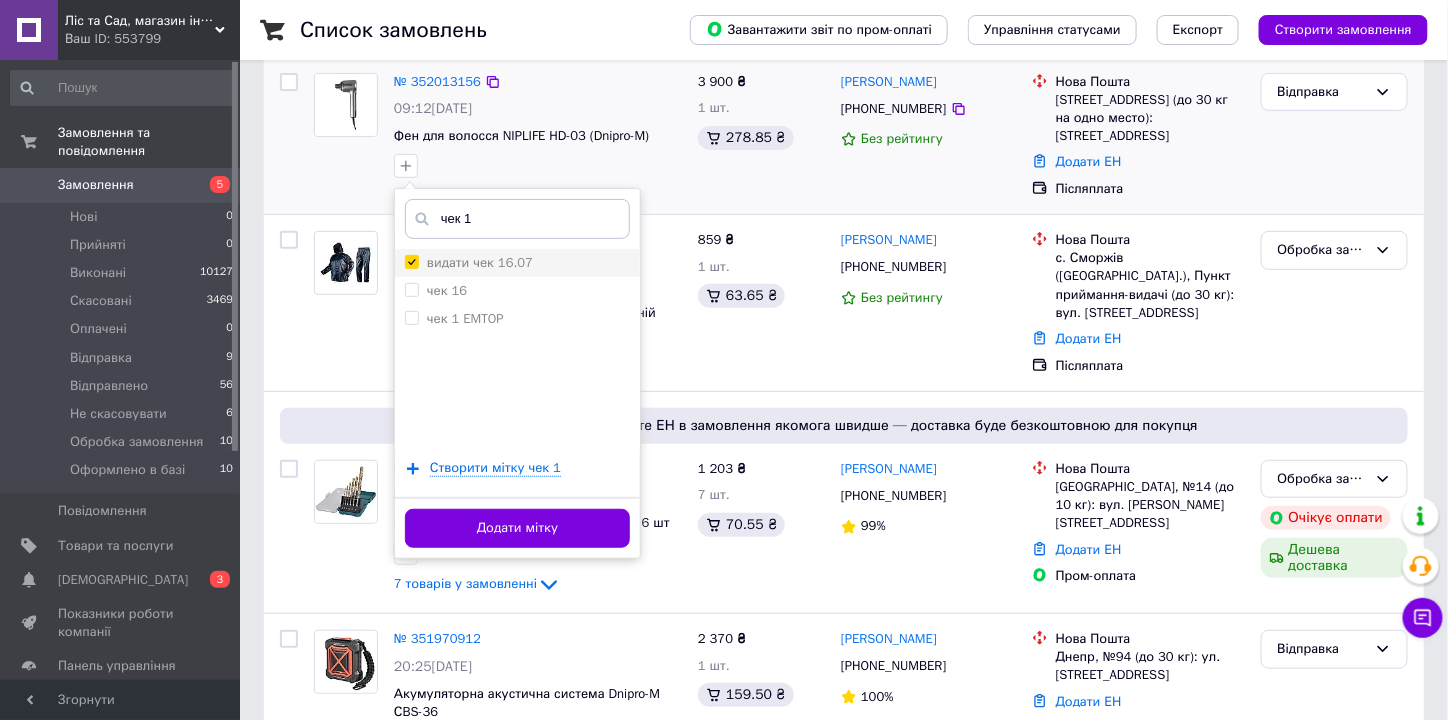 checkbox on "true" 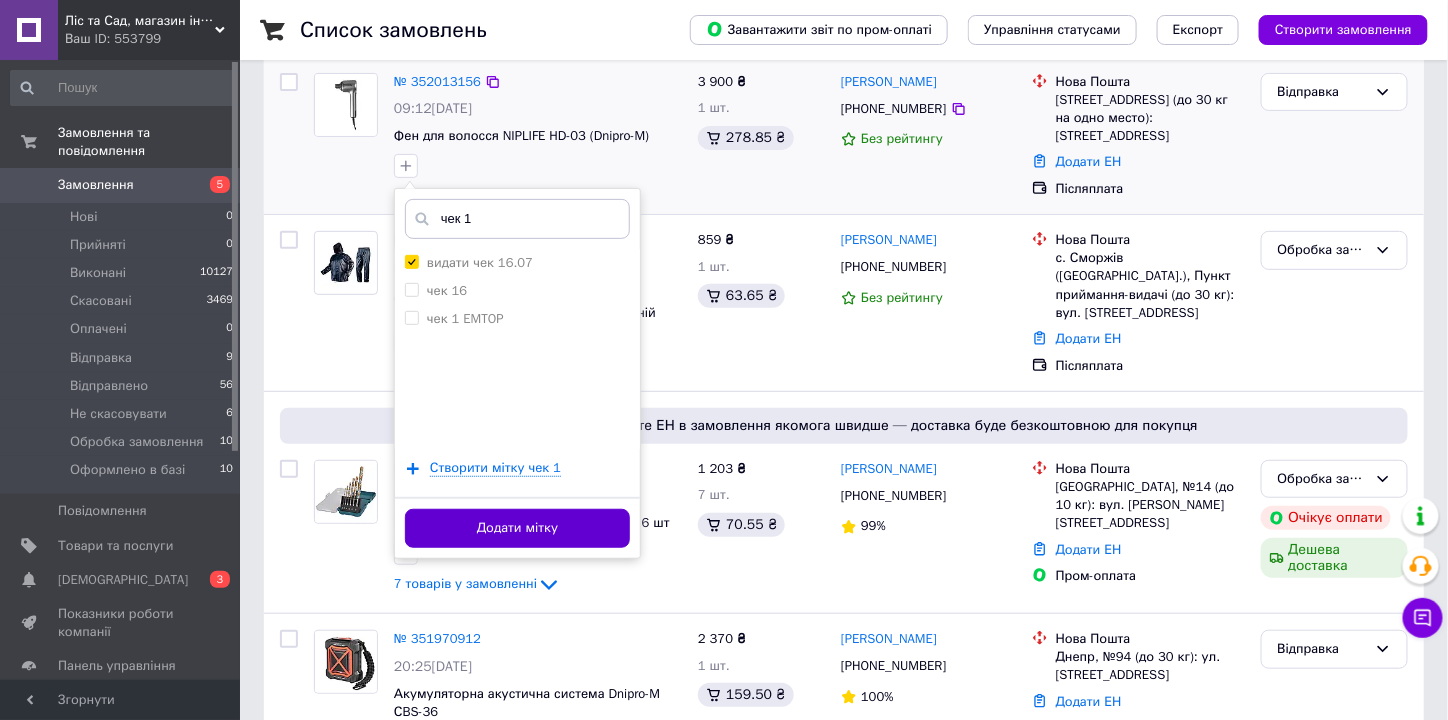 click on "Додати мітку" at bounding box center [517, 528] 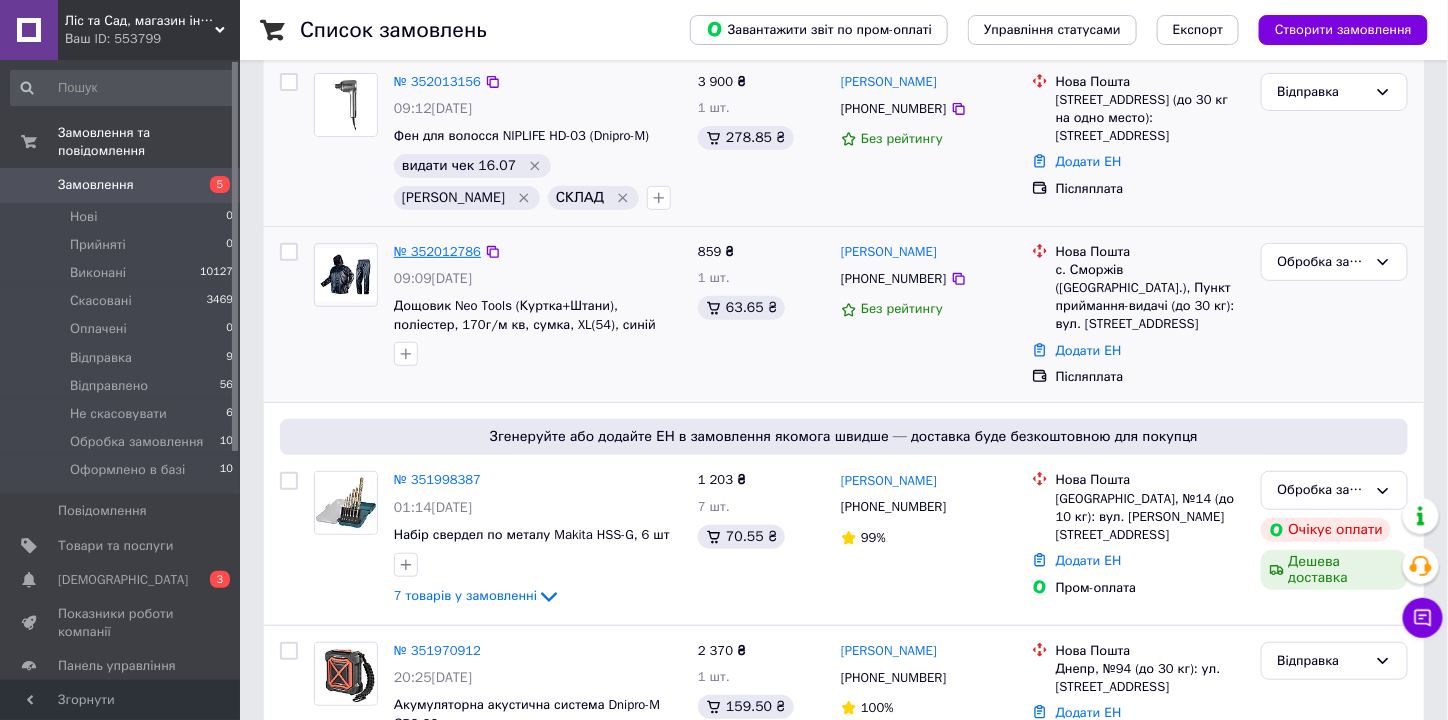 click on "№ 352012786" at bounding box center [437, 251] 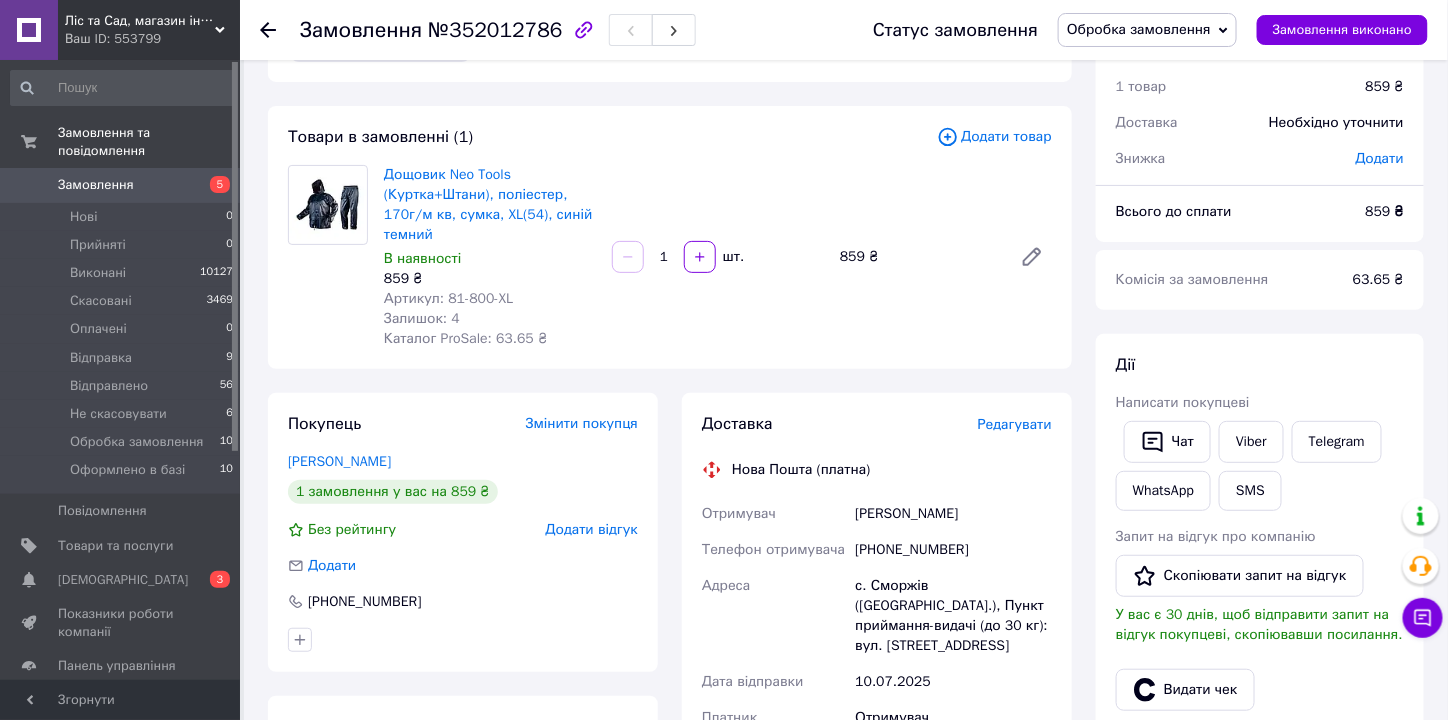 scroll, scrollTop: 0, scrollLeft: 0, axis: both 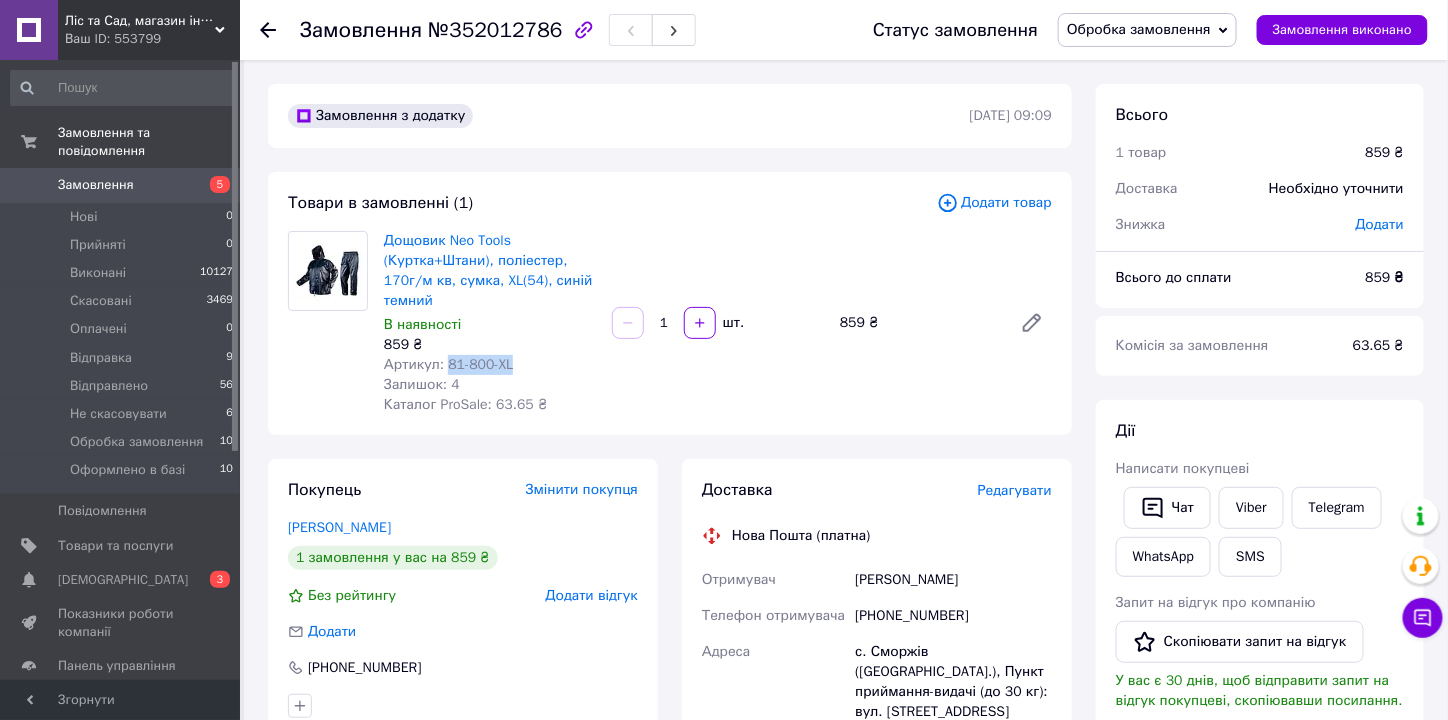 drag, startPoint x: 444, startPoint y: 363, endPoint x: 542, endPoint y: 363, distance: 98 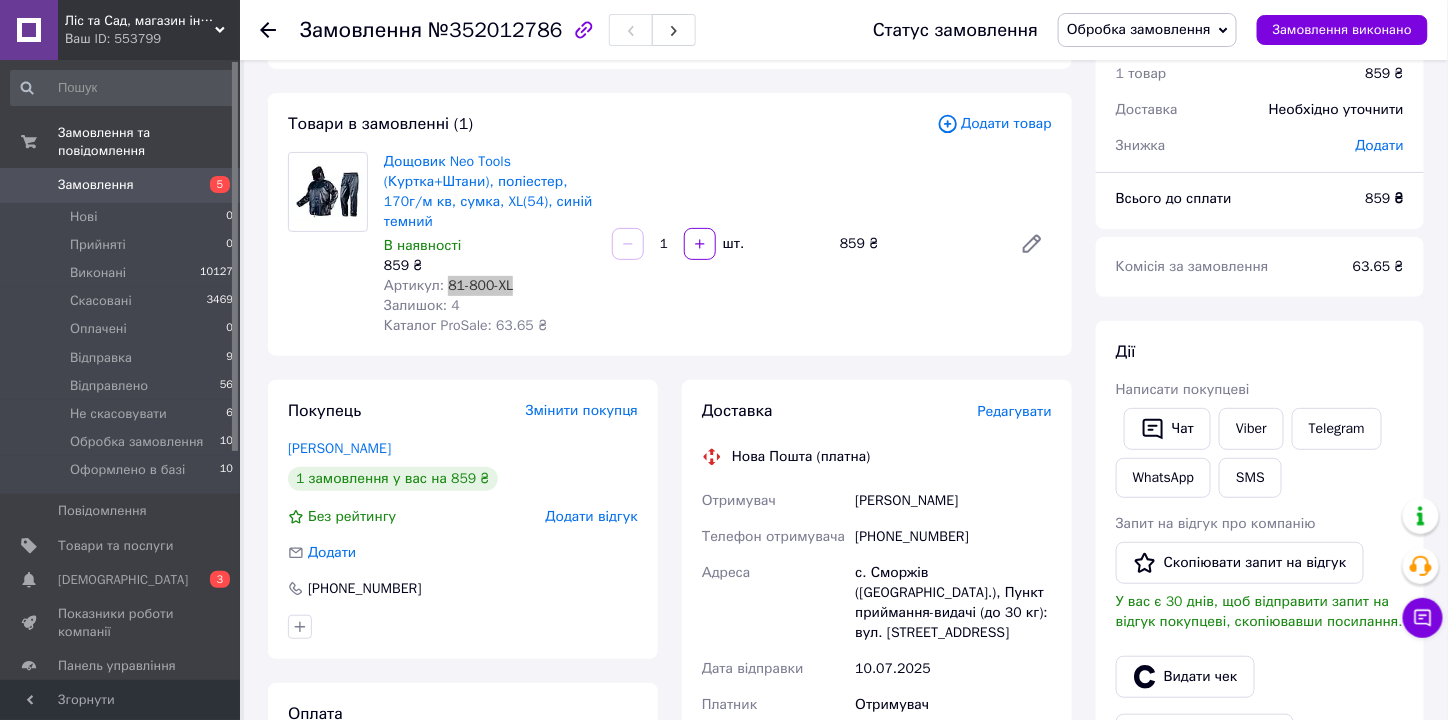 scroll, scrollTop: 0, scrollLeft: 0, axis: both 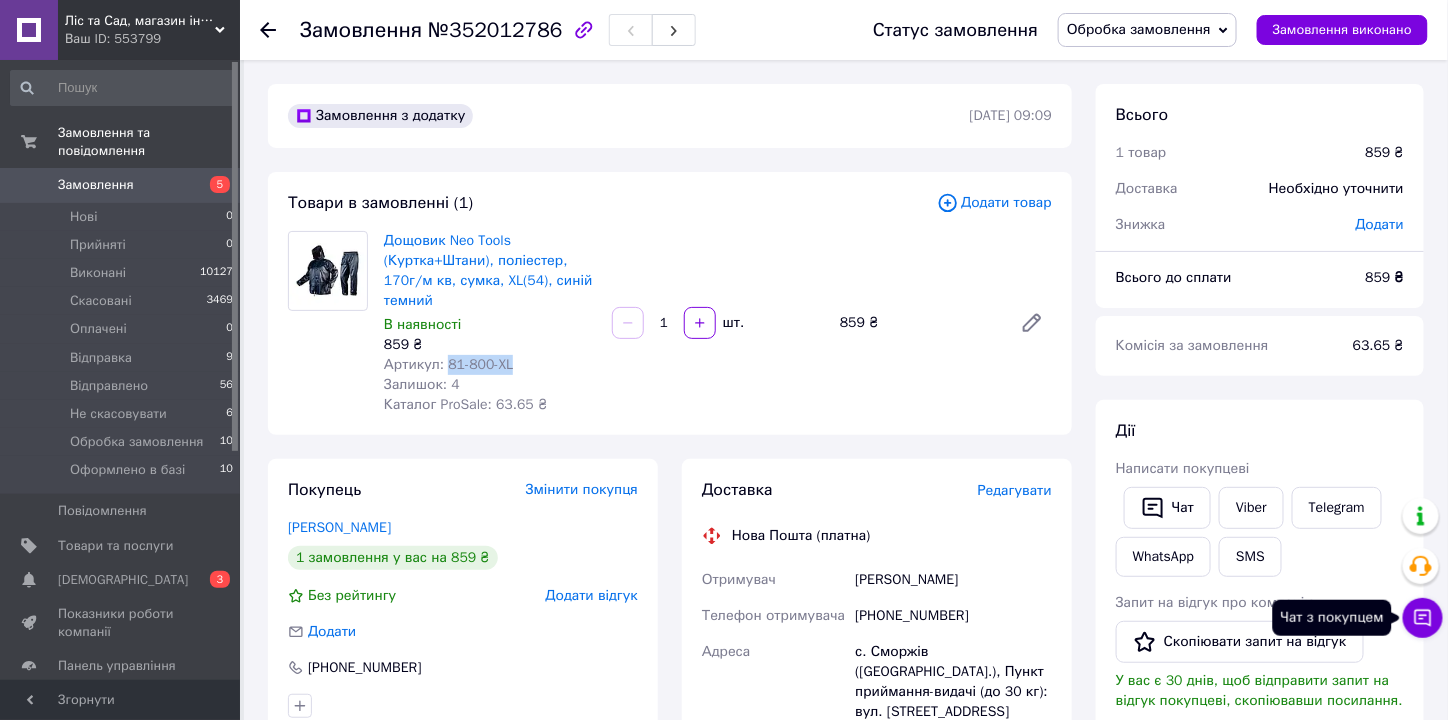 click on "Чат з покупцем" at bounding box center (1423, 618) 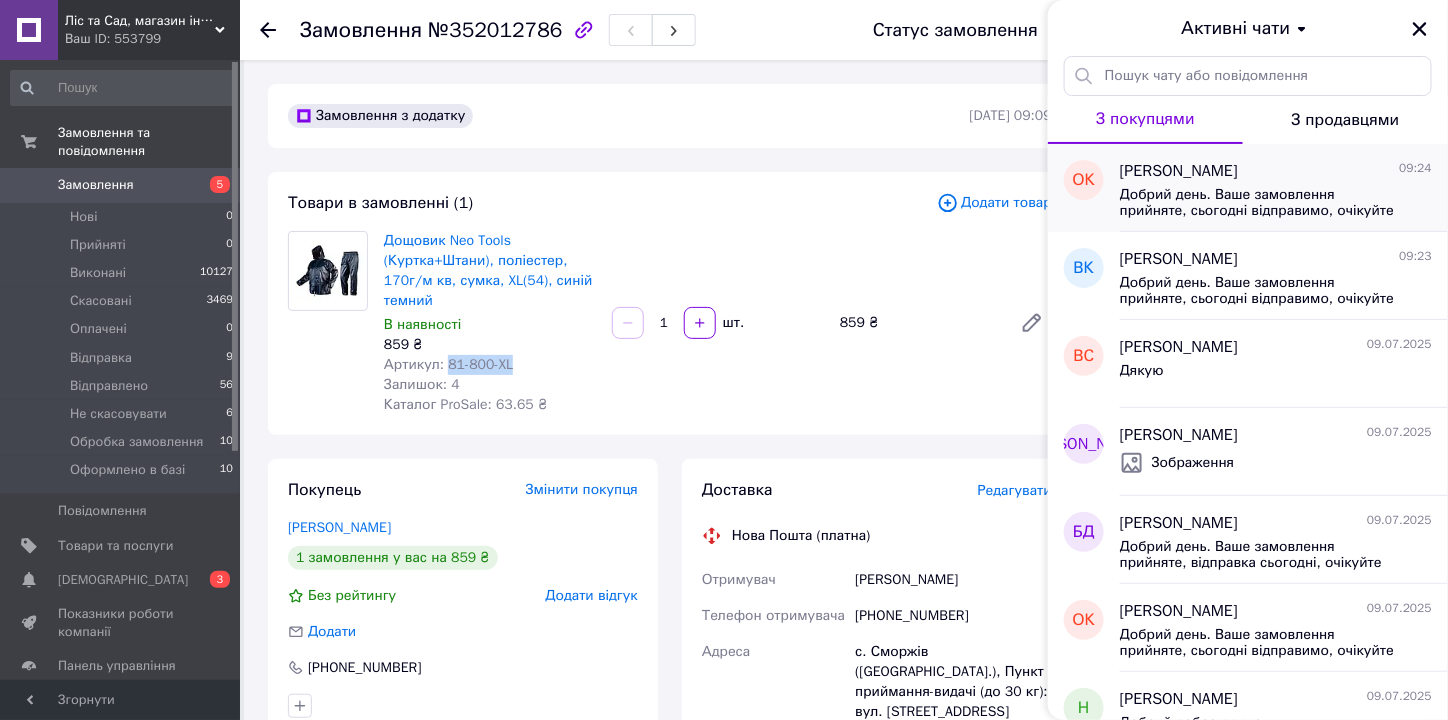 click on "Добрий день. Ваше замовлення прийняте, сьогодні відправимо, очікуйте номер ТТН" at bounding box center [1262, 203] 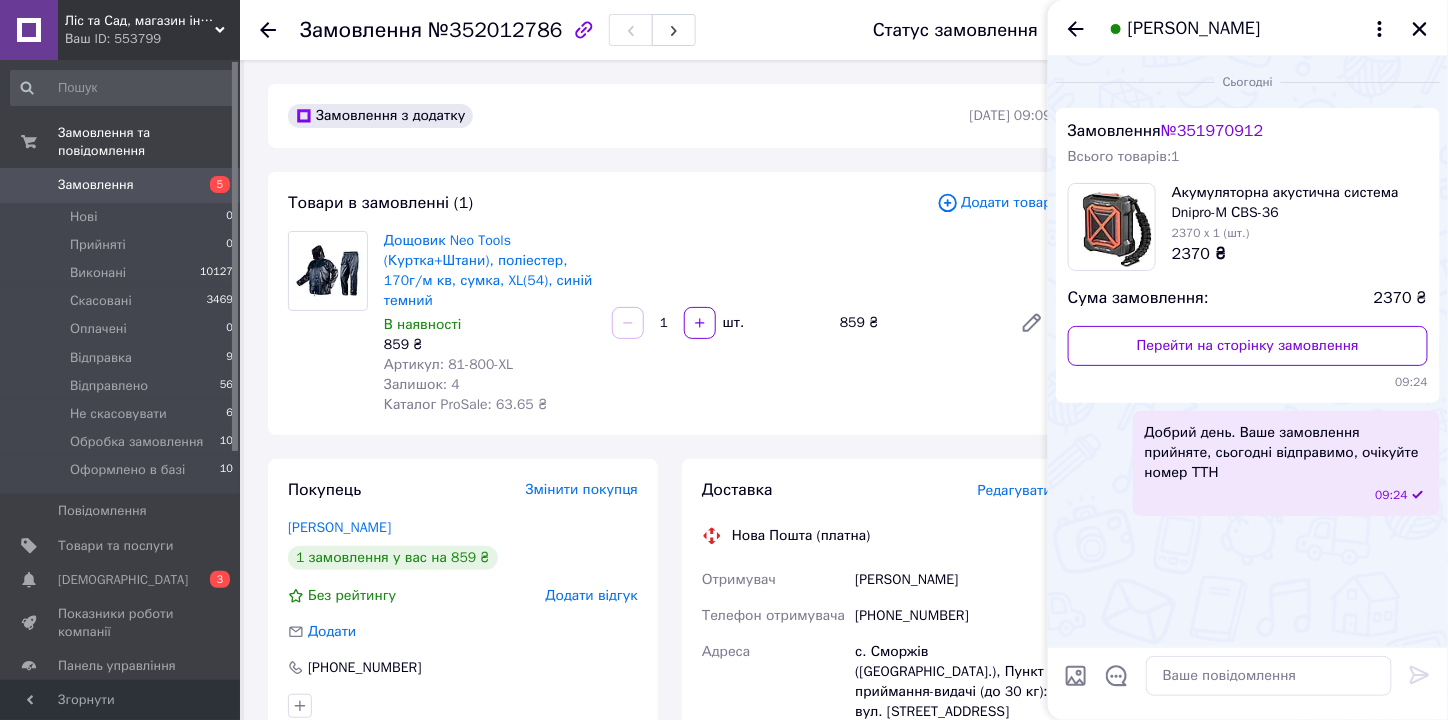 click on "Добрий день. Ваше замовлення прийняте, сьогодні відправимо, очікуйте номер ТТН" at bounding box center (1286, 453) 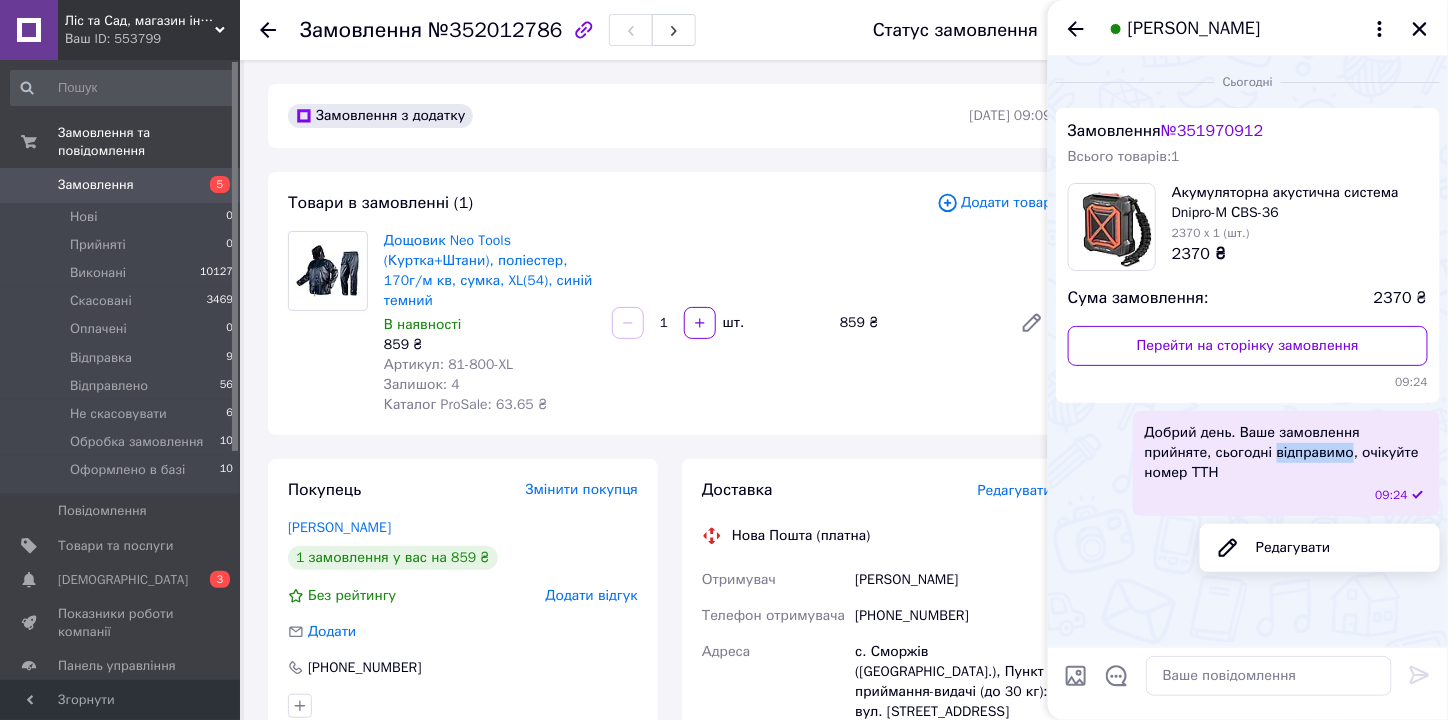 click on "Добрий день. Ваше замовлення прийняте, сьогодні відправимо, очікуйте номер ТТН" at bounding box center [1286, 453] 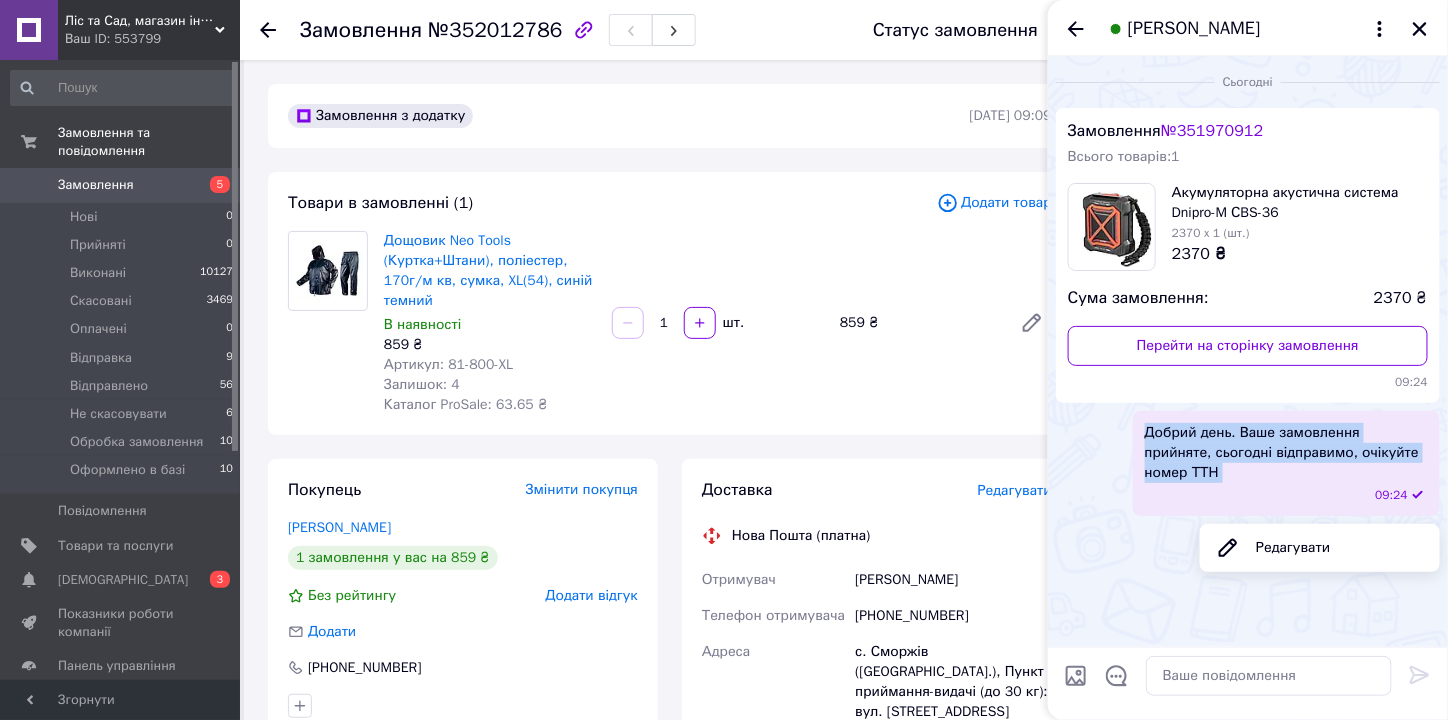 click on "Добрий день. Ваше замовлення прийняте, сьогодні відправимо, очікуйте номер ТТН" at bounding box center [1286, 453] 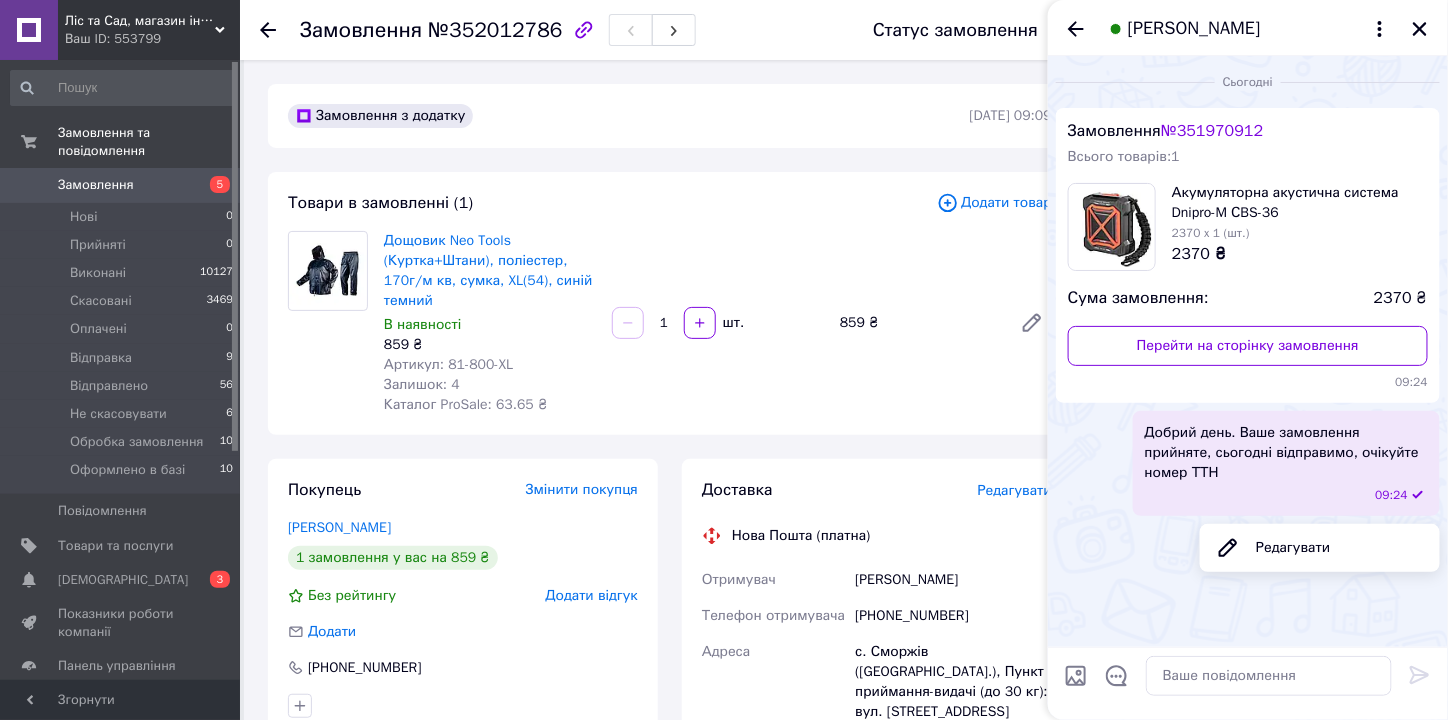 click on "Олег Кузнецов" at bounding box center [1248, 28] 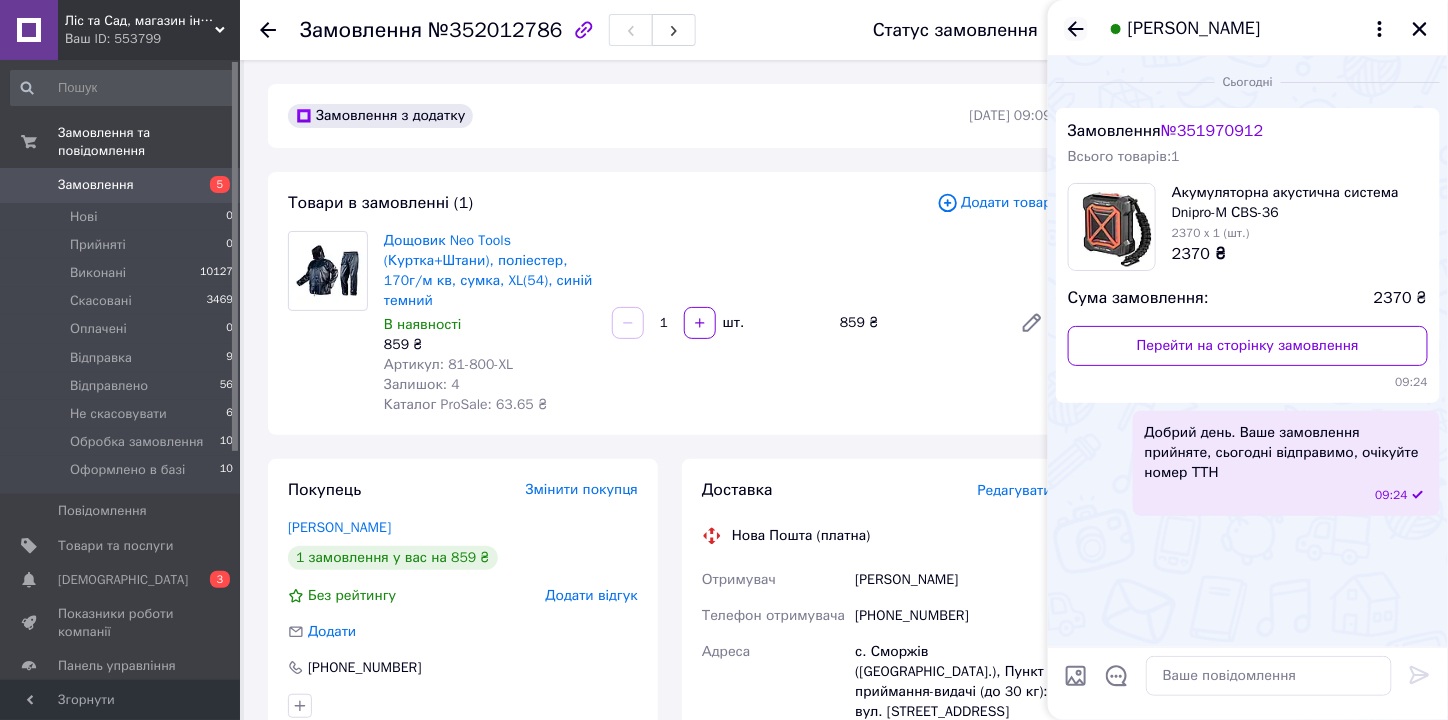 click 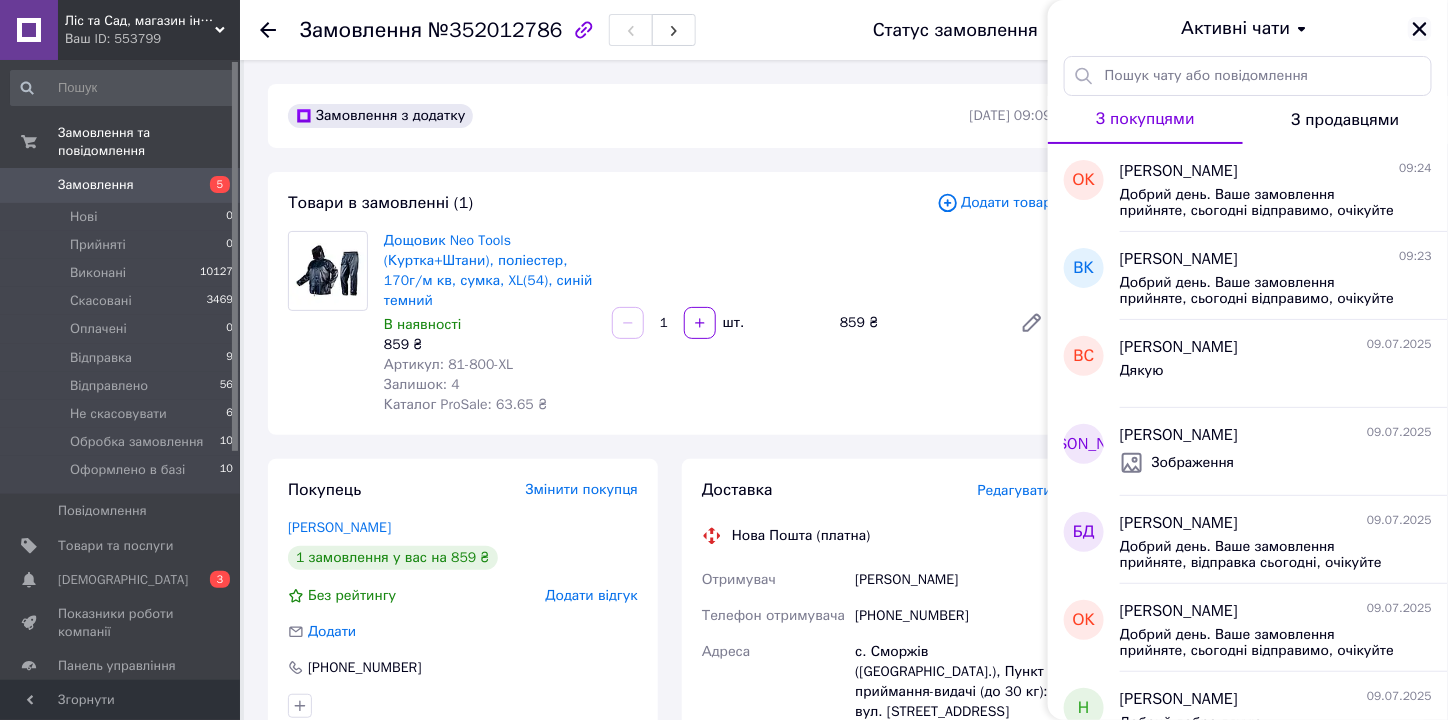 click 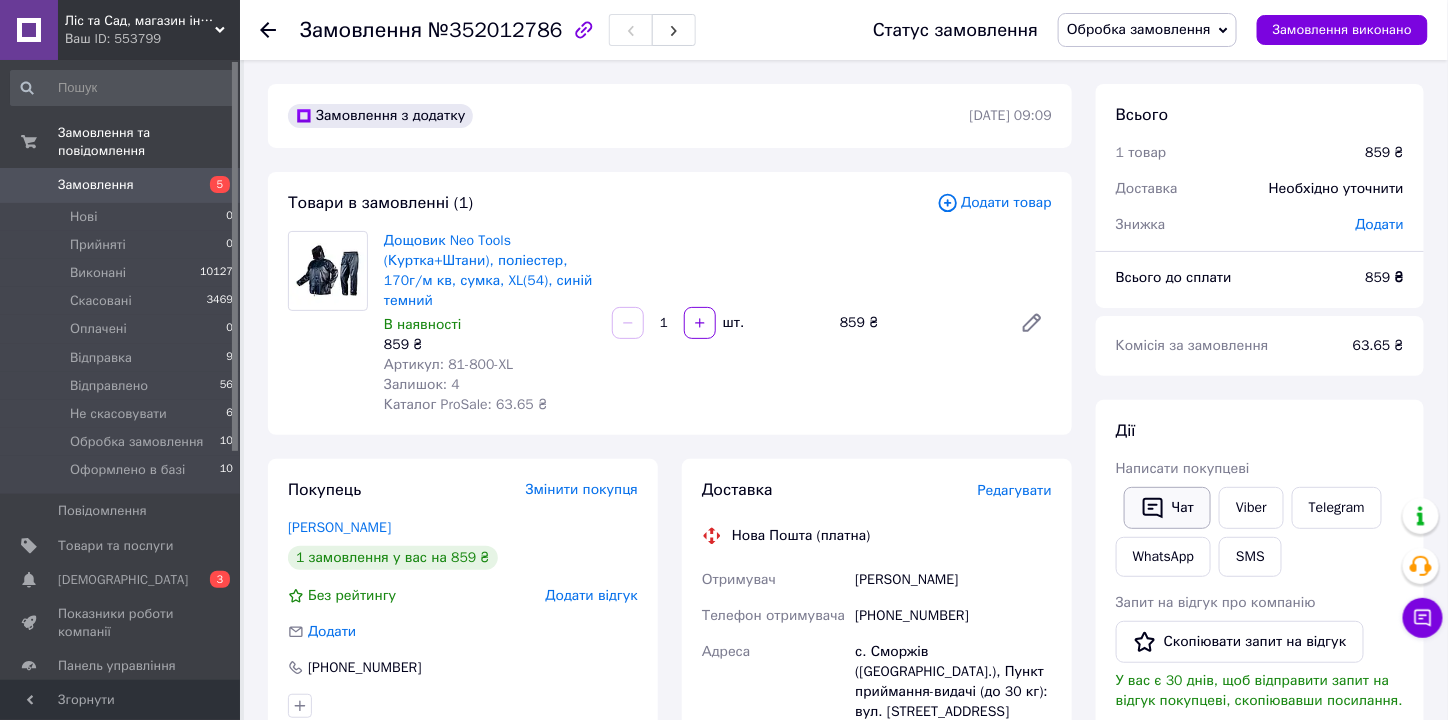 click on "Чат" at bounding box center [1167, 508] 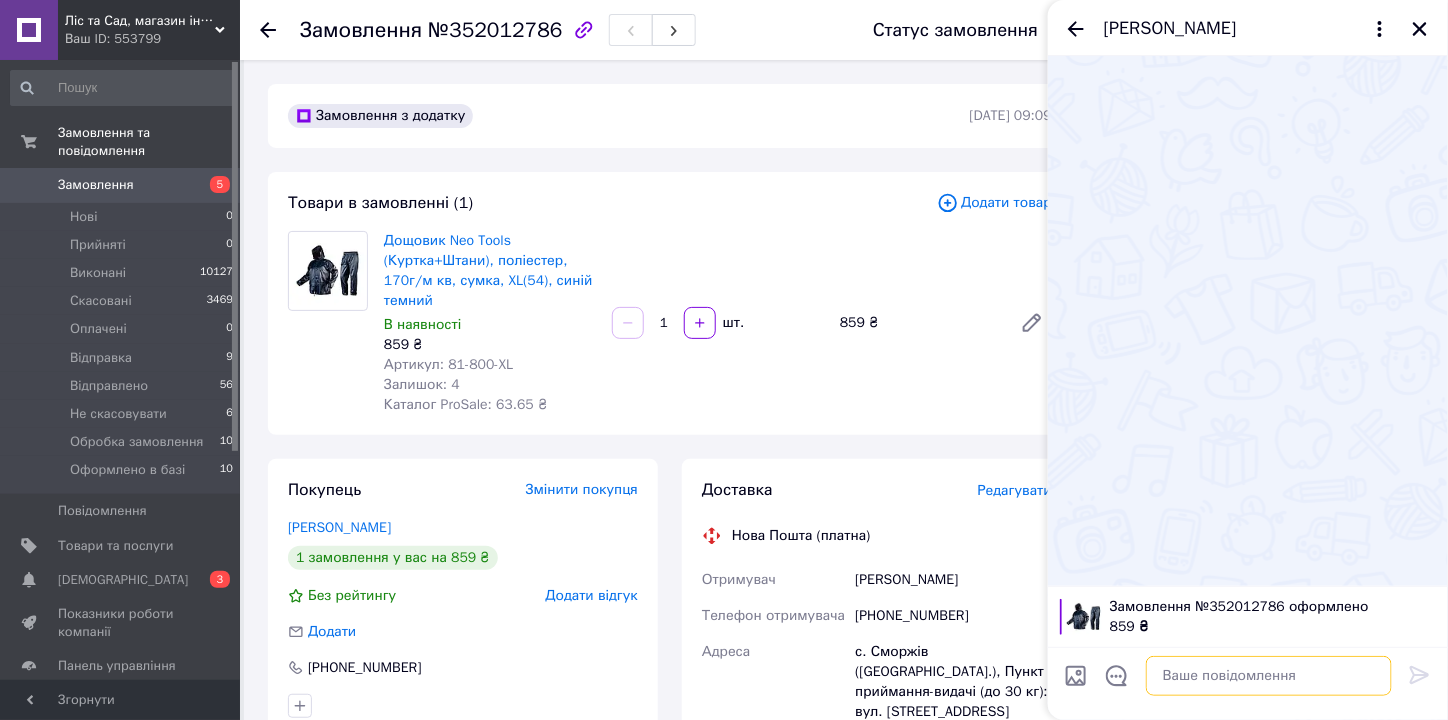 click at bounding box center [1269, 676] 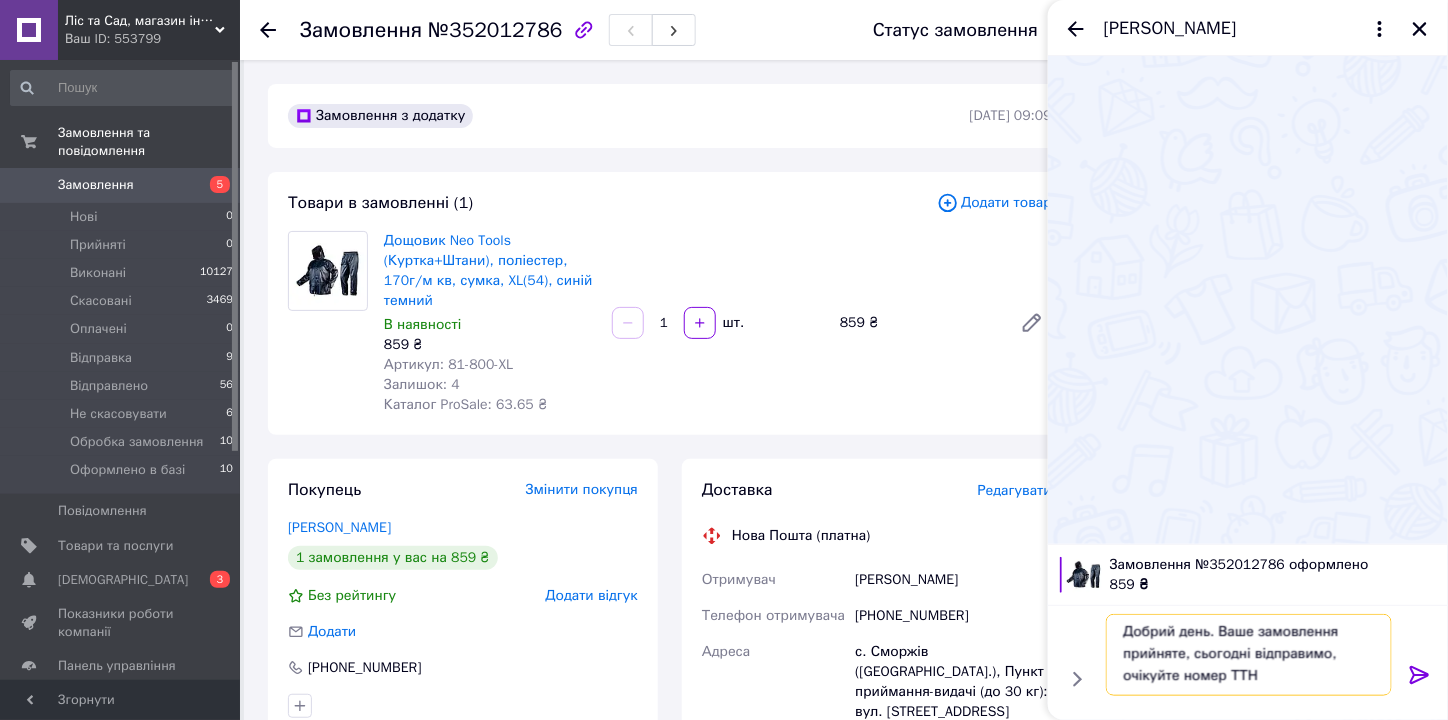 scroll, scrollTop: 1, scrollLeft: 0, axis: vertical 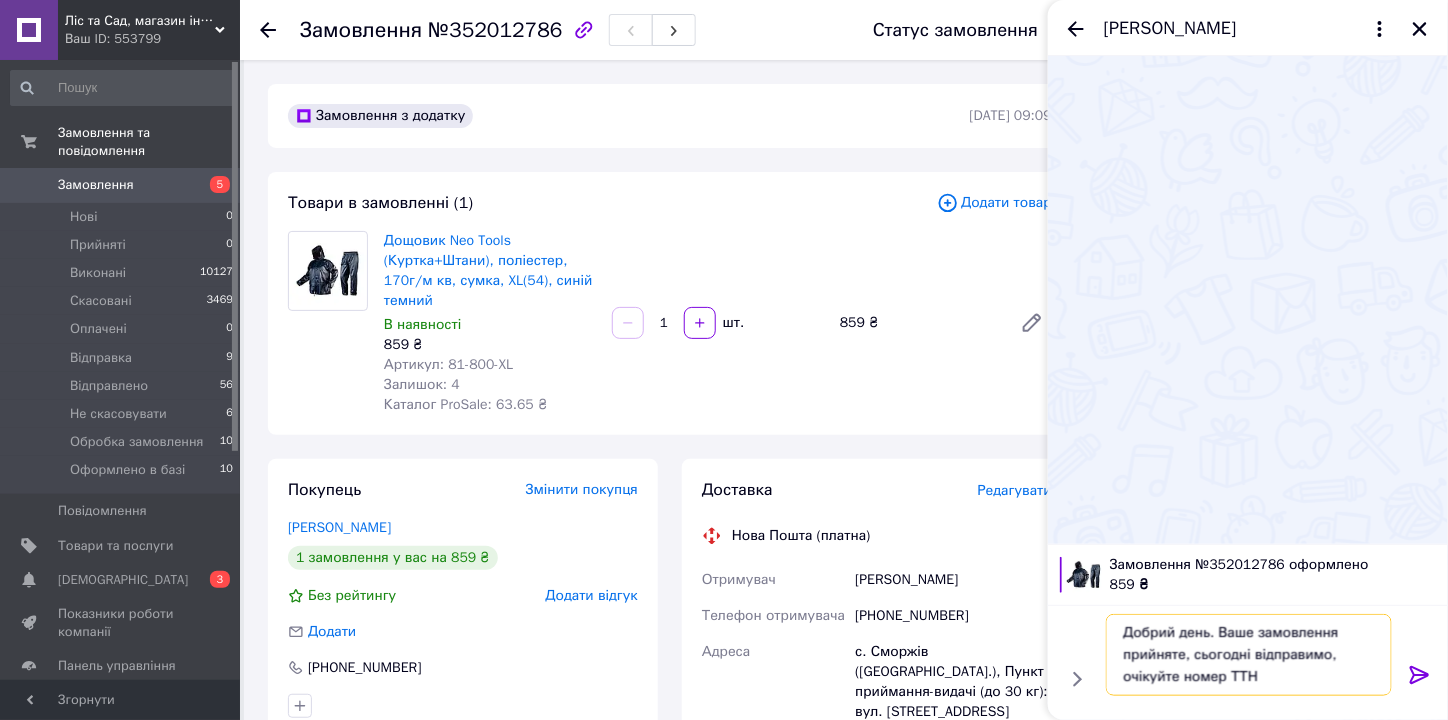 type on "Добрий день. Ваше замовлення прийняте, сьогодні відправимо, очікуйте номер ТТН" 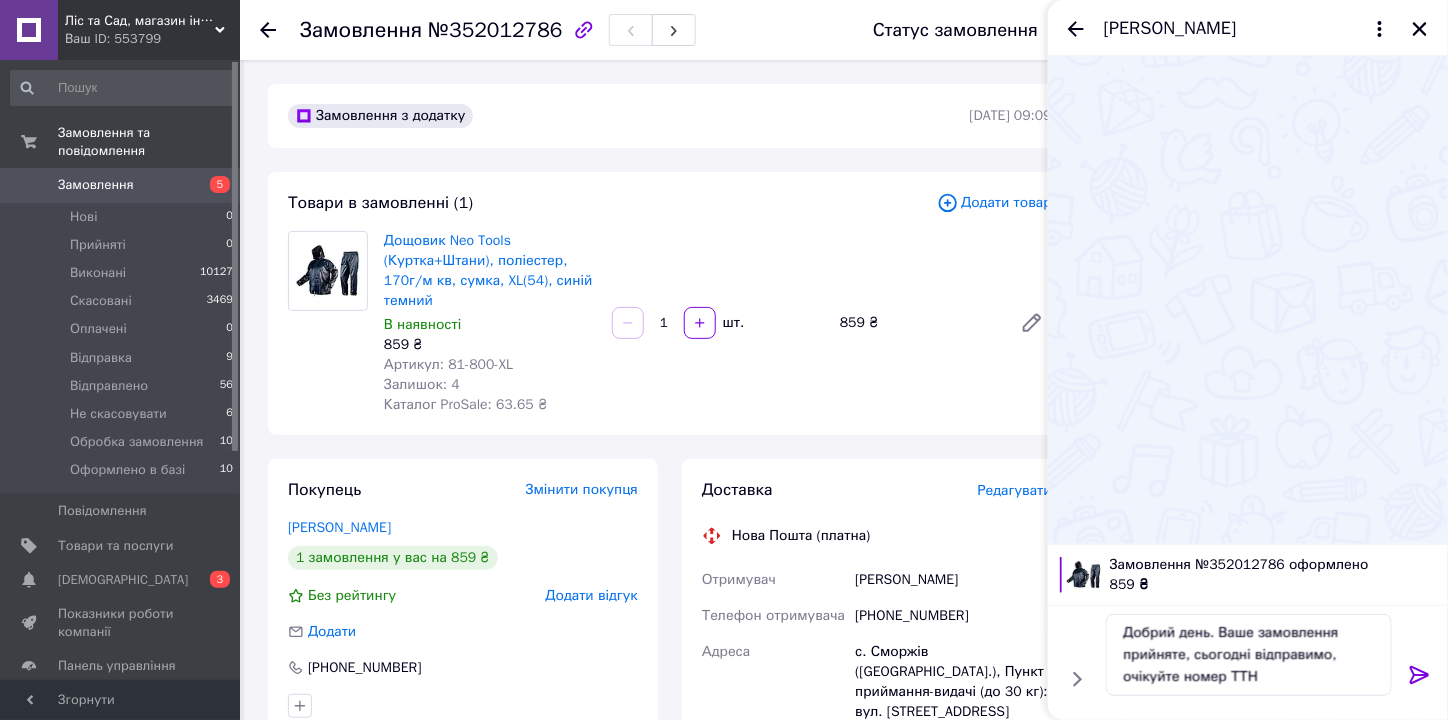 click 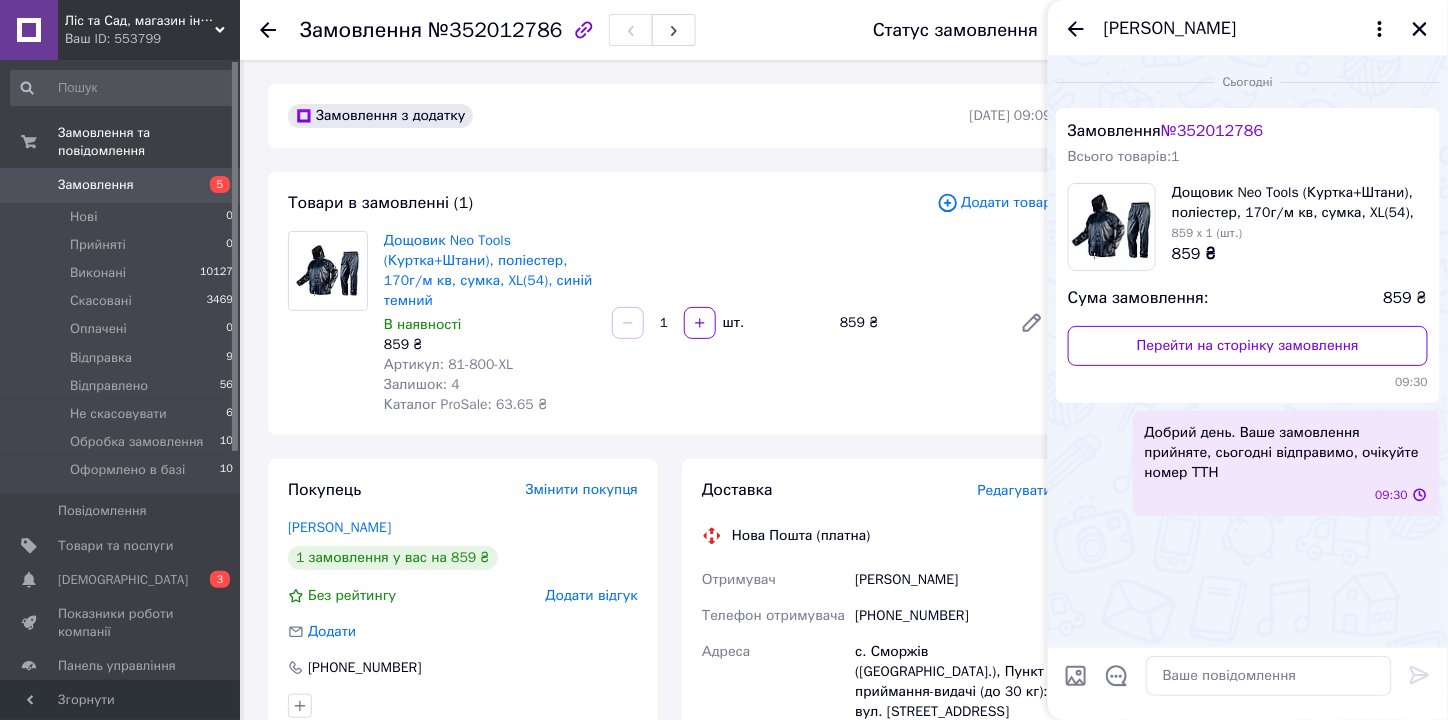scroll, scrollTop: 0, scrollLeft: 0, axis: both 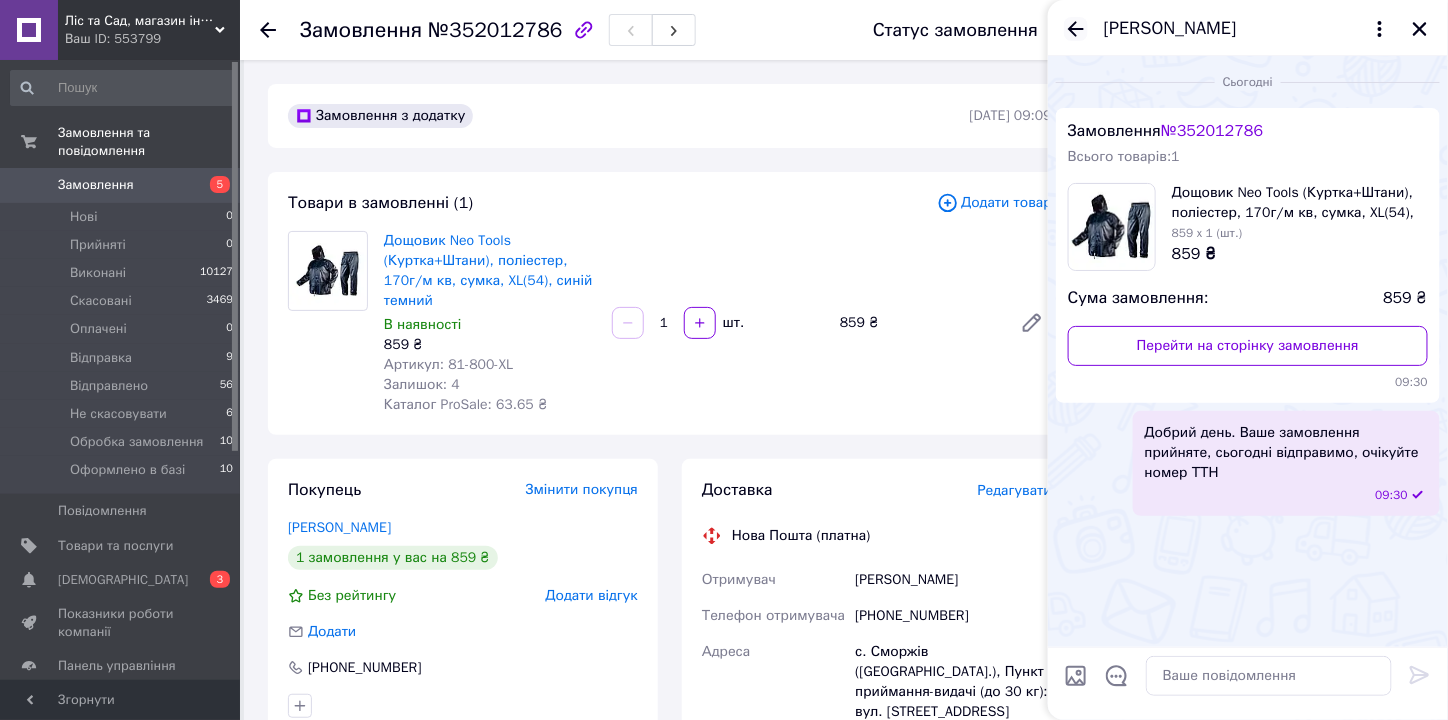 click 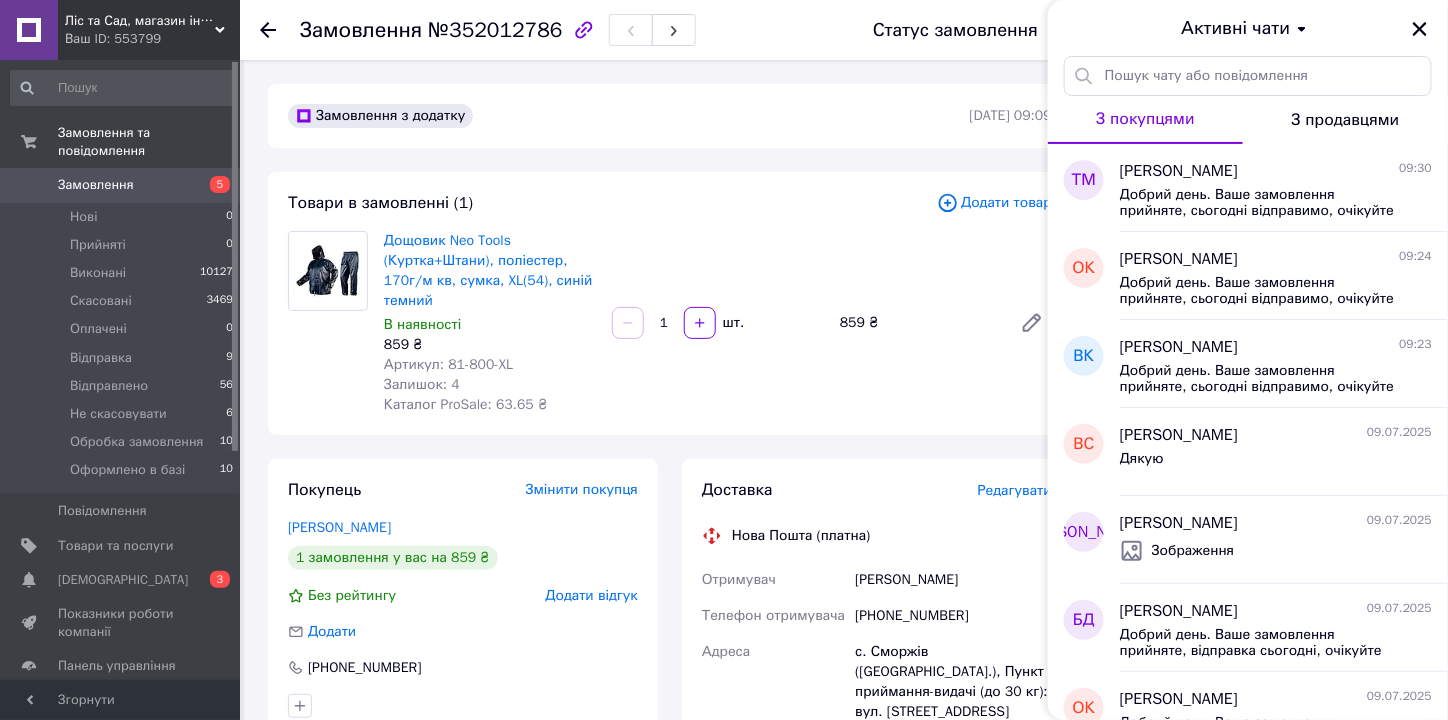 click 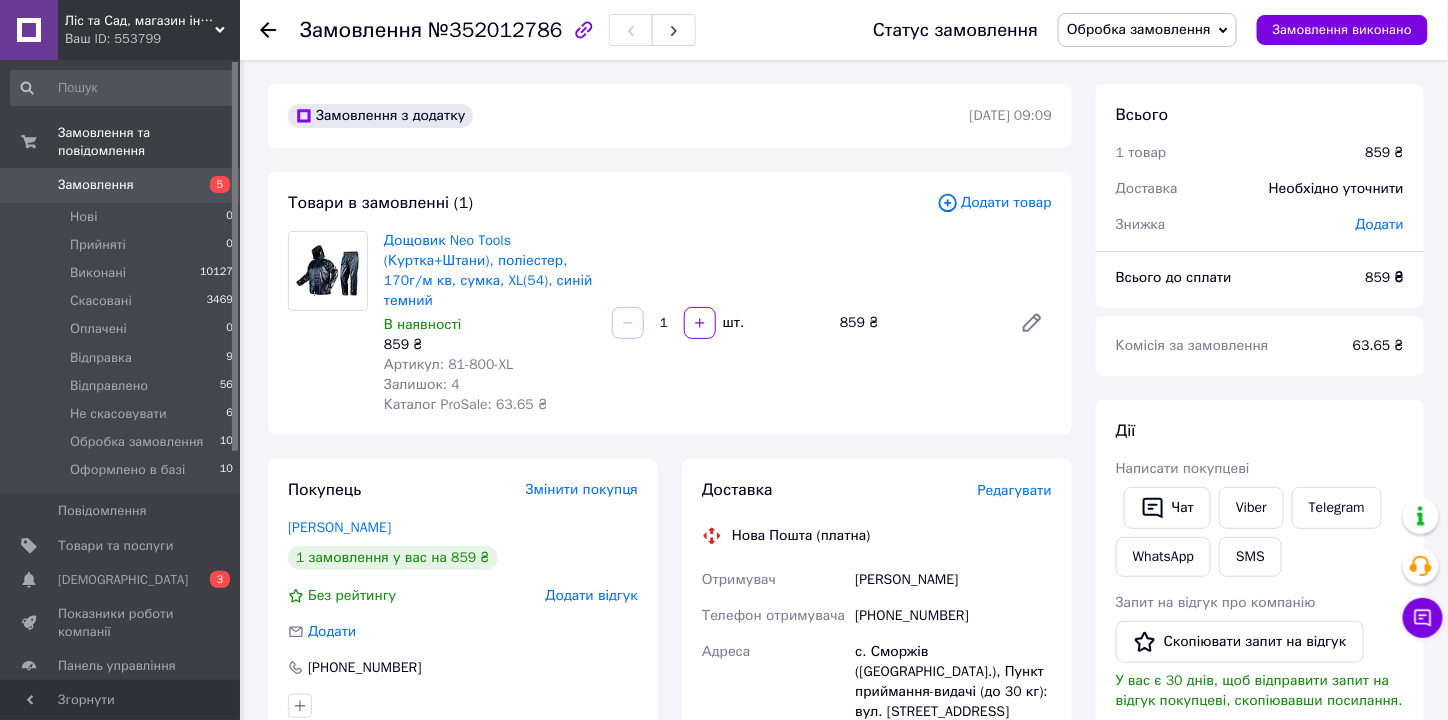 click on "Обробка замовлення" at bounding box center (1139, 29) 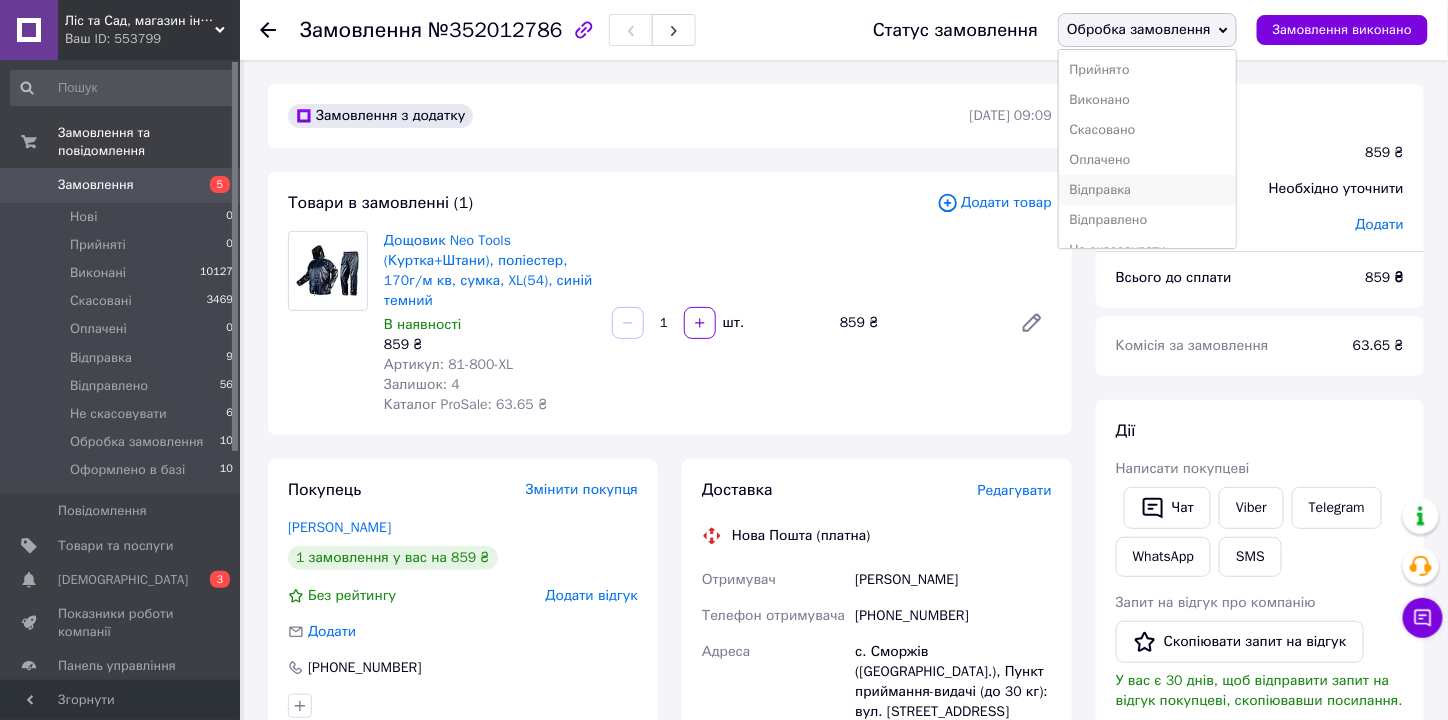 click on "Відправка" at bounding box center (1147, 190) 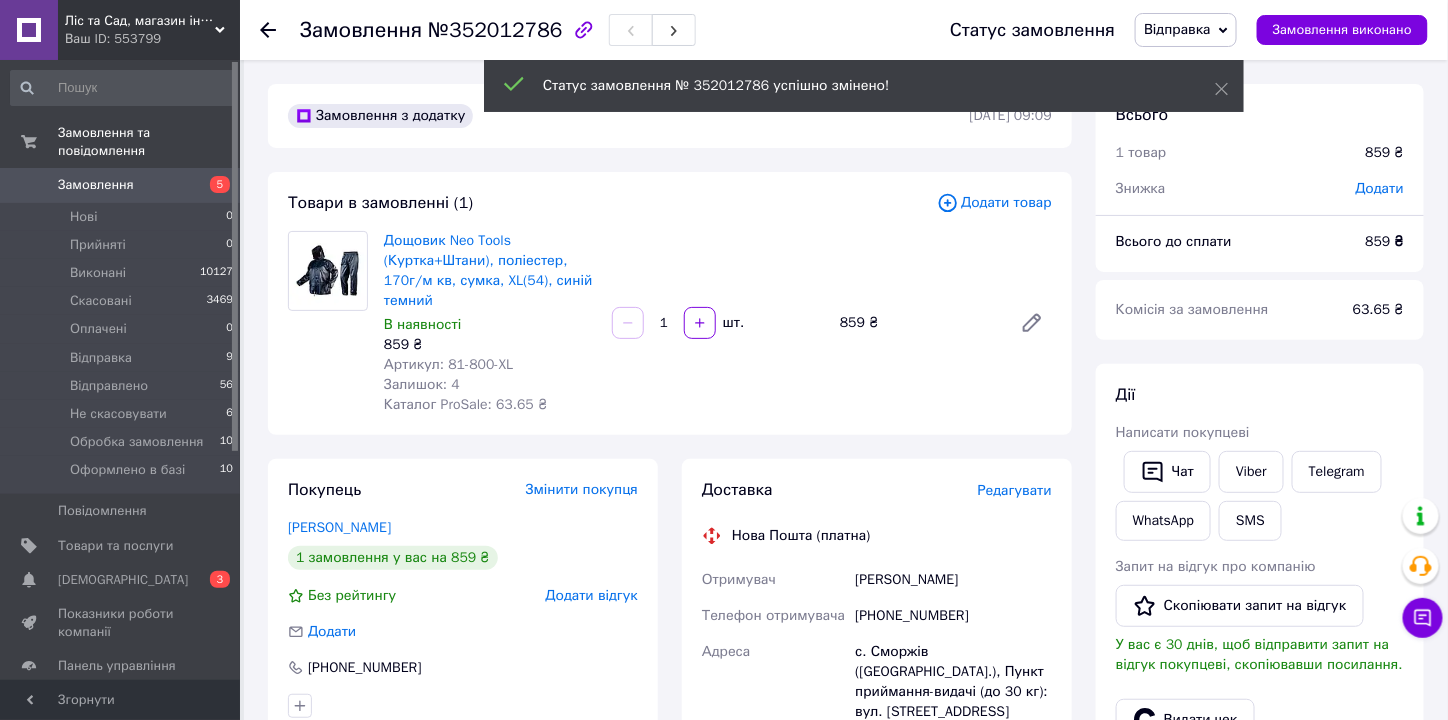 click on "Замовлення" at bounding box center [96, 185] 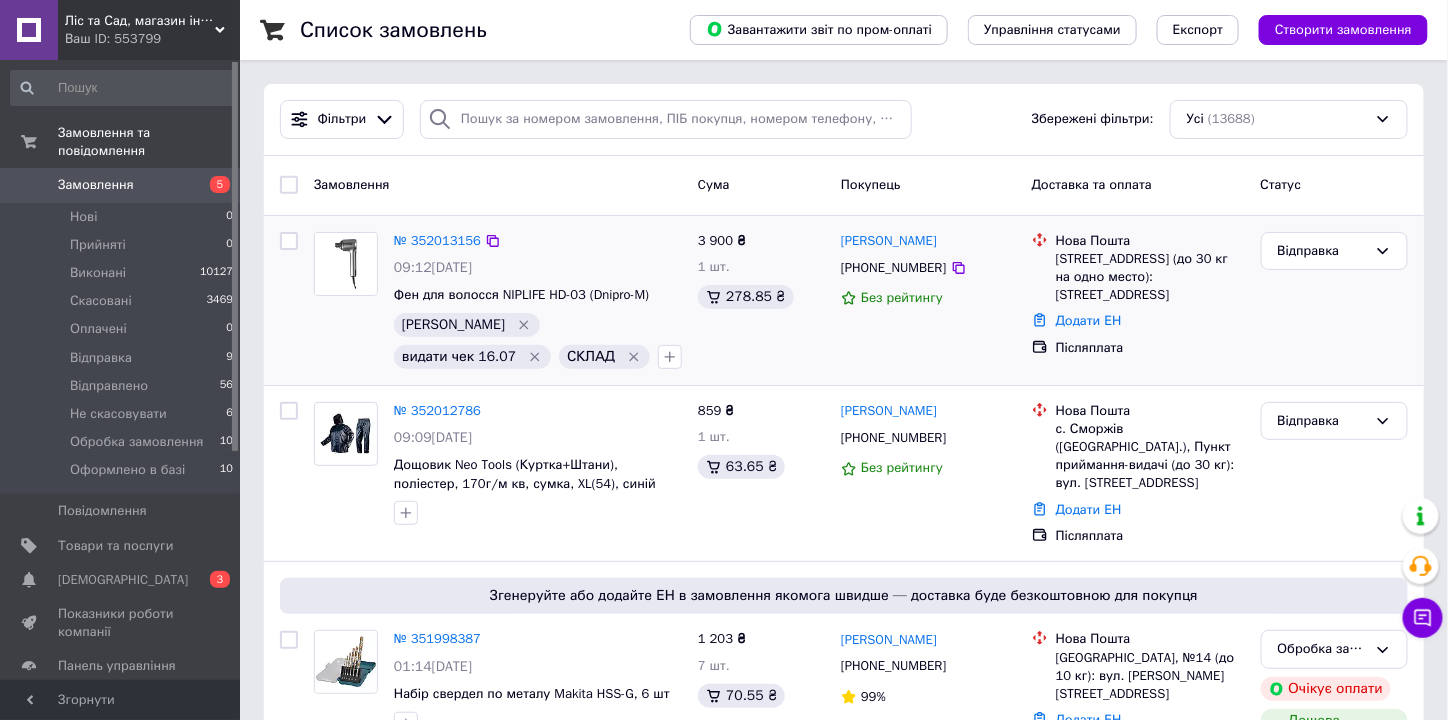 click on "№ 352013156" at bounding box center (437, 241) 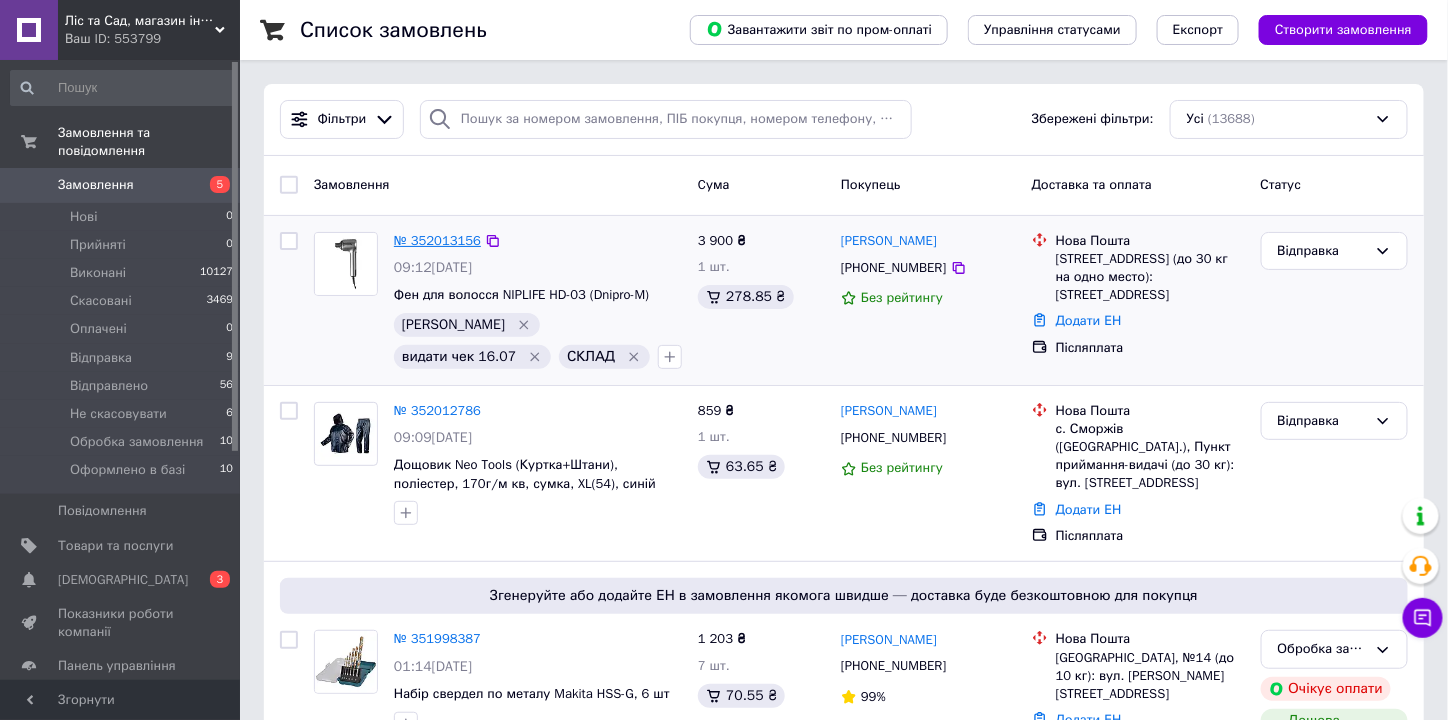 click on "№ 352013156" at bounding box center [437, 240] 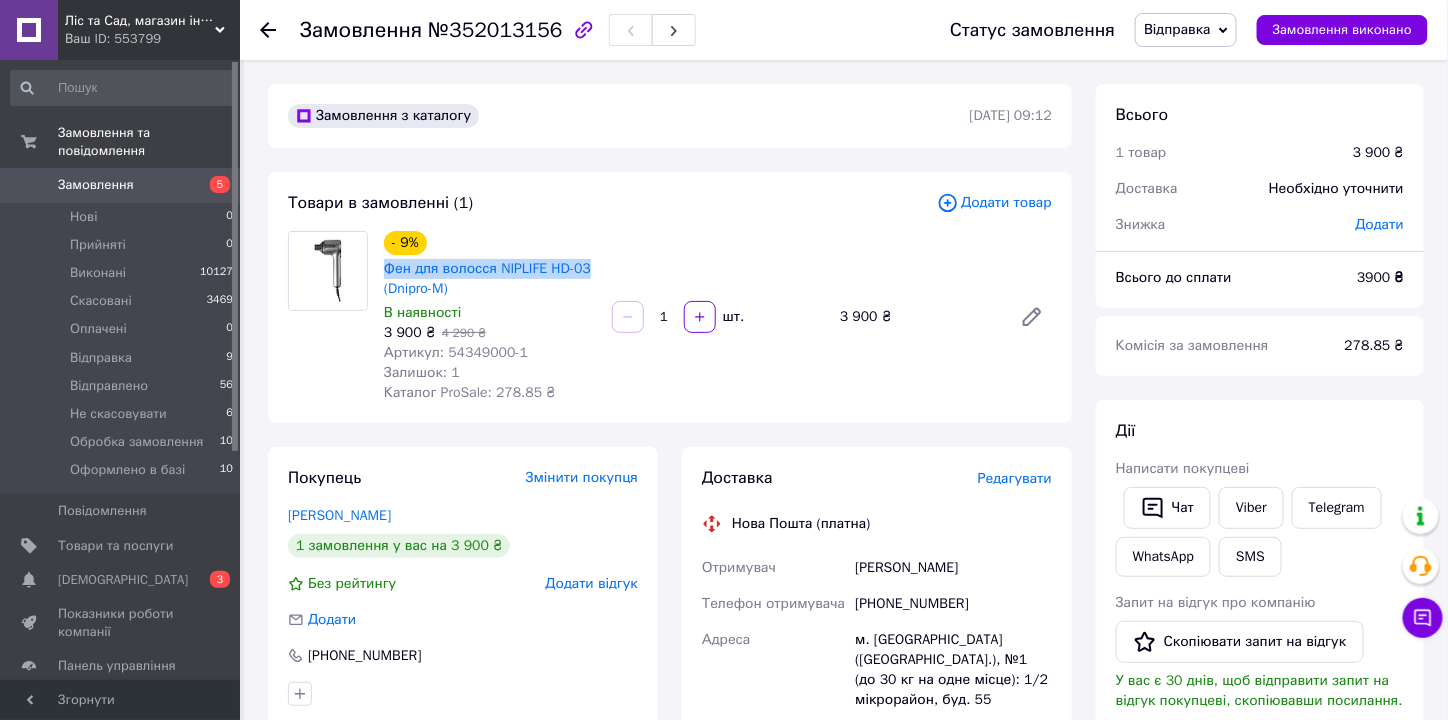 drag, startPoint x: 382, startPoint y: 266, endPoint x: 605, endPoint y: 256, distance: 223.2241 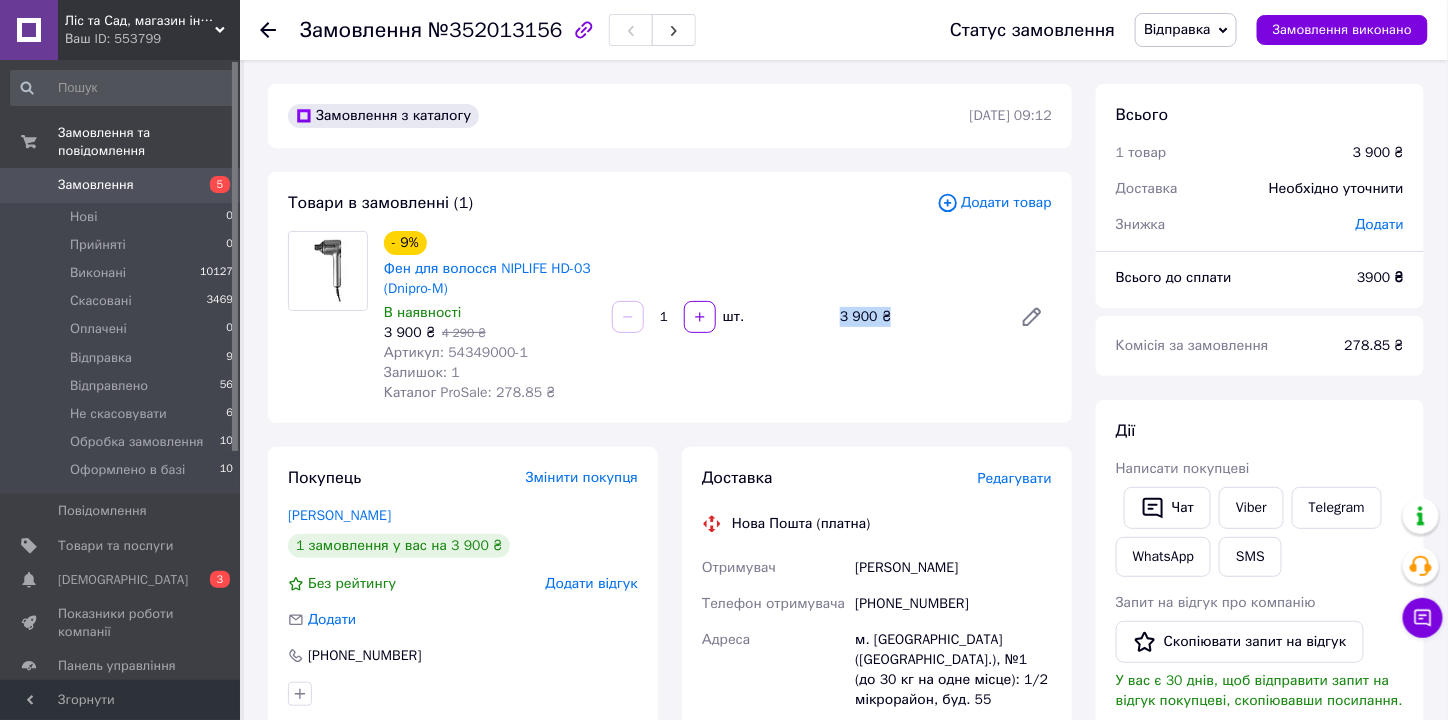 drag, startPoint x: 837, startPoint y: 314, endPoint x: 885, endPoint y: 316, distance: 48.04165 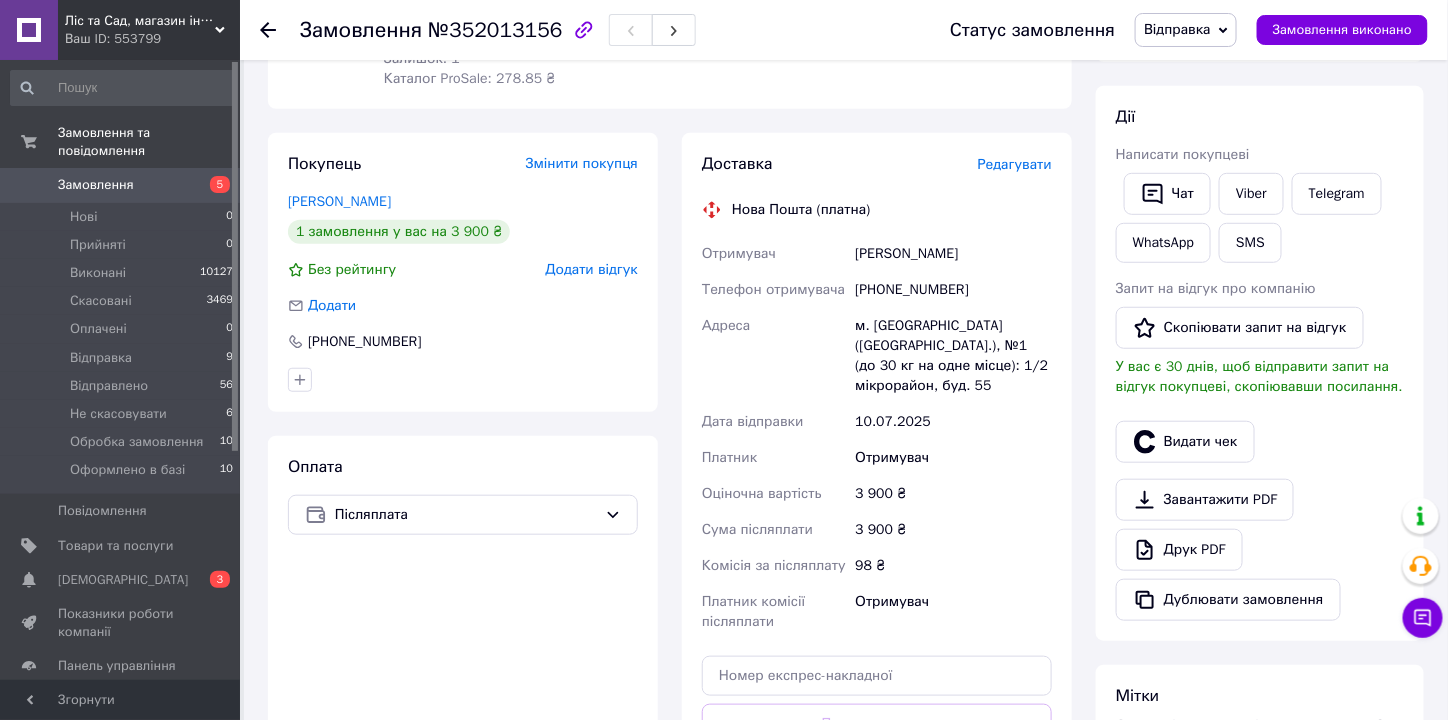 scroll, scrollTop: 320, scrollLeft: 0, axis: vertical 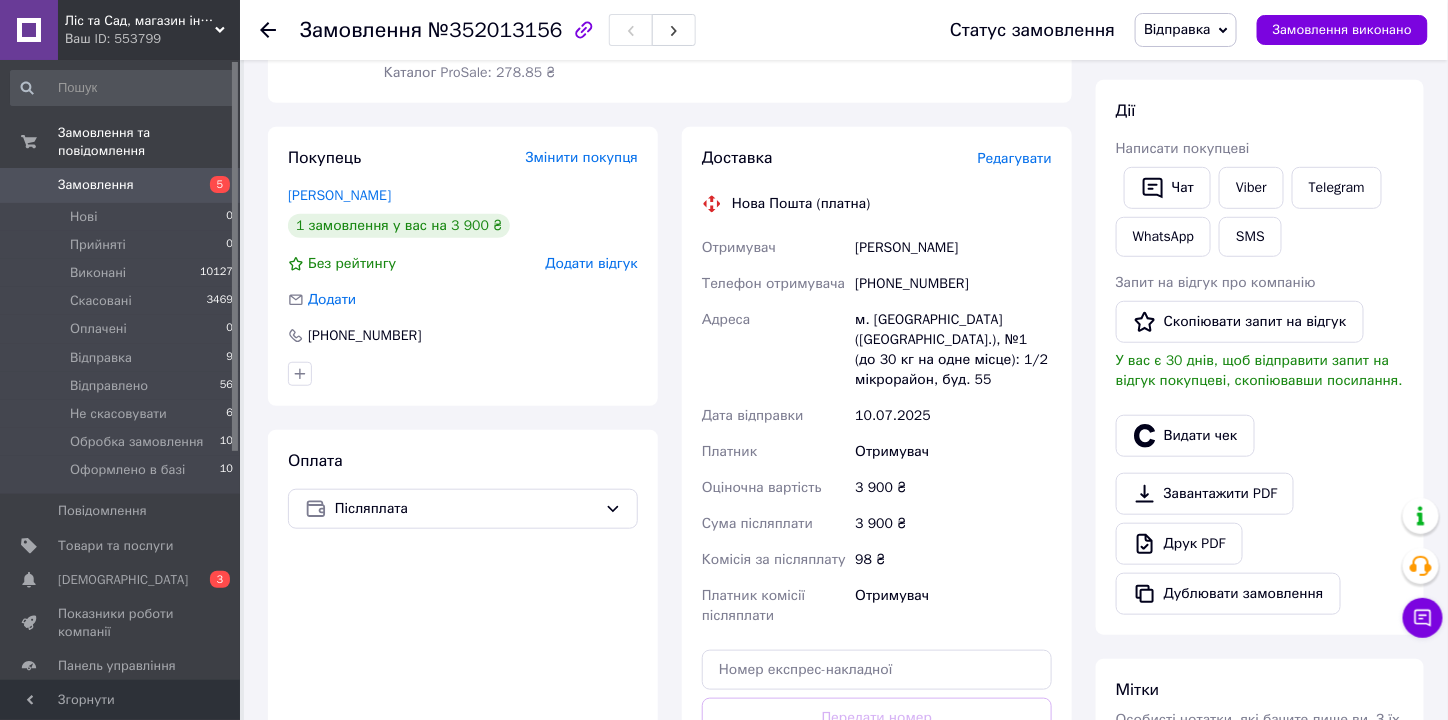 drag, startPoint x: 856, startPoint y: 243, endPoint x: 961, endPoint y: 249, distance: 105.17129 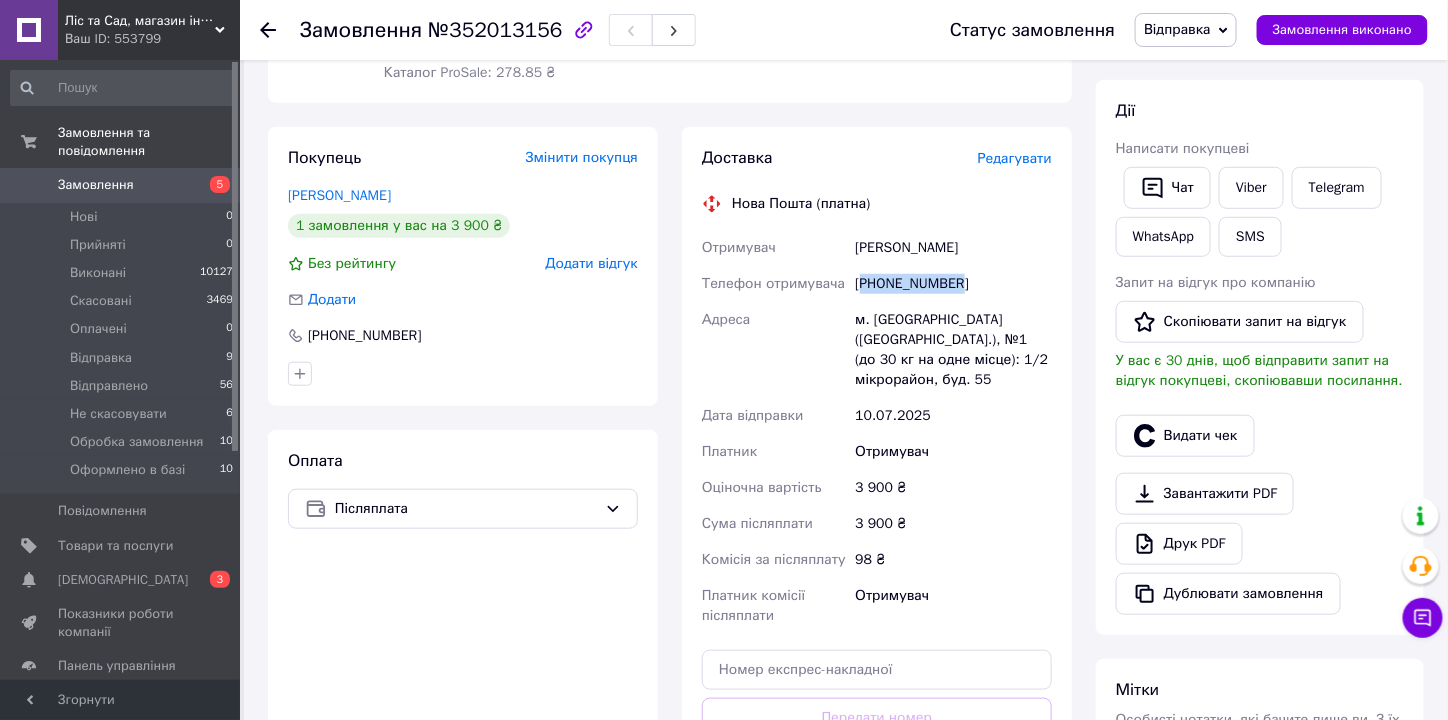 click on "+380980214537" at bounding box center (953, 284) 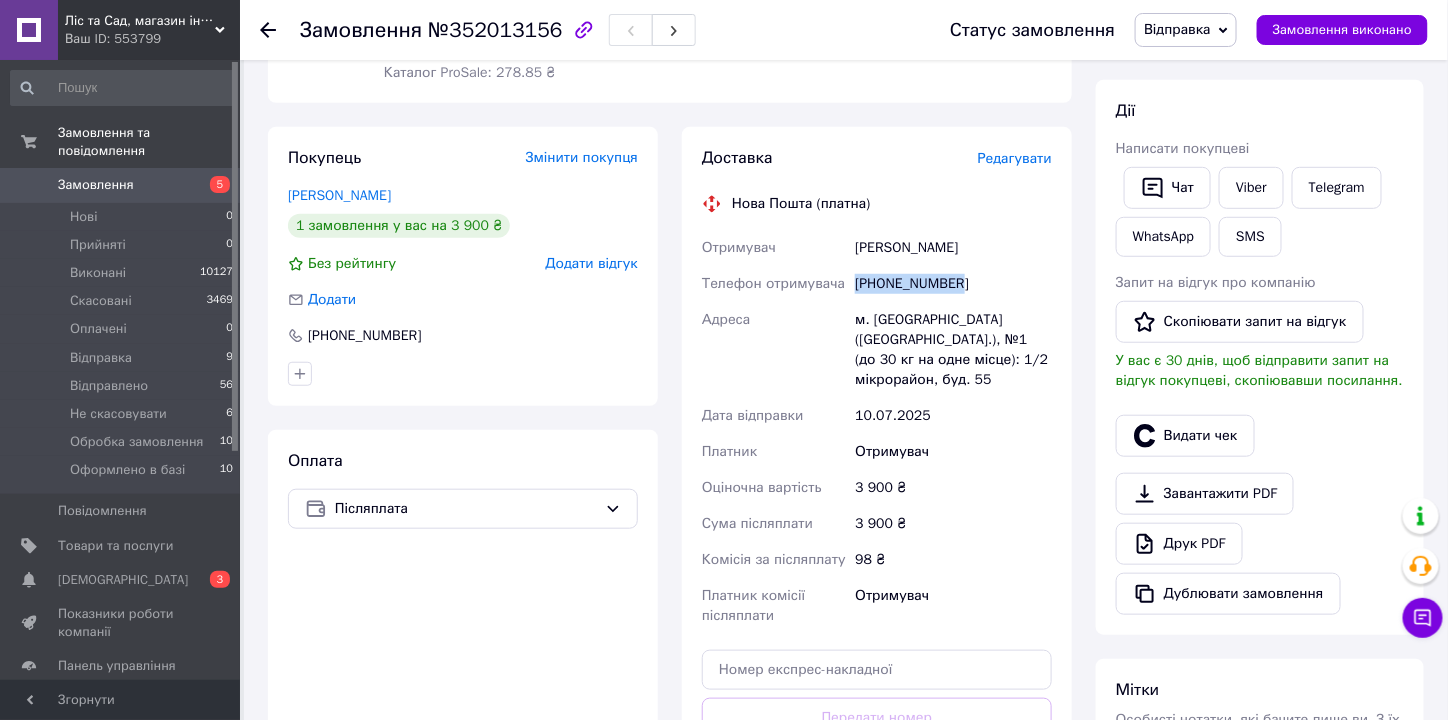 drag, startPoint x: 856, startPoint y: 280, endPoint x: 986, endPoint y: 277, distance: 130.0346 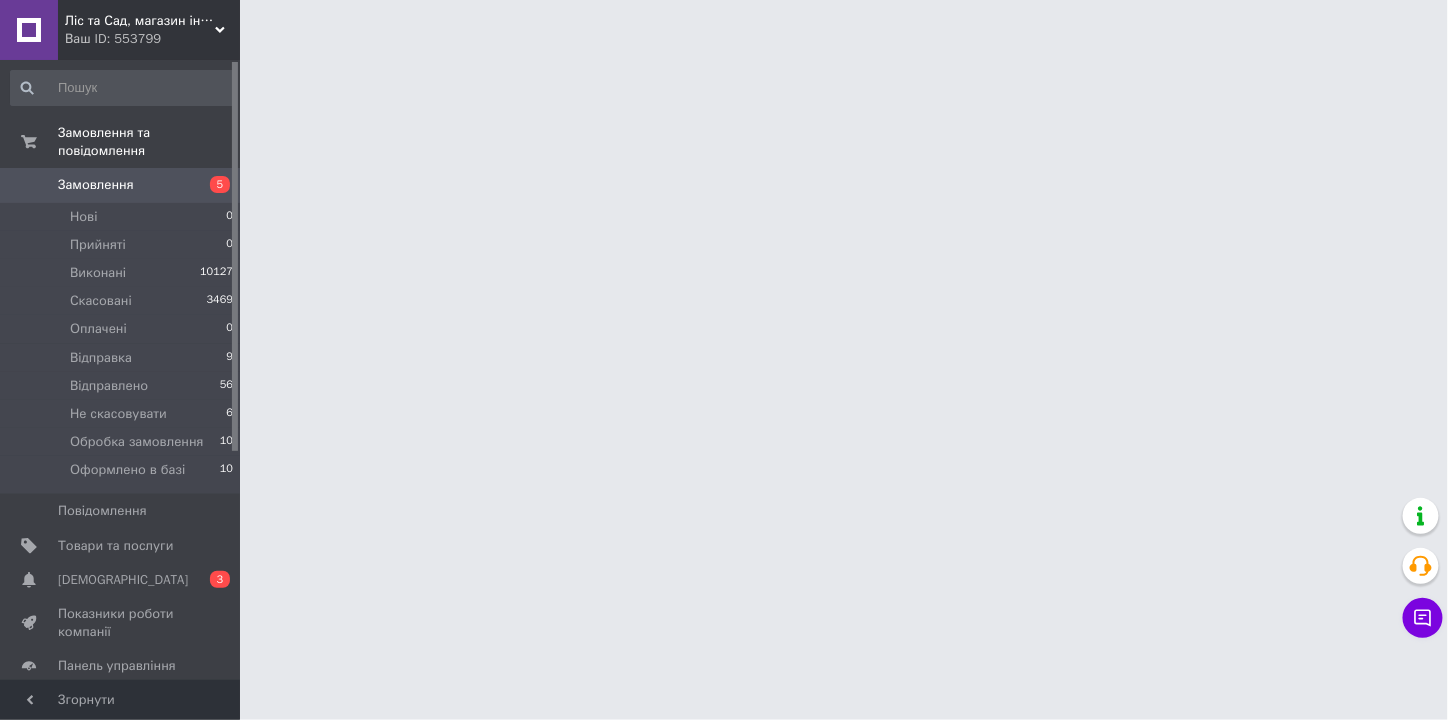 scroll, scrollTop: 0, scrollLeft: 0, axis: both 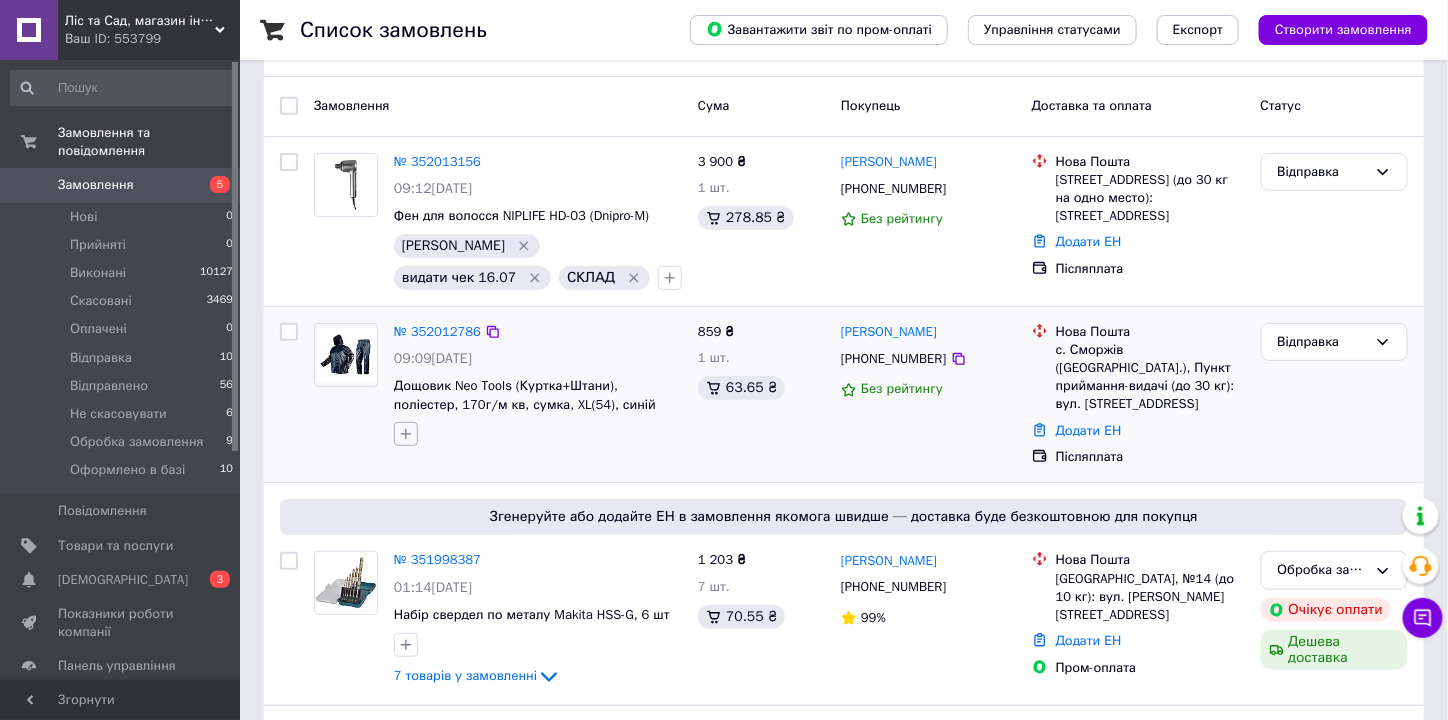 click 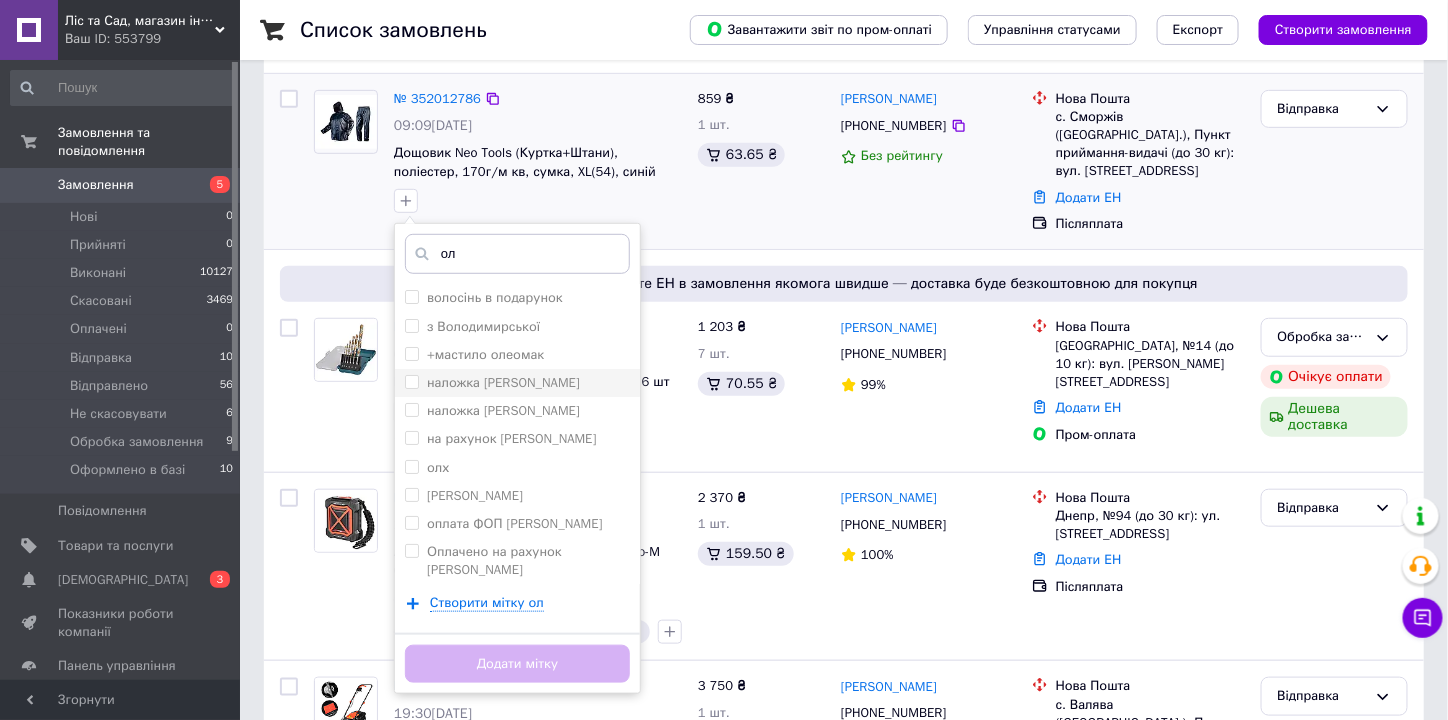 scroll, scrollTop: 320, scrollLeft: 0, axis: vertical 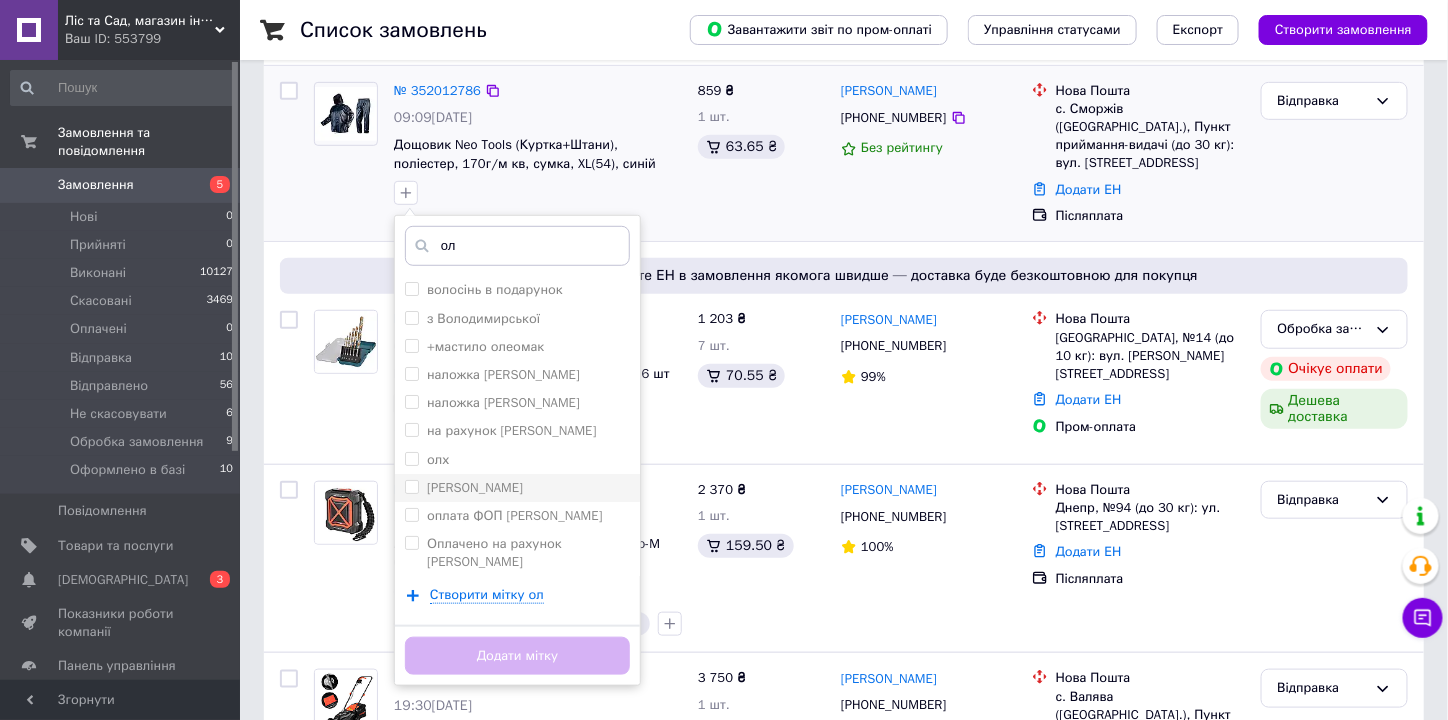 type on "ол" 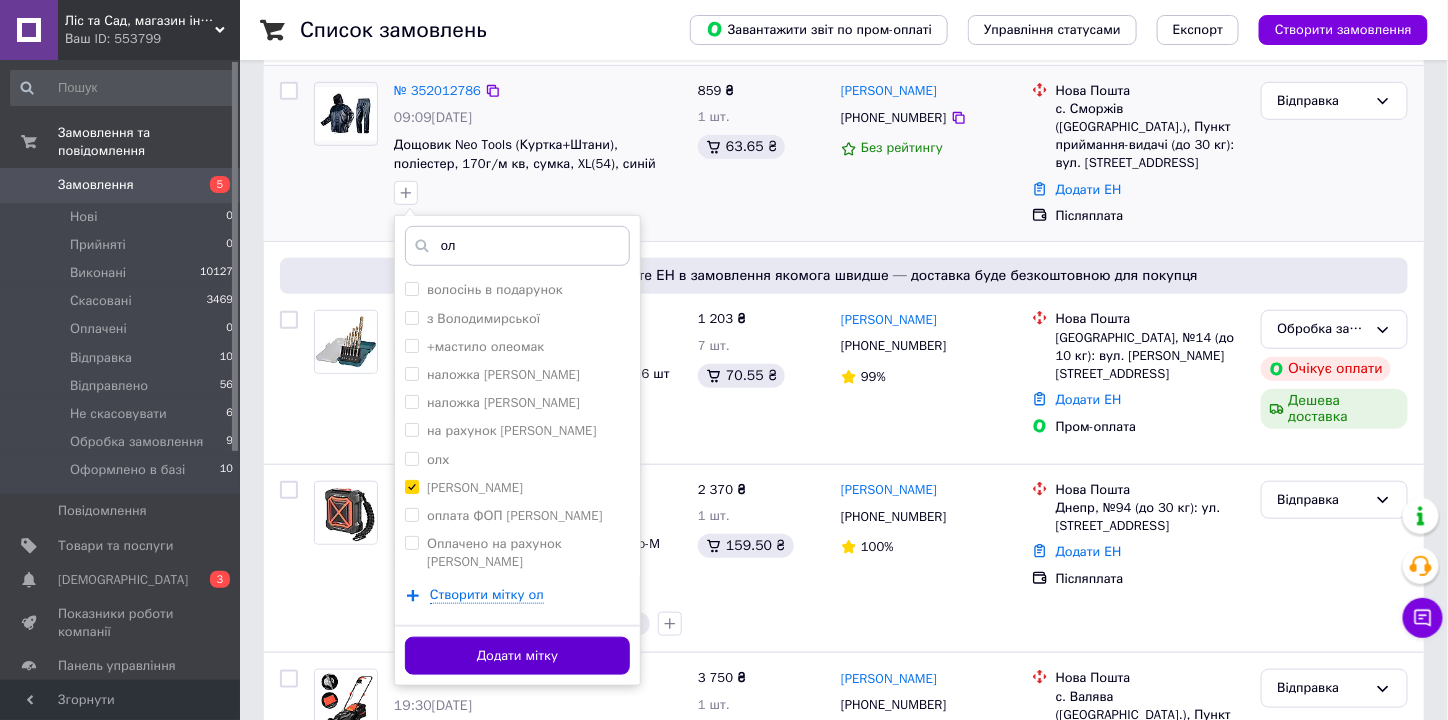 click on "Додати мітку" at bounding box center (517, 656) 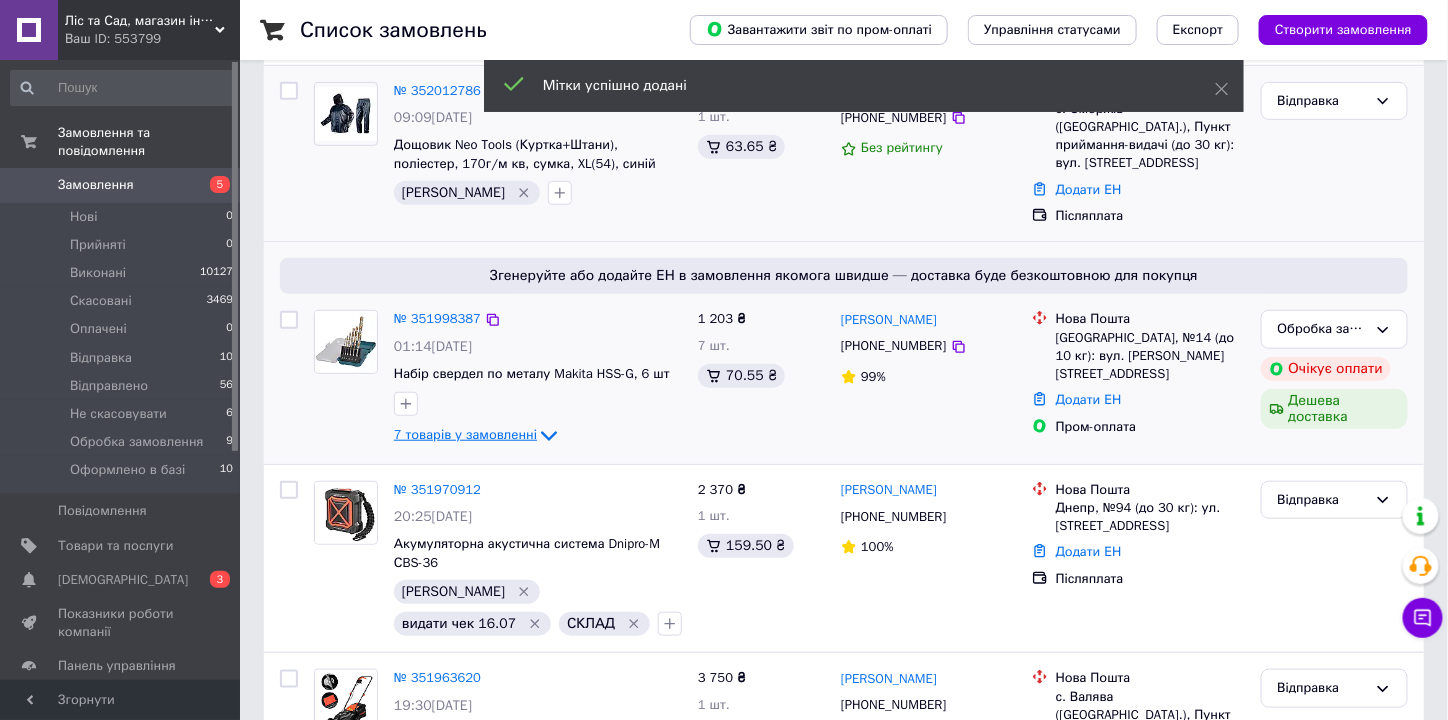 click on "7 товарів у замовленні" at bounding box center [465, 434] 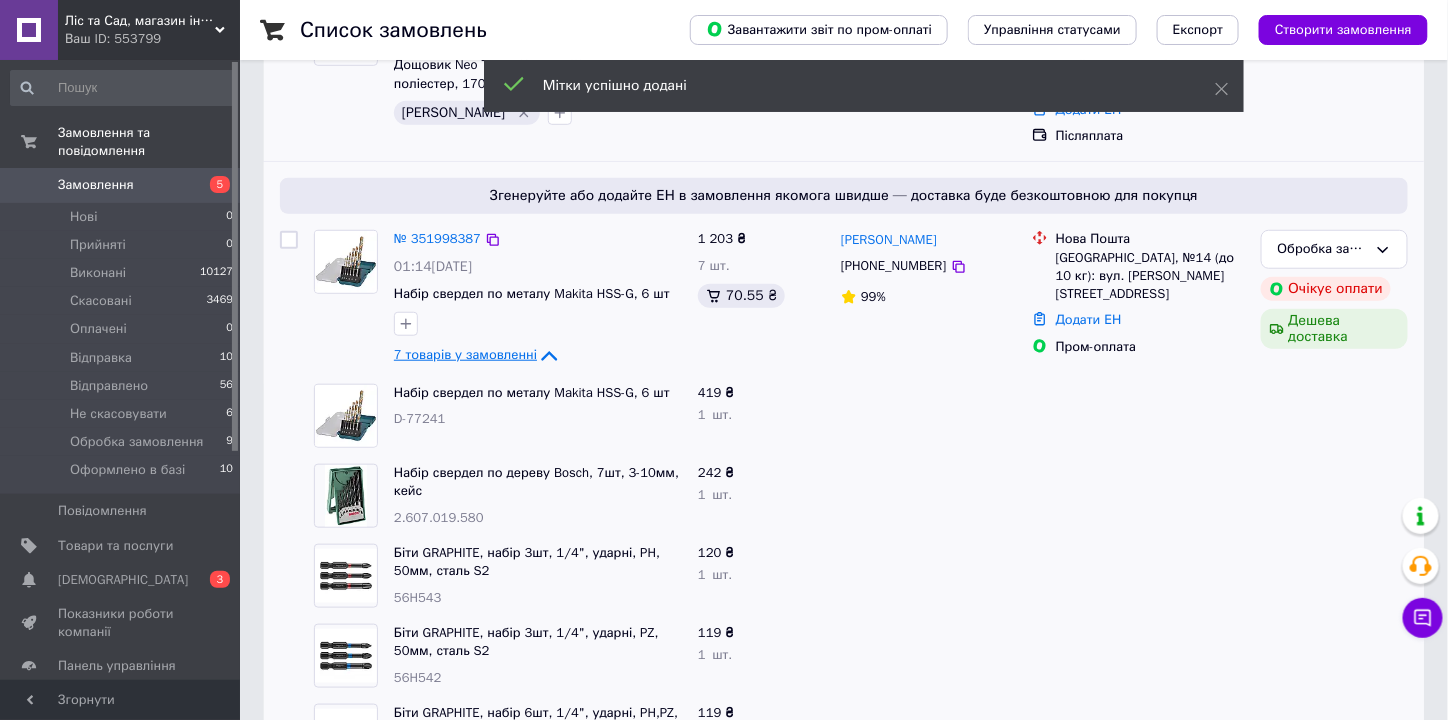 scroll, scrollTop: 479, scrollLeft: 0, axis: vertical 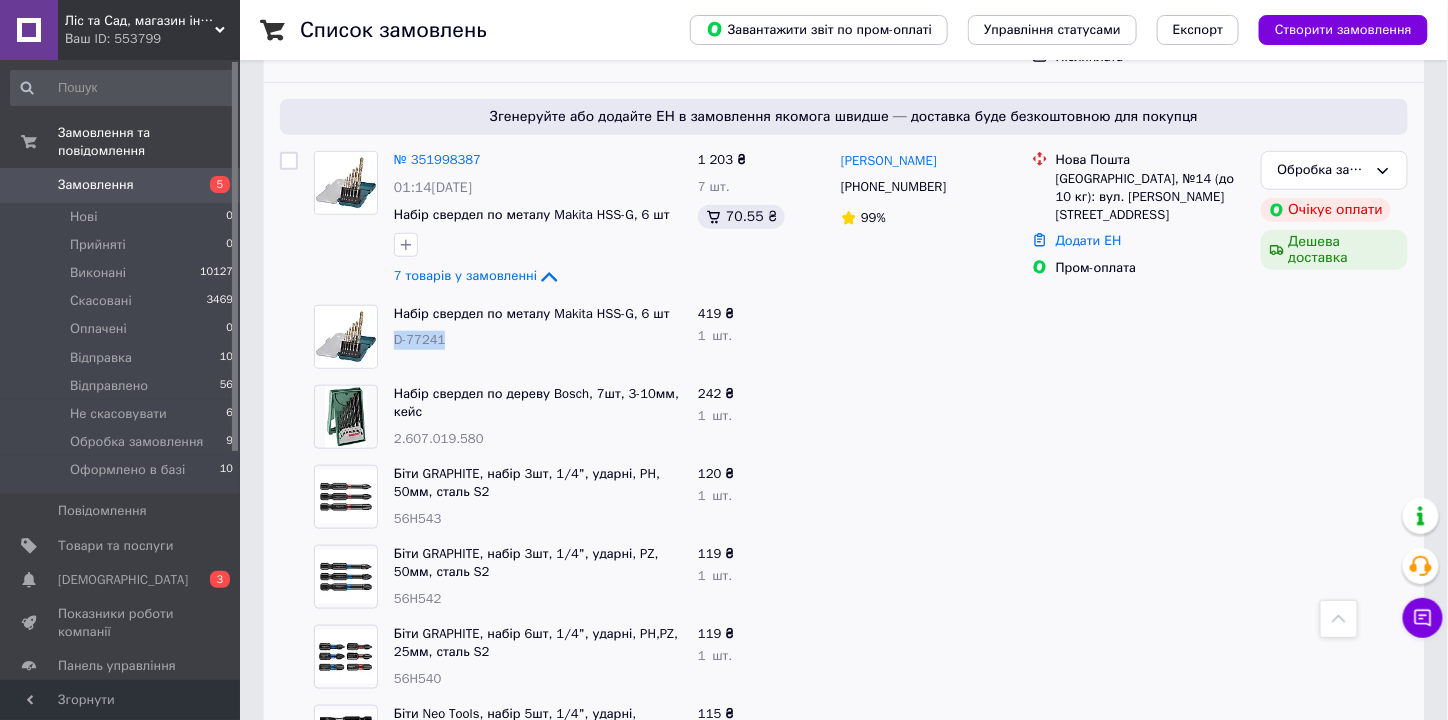 drag, startPoint x: 398, startPoint y: 322, endPoint x: 466, endPoint y: 325, distance: 68.06615 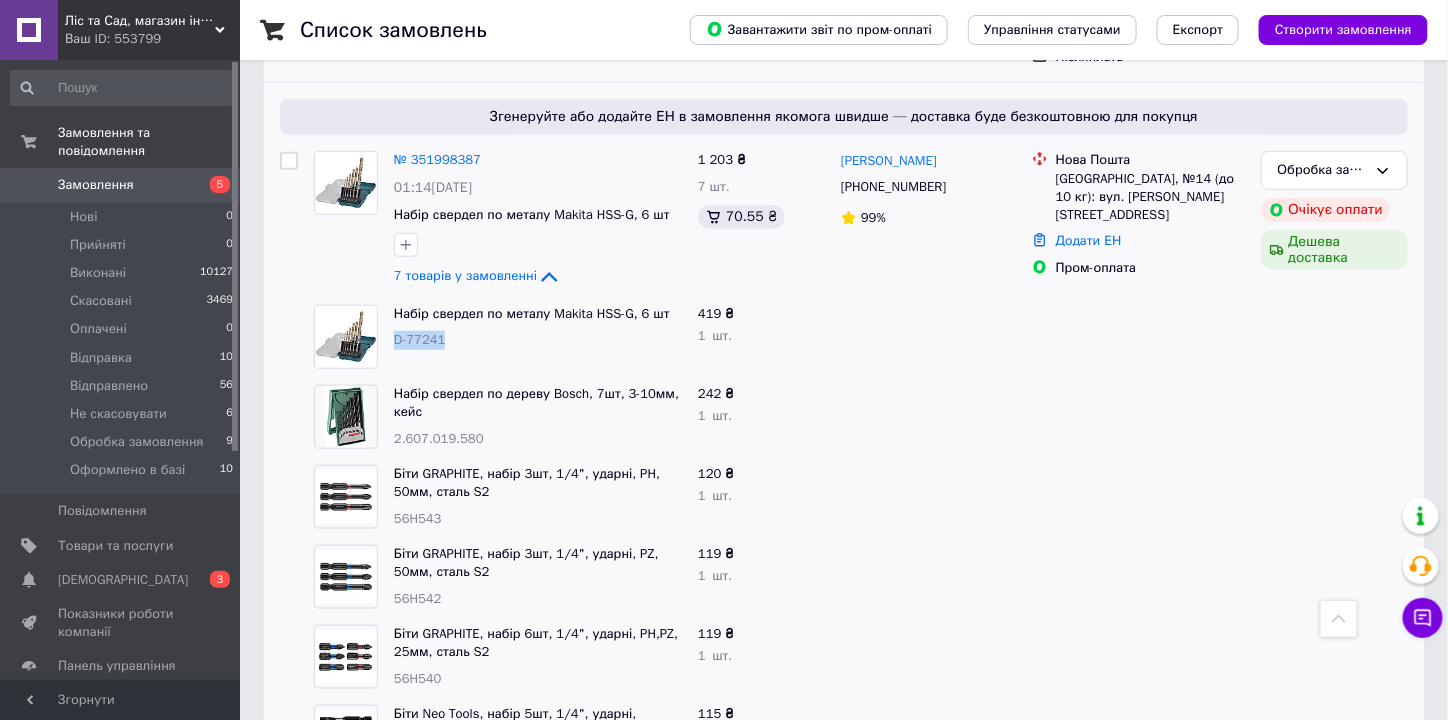 click on "2.607.019.580" at bounding box center [439, 438] 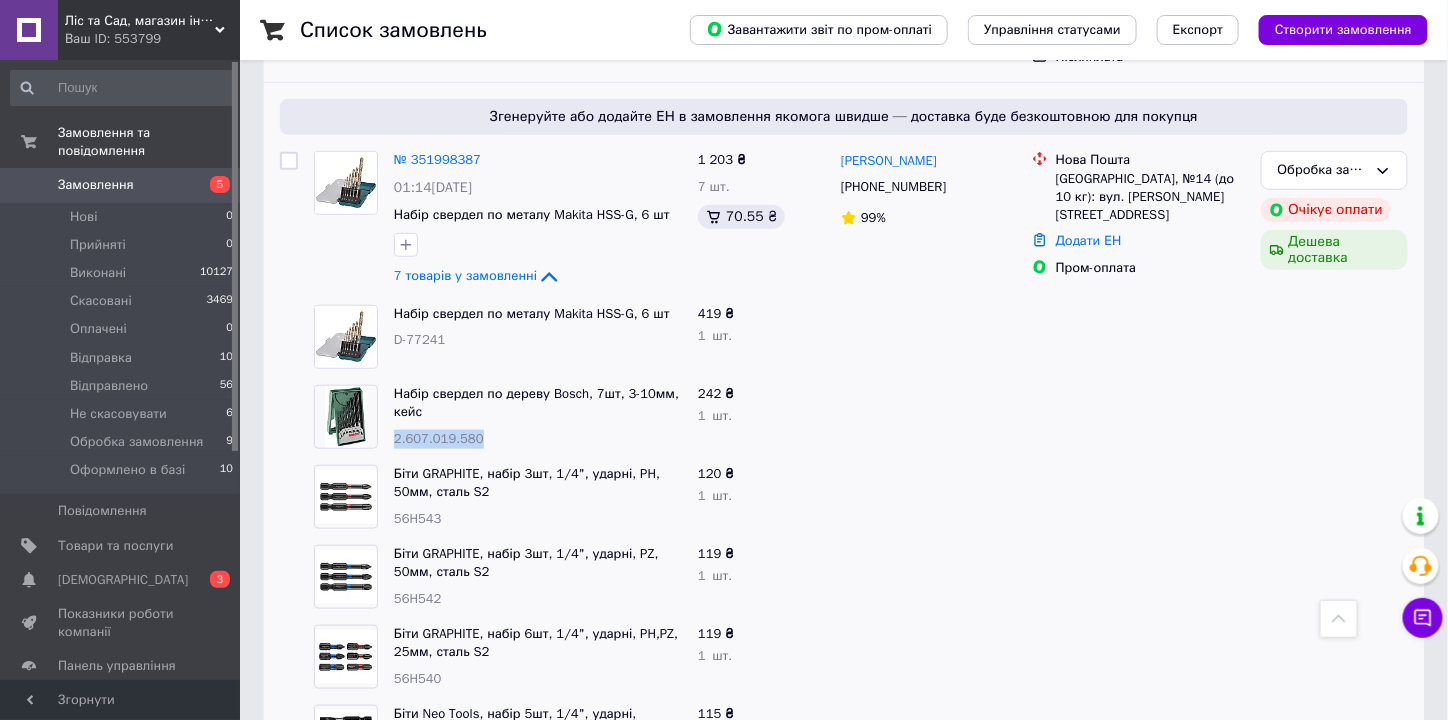 click on "2.607.019.580" at bounding box center (439, 438) 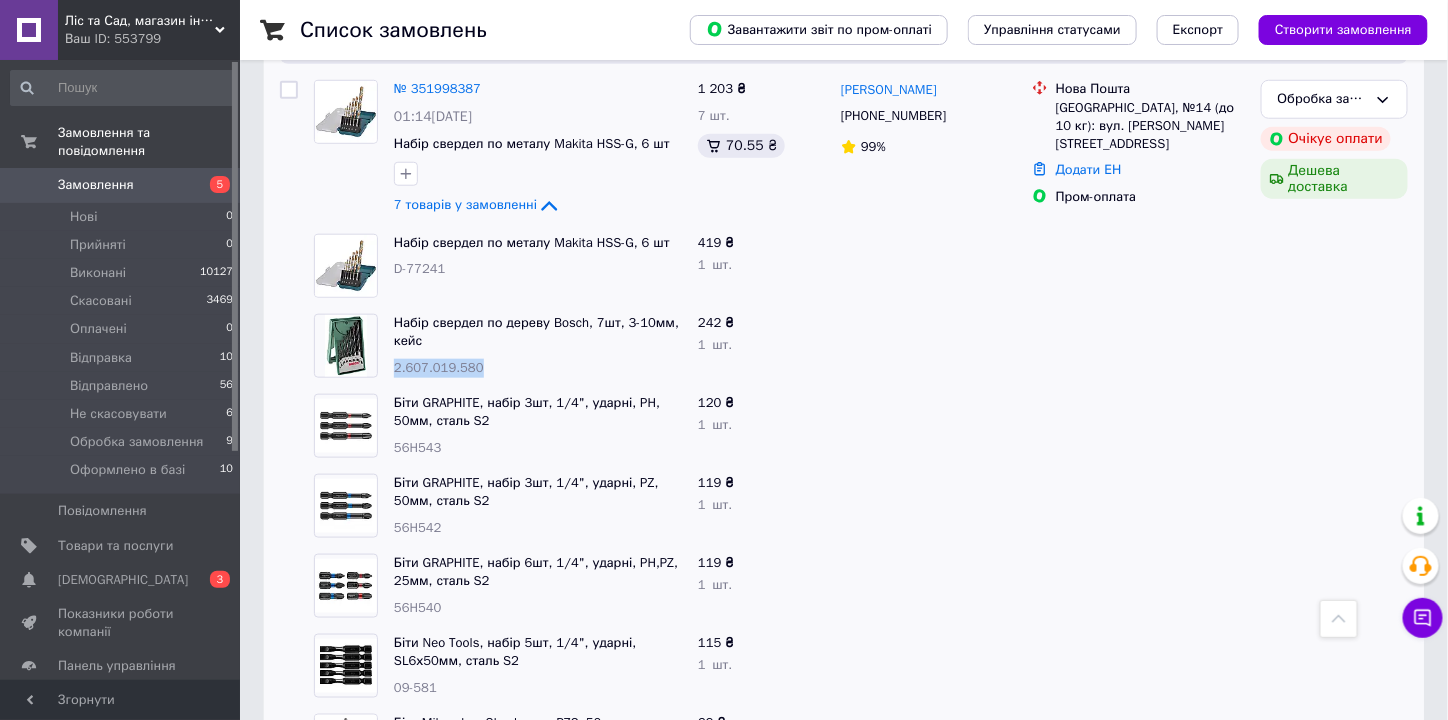 scroll, scrollTop: 720, scrollLeft: 0, axis: vertical 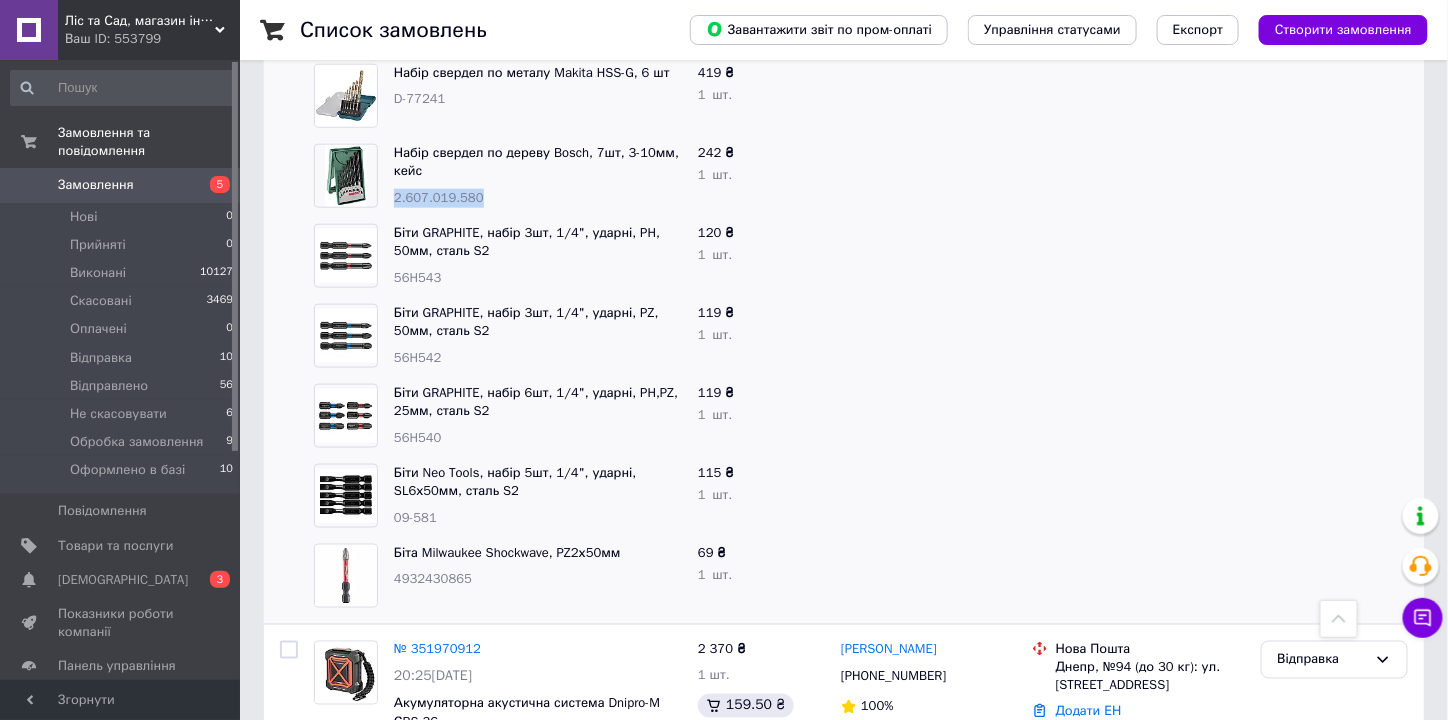 click on "56H543" at bounding box center (418, 277) 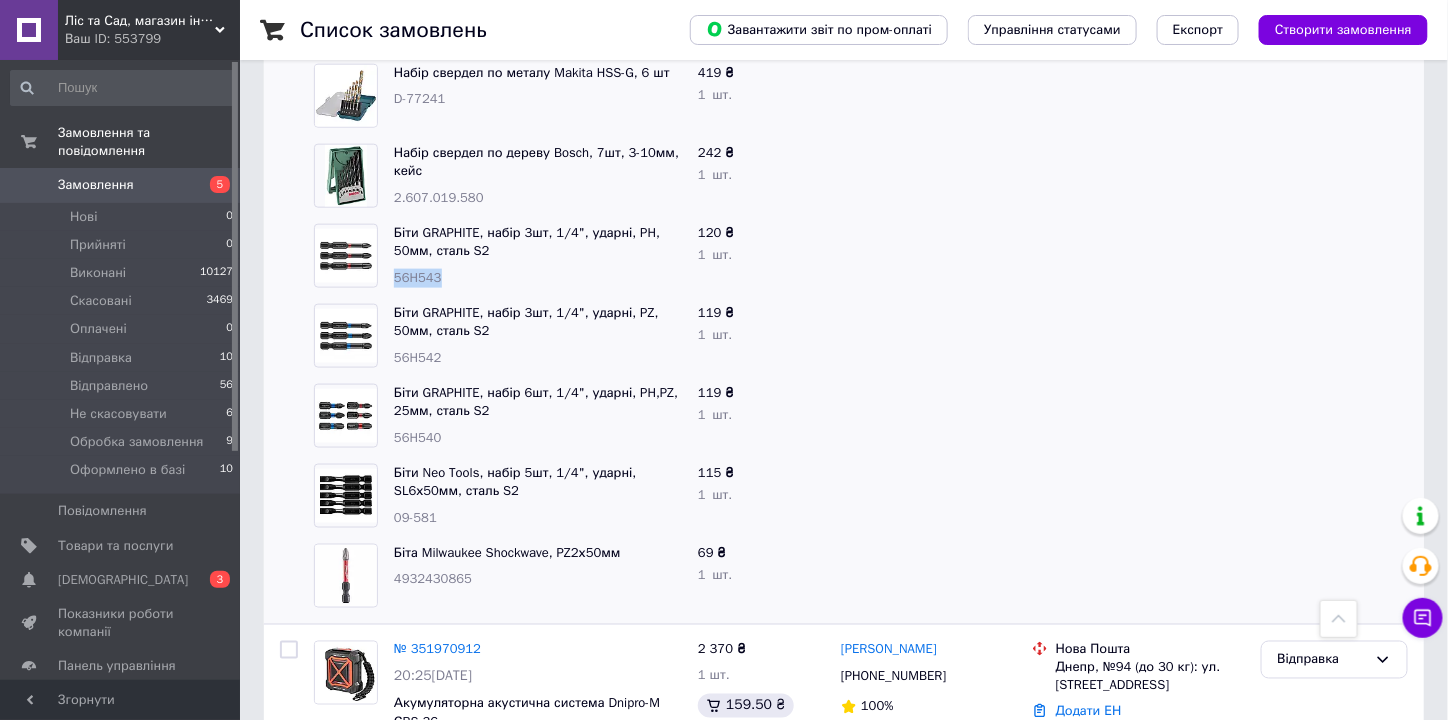 click on "56H543" at bounding box center [418, 277] 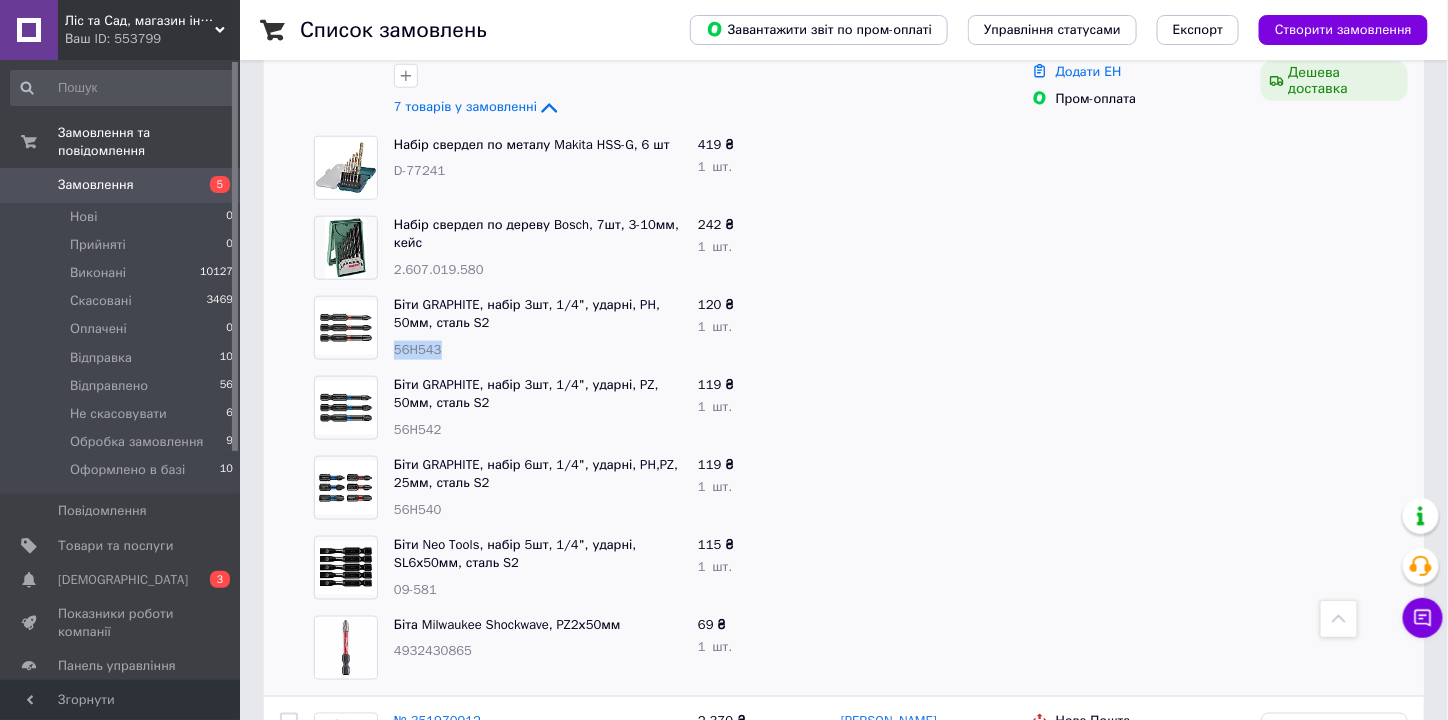 scroll, scrollTop: 559, scrollLeft: 0, axis: vertical 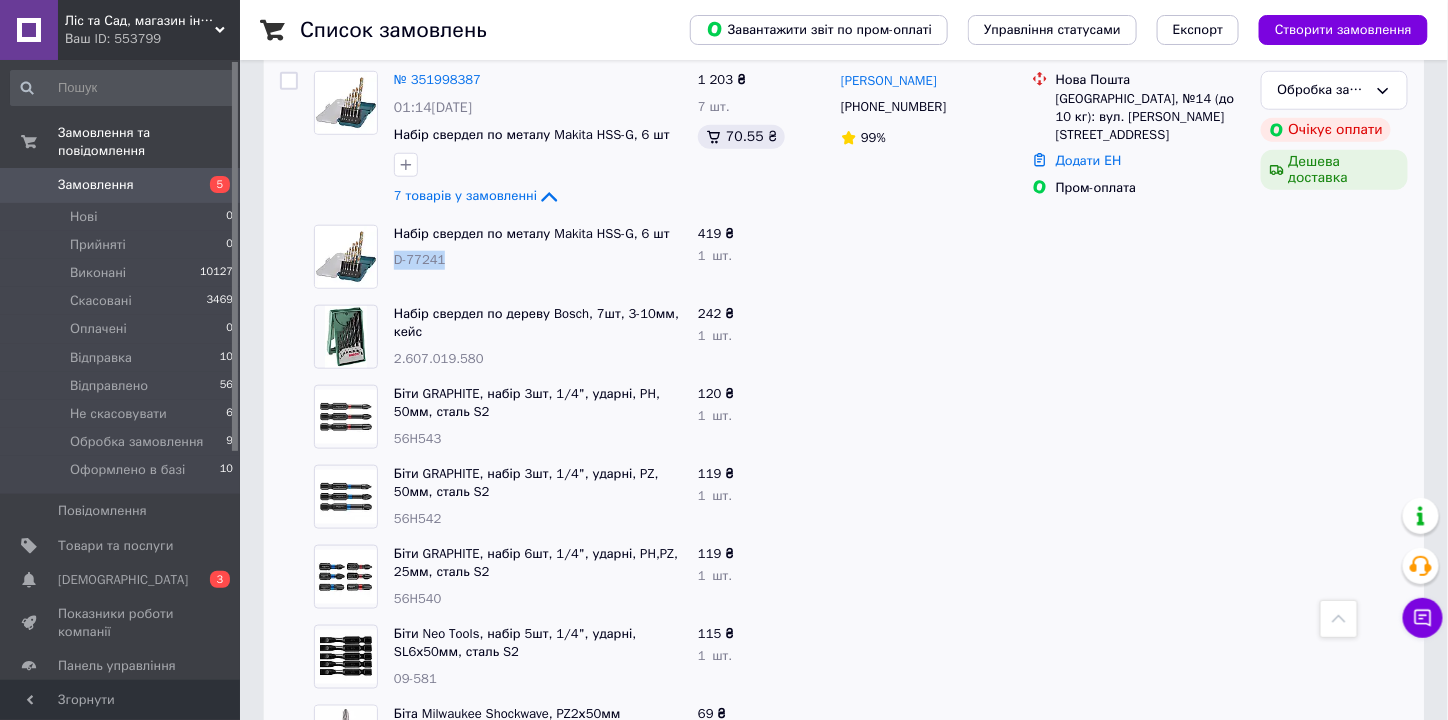 drag, startPoint x: 406, startPoint y: 238, endPoint x: 391, endPoint y: 238, distance: 15 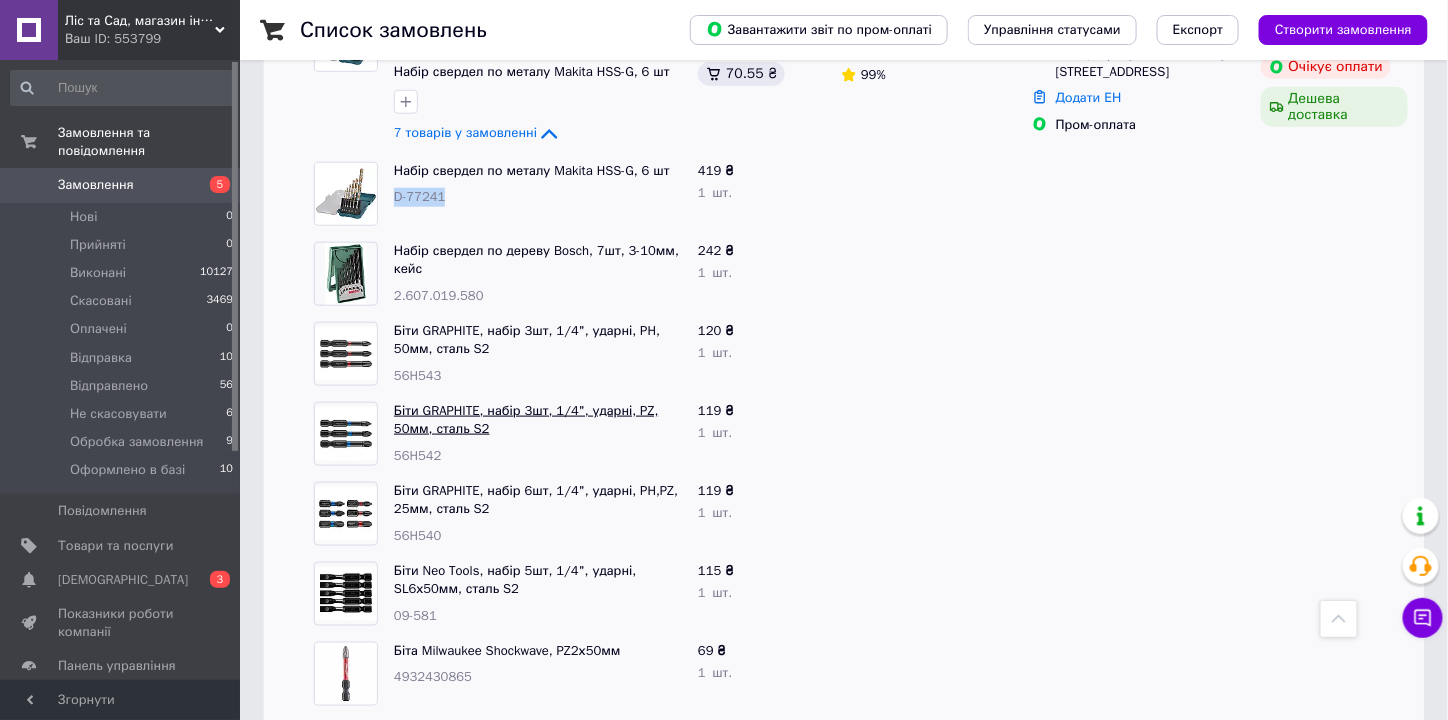 scroll, scrollTop: 720, scrollLeft: 0, axis: vertical 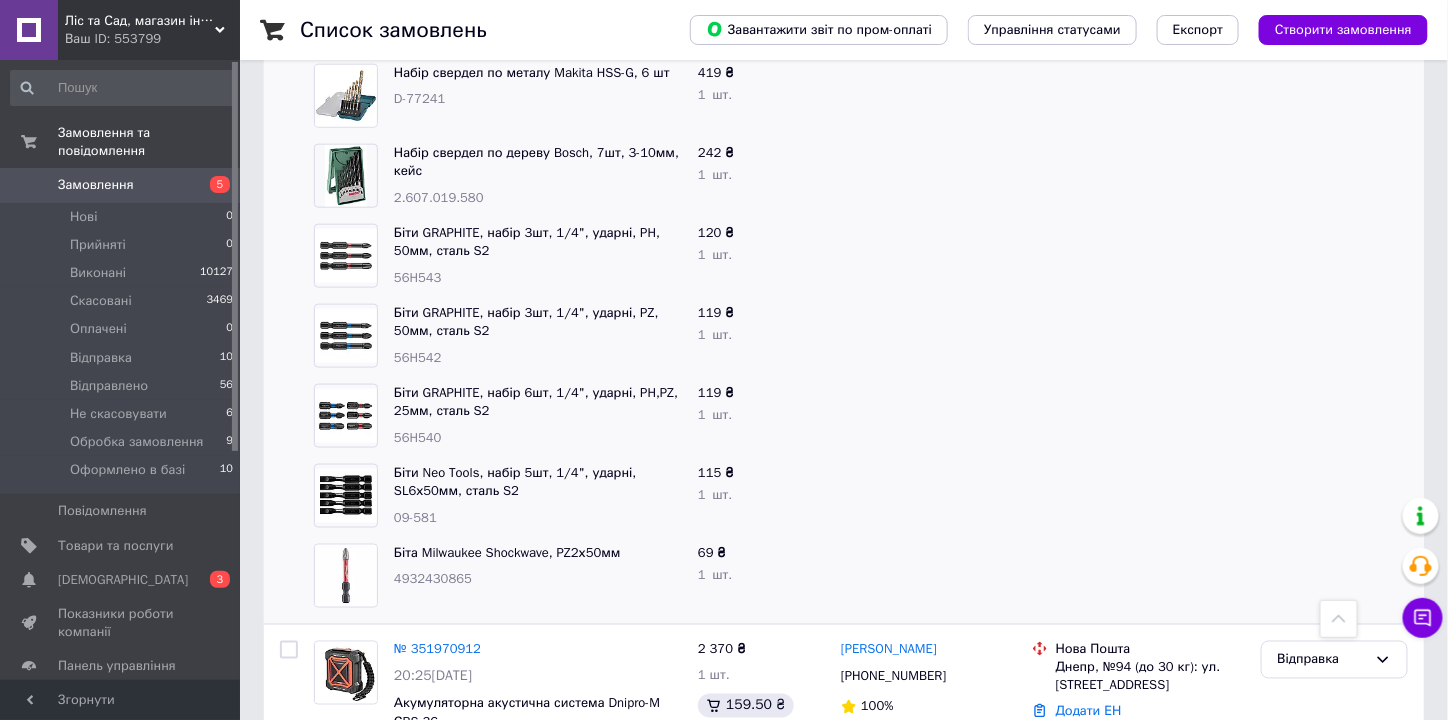 click on "56H543" at bounding box center (418, 277) 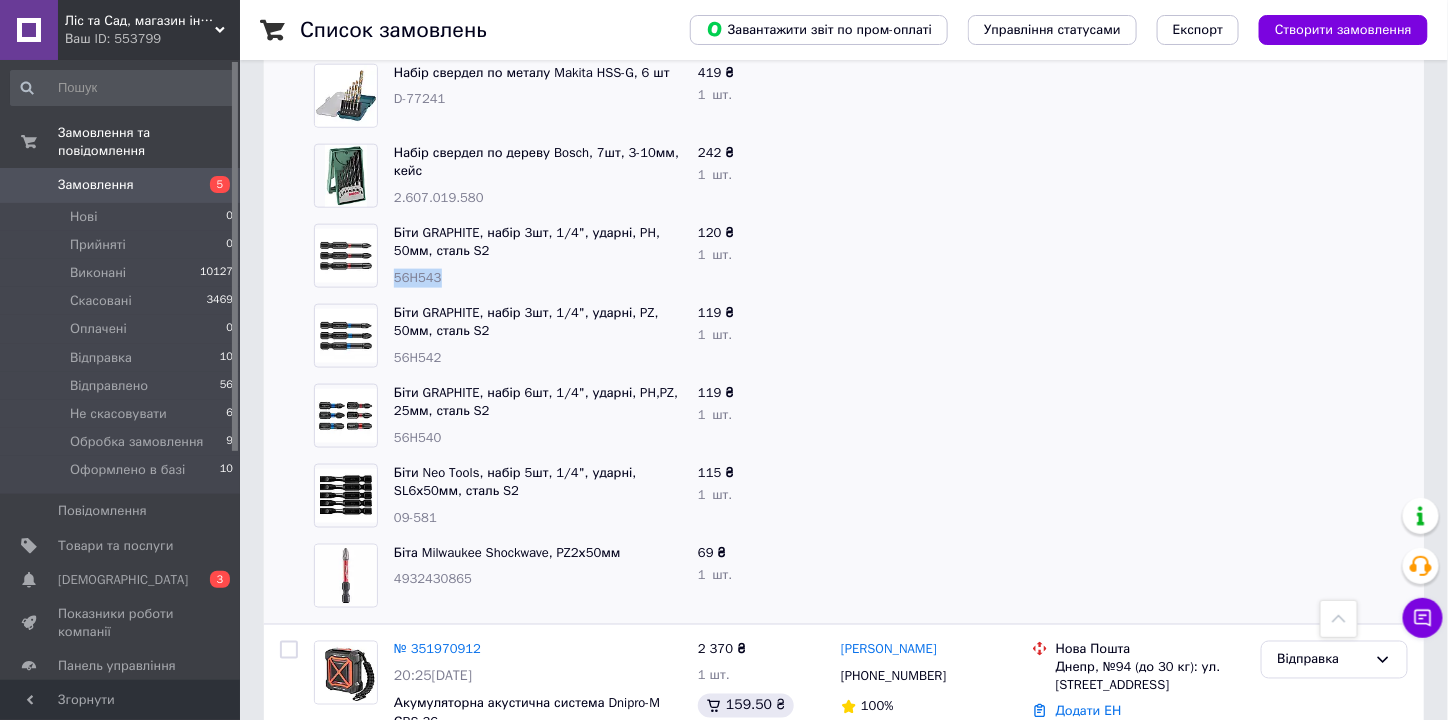 click on "56H543" at bounding box center [418, 277] 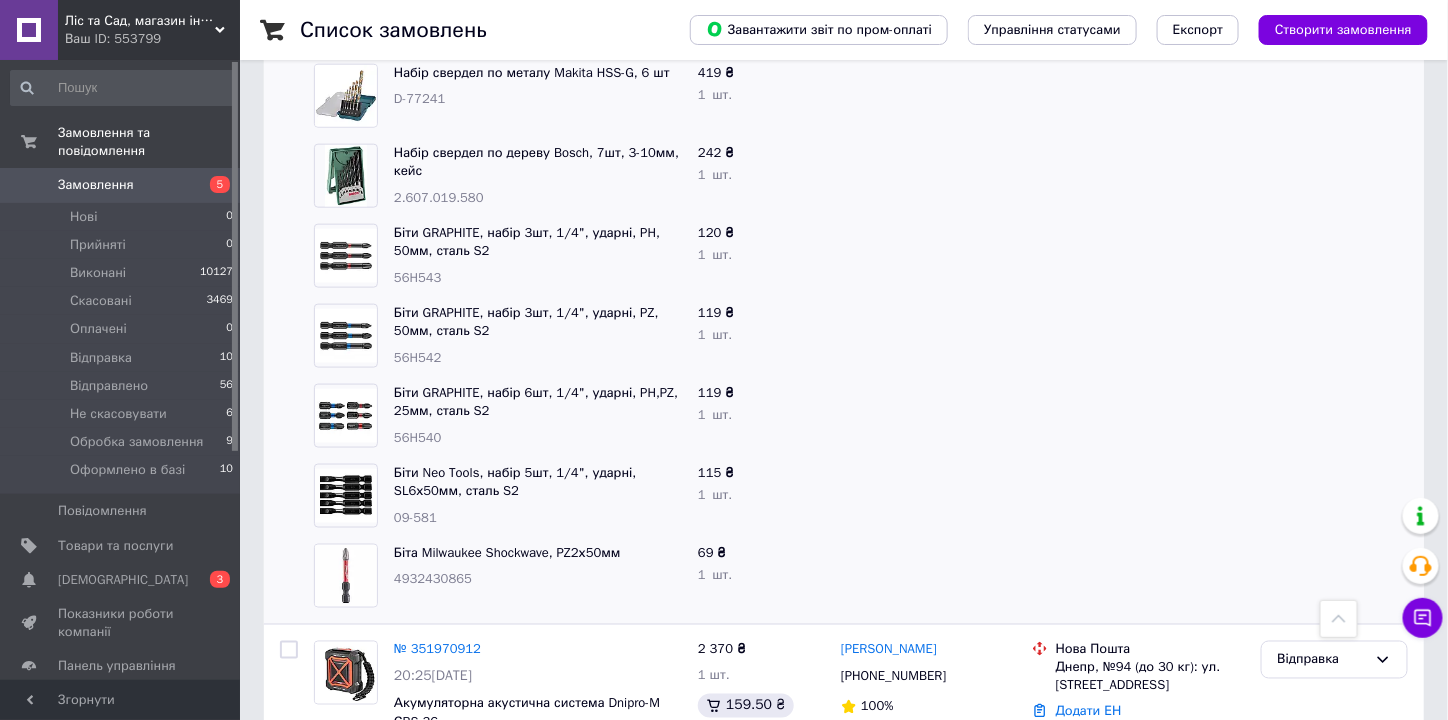 click on "56H542" at bounding box center [418, 357] 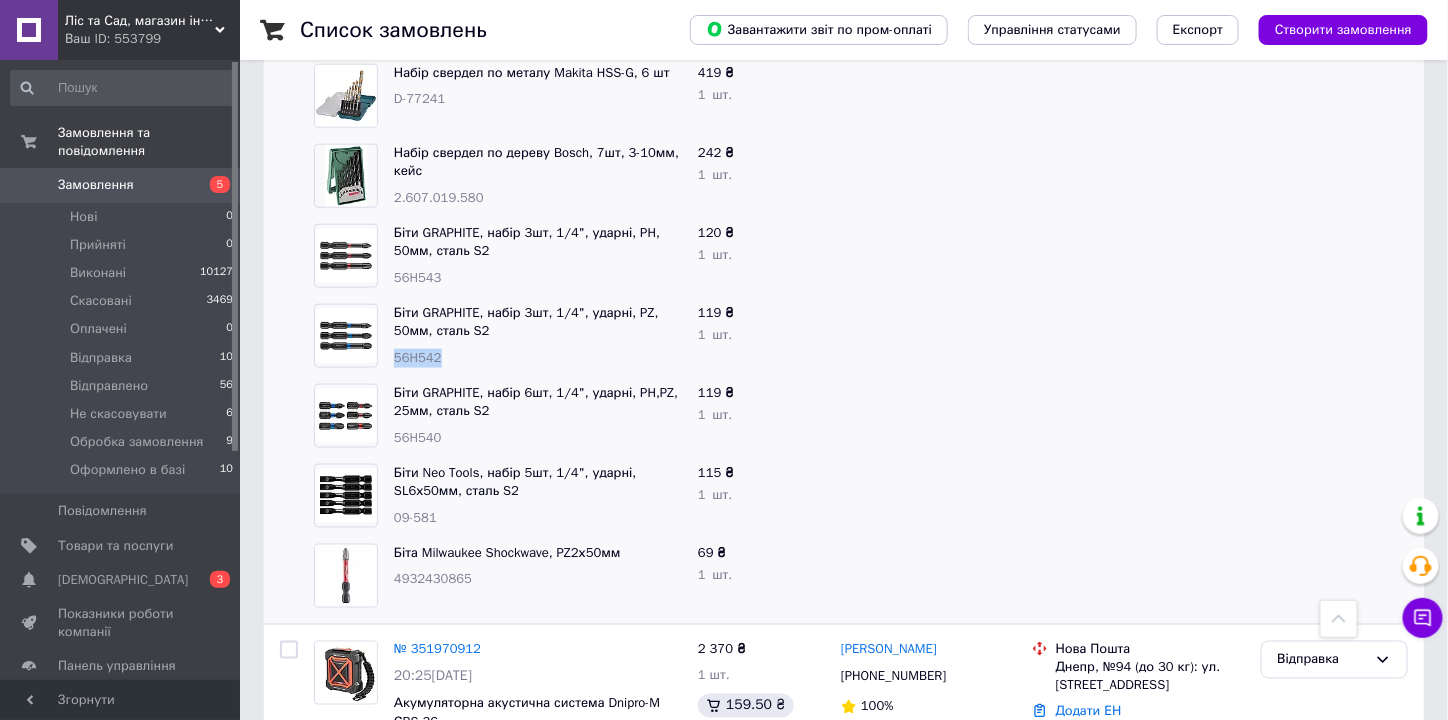 click on "56H542" at bounding box center (418, 357) 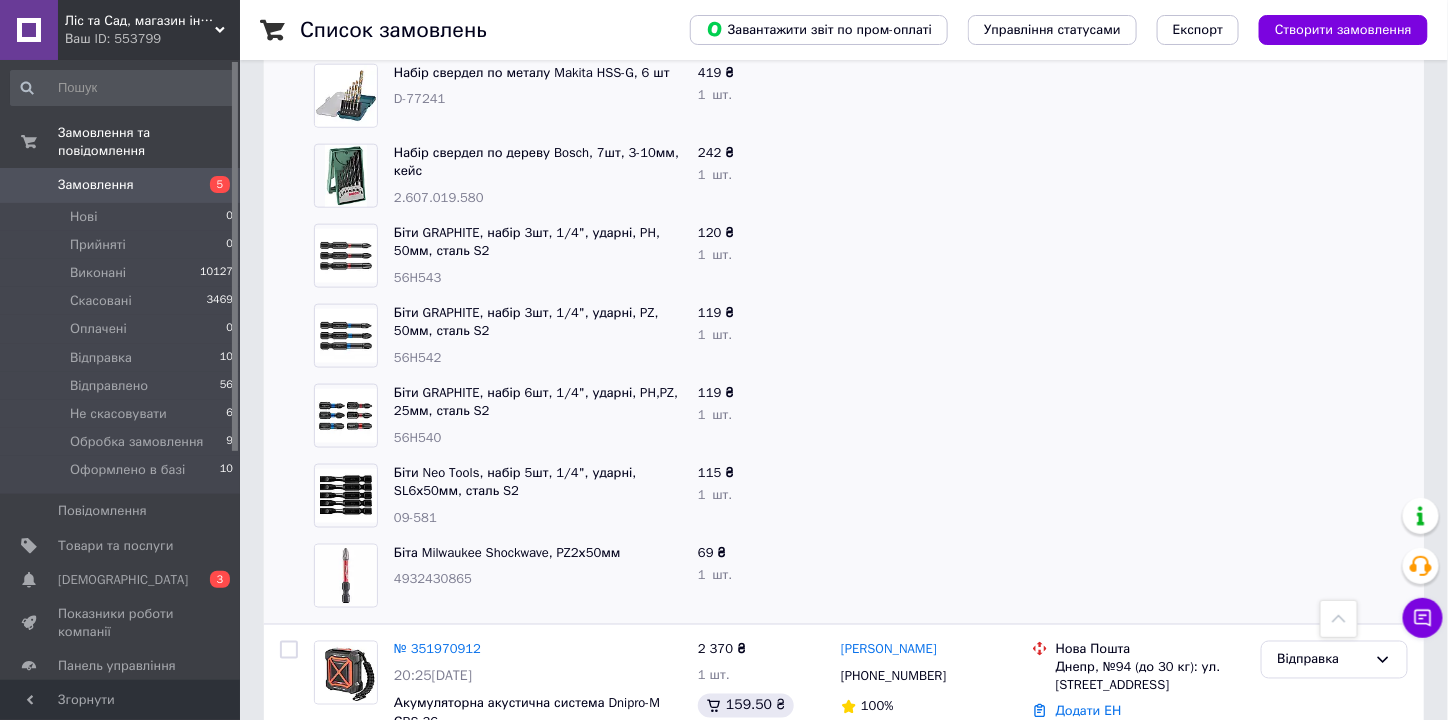 click on "56H540" at bounding box center [418, 437] 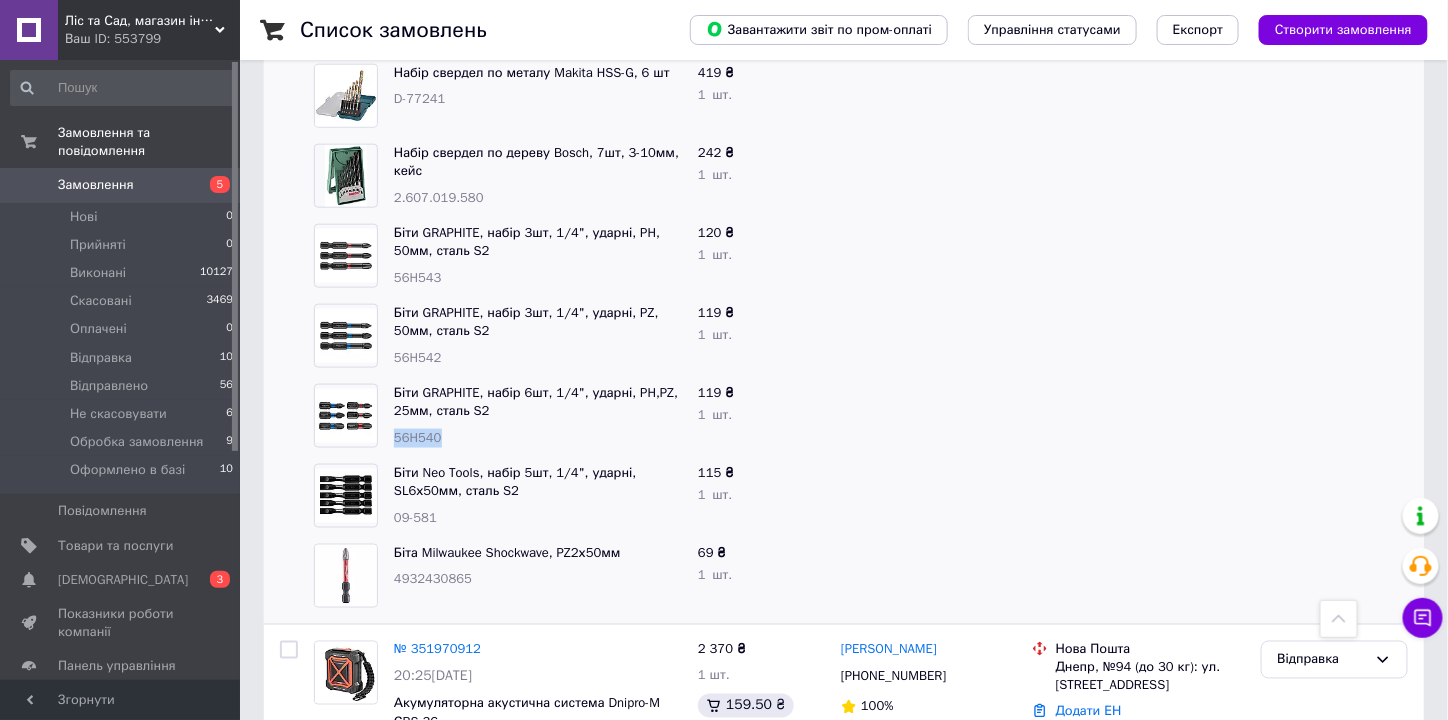 click on "56H540" at bounding box center [418, 437] 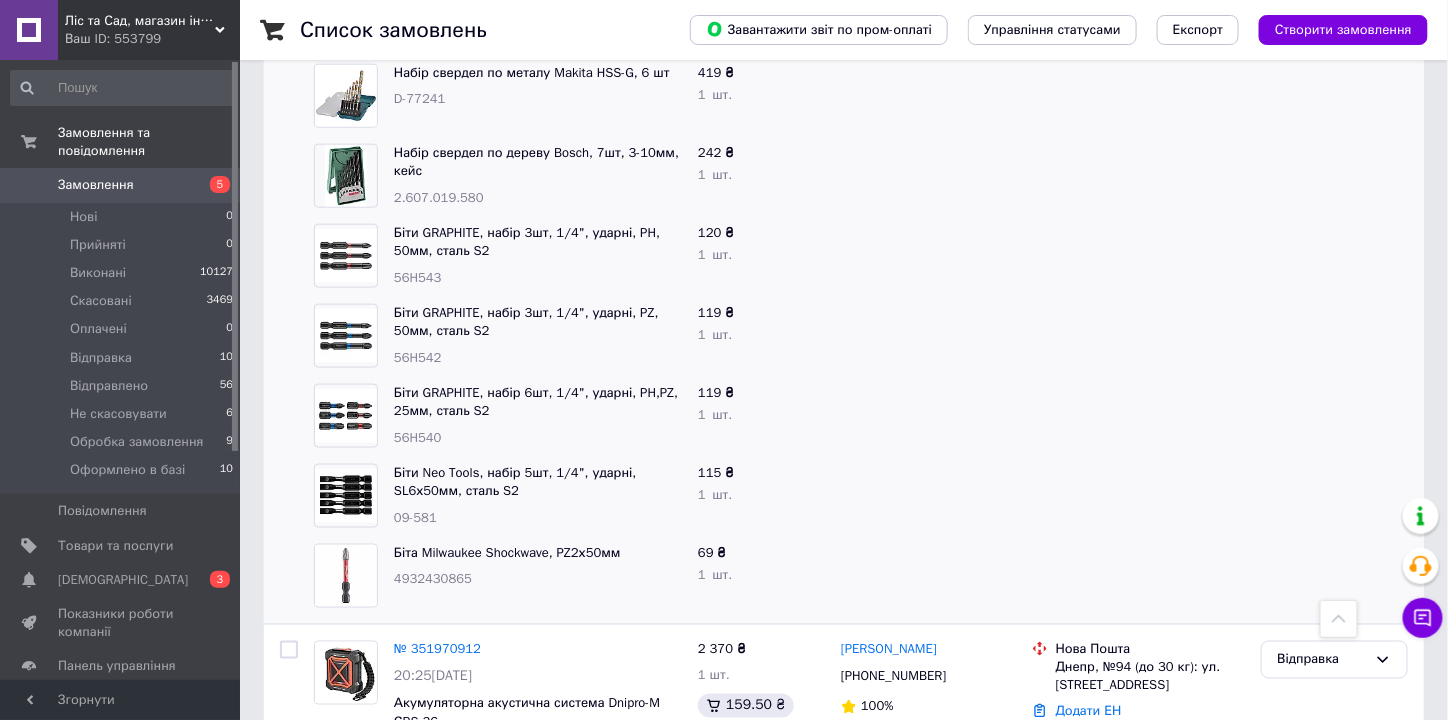 click on "09-581" at bounding box center [415, 517] 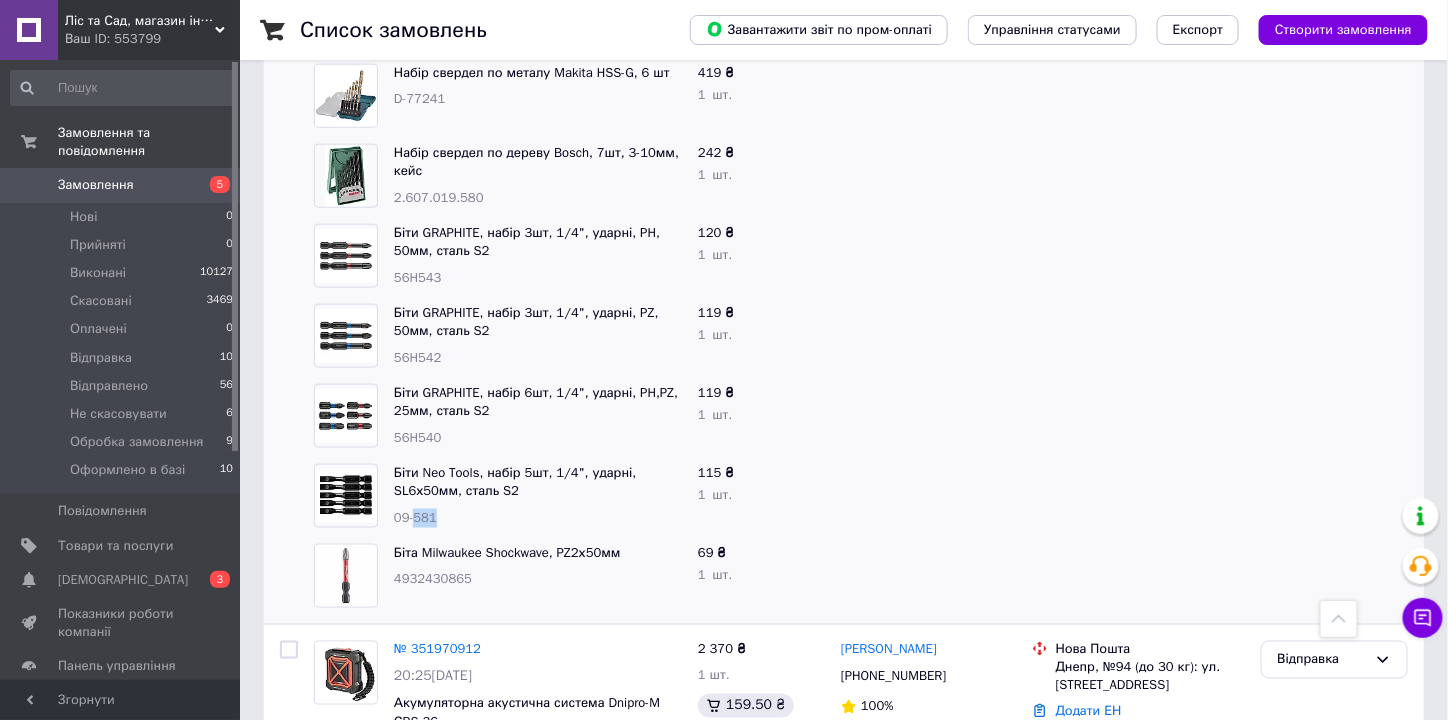 click on "09-581" at bounding box center [415, 517] 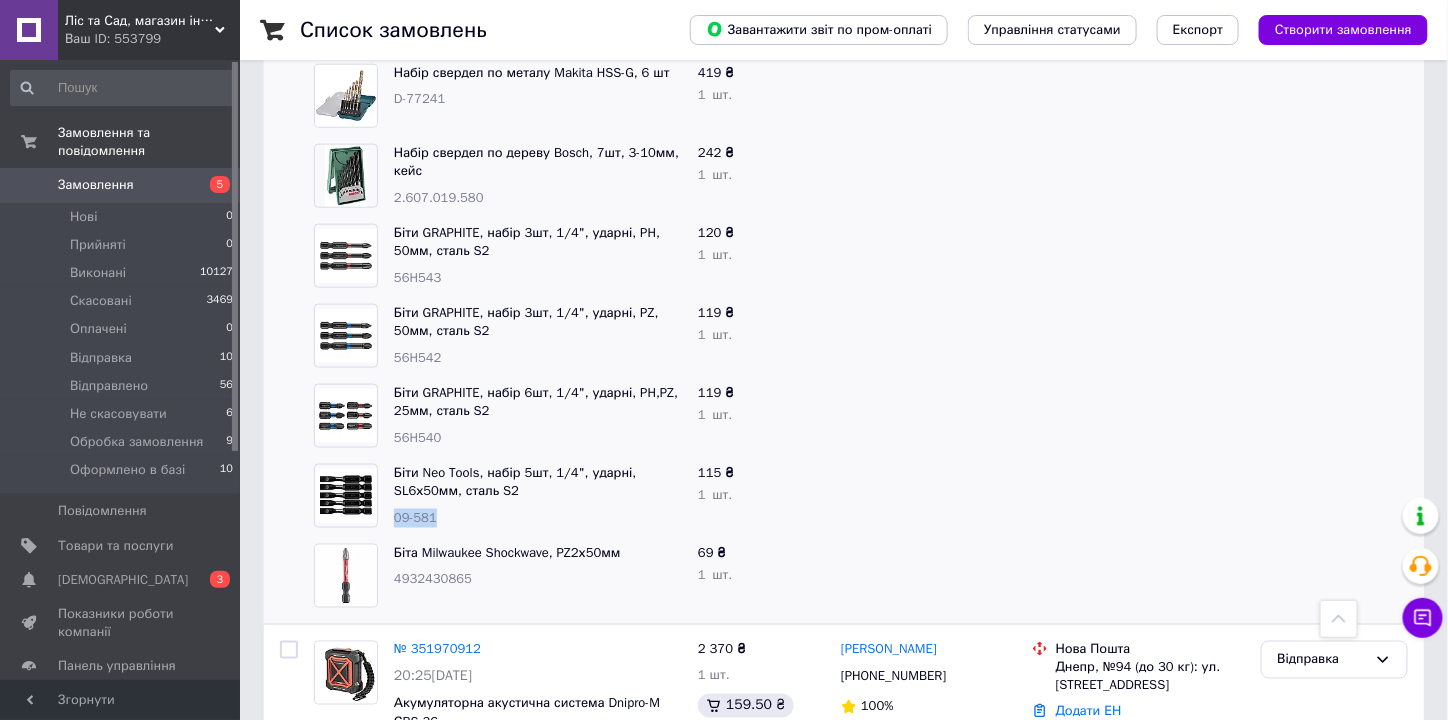 click on "09-581" at bounding box center (415, 517) 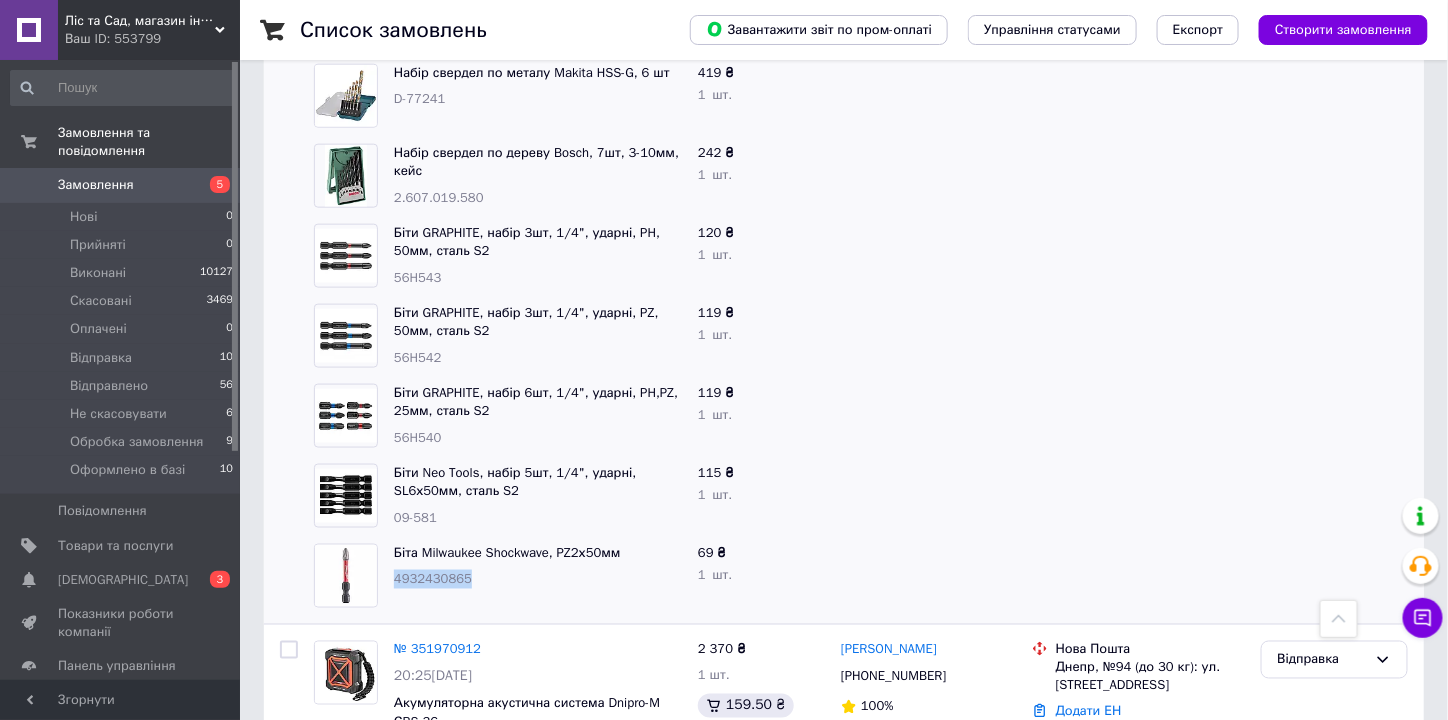 click on "4932430865" at bounding box center [433, 578] 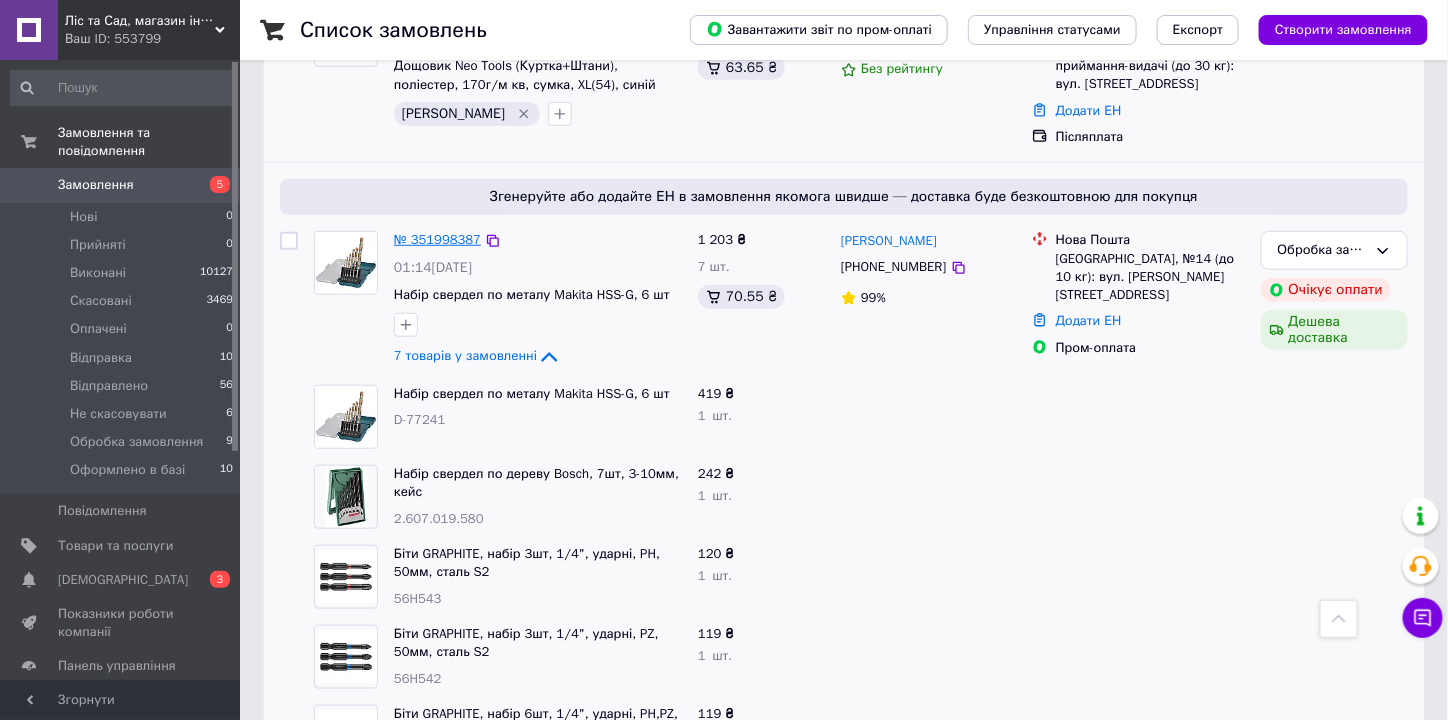 click on "№ 351998387" at bounding box center [437, 239] 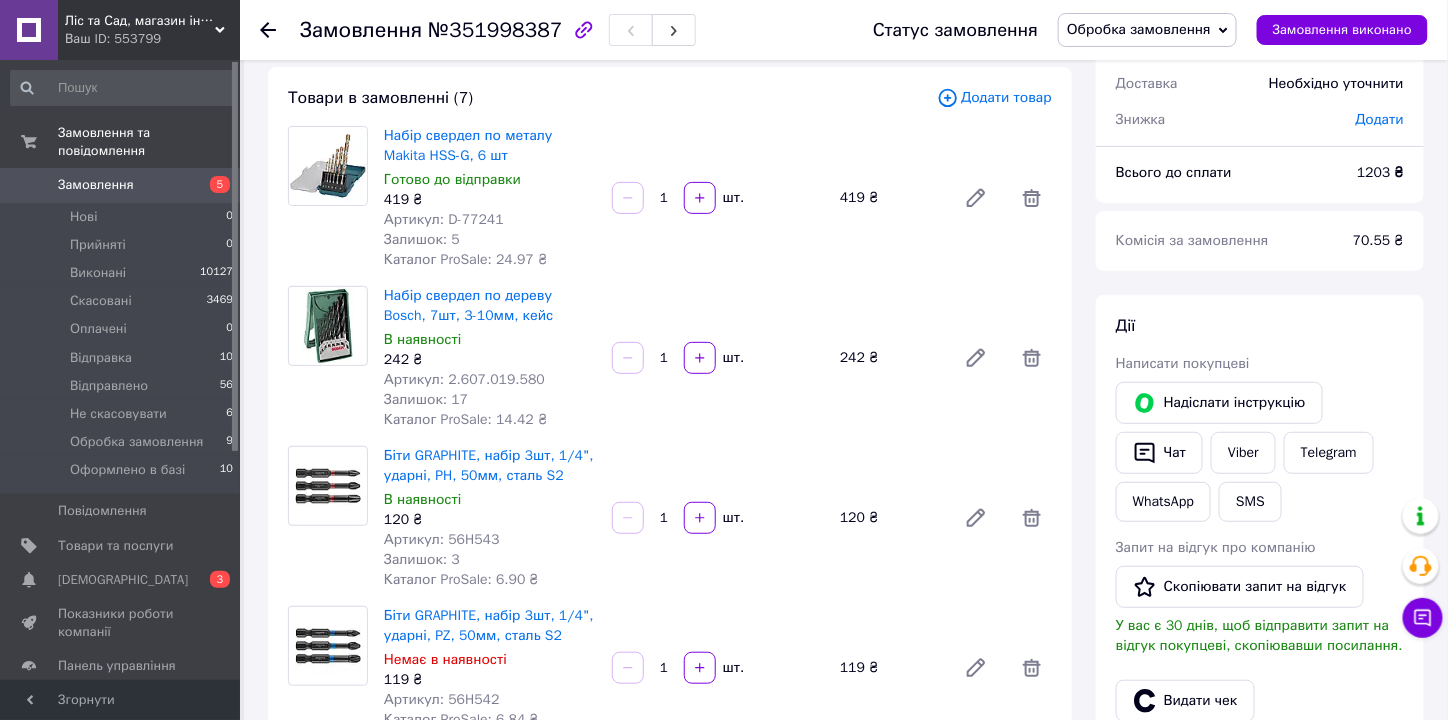scroll, scrollTop: 0, scrollLeft: 0, axis: both 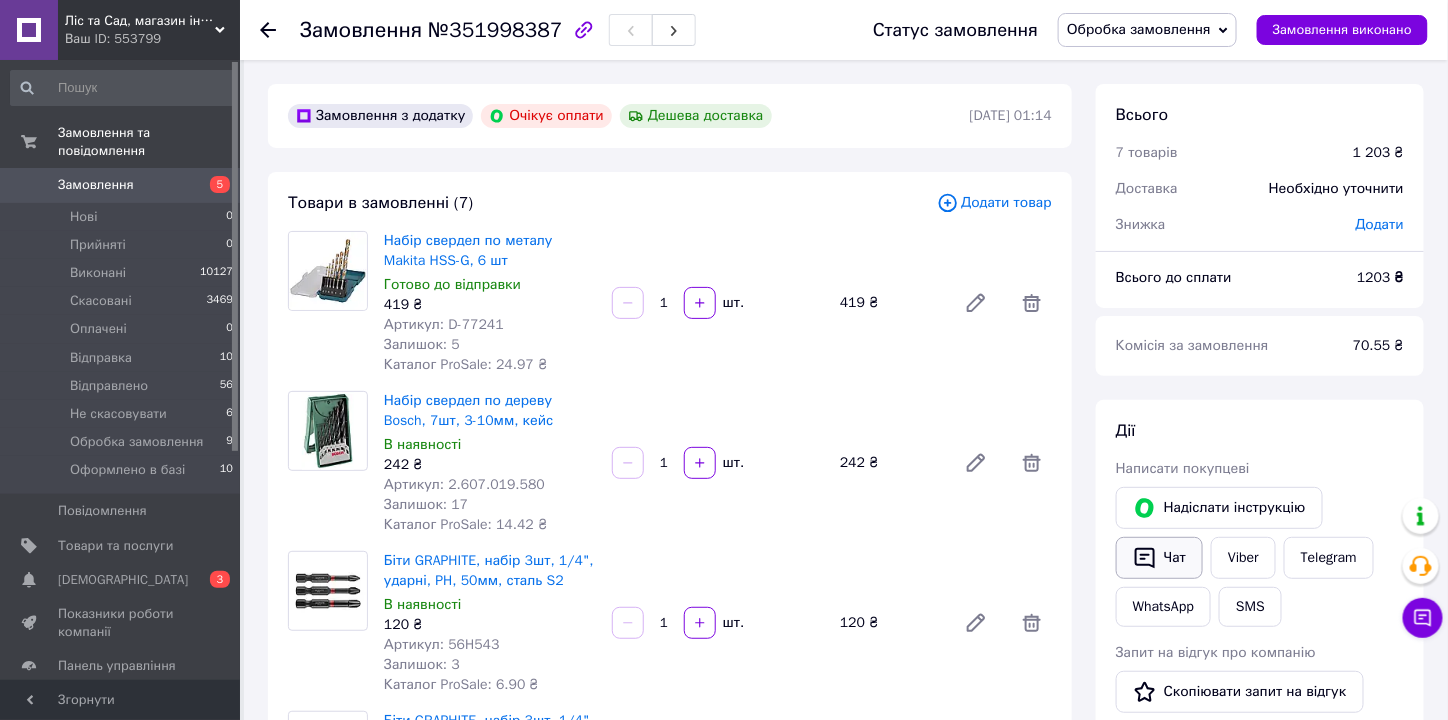 click on "Чат" at bounding box center [1159, 558] 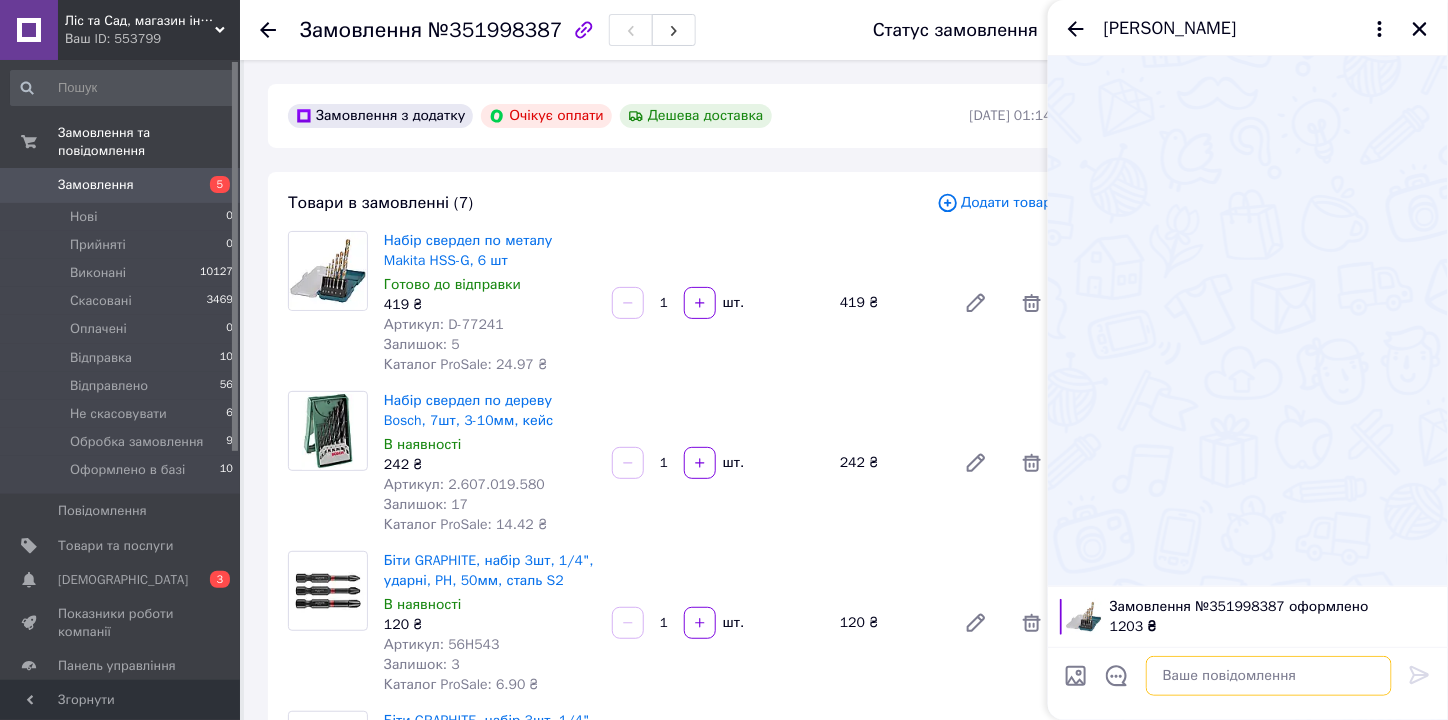 click at bounding box center (1269, 676) 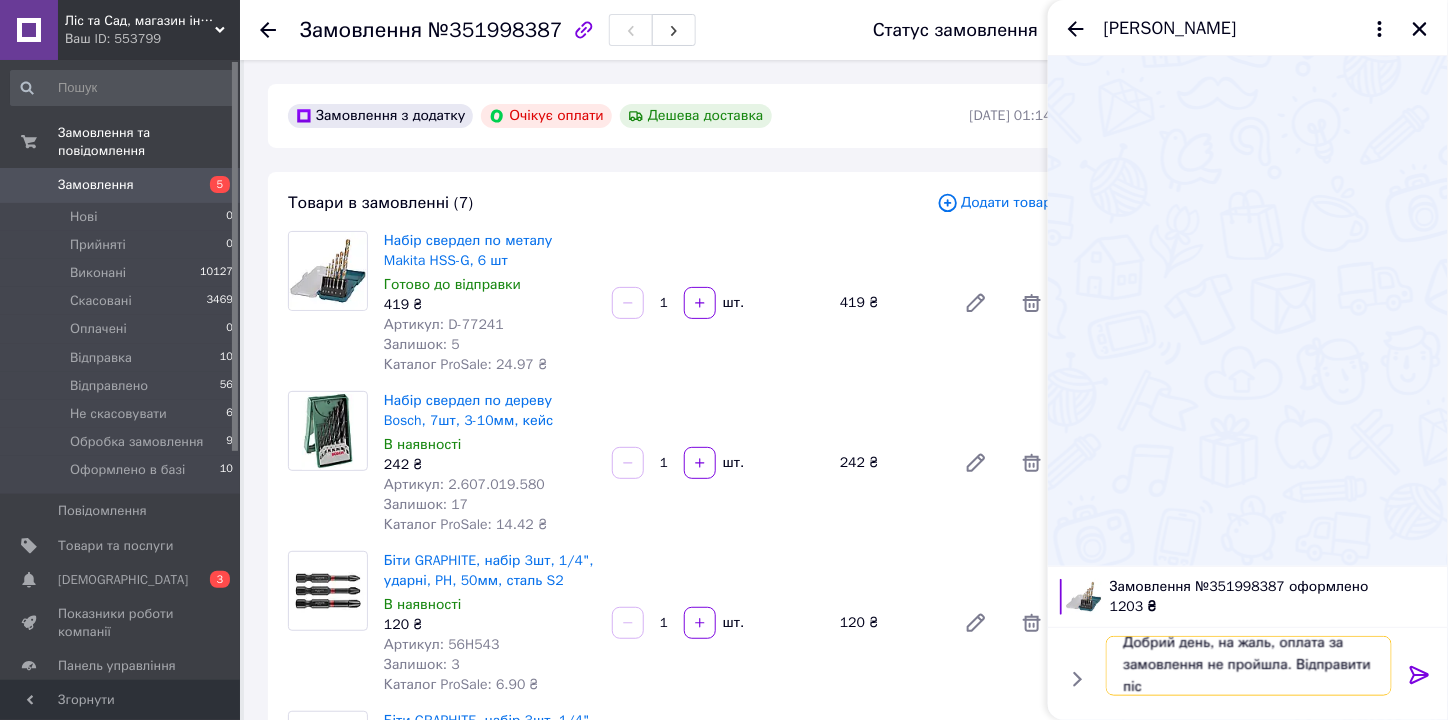 scroll, scrollTop: 1, scrollLeft: 0, axis: vertical 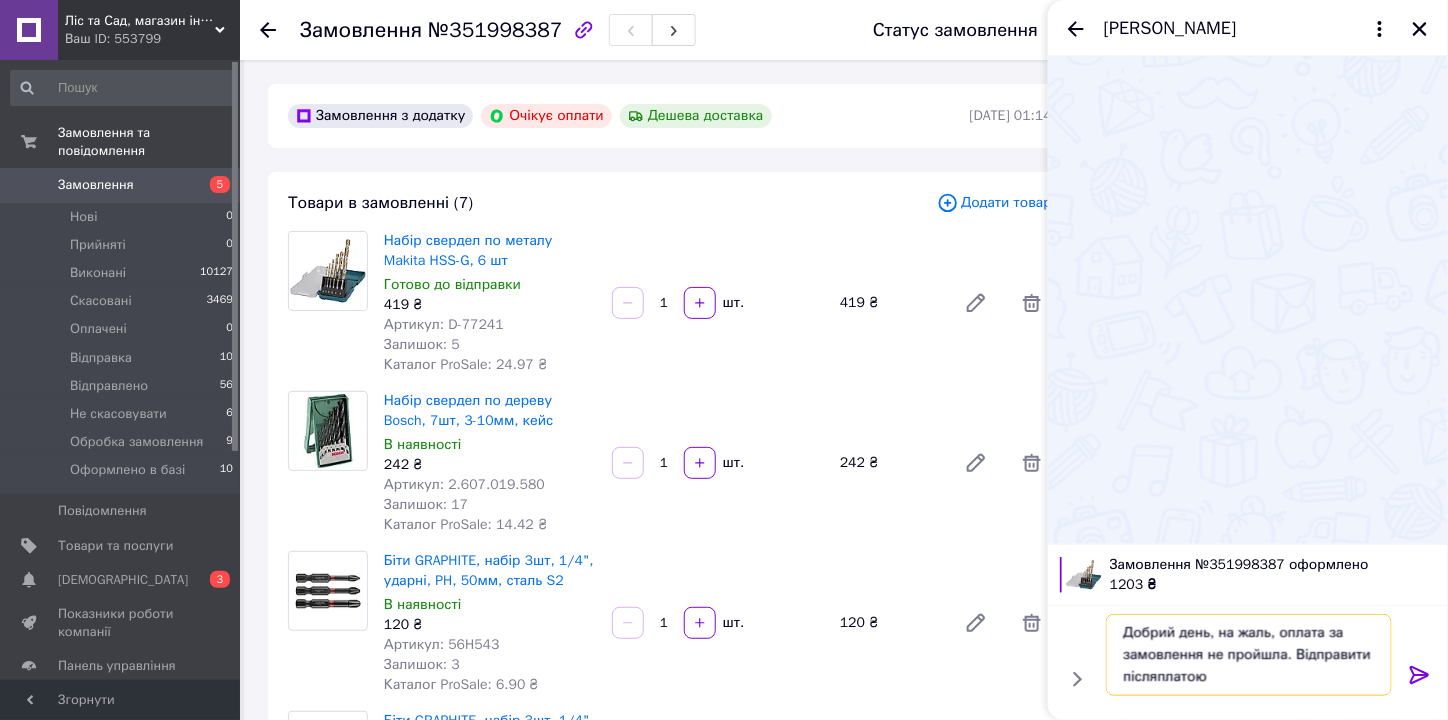type on "Добрий день, на жаль, оплата за замовлення не пройшла. Відправити післяплатою?" 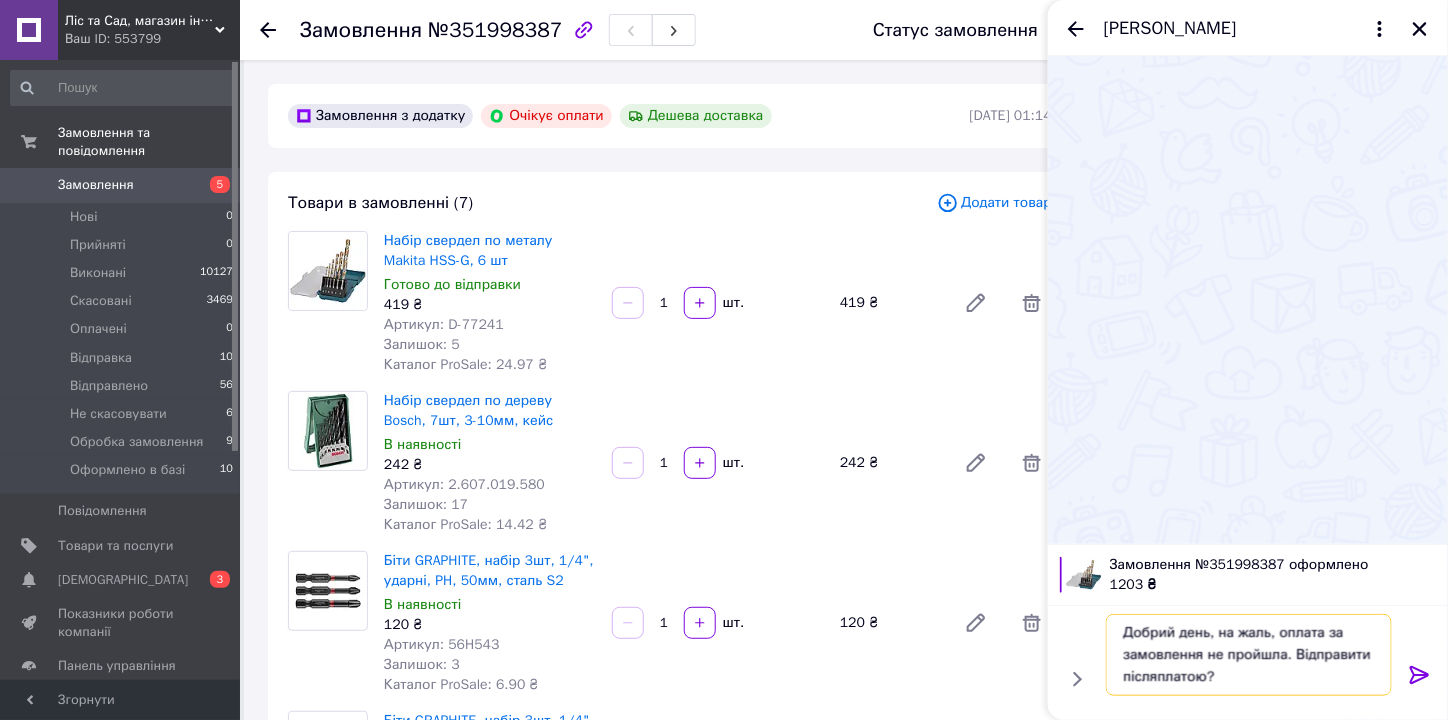 type 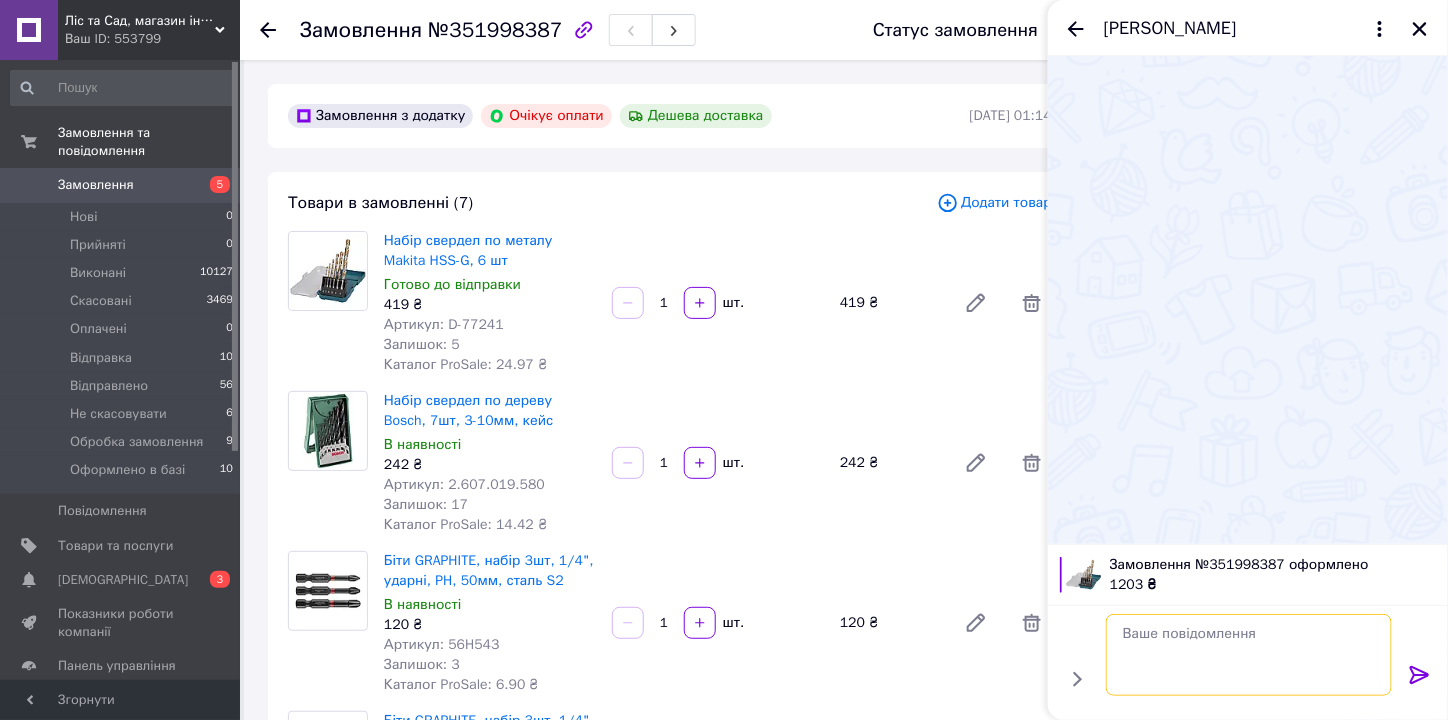 scroll, scrollTop: 0, scrollLeft: 0, axis: both 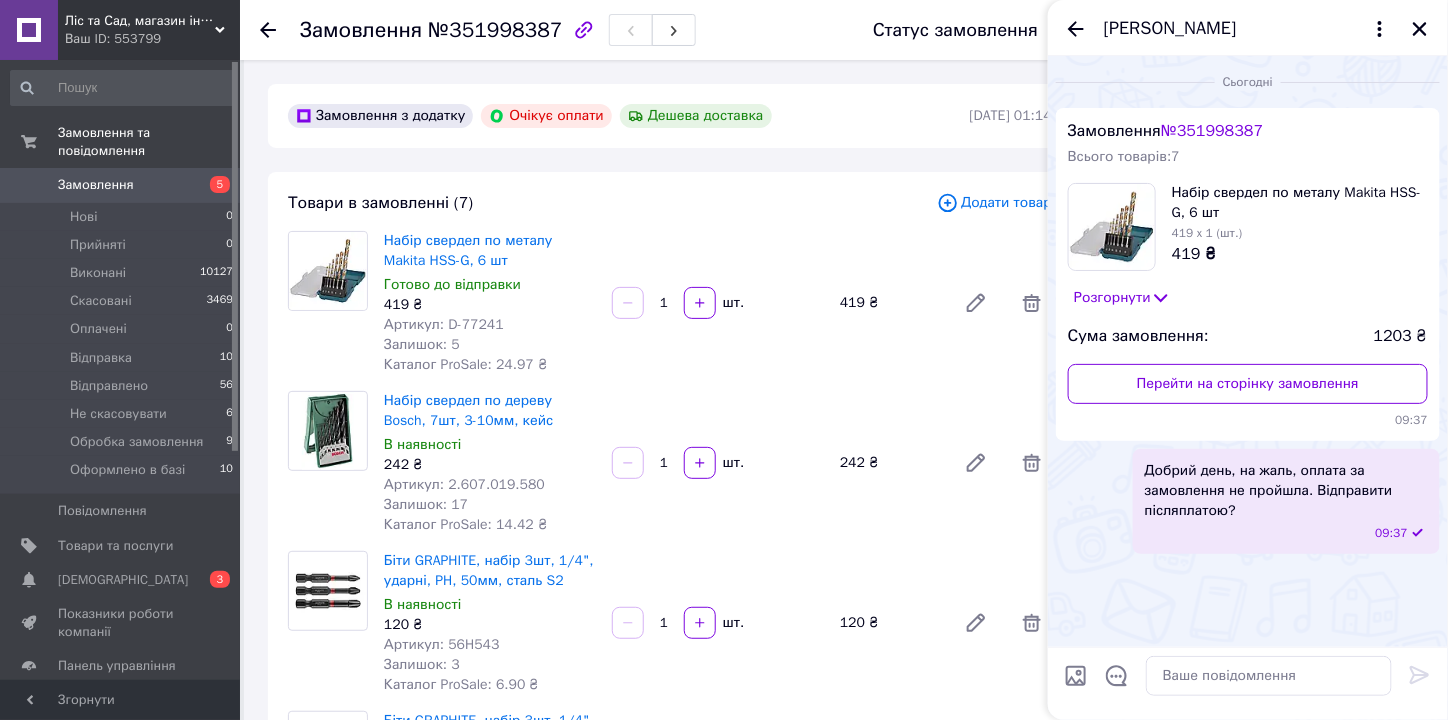 drag, startPoint x: 1079, startPoint y: 23, endPoint x: 1450, endPoint y: 4, distance: 371.4862 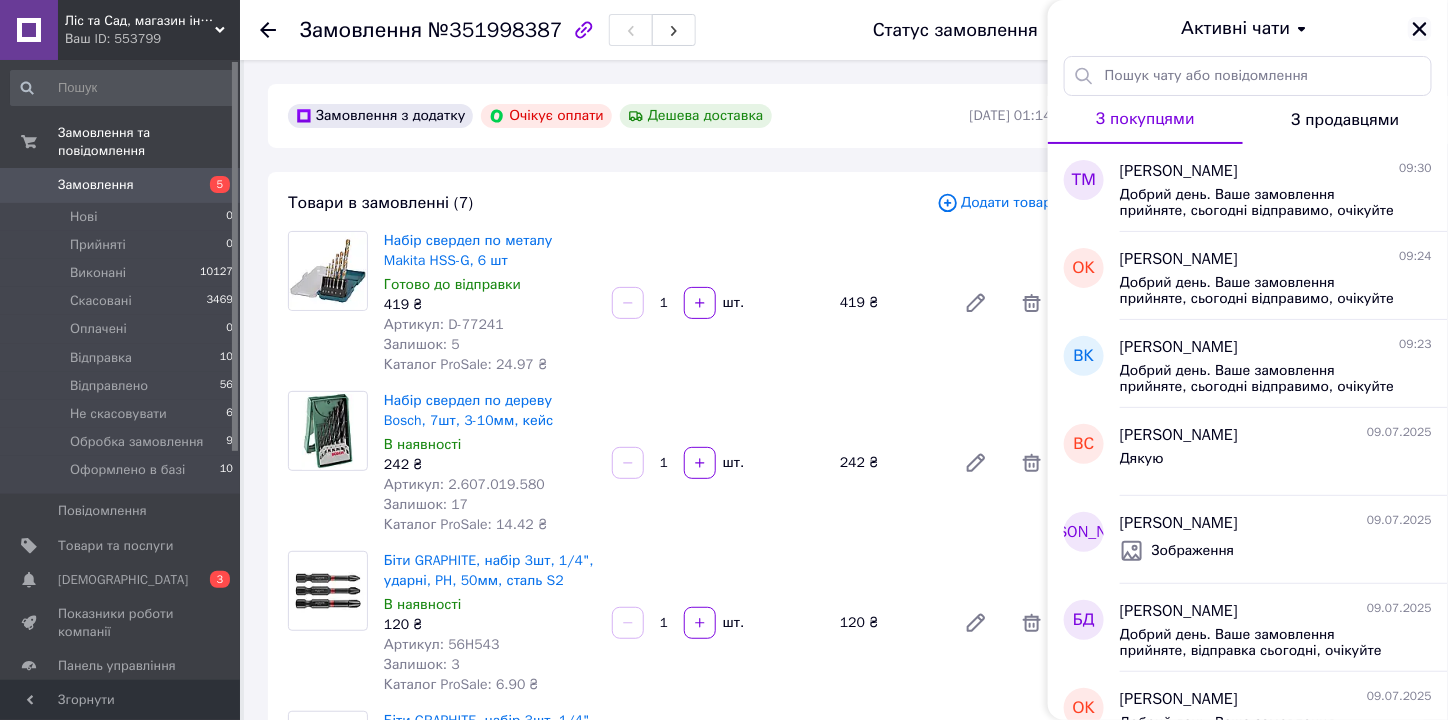 click 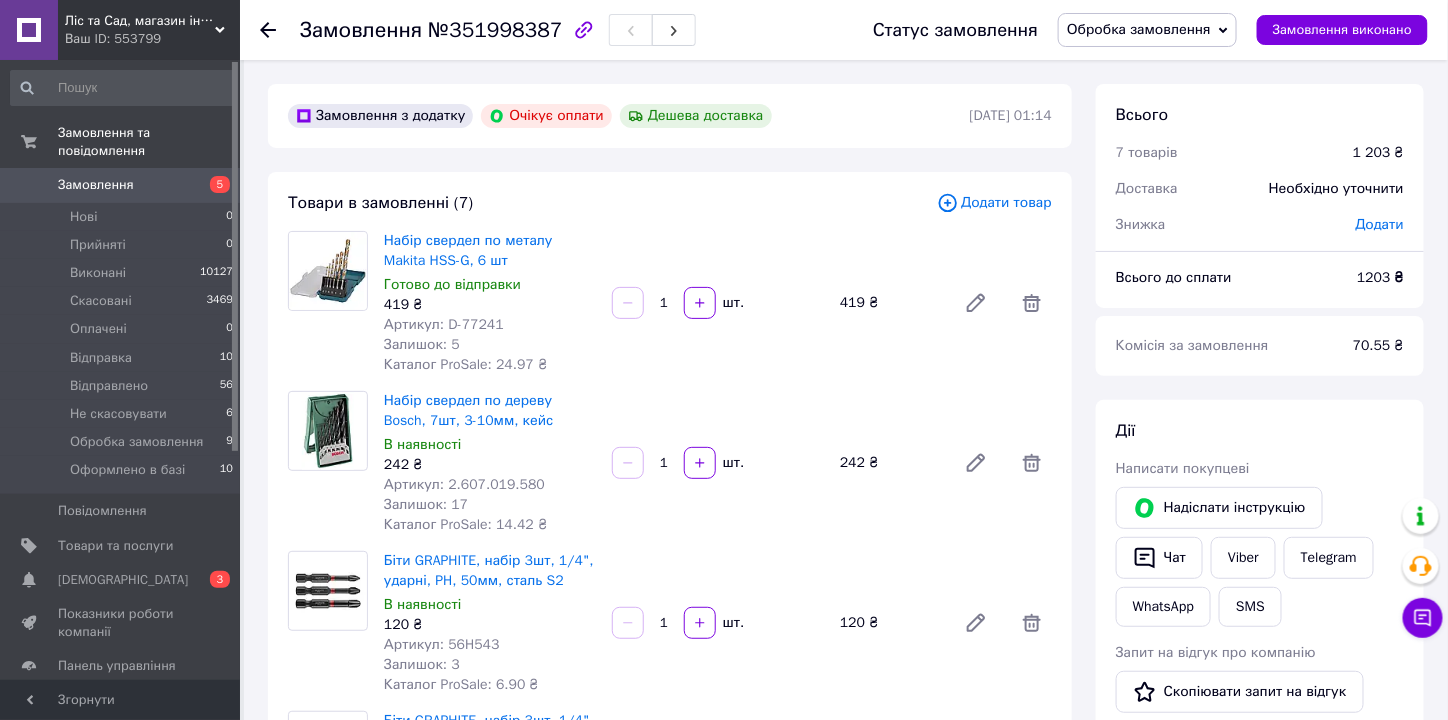 click on "Замовлення" at bounding box center [96, 185] 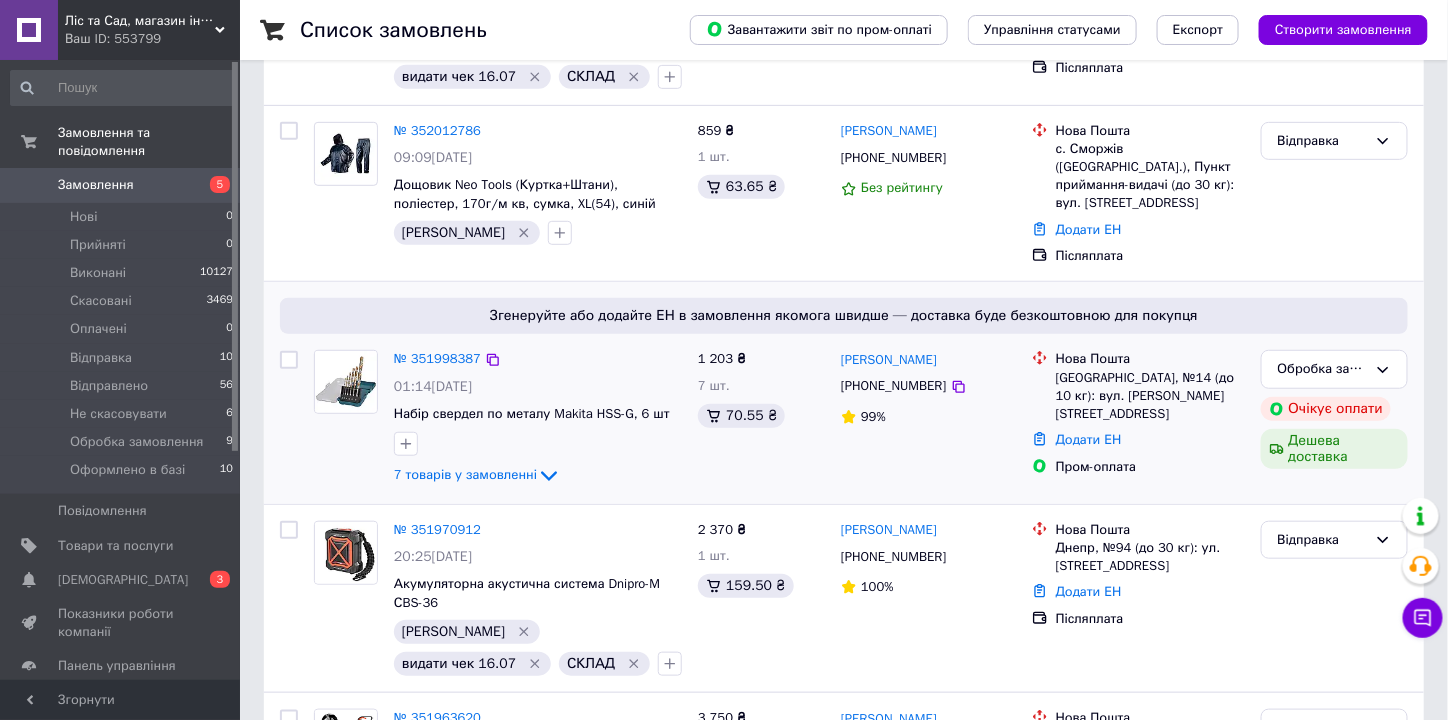 scroll, scrollTop: 320, scrollLeft: 0, axis: vertical 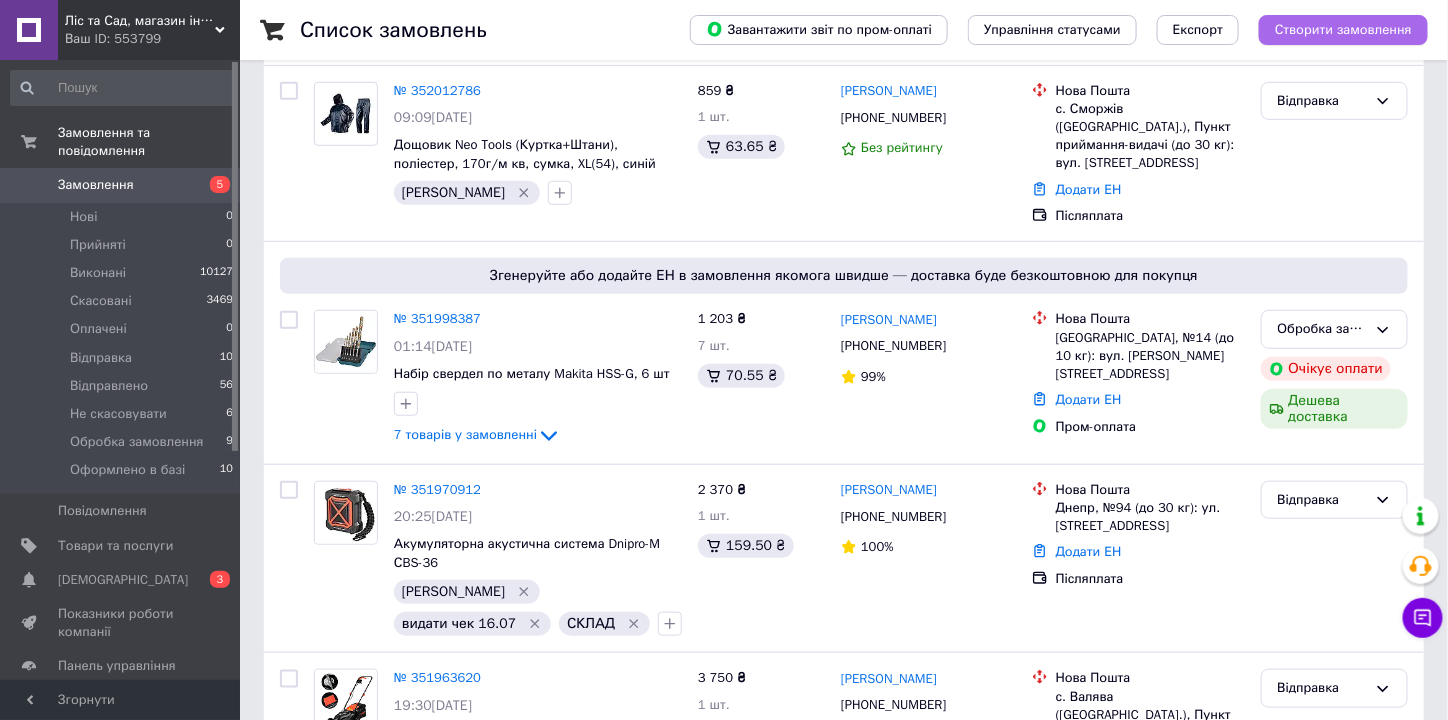 click on "Створити замовлення" at bounding box center (1343, 30) 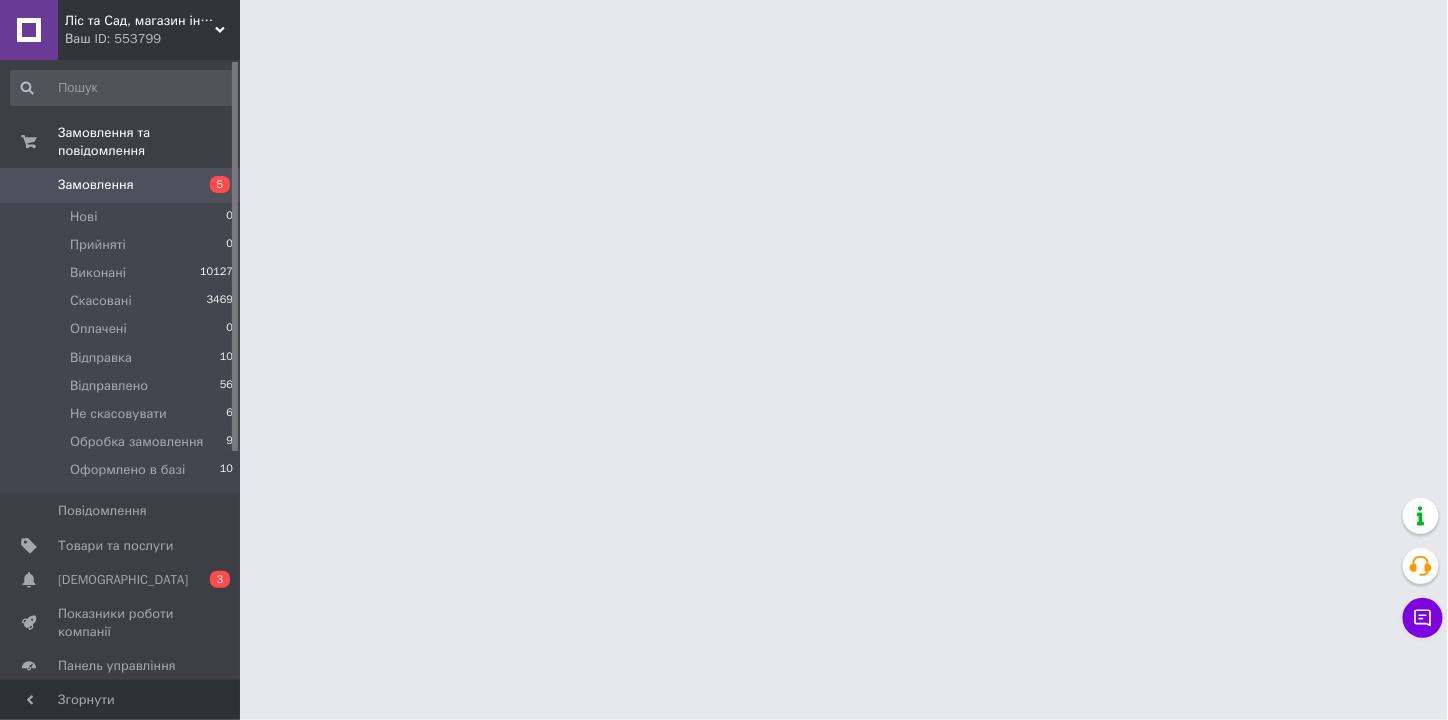 scroll, scrollTop: 0, scrollLeft: 0, axis: both 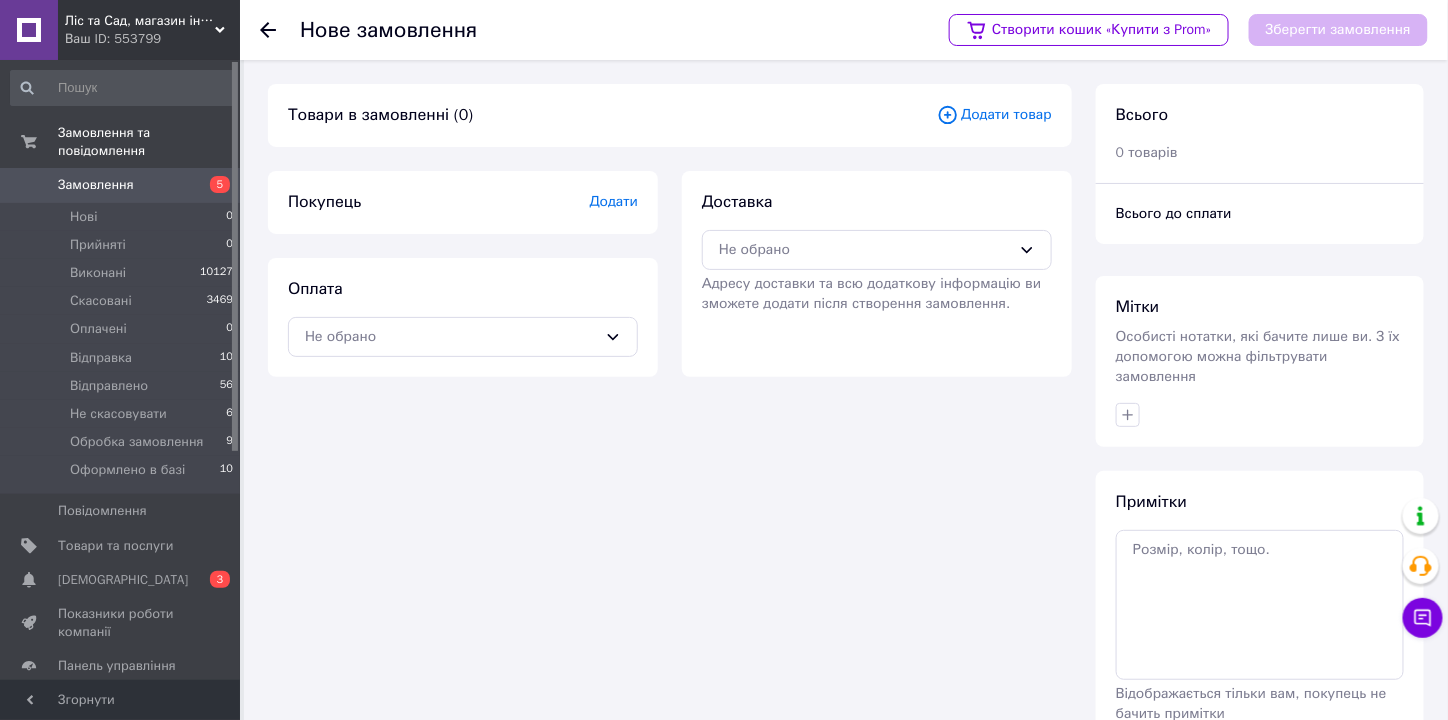 click on "Додати товар" at bounding box center (994, 115) 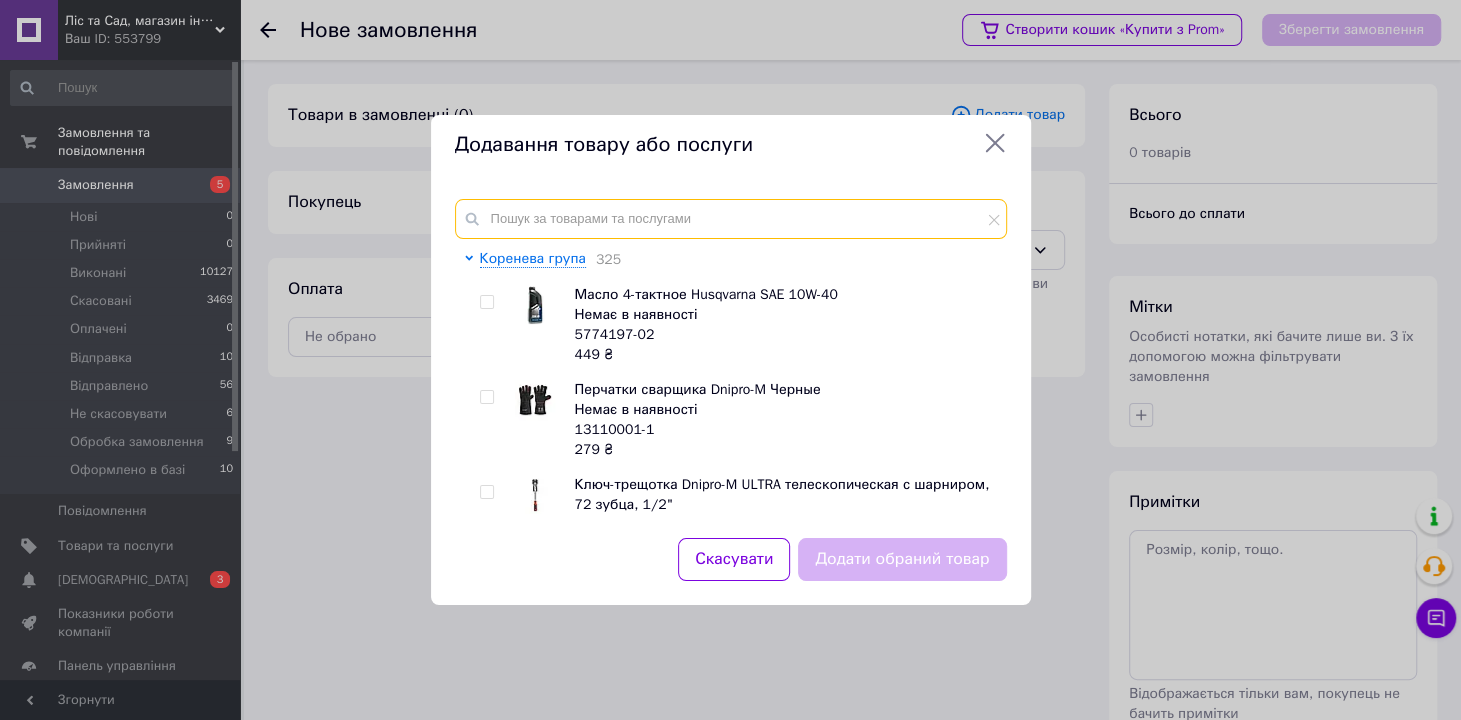 click at bounding box center (731, 219) 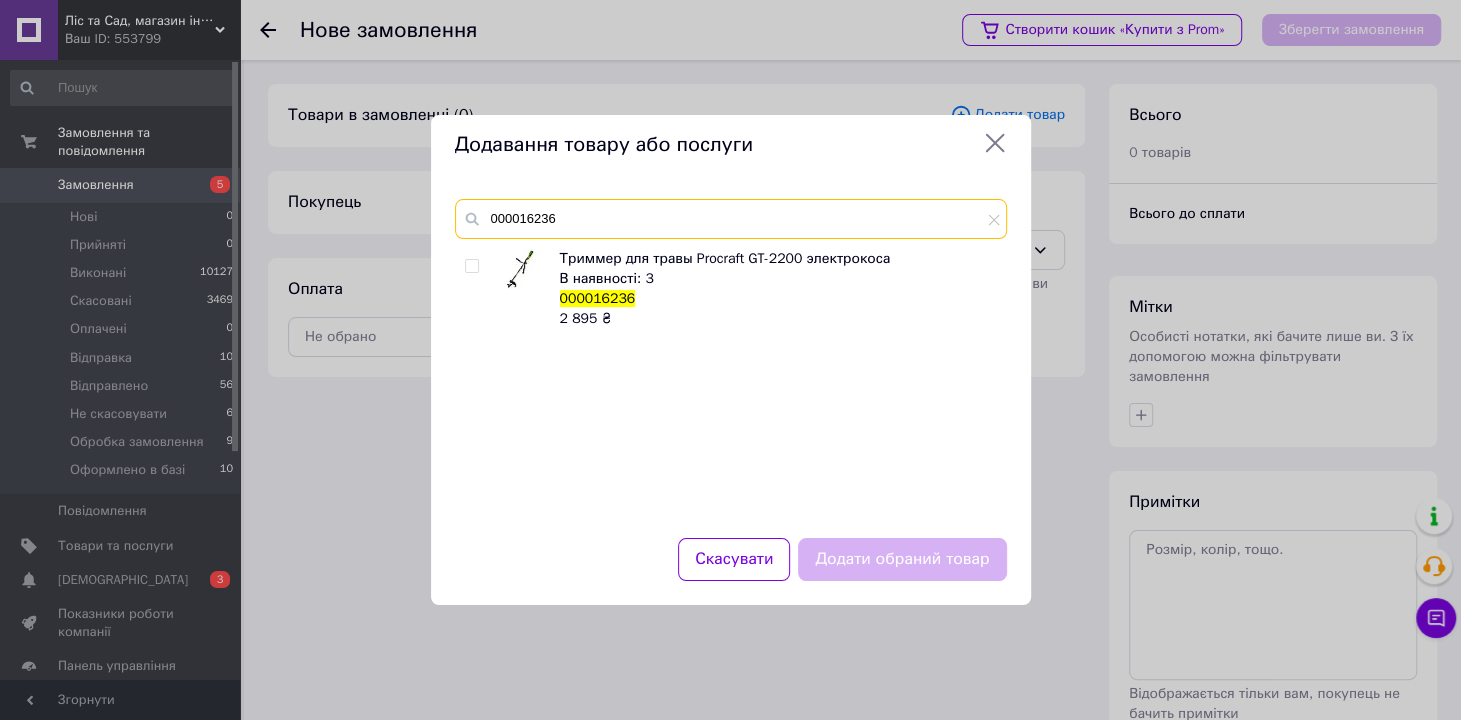 type on "000016236" 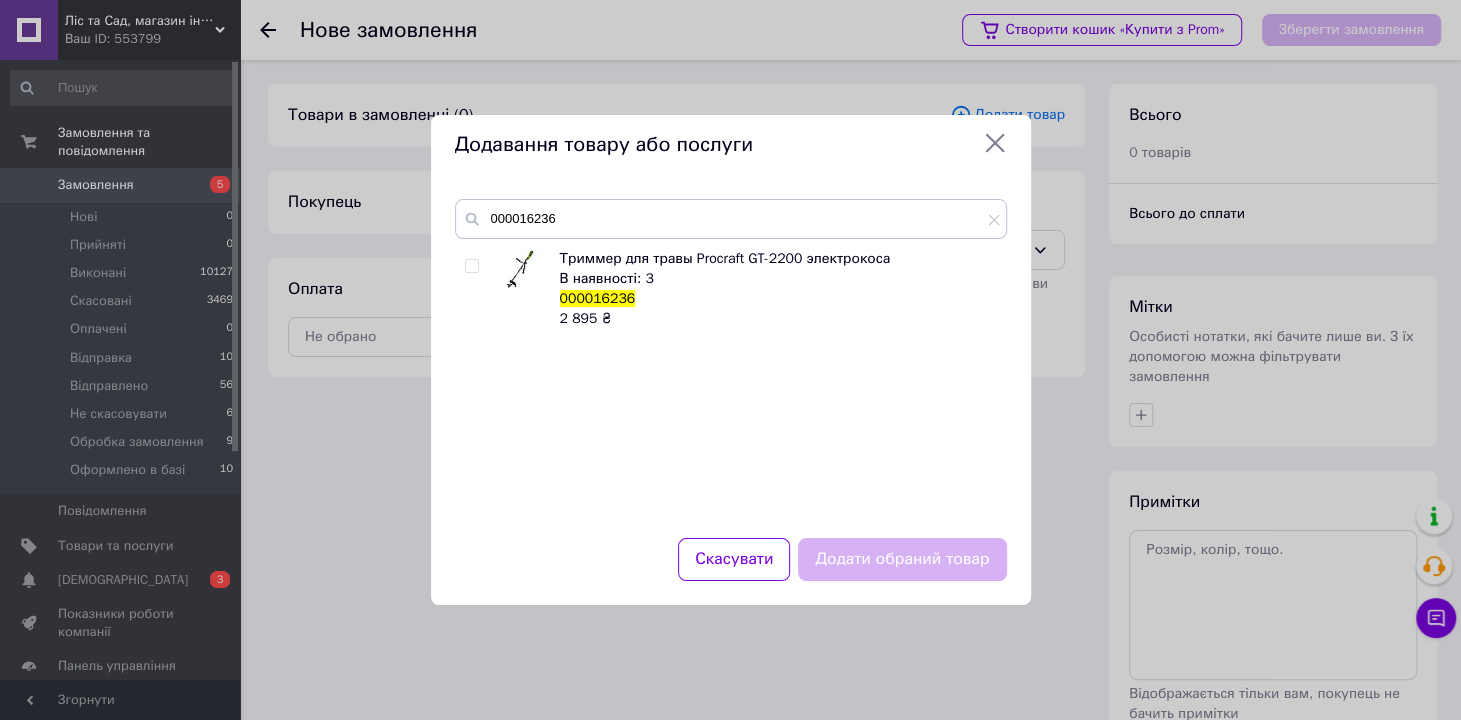 click at bounding box center (471, 266) 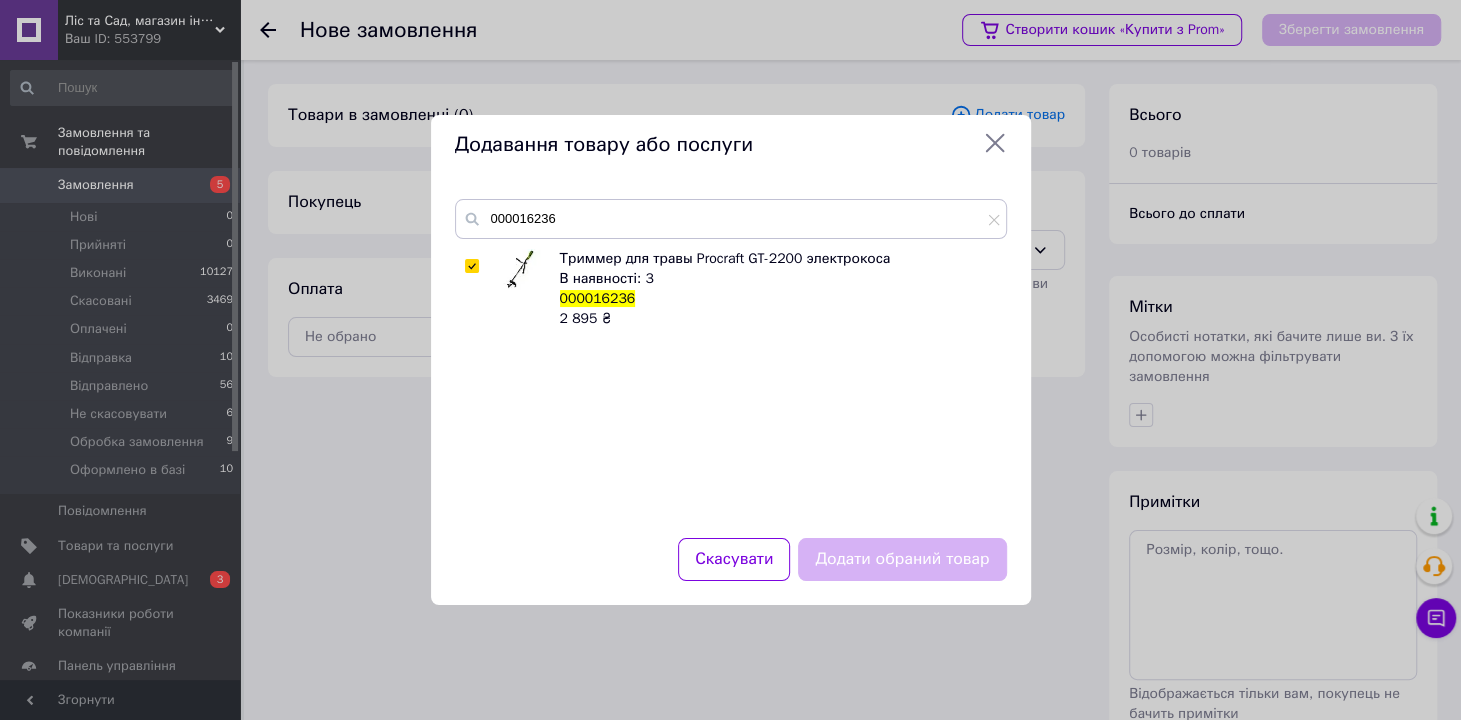 checkbox on "true" 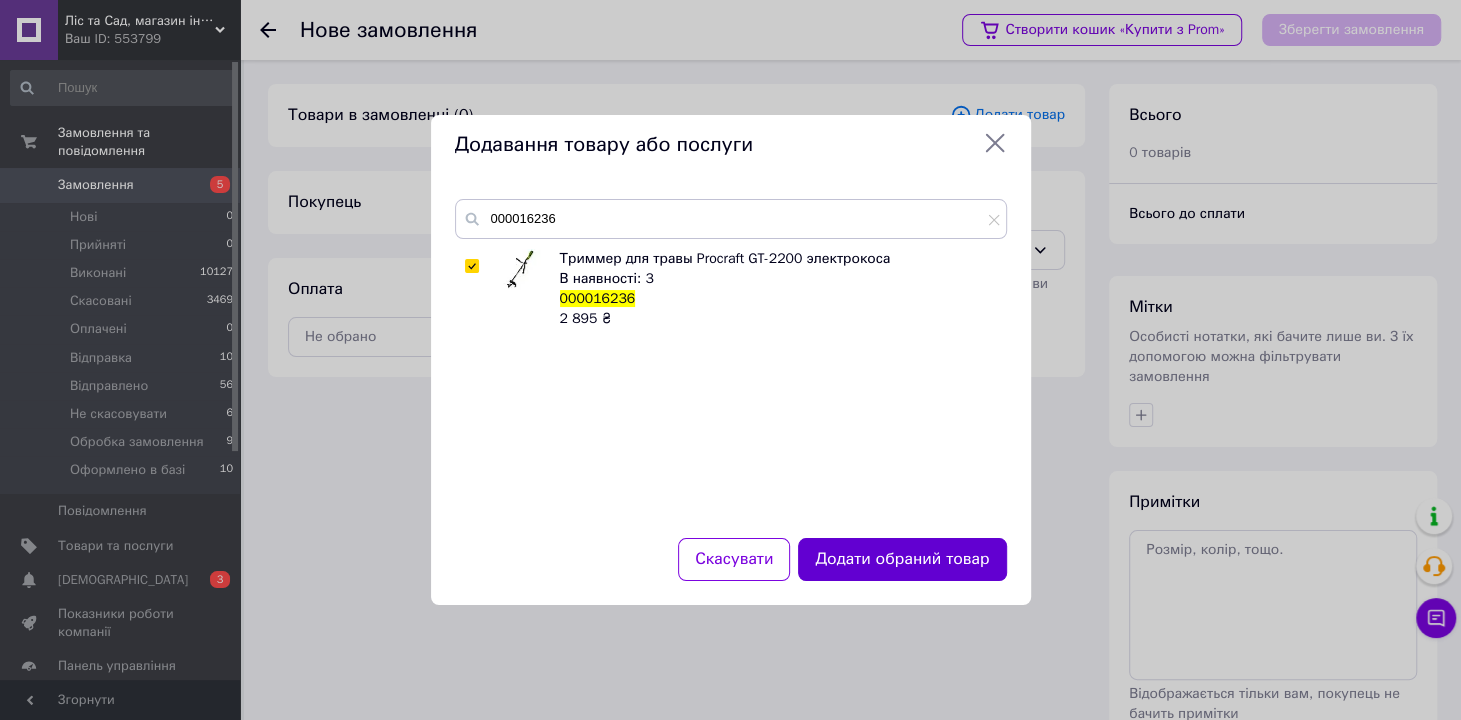 click on "Додати обраний товар" at bounding box center [902, 559] 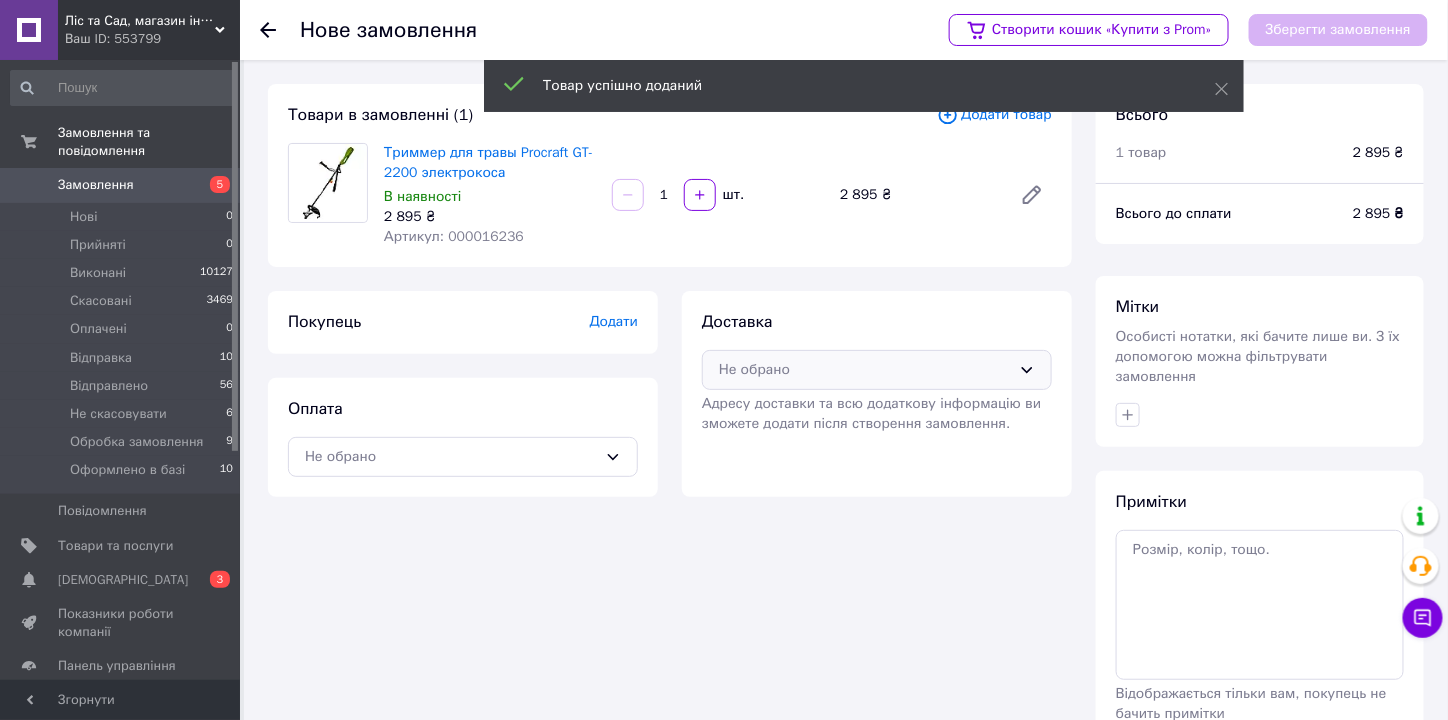 click on "Не обрано" at bounding box center [877, 370] 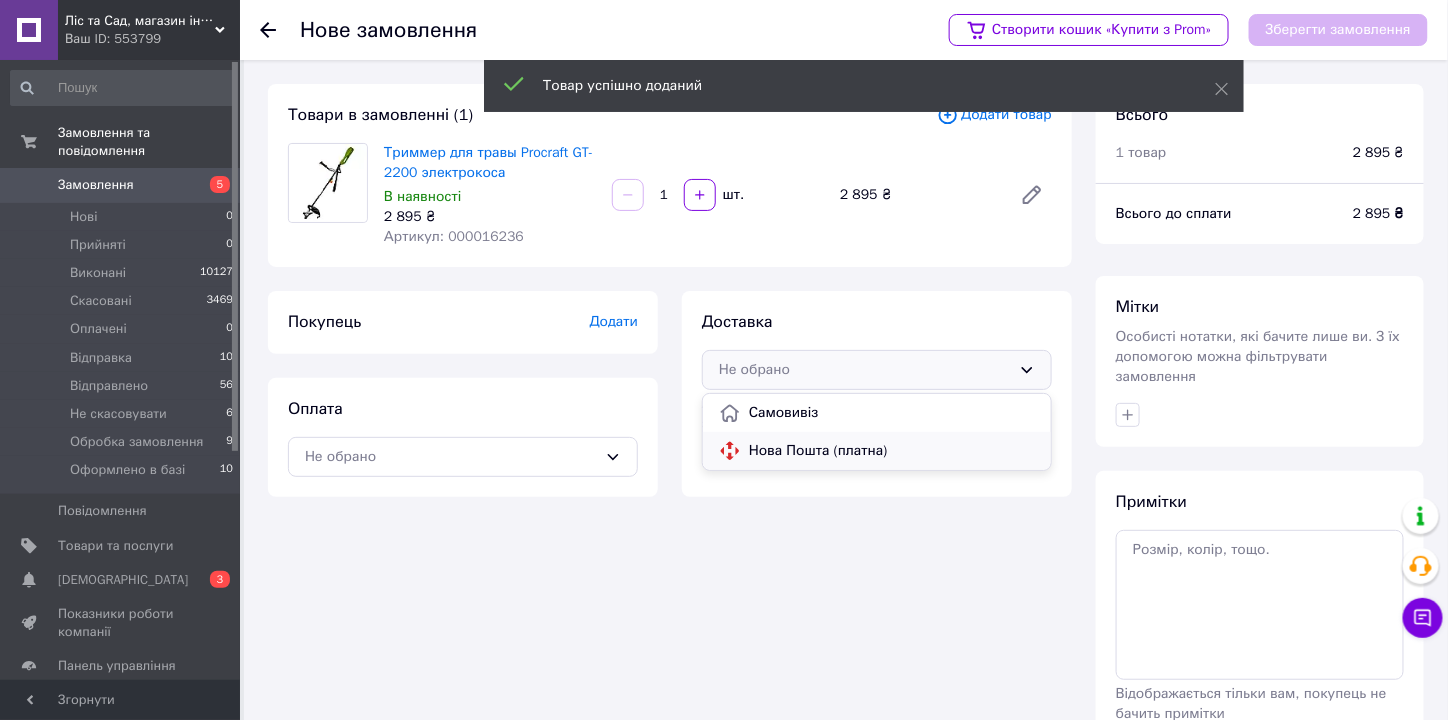 click on "Нова Пошта (платна)" at bounding box center (892, 451) 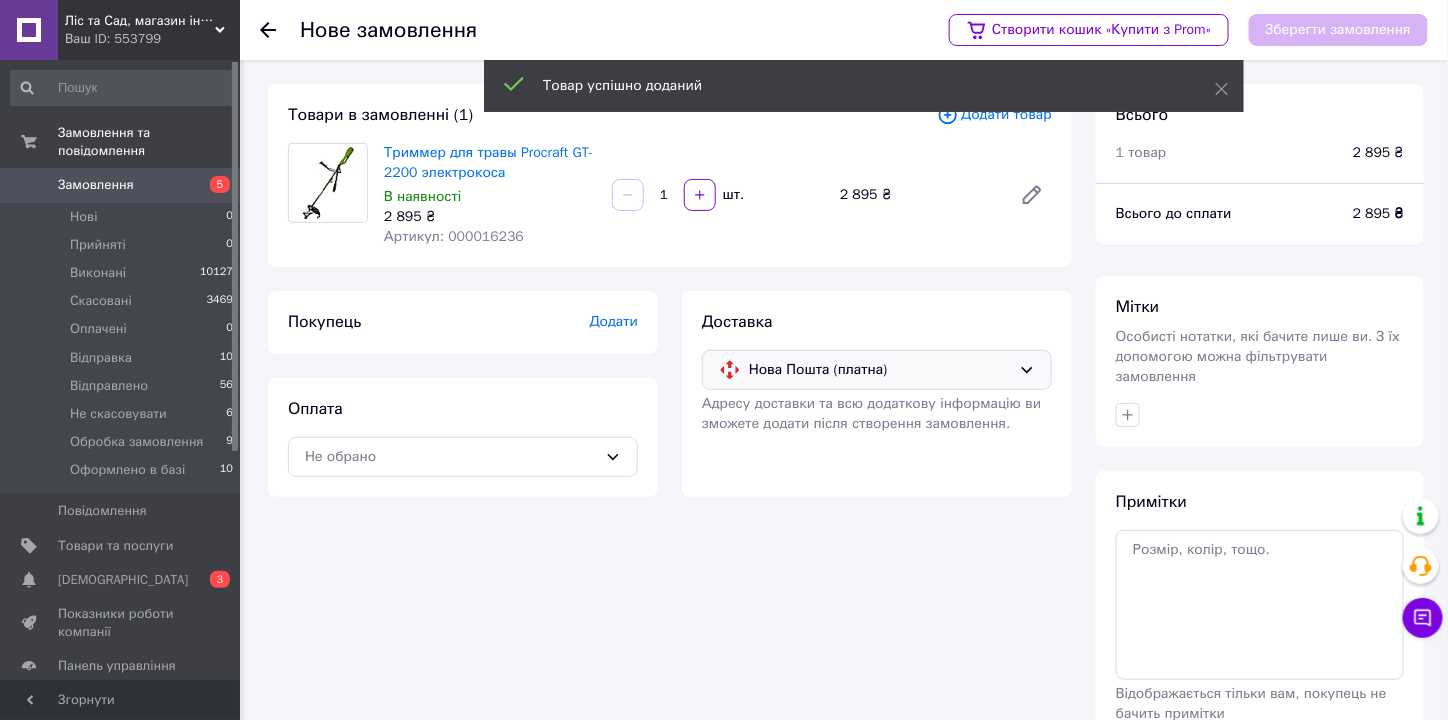 click on "Оплата Не обрано" at bounding box center [463, 437] 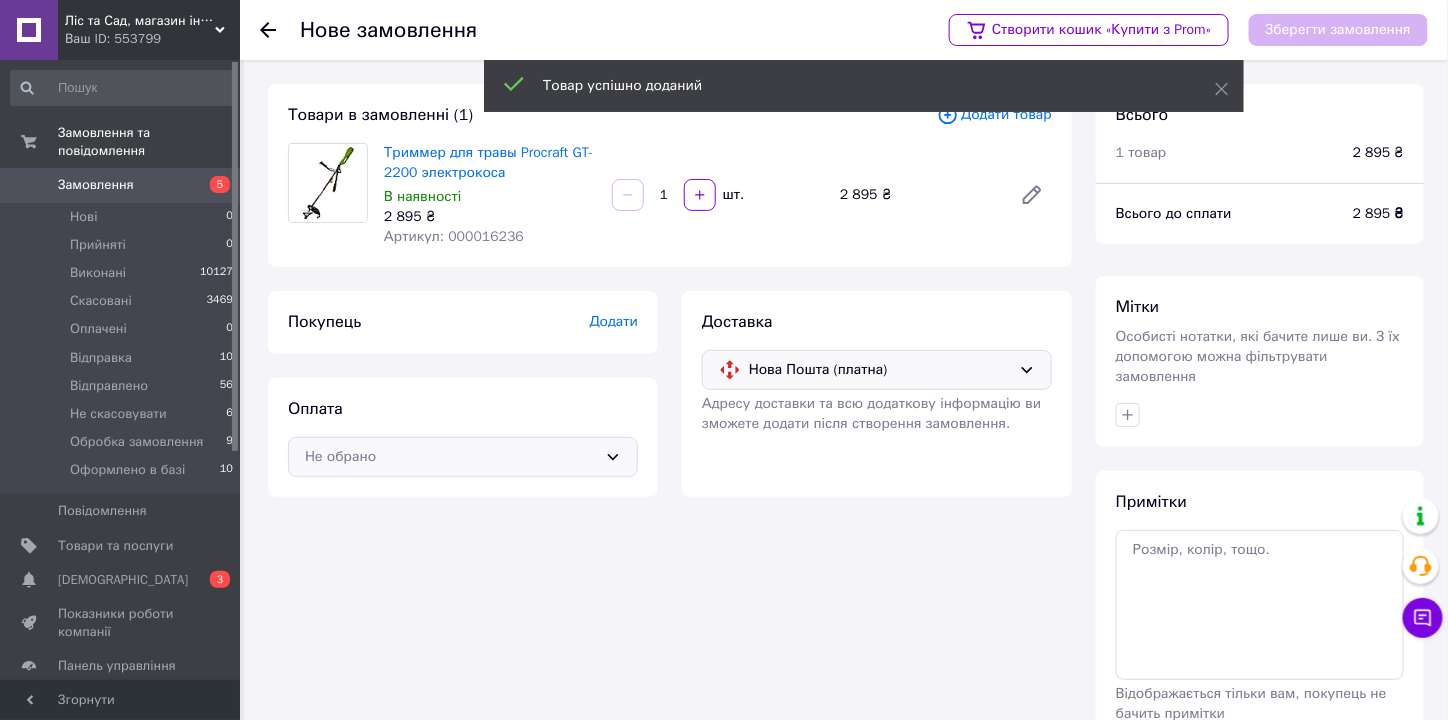 click on "Не обрано" at bounding box center [463, 457] 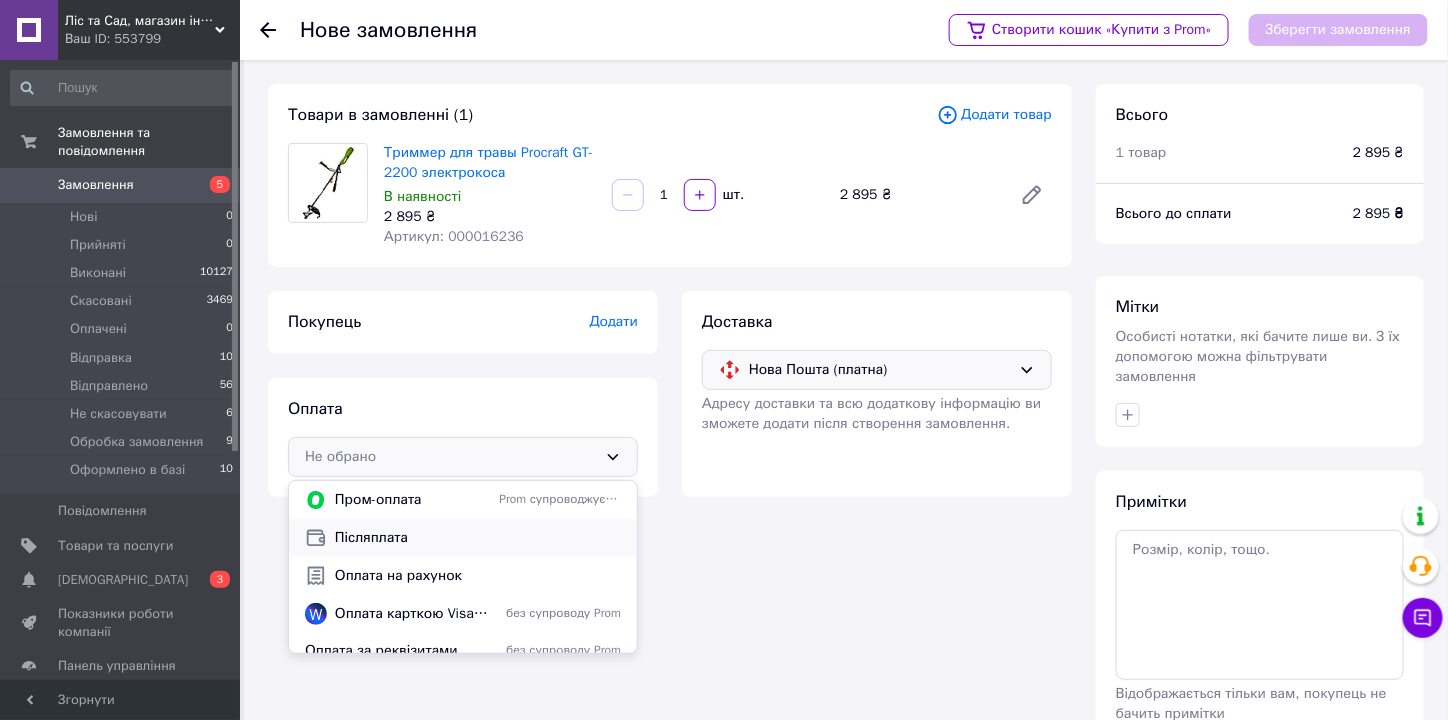 click on "Післяплата" at bounding box center [478, 538] 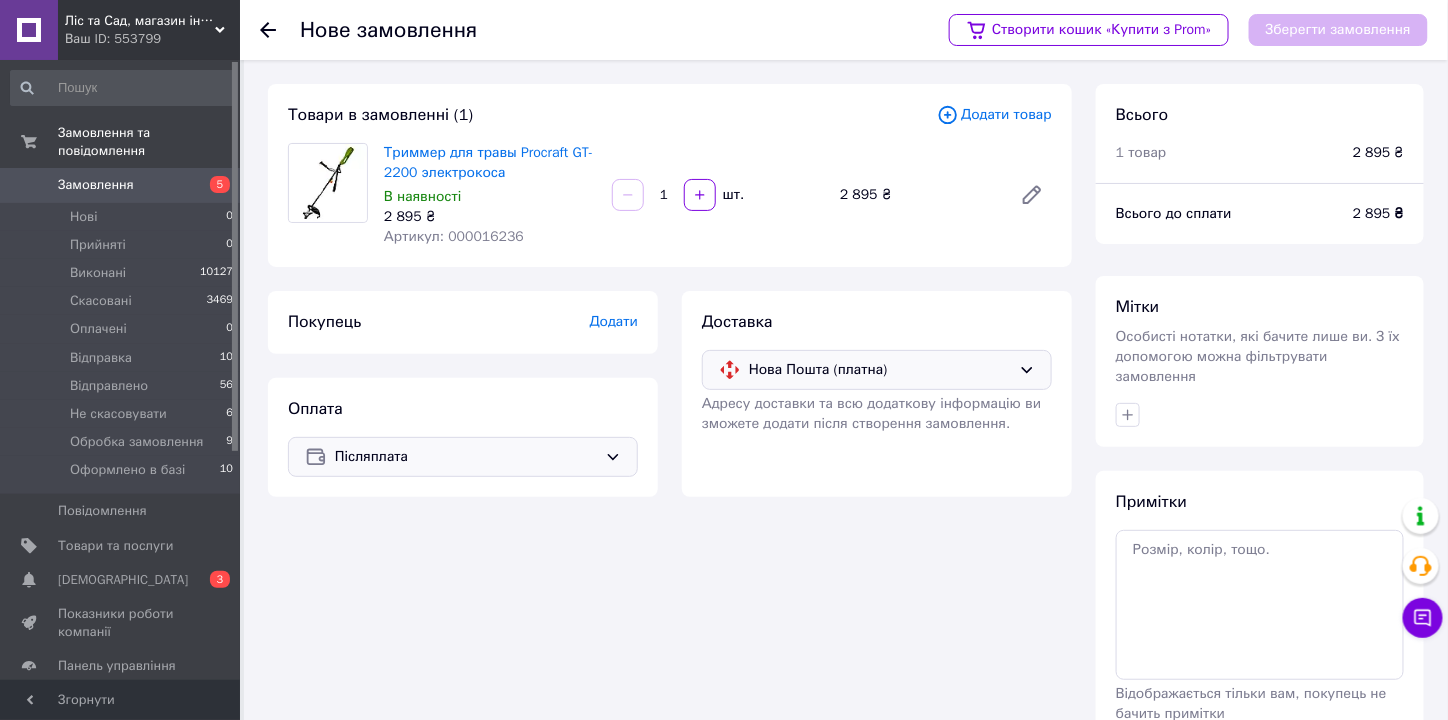 click on "Додати" at bounding box center (614, 321) 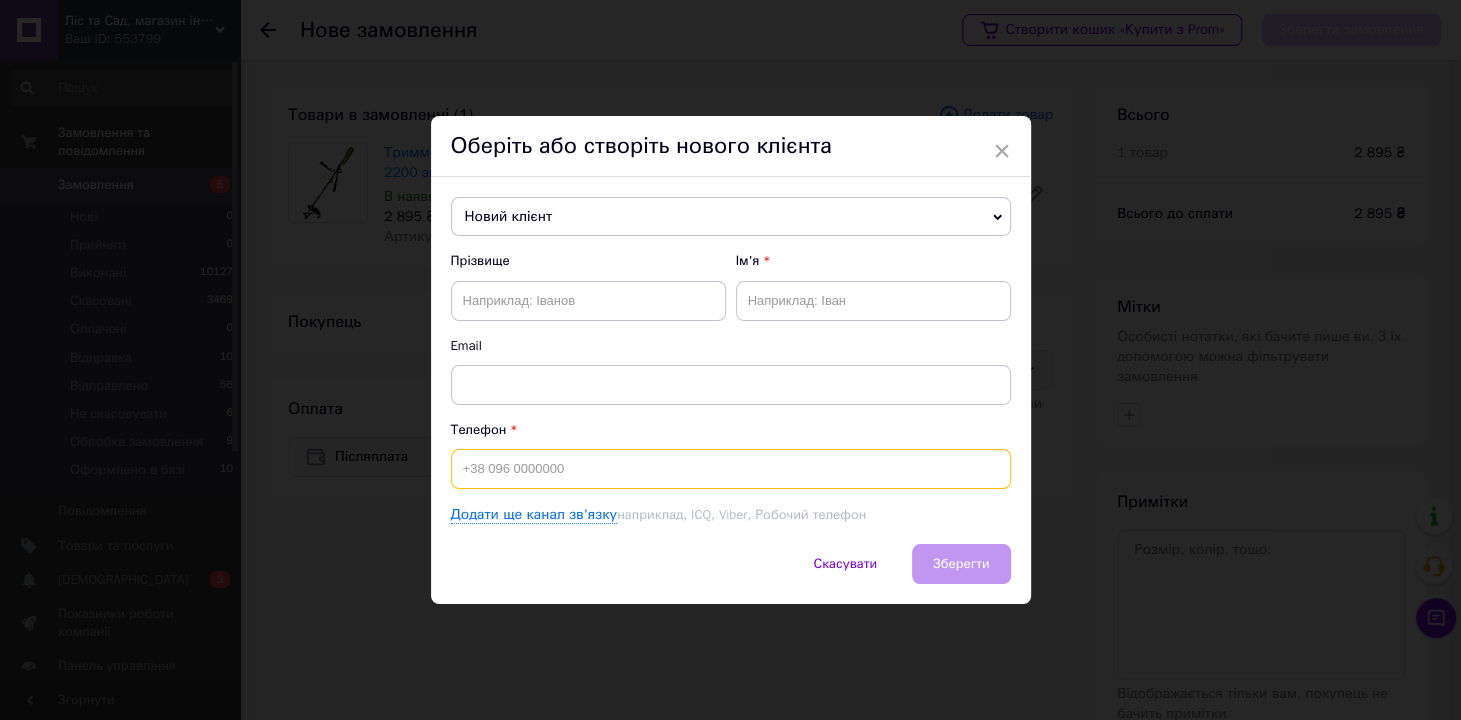 click at bounding box center [731, 469] 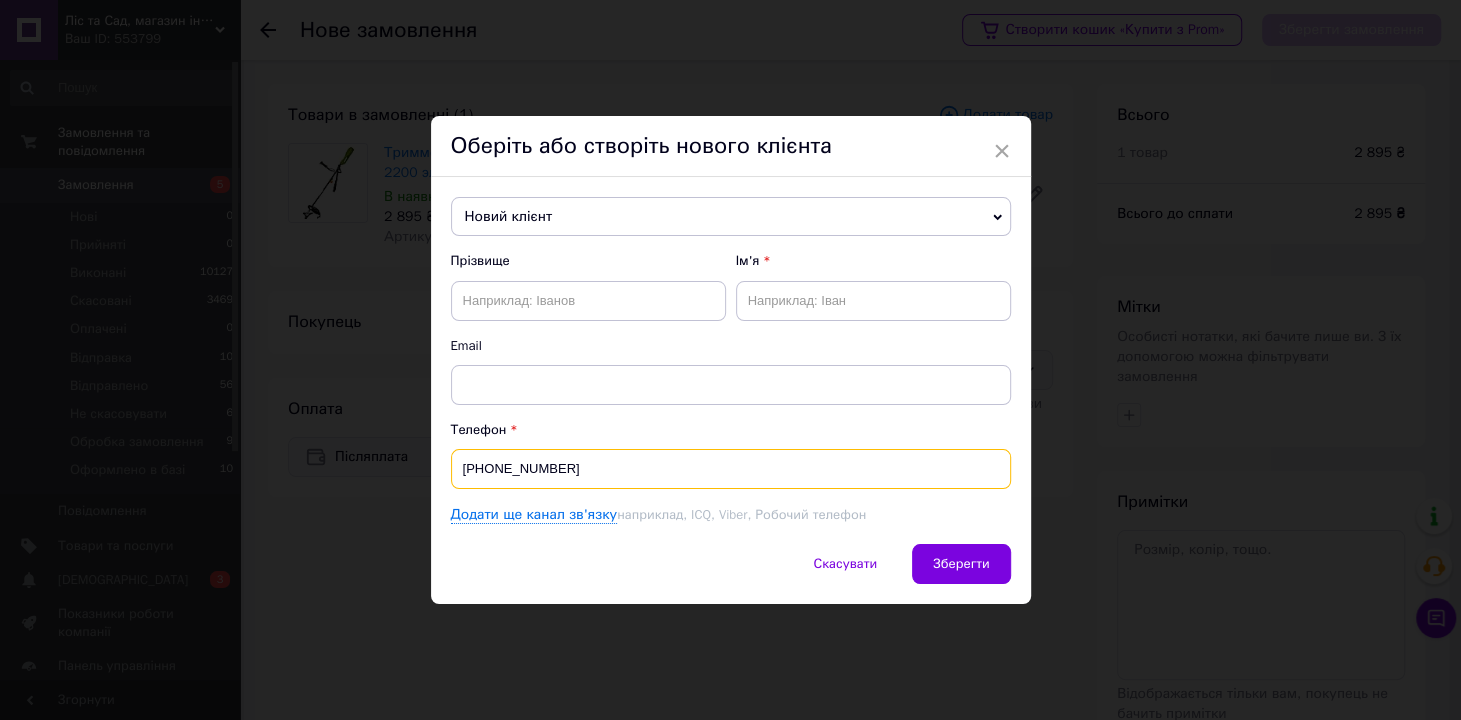 type on "+380684610107" 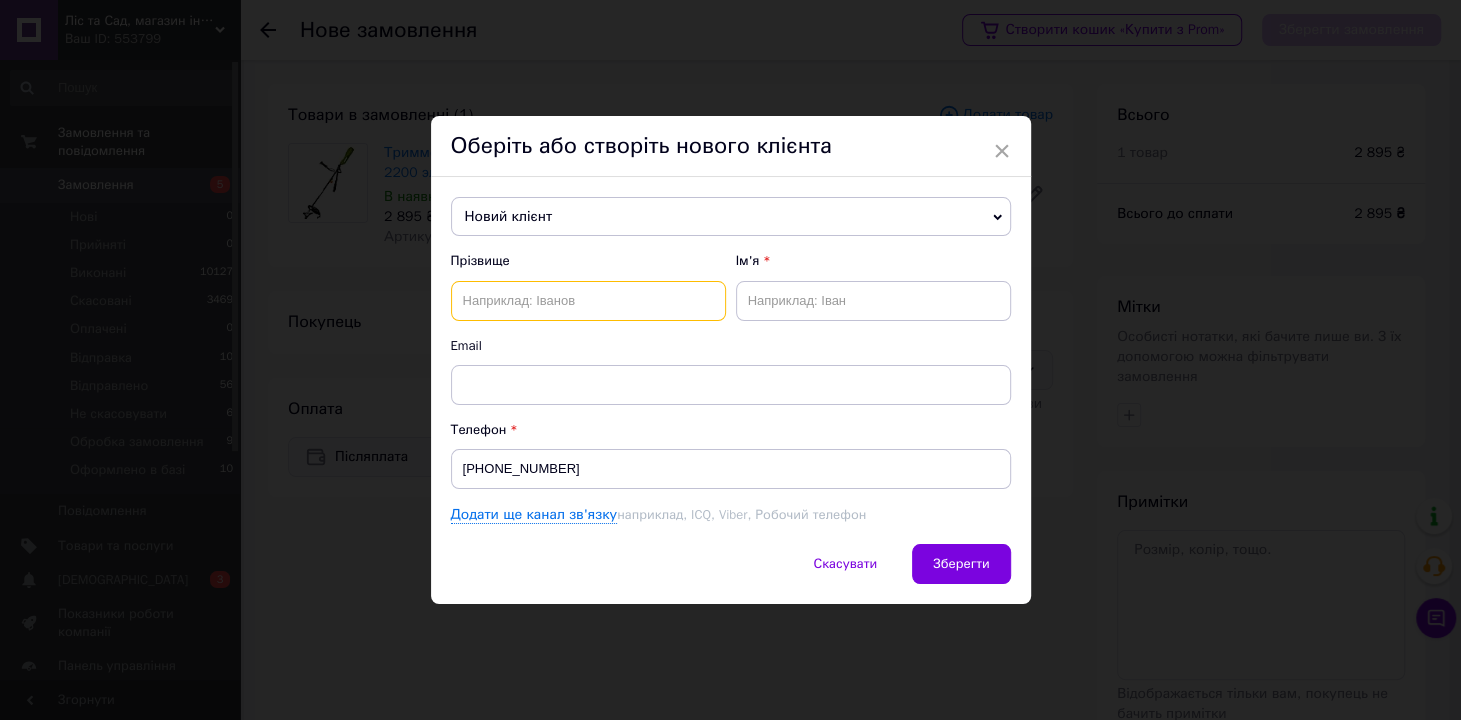 click at bounding box center [588, 301] 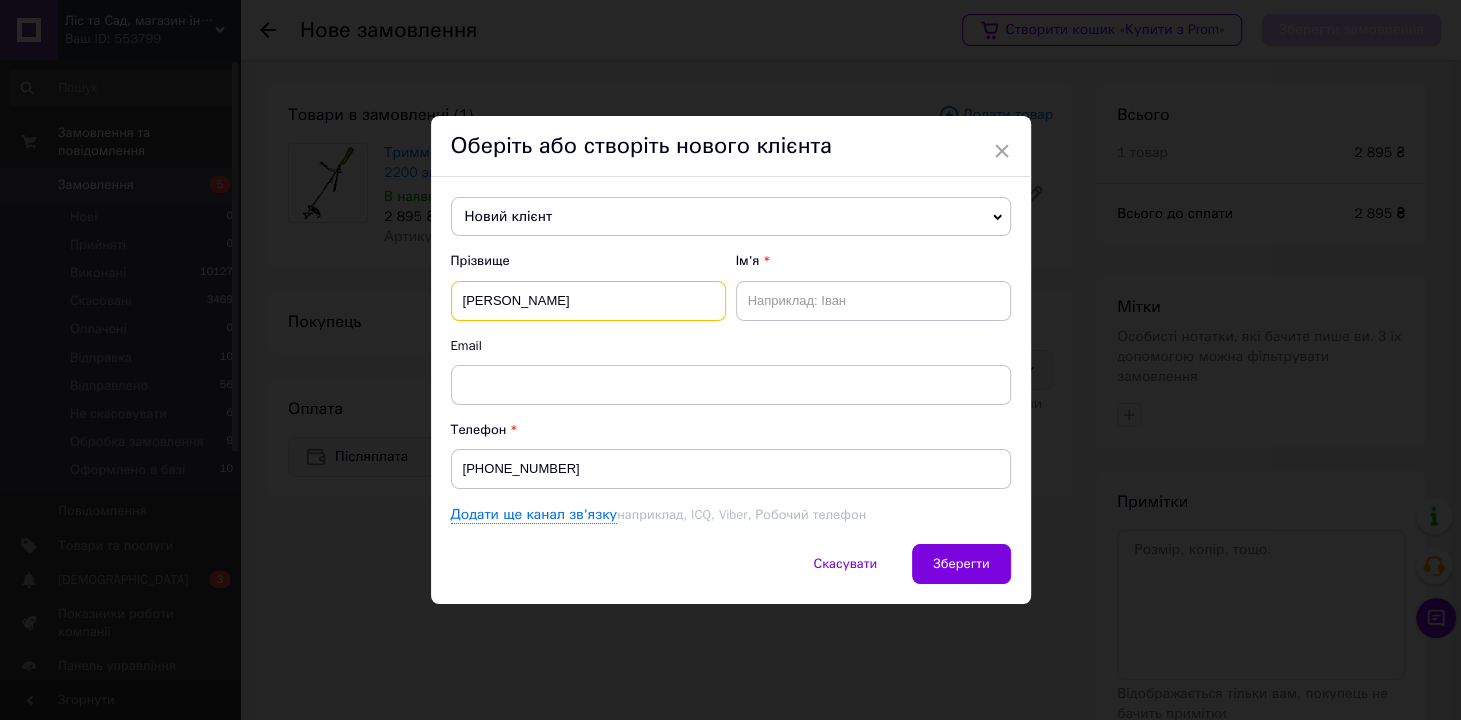 type on "Яновський" 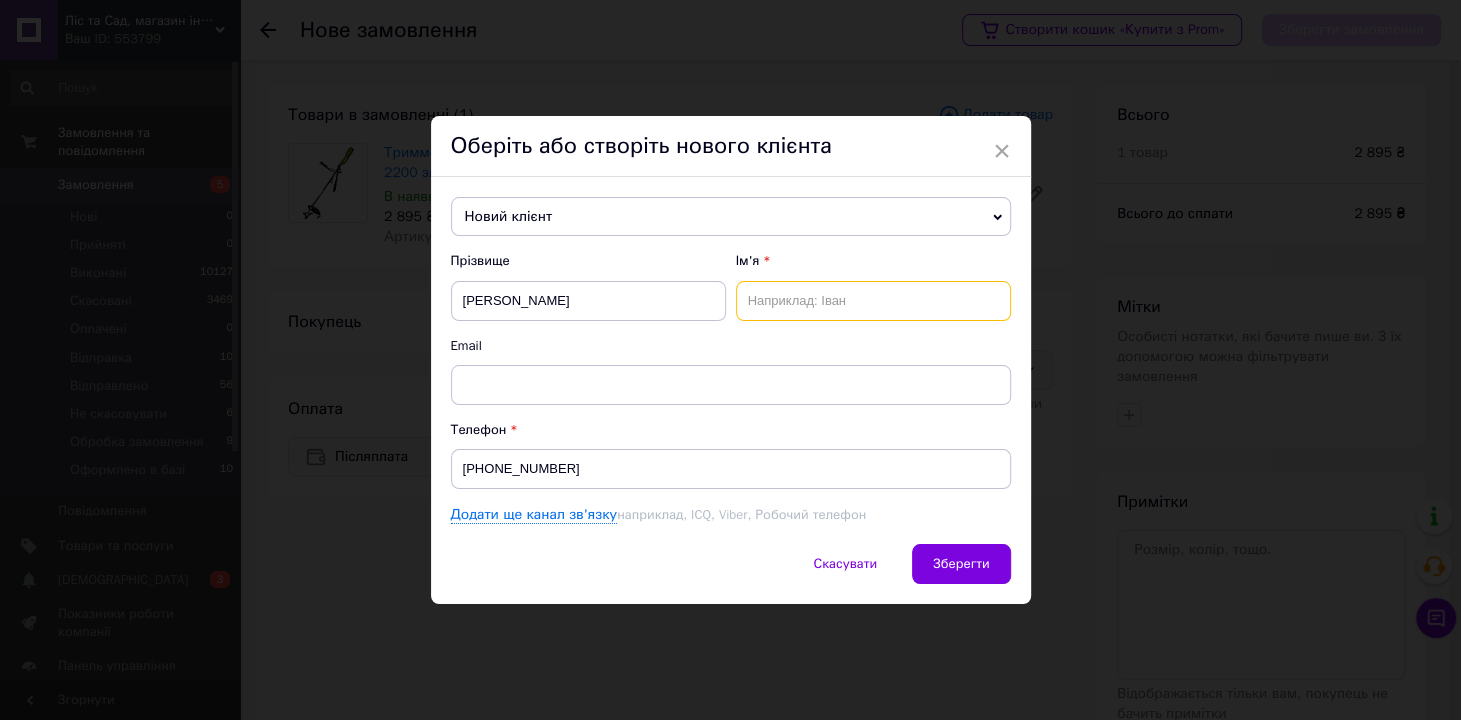 click at bounding box center [873, 301] 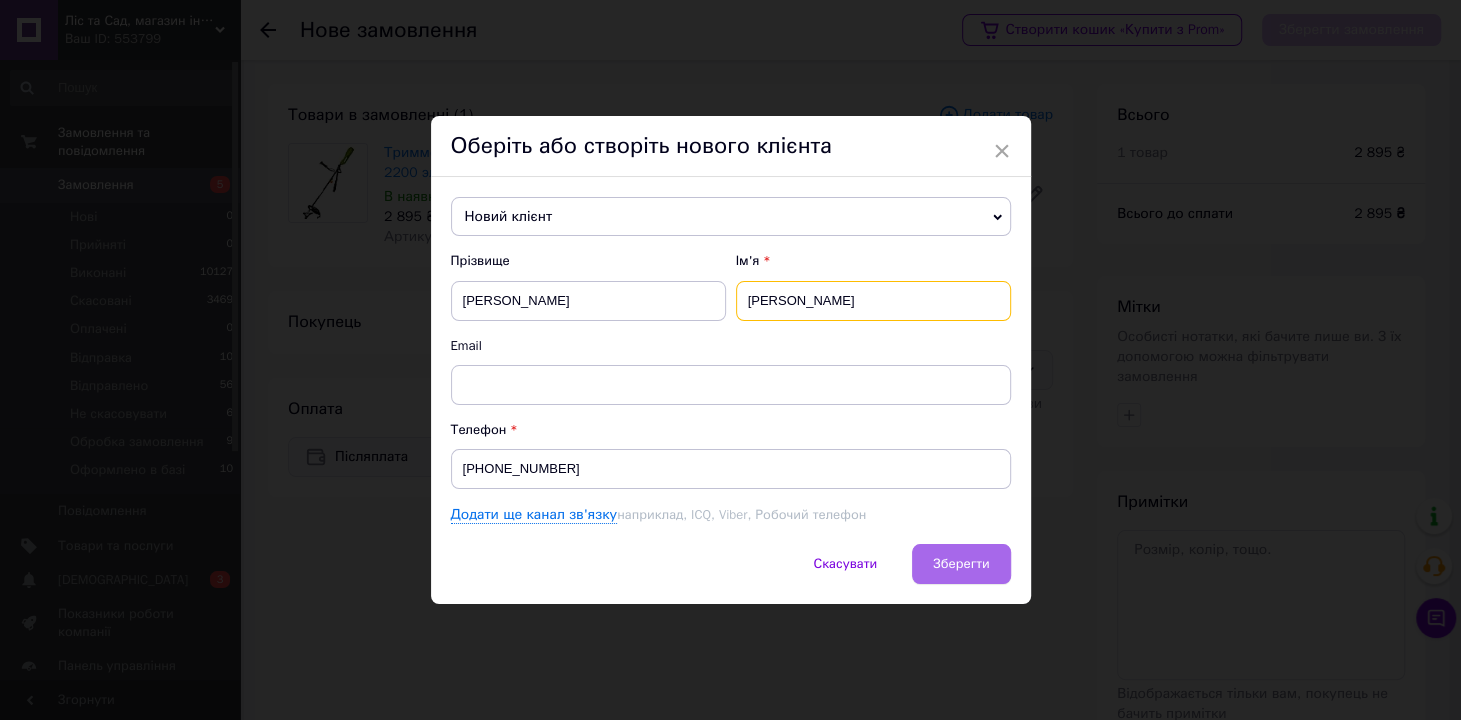 type on "Віталій" 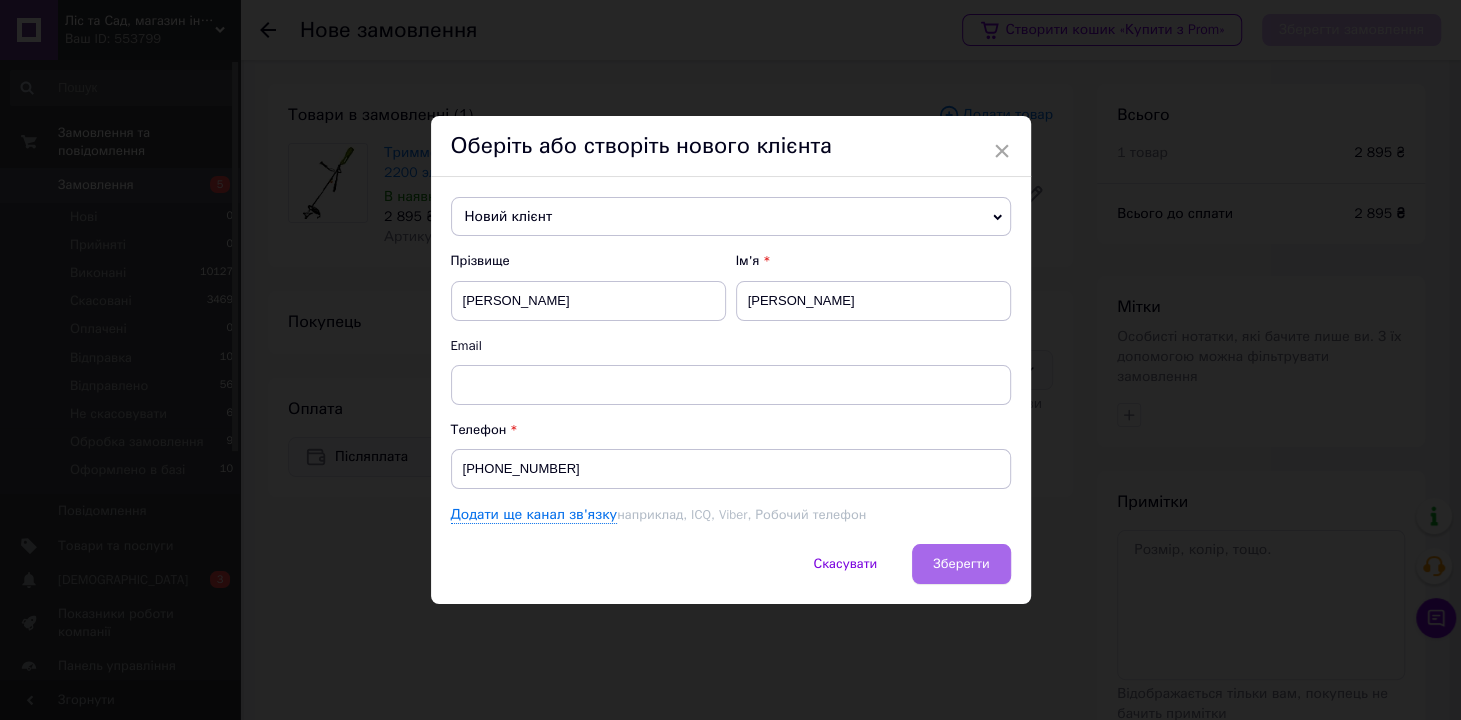 click on "Зберегти" at bounding box center (961, 563) 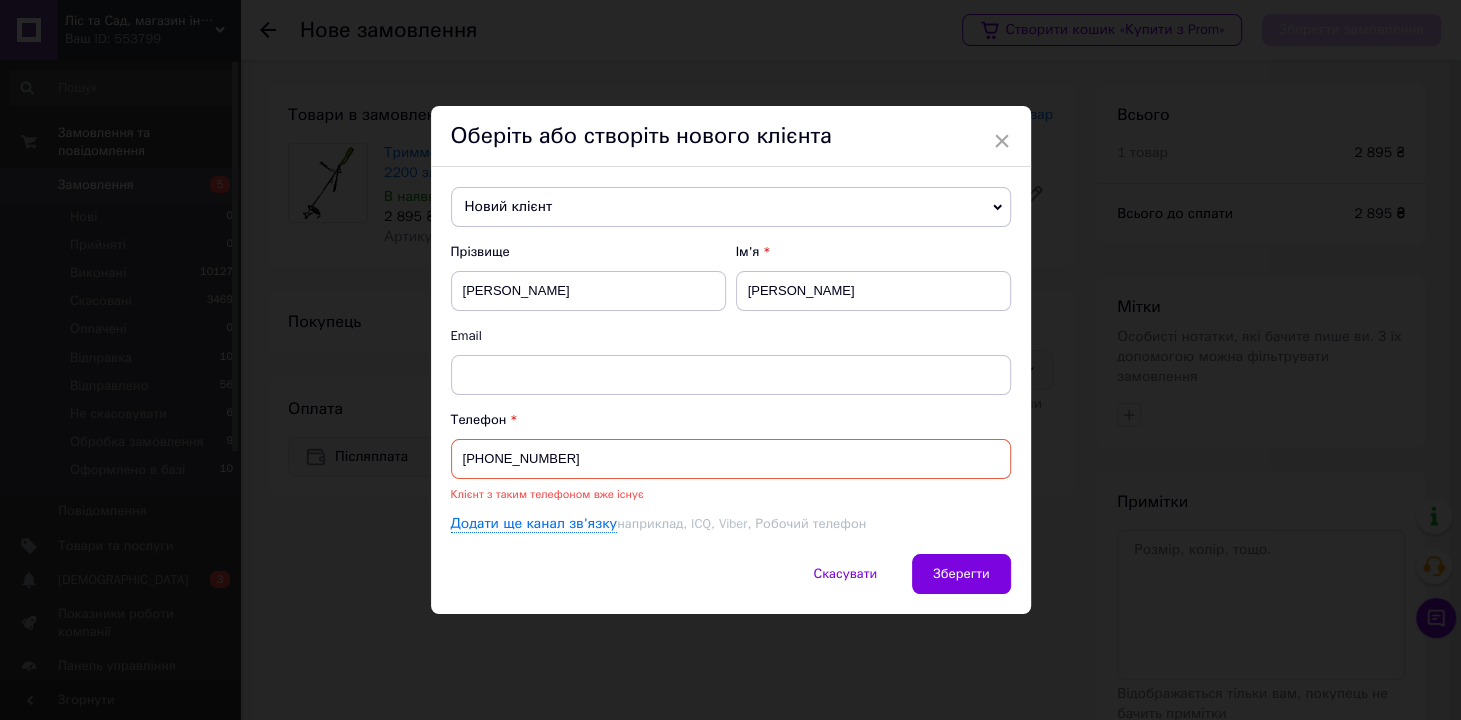 click on "+380684610107" at bounding box center (731, 459) 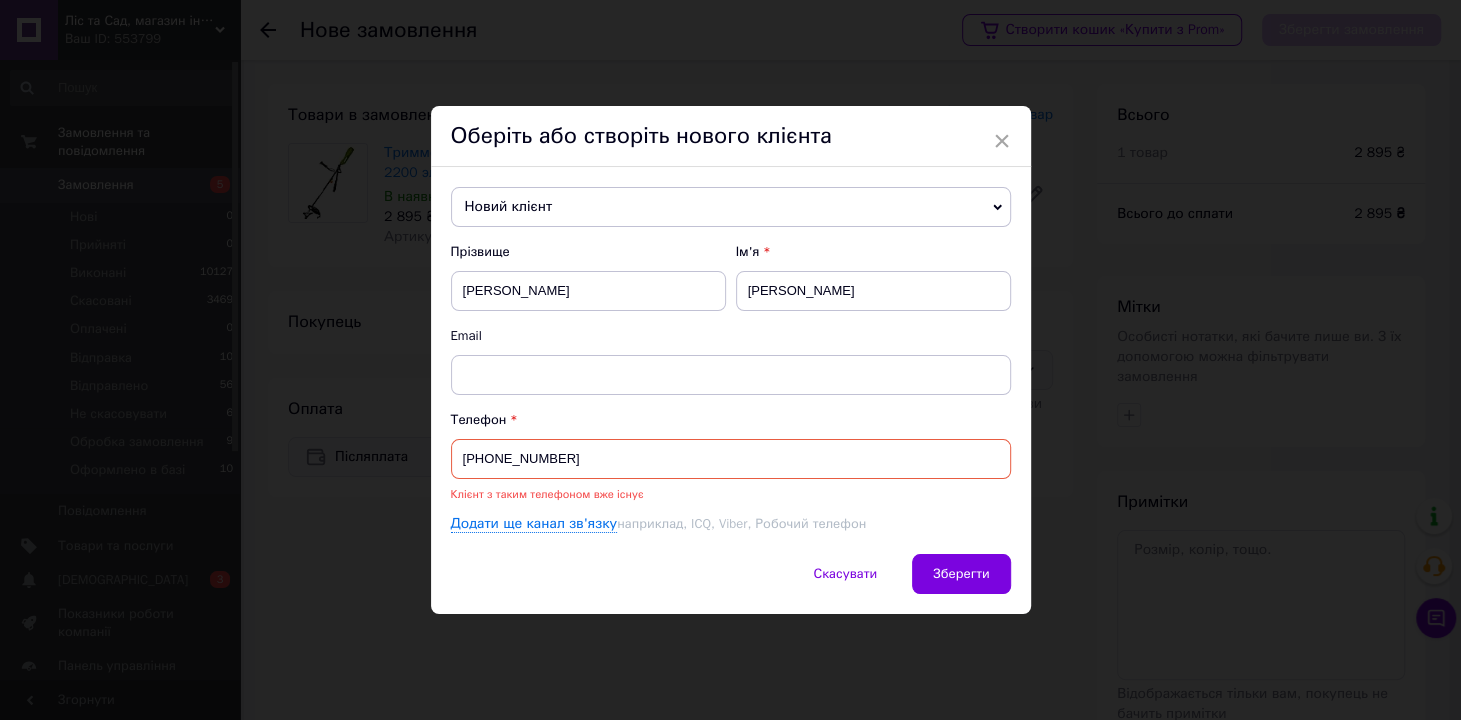 click on "Новий клієнт" at bounding box center [731, 207] 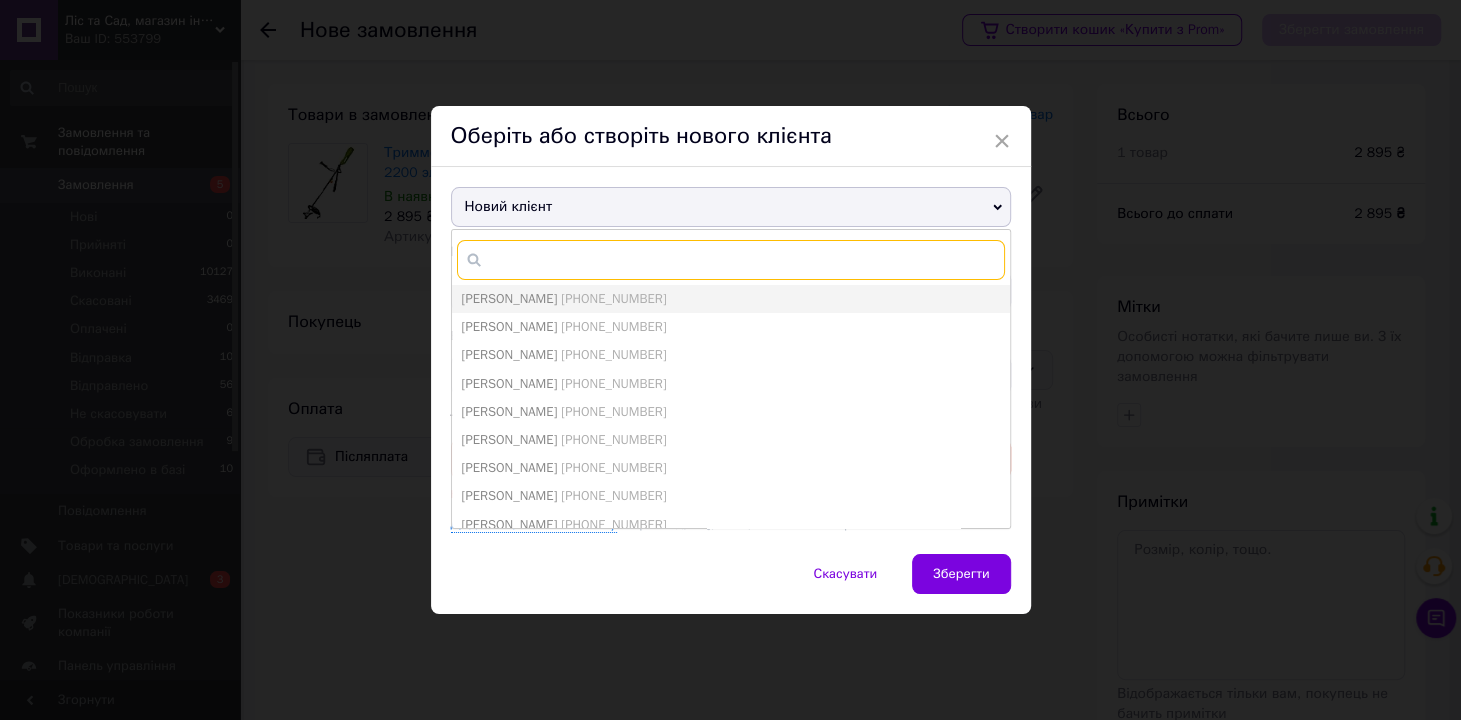 paste on "+380684610107" 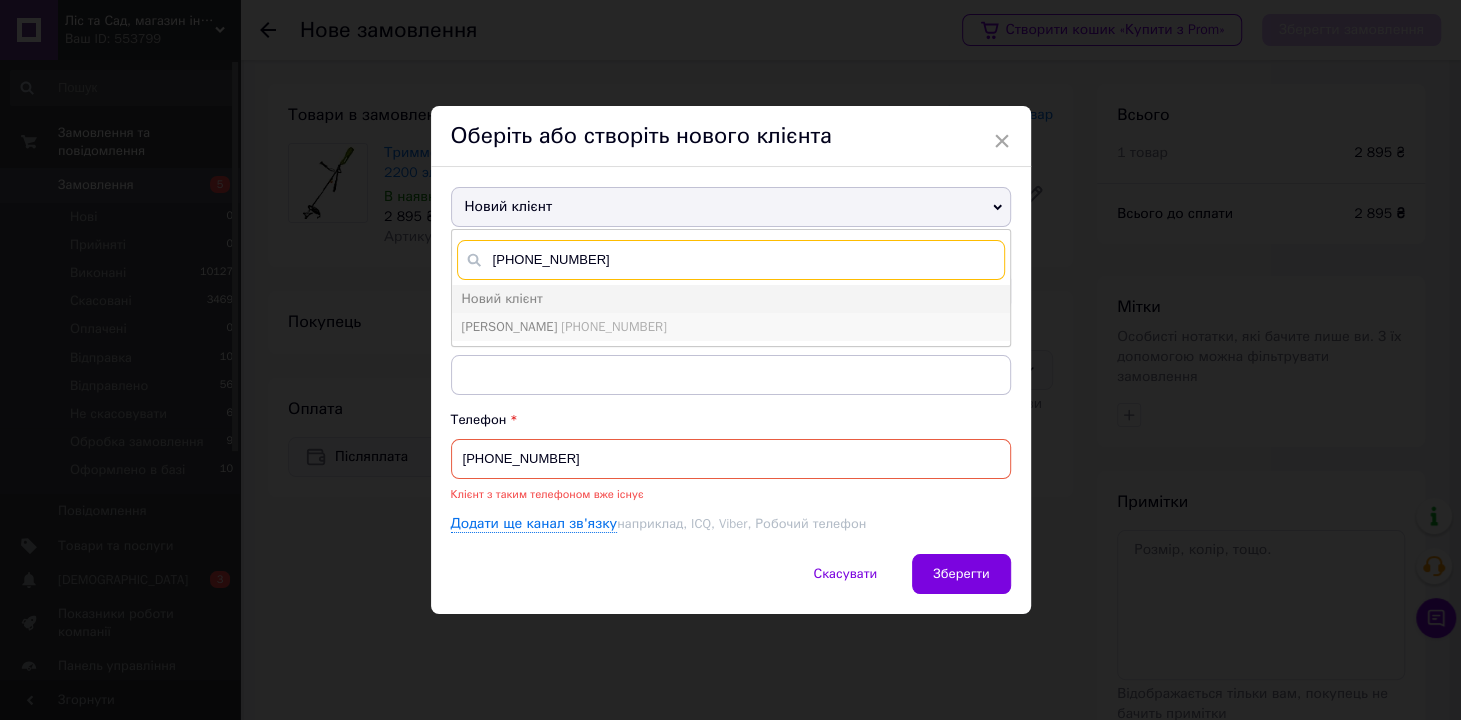type on "+380684610107" 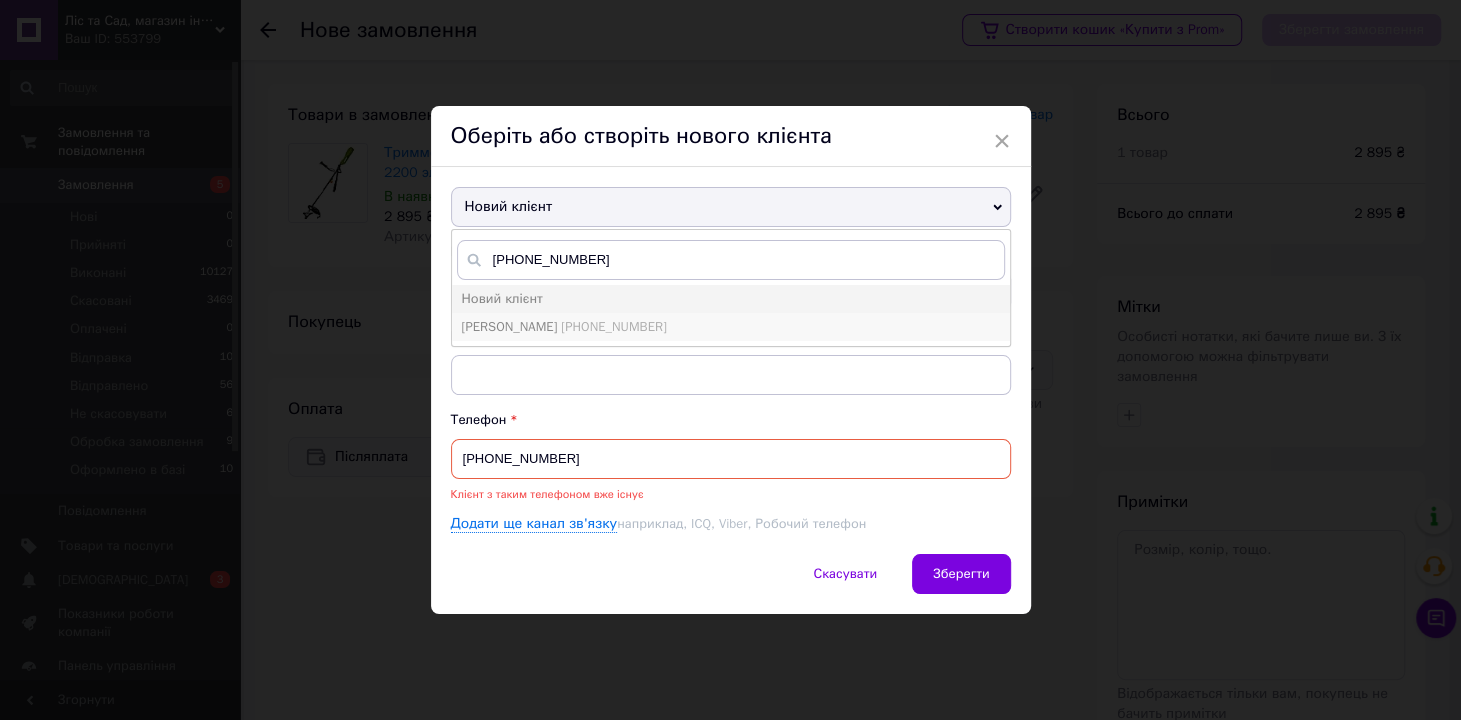 click on "Яновський Віталій   +380684610107" at bounding box center [731, 327] 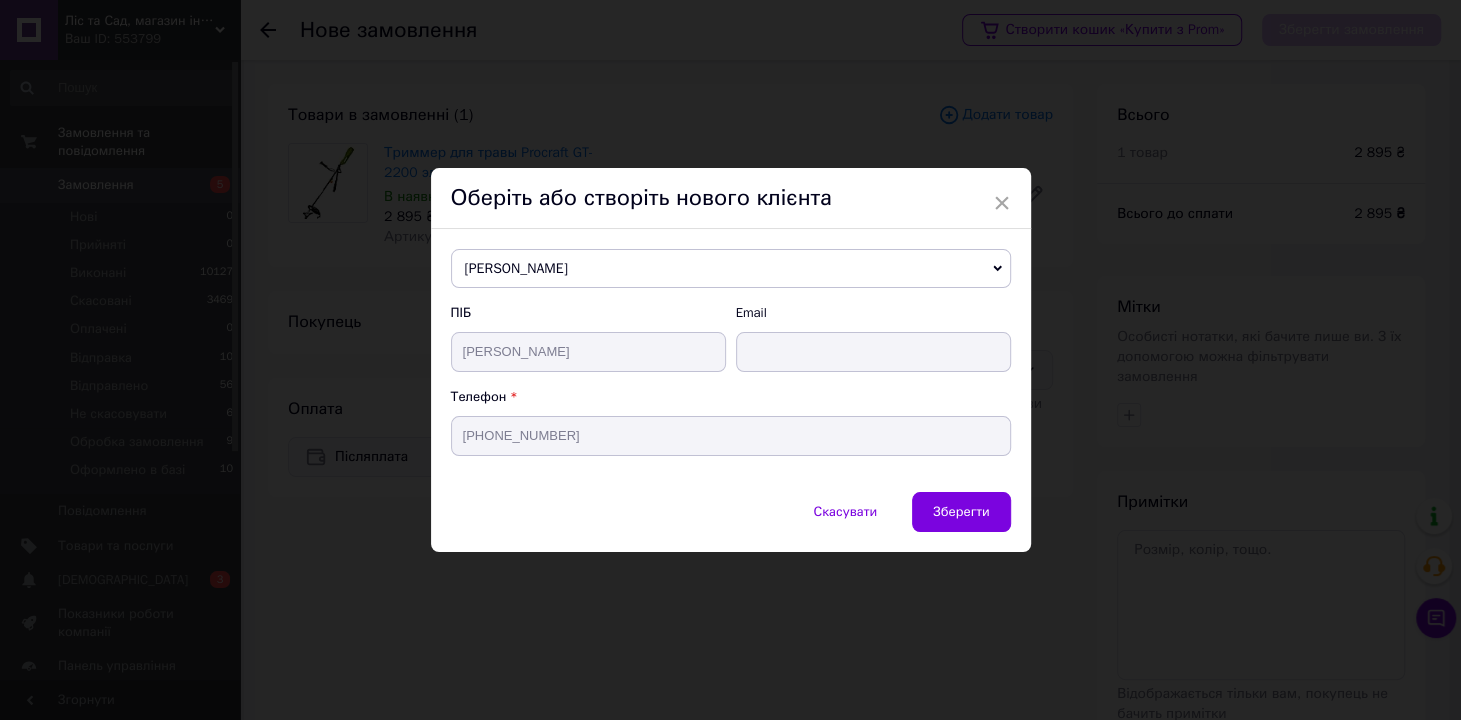 type on "Яновський Віталій" 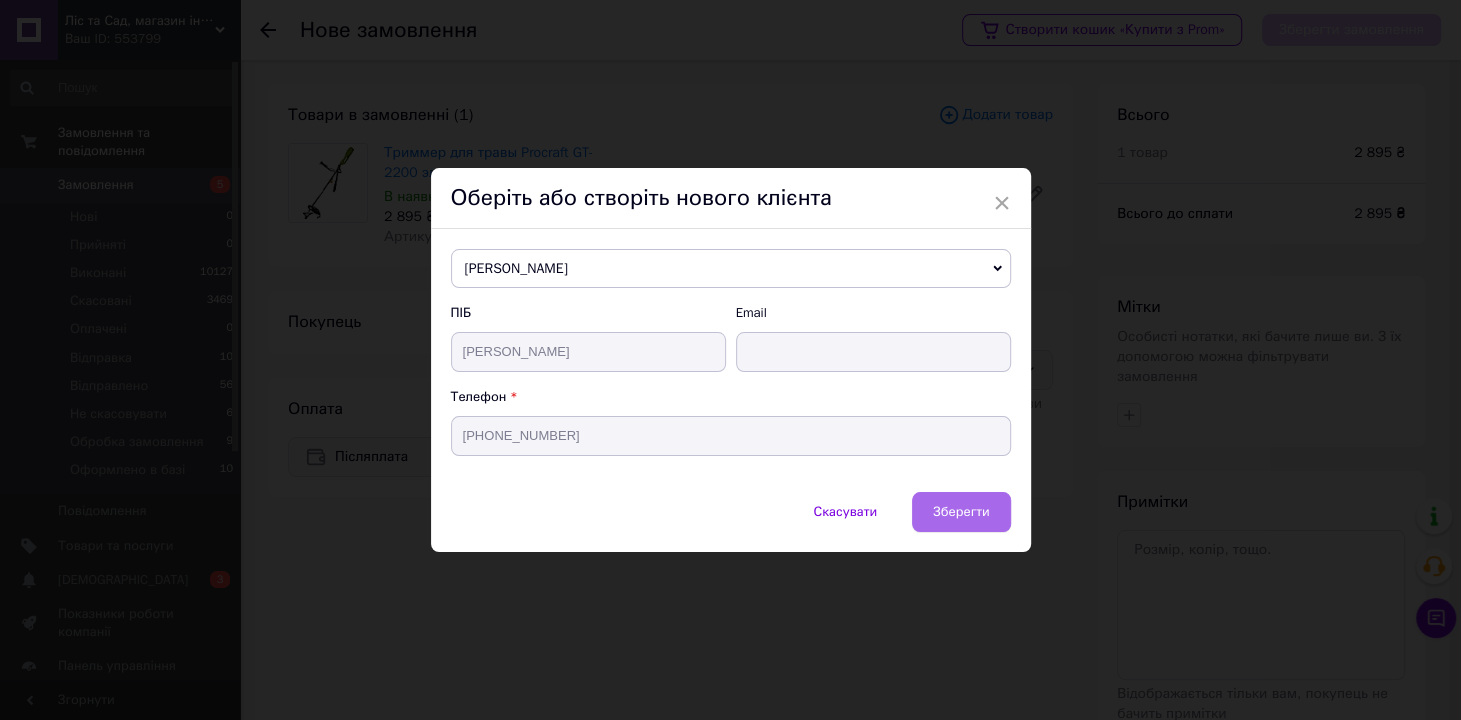 click on "Зберегти" at bounding box center [961, 511] 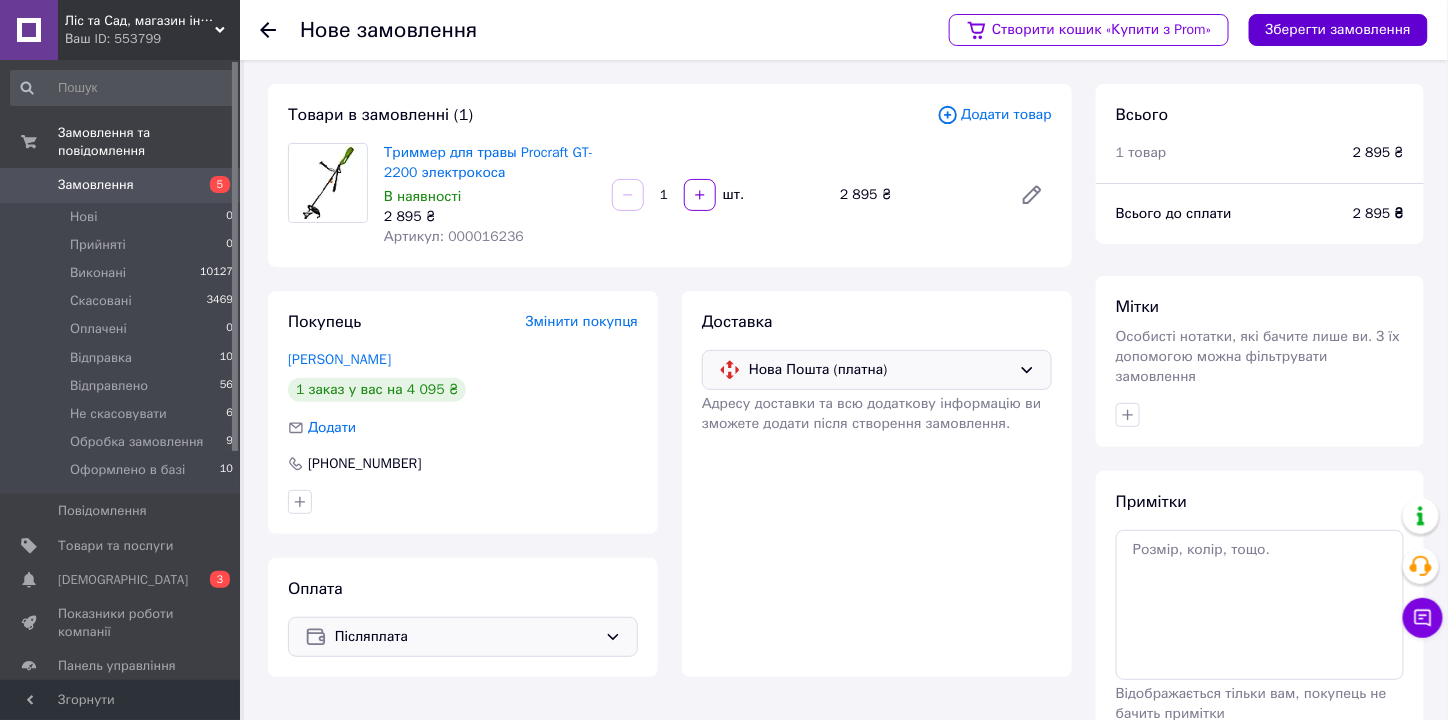 click on "Зберегти замовлення" at bounding box center [1338, 30] 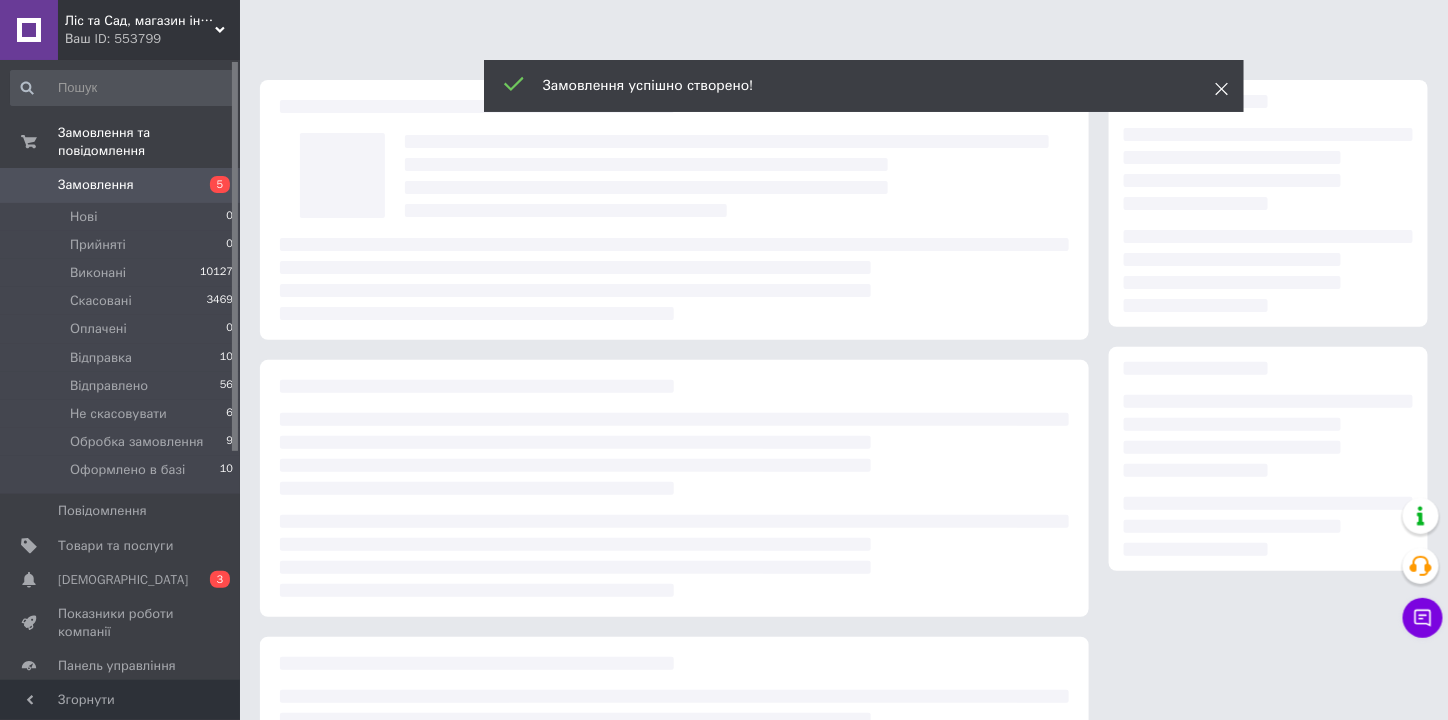 click 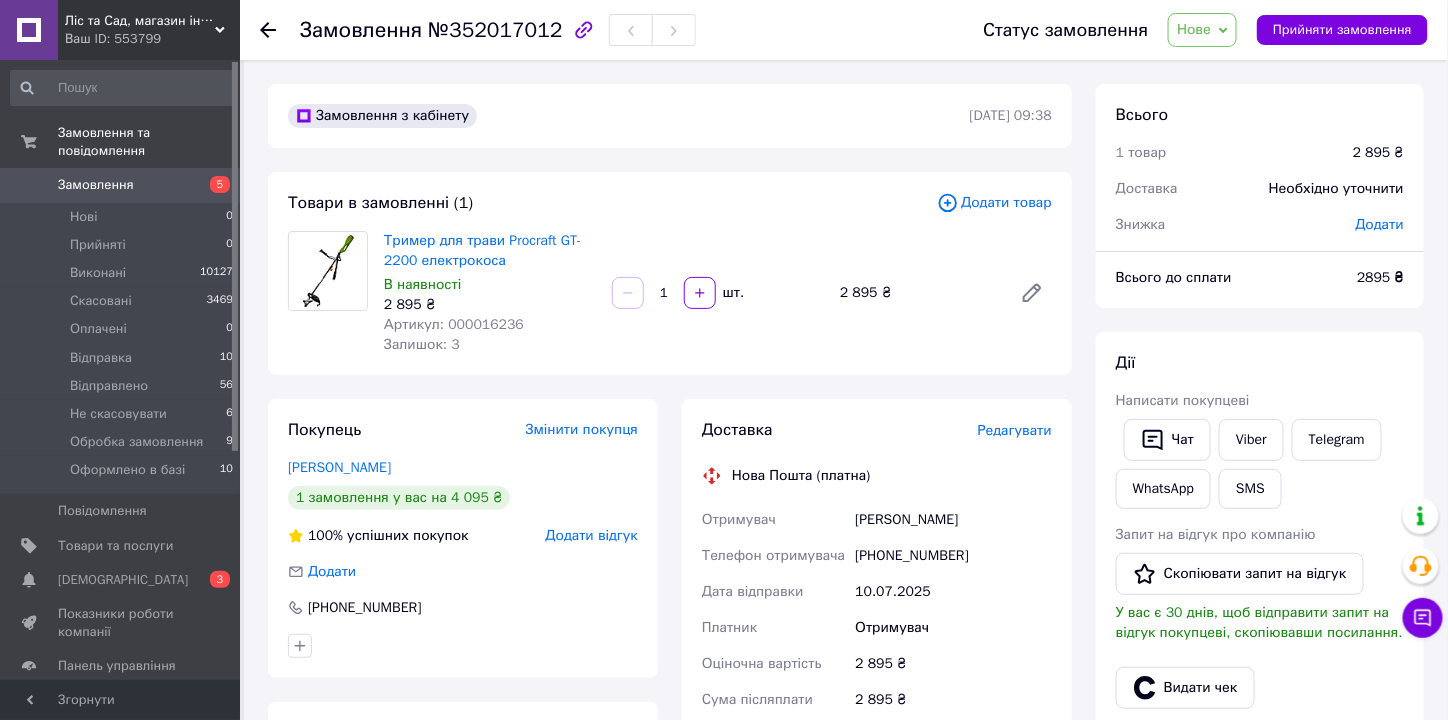 click on "Нове" at bounding box center (1194, 29) 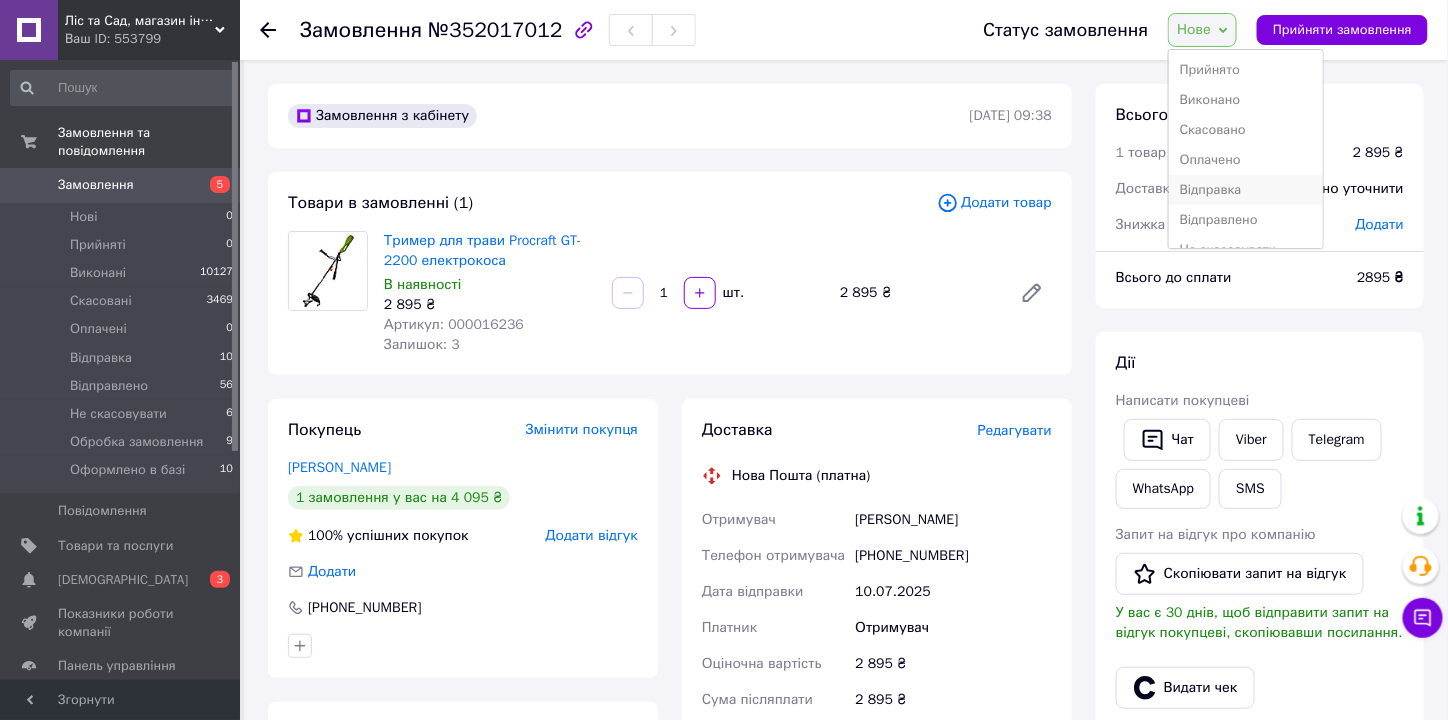 click on "Відправка" at bounding box center [1246, 190] 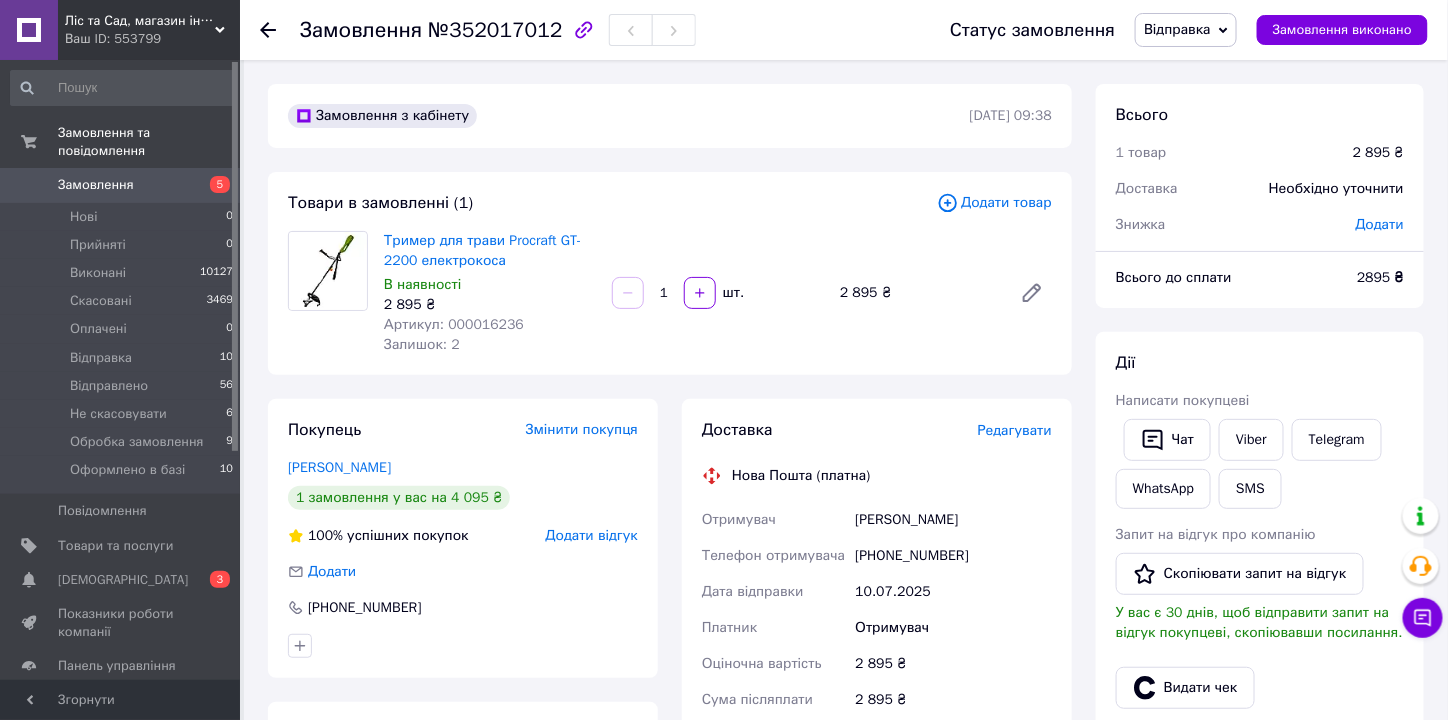 click on "Додати" at bounding box center (1380, 225) 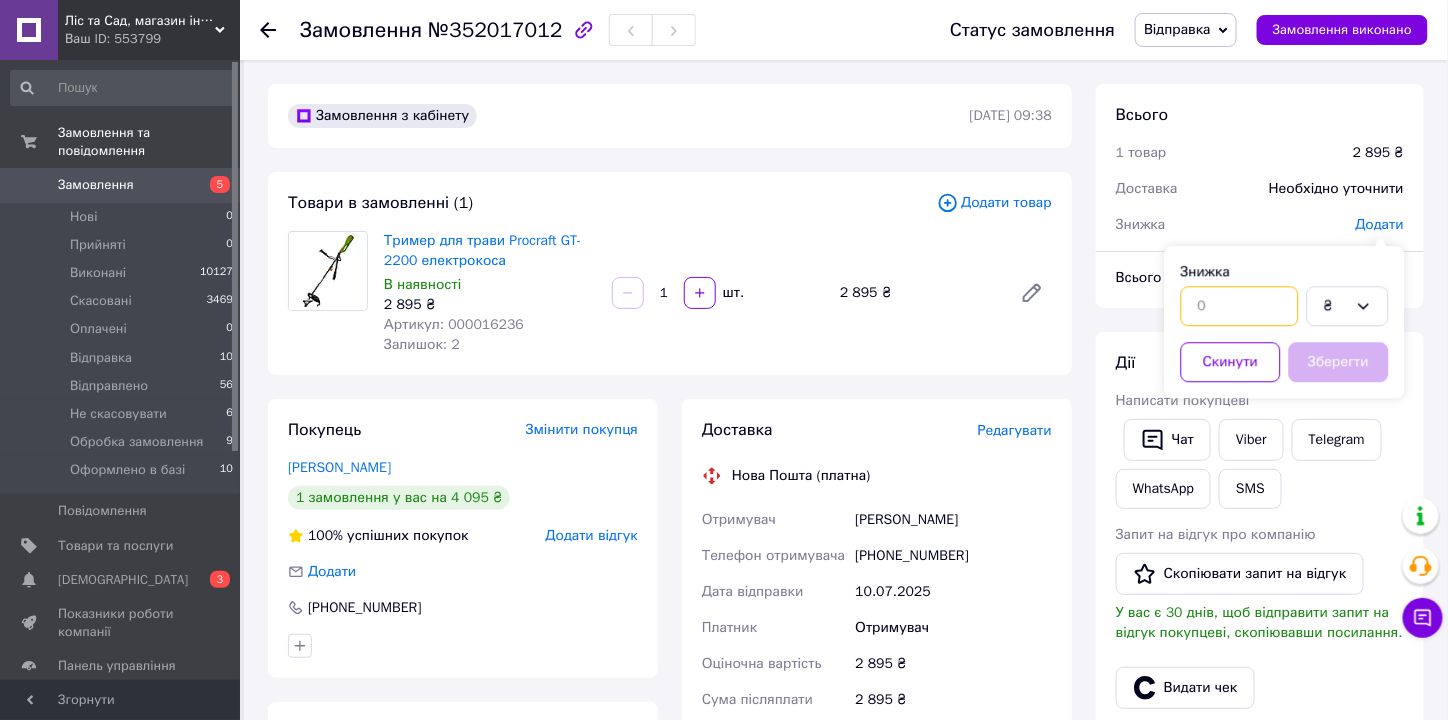 click at bounding box center (1240, 306) 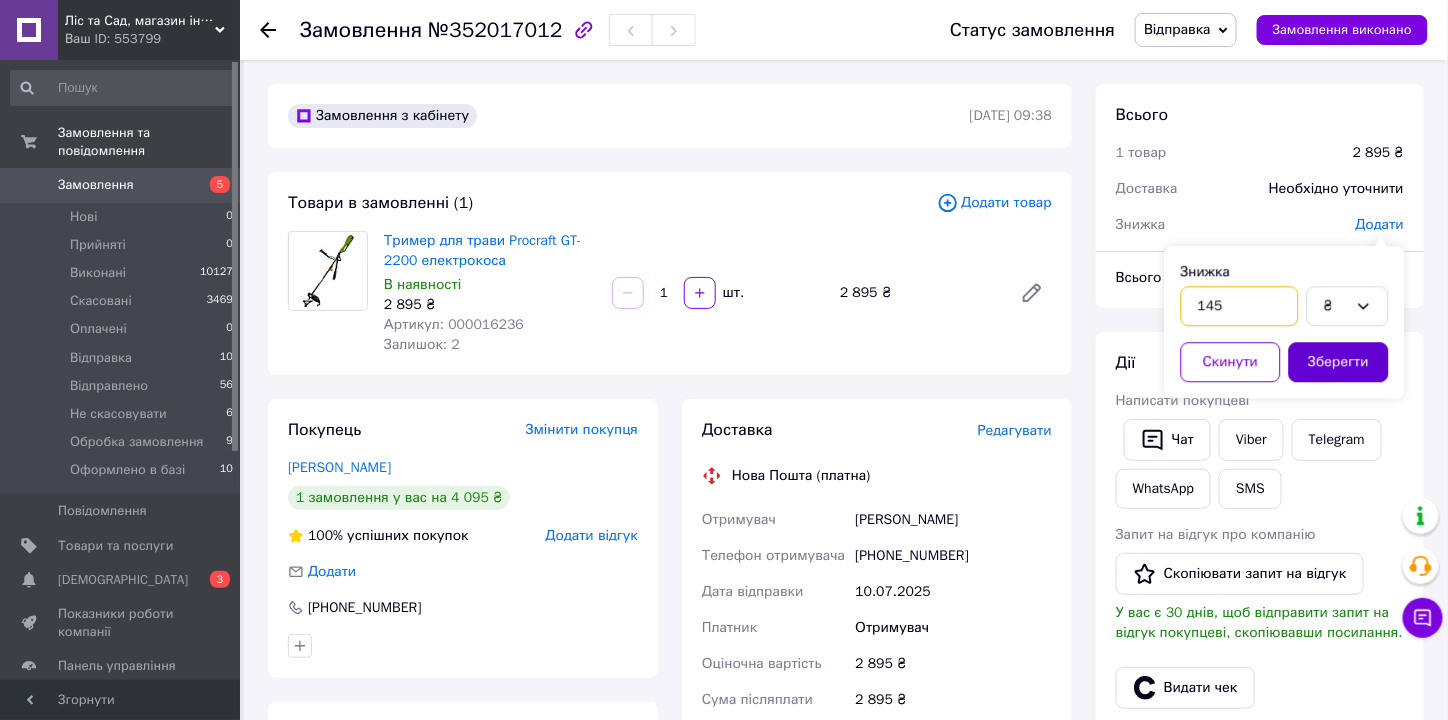 type on "145" 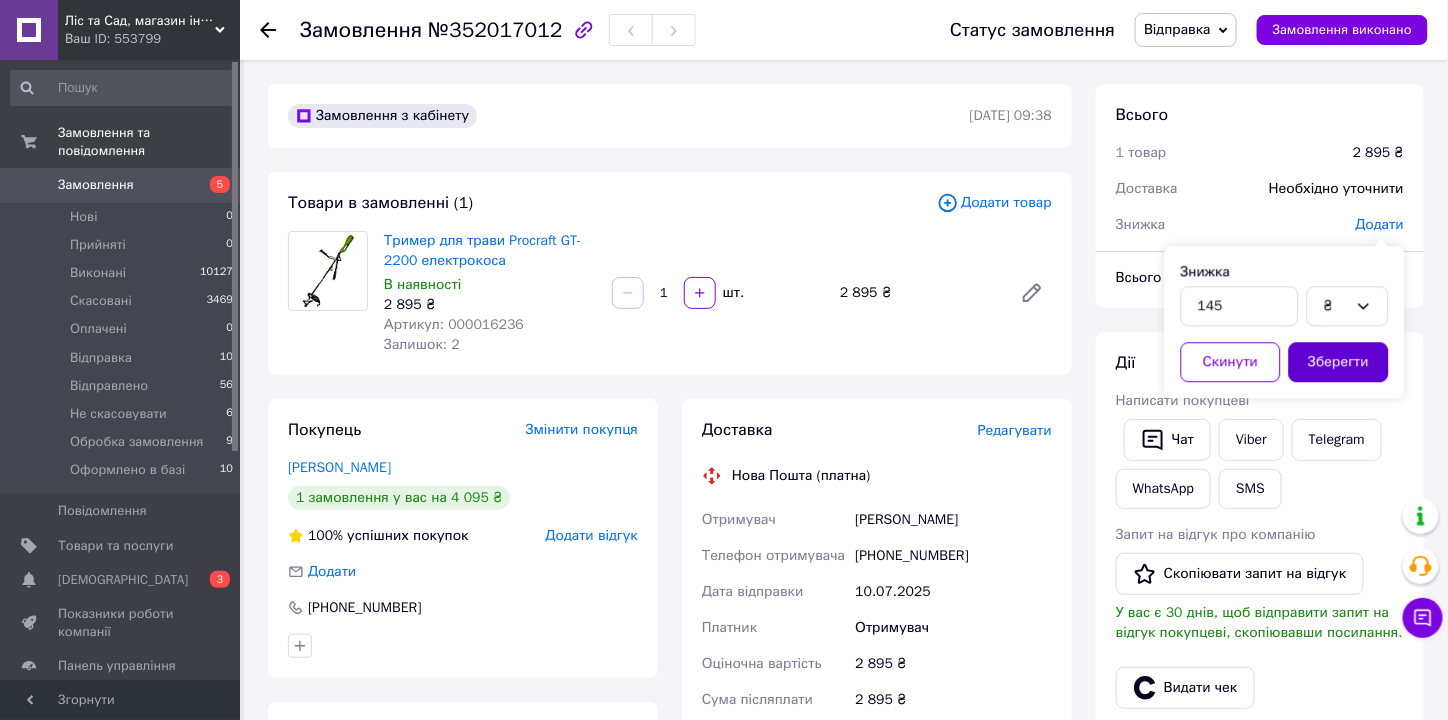 click on "Зберегти" at bounding box center [1339, 362] 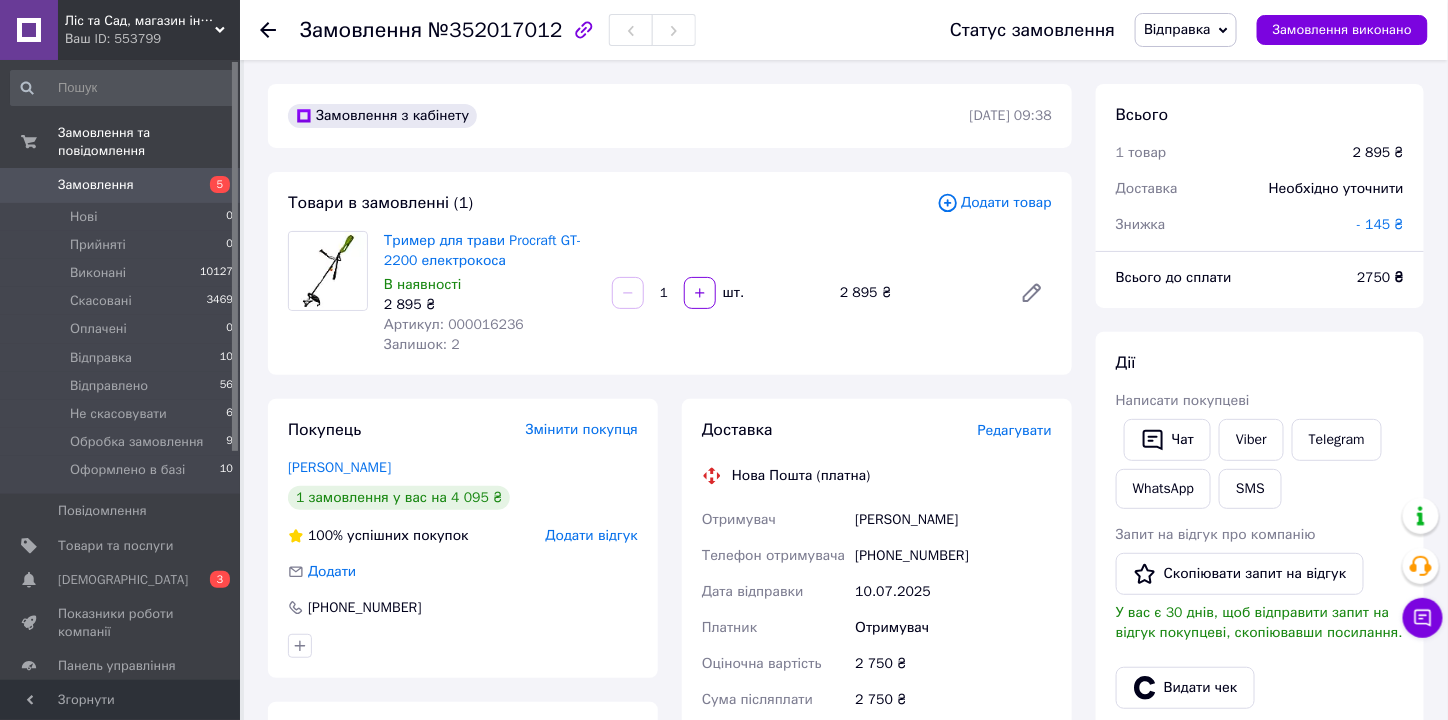 click on "Замовлення" at bounding box center [121, 185] 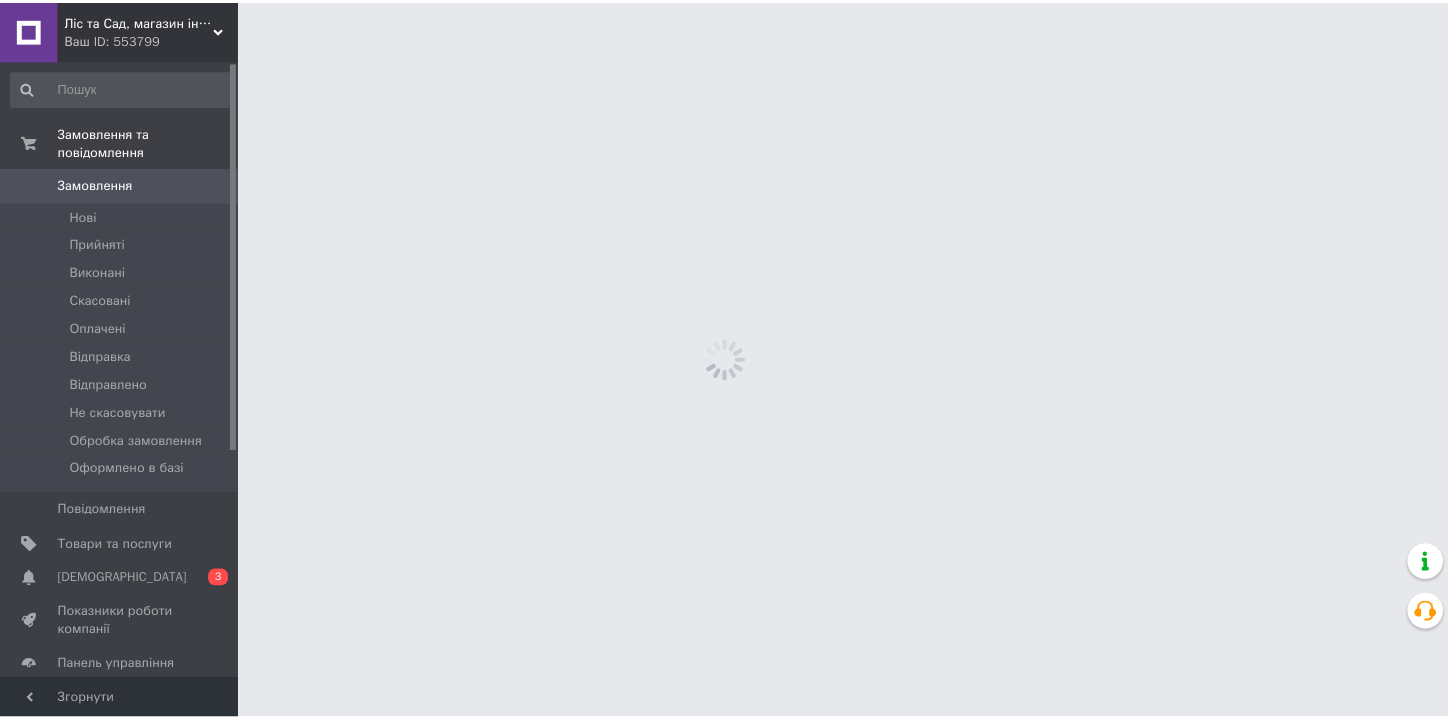 scroll, scrollTop: 0, scrollLeft: 0, axis: both 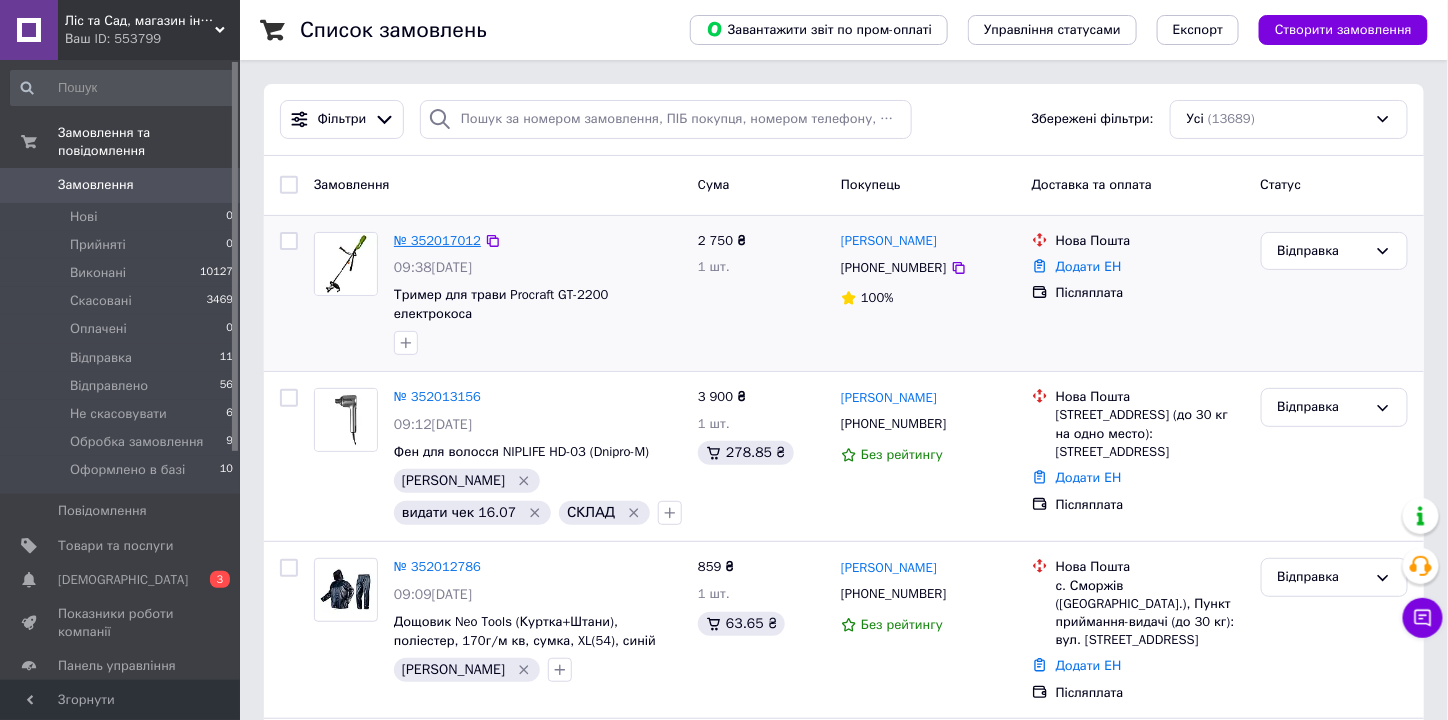 click on "№ 352017012" at bounding box center [437, 240] 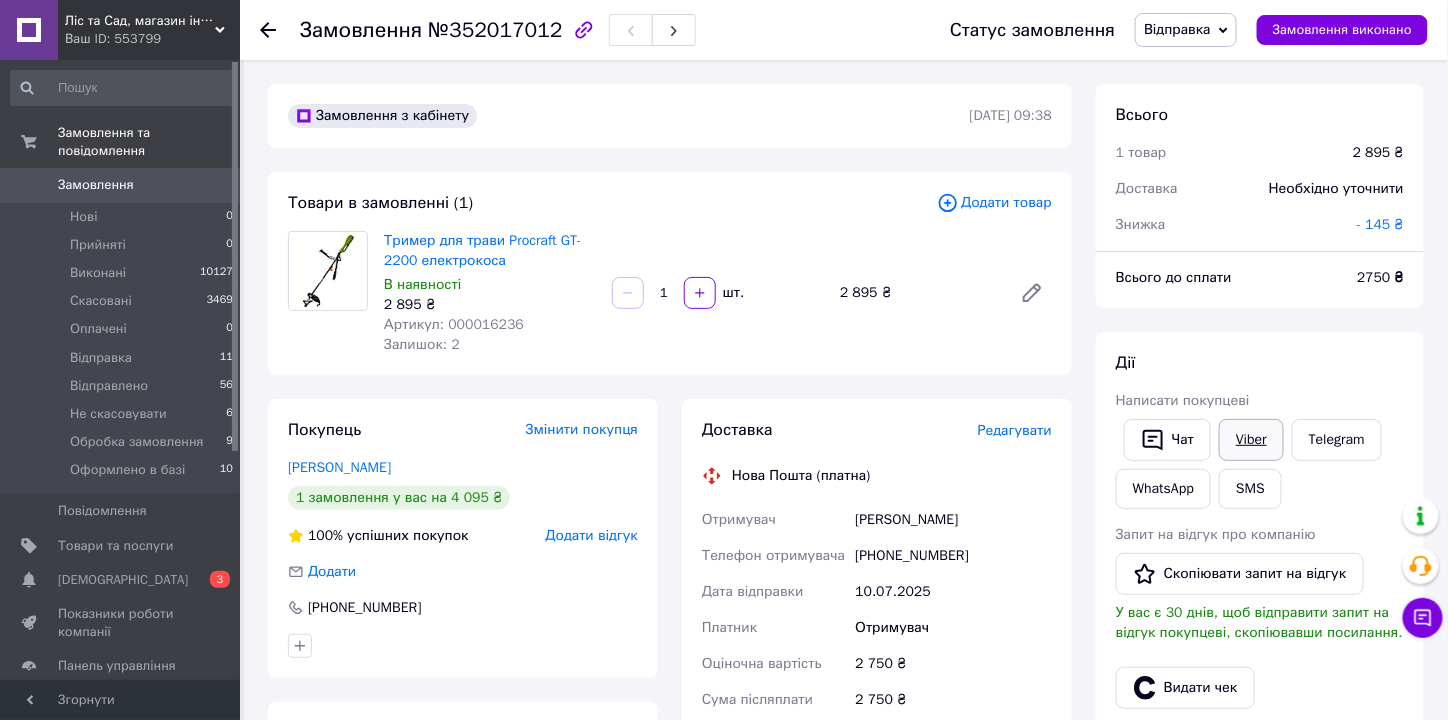 click on "Viber" at bounding box center (1251, 440) 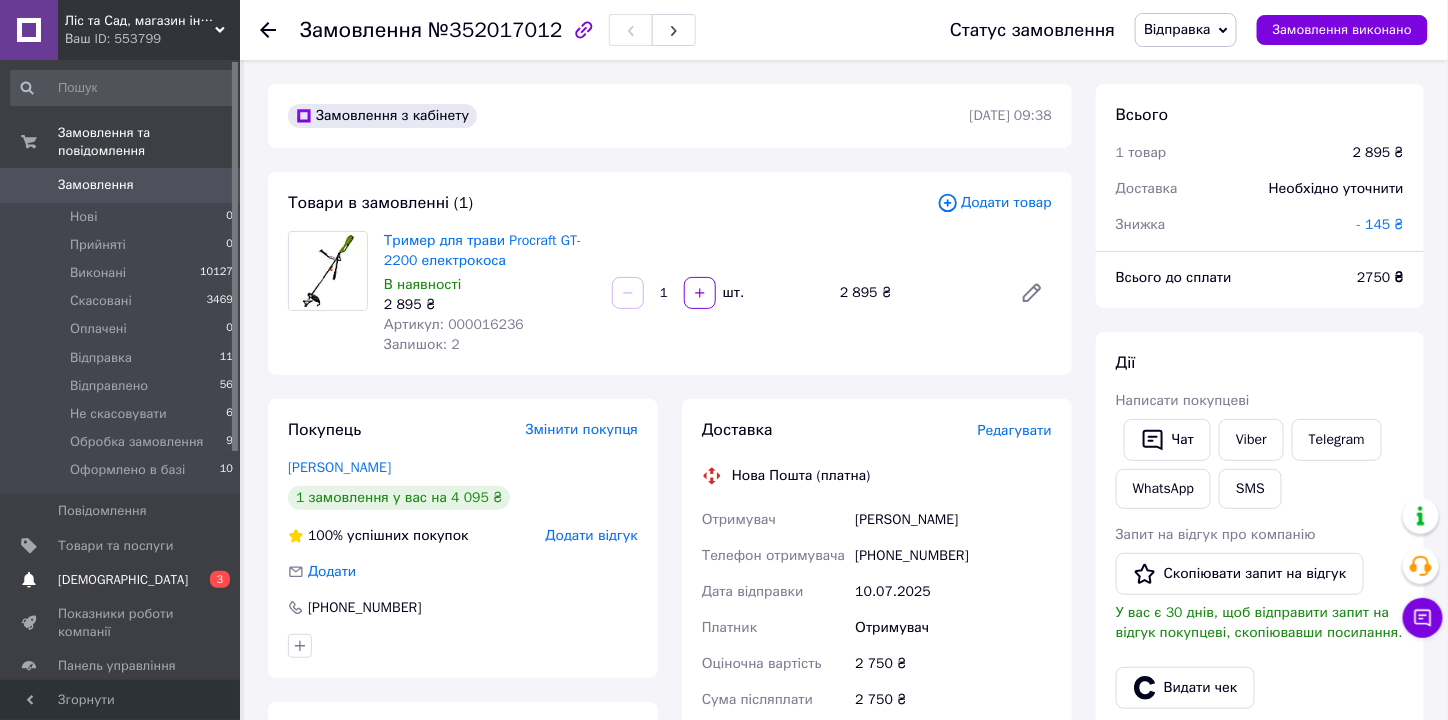 click on "[DEMOGRAPHIC_DATA]" at bounding box center [121, 580] 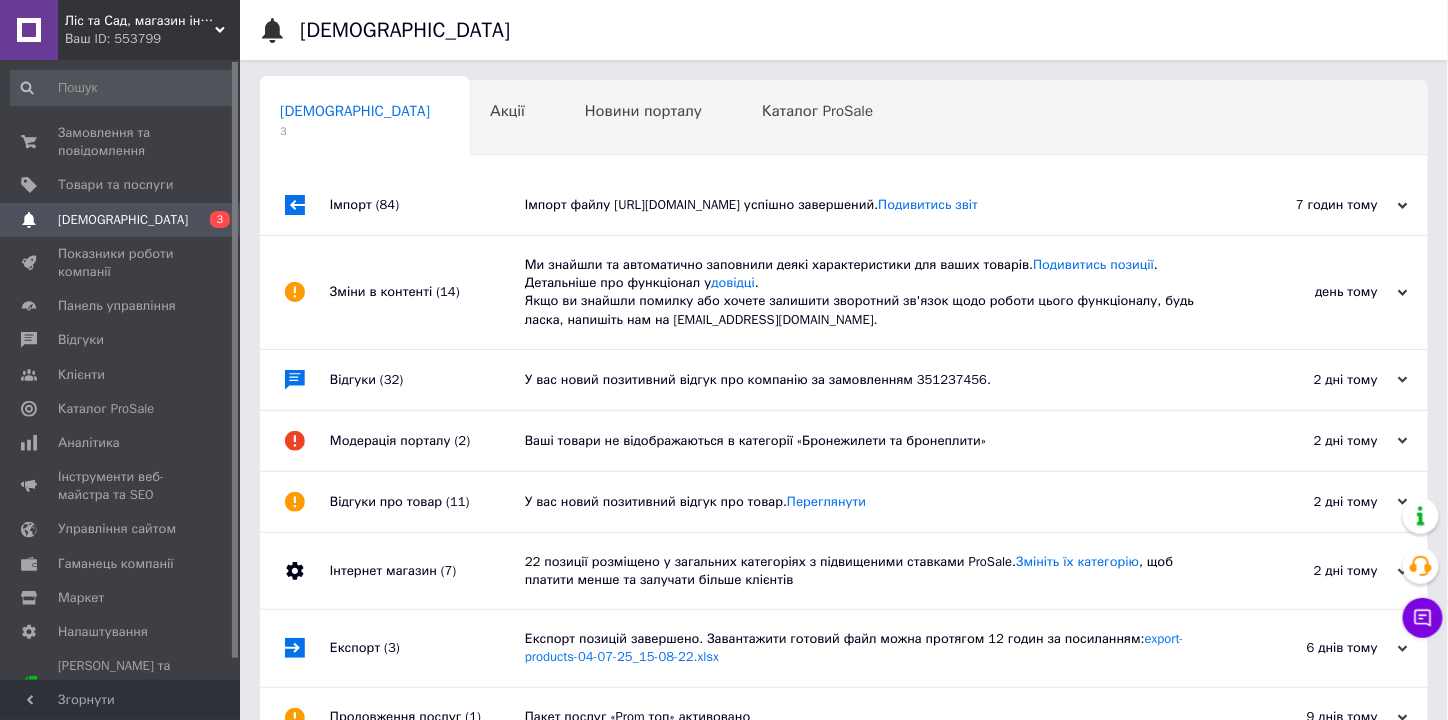 click on "Імпорт файлу https://listasad.com.ua/storage/merchant/feed_prom.zip успішно завершений.  Подивитись звіт" at bounding box center (866, 205) 